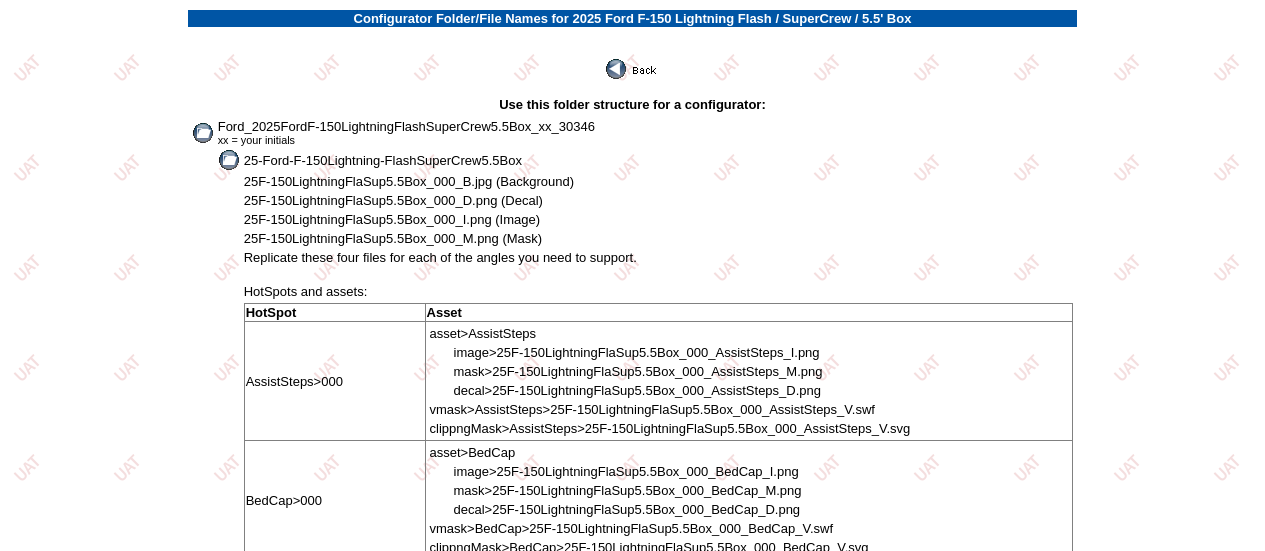 scroll, scrollTop: 0, scrollLeft: 0, axis: both 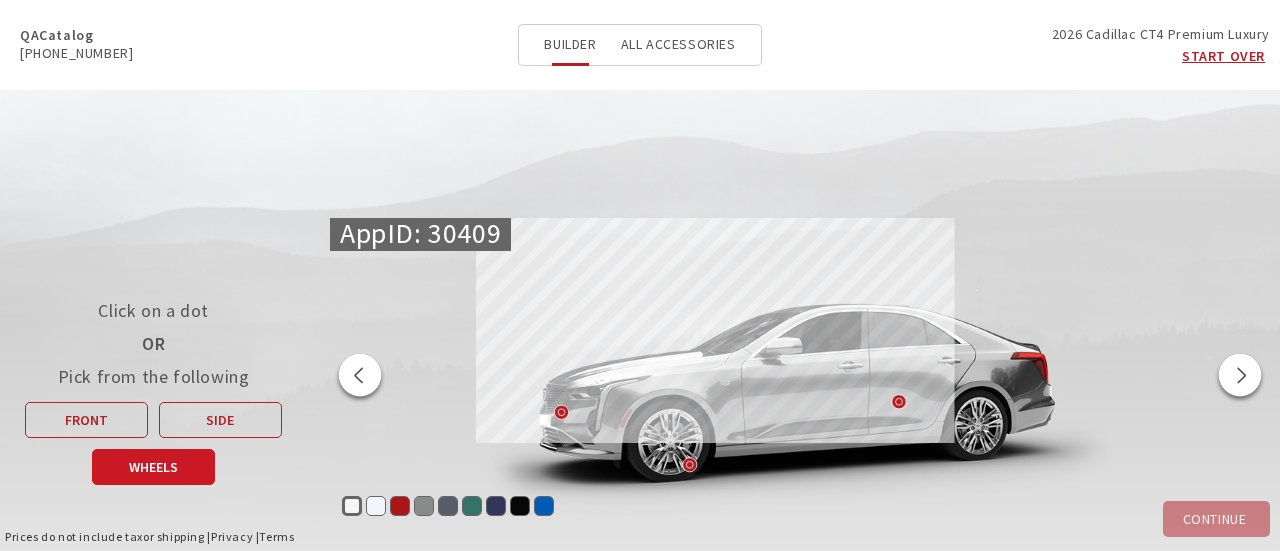 click on "Wheels" at bounding box center (153, 467) 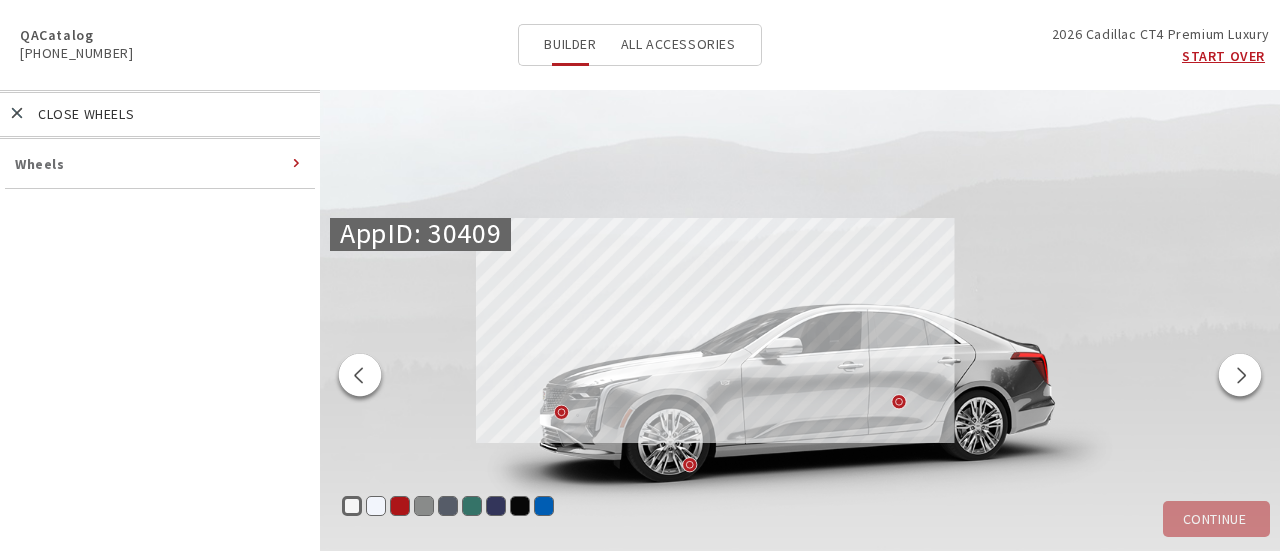 click on "Wheels" at bounding box center (40, 164) 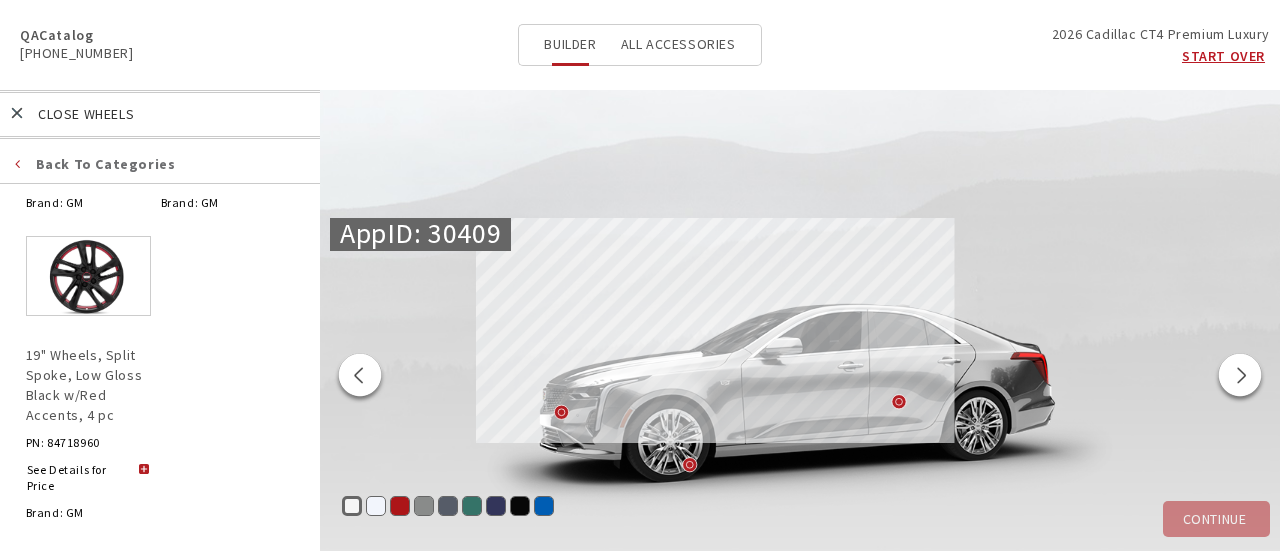 scroll, scrollTop: 1674, scrollLeft: 0, axis: vertical 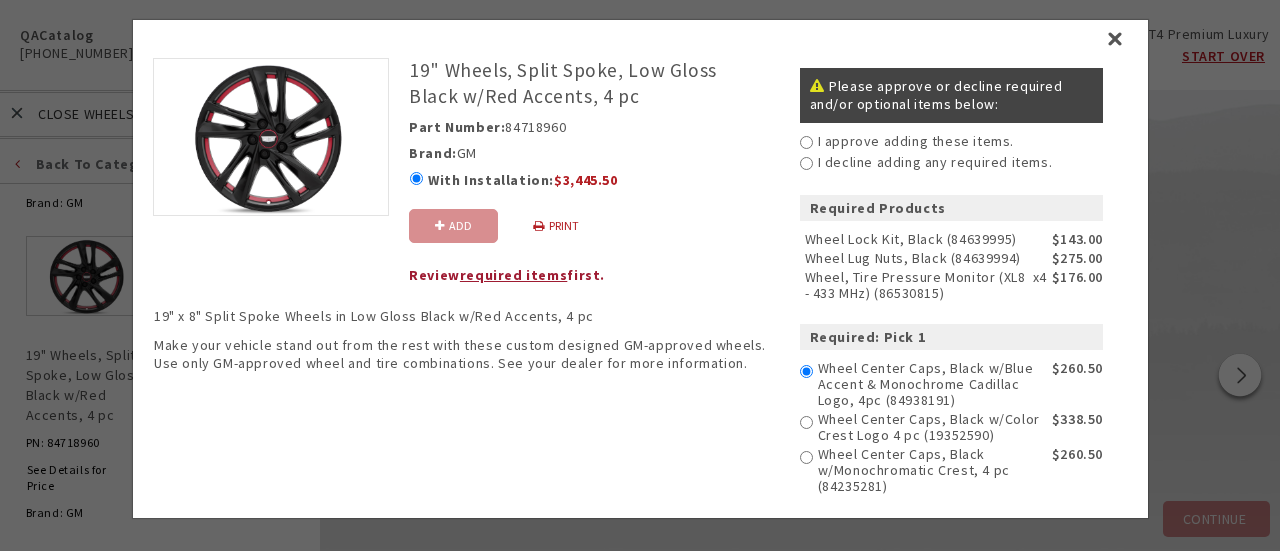 click on "I approve adding these items." at bounding box center (805, 142) 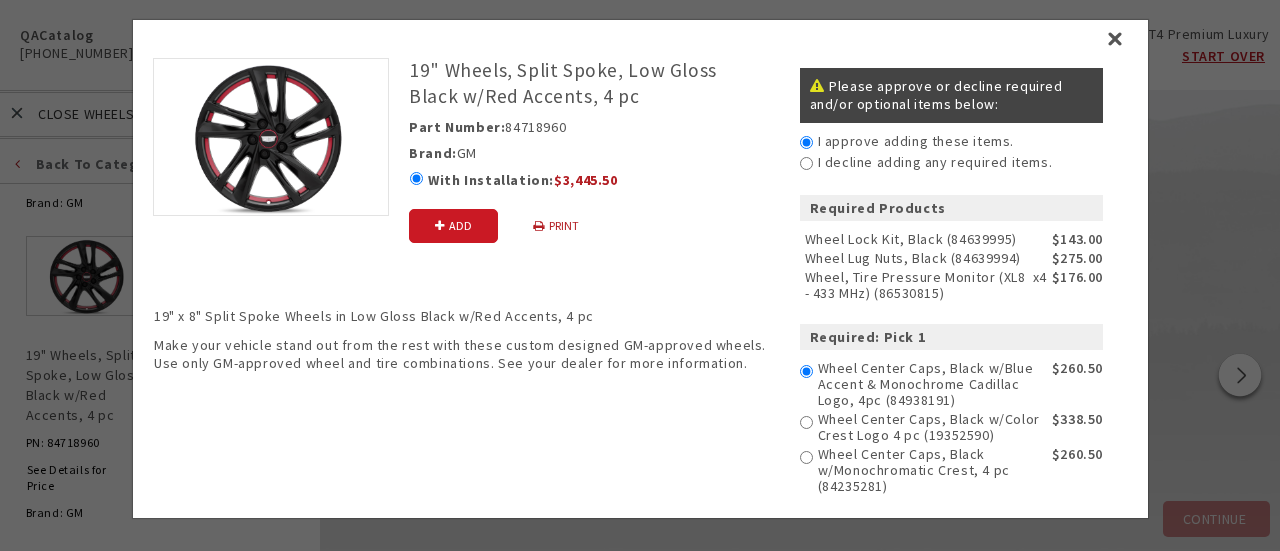 click on "Add" at bounding box center (452, 226) 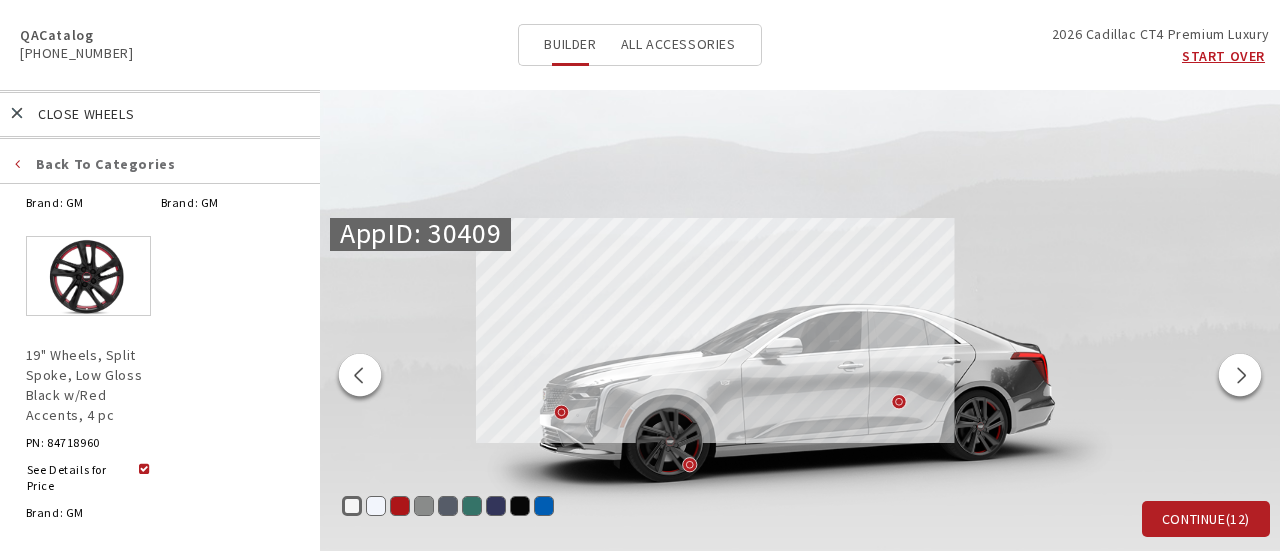 click at bounding box center (360, 378) 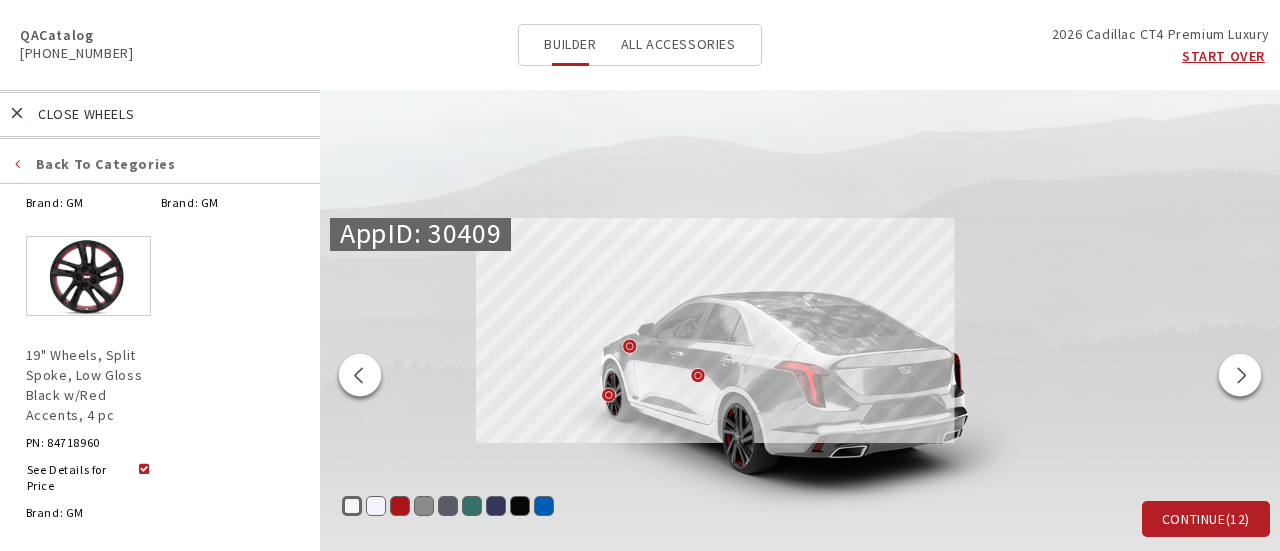 click at bounding box center [360, 378] 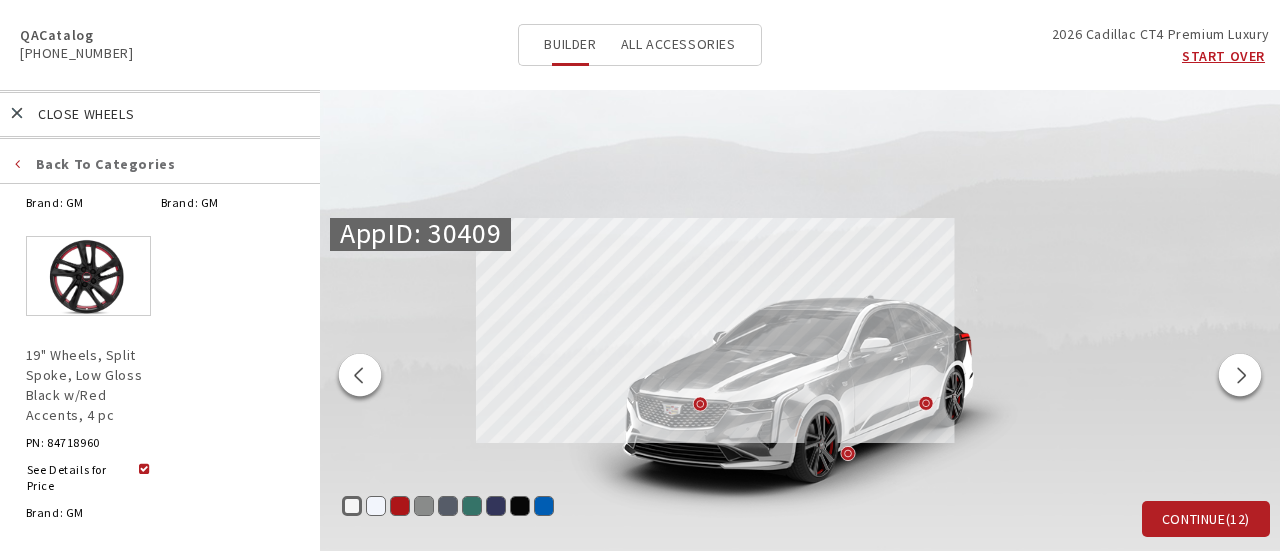 scroll, scrollTop: 1374, scrollLeft: 0, axis: vertical 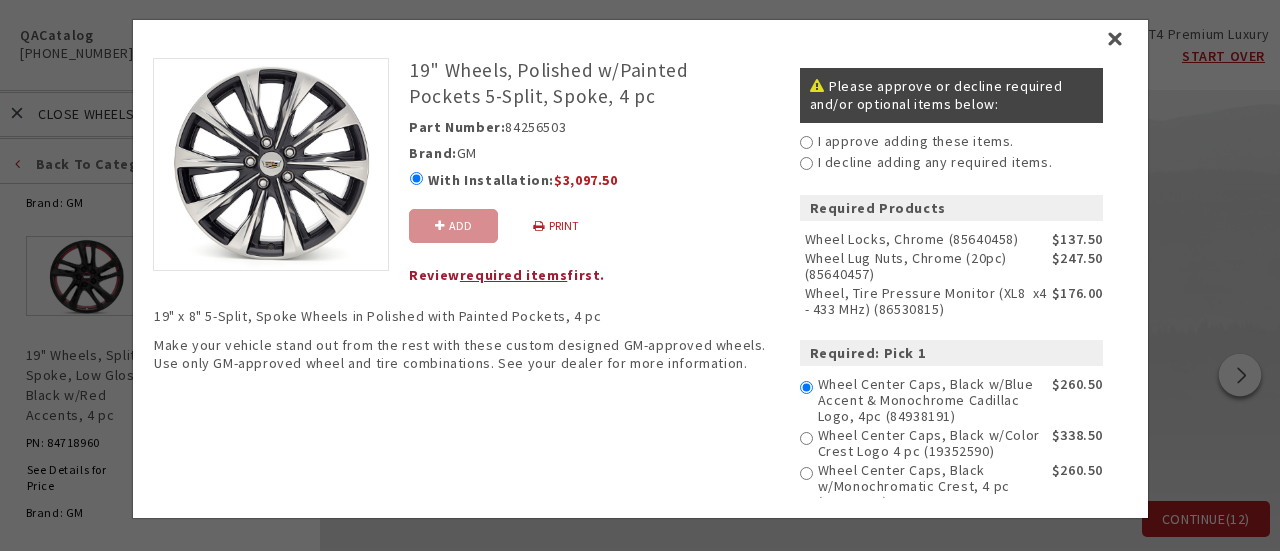 click on "I approve adding these items." at bounding box center (805, 142) 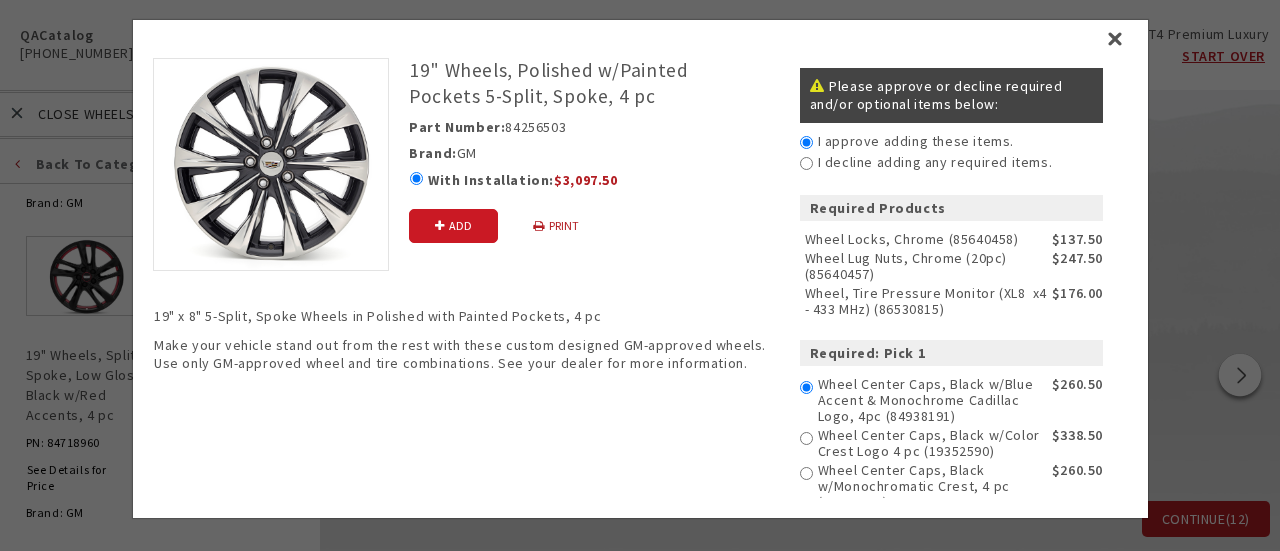 click on "Add" at bounding box center (452, 226) 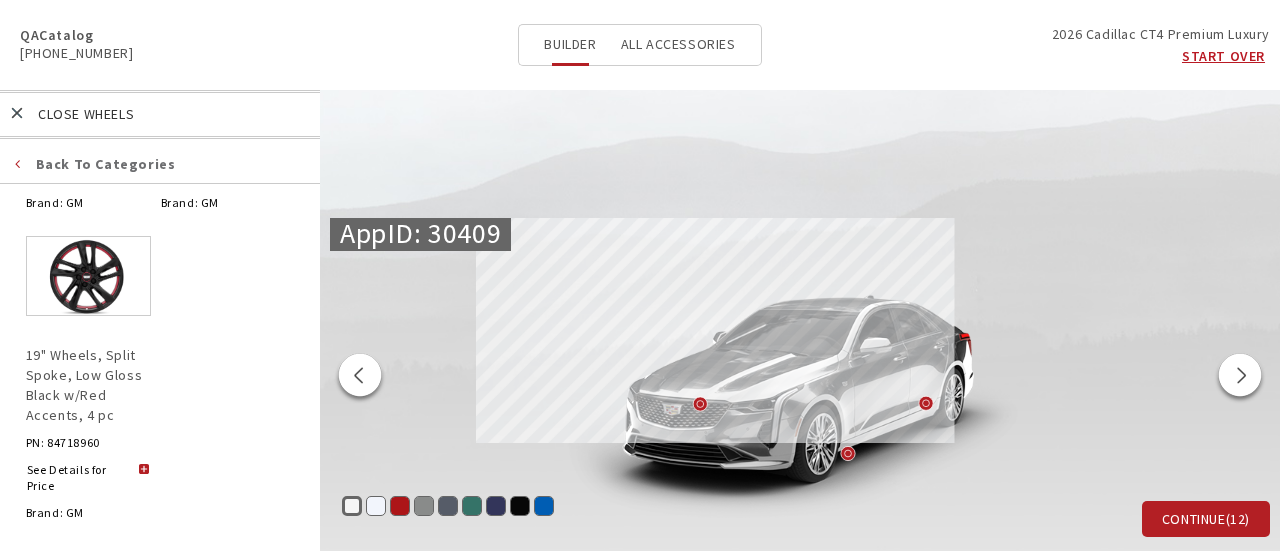 click at bounding box center [360, 378] 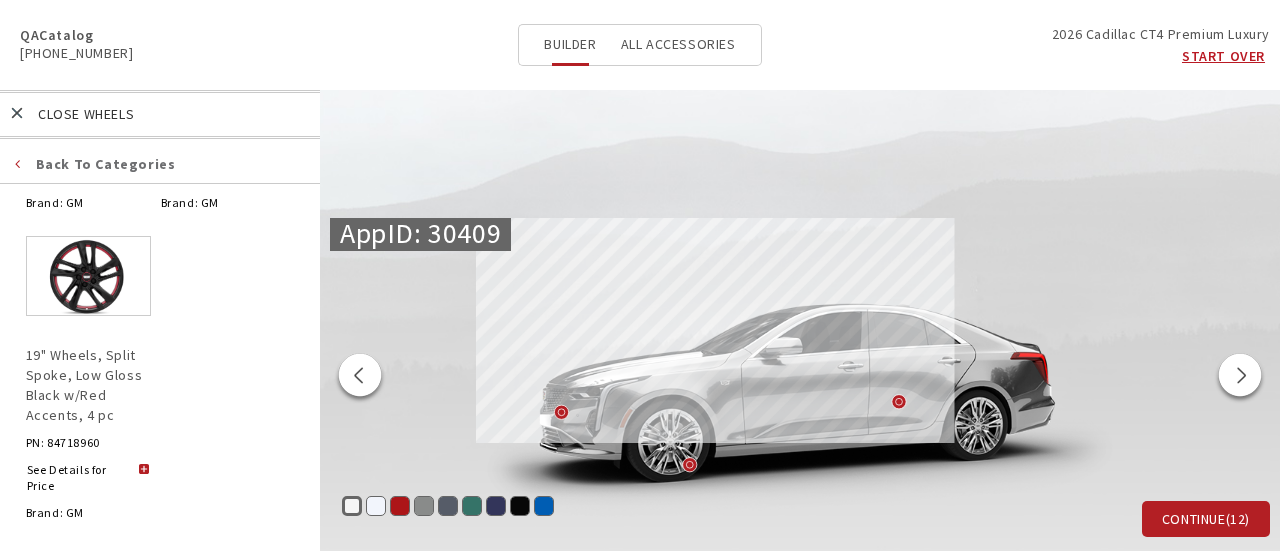 click at bounding box center (360, 378) 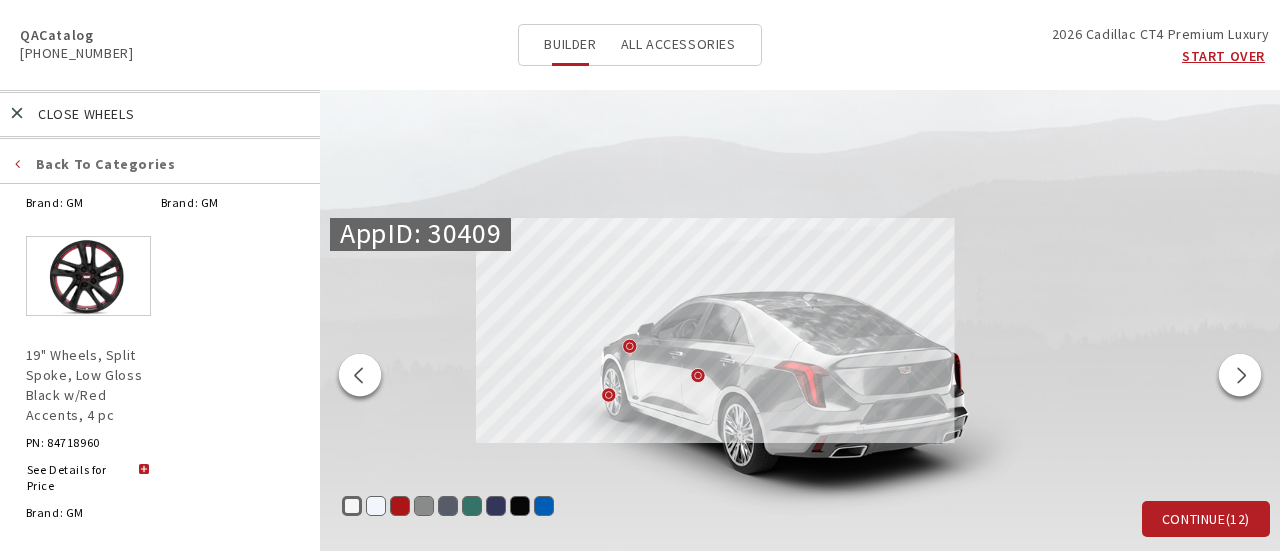 scroll, scrollTop: 1074, scrollLeft: 0, axis: vertical 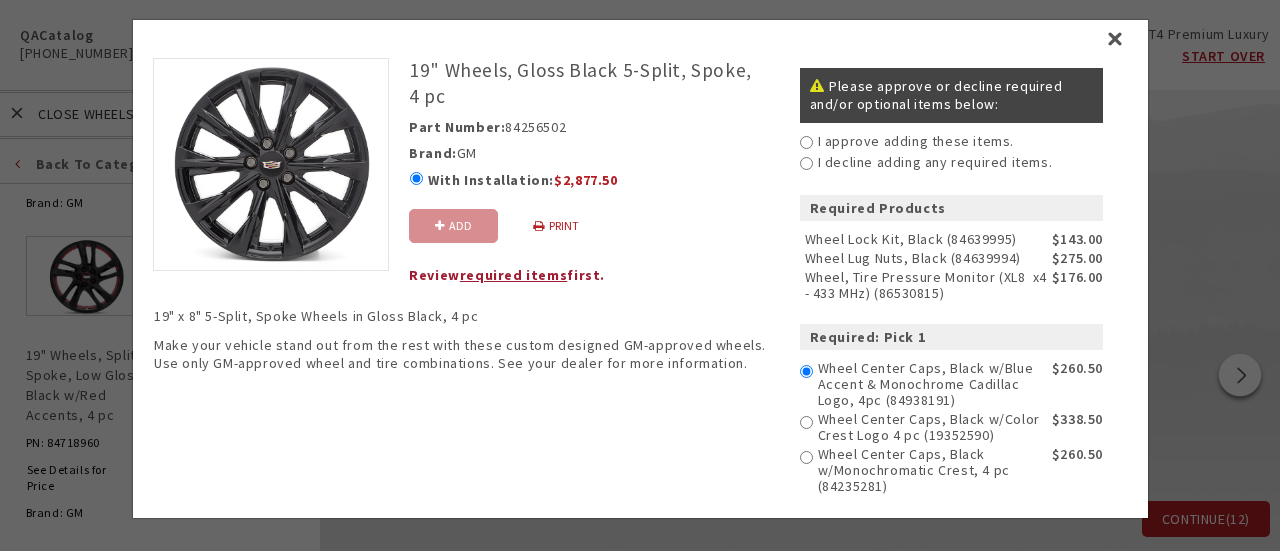 click on "I approve adding these items." at bounding box center (805, 142) 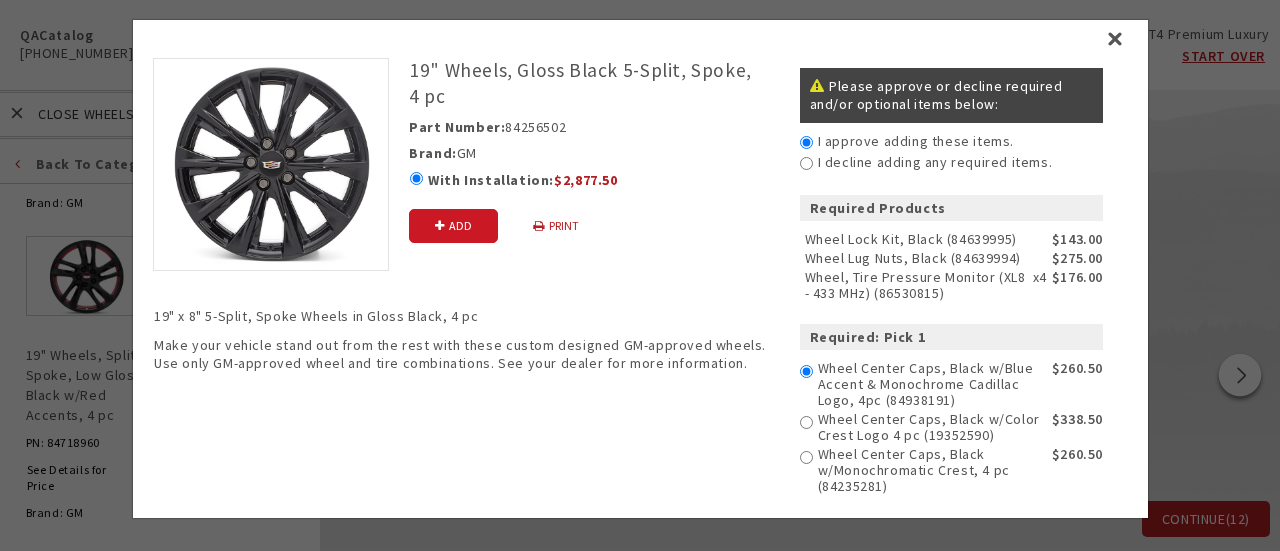 click at bounding box center [438, 226] 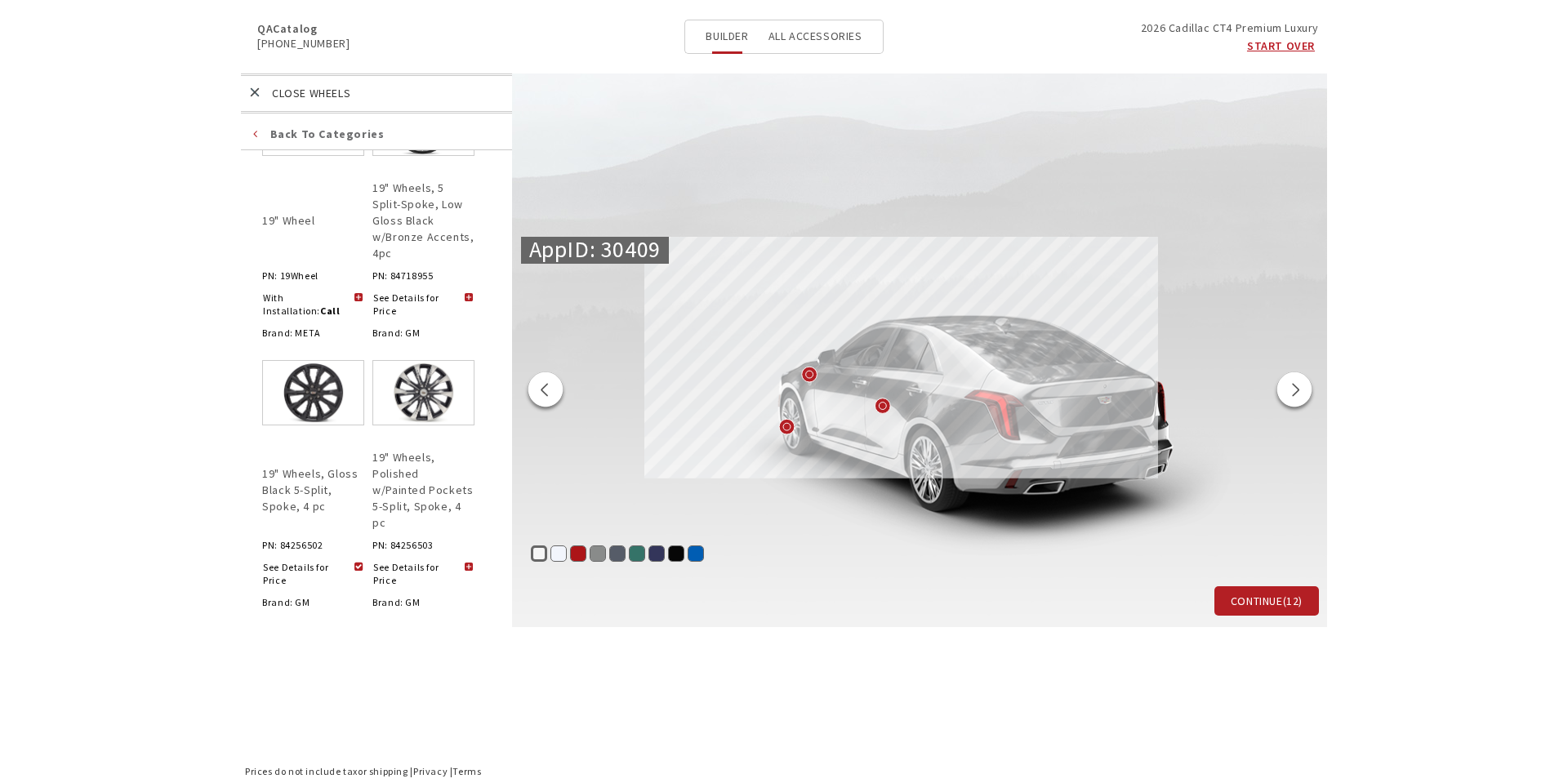 scroll, scrollTop: 300, scrollLeft: 0, axis: vertical 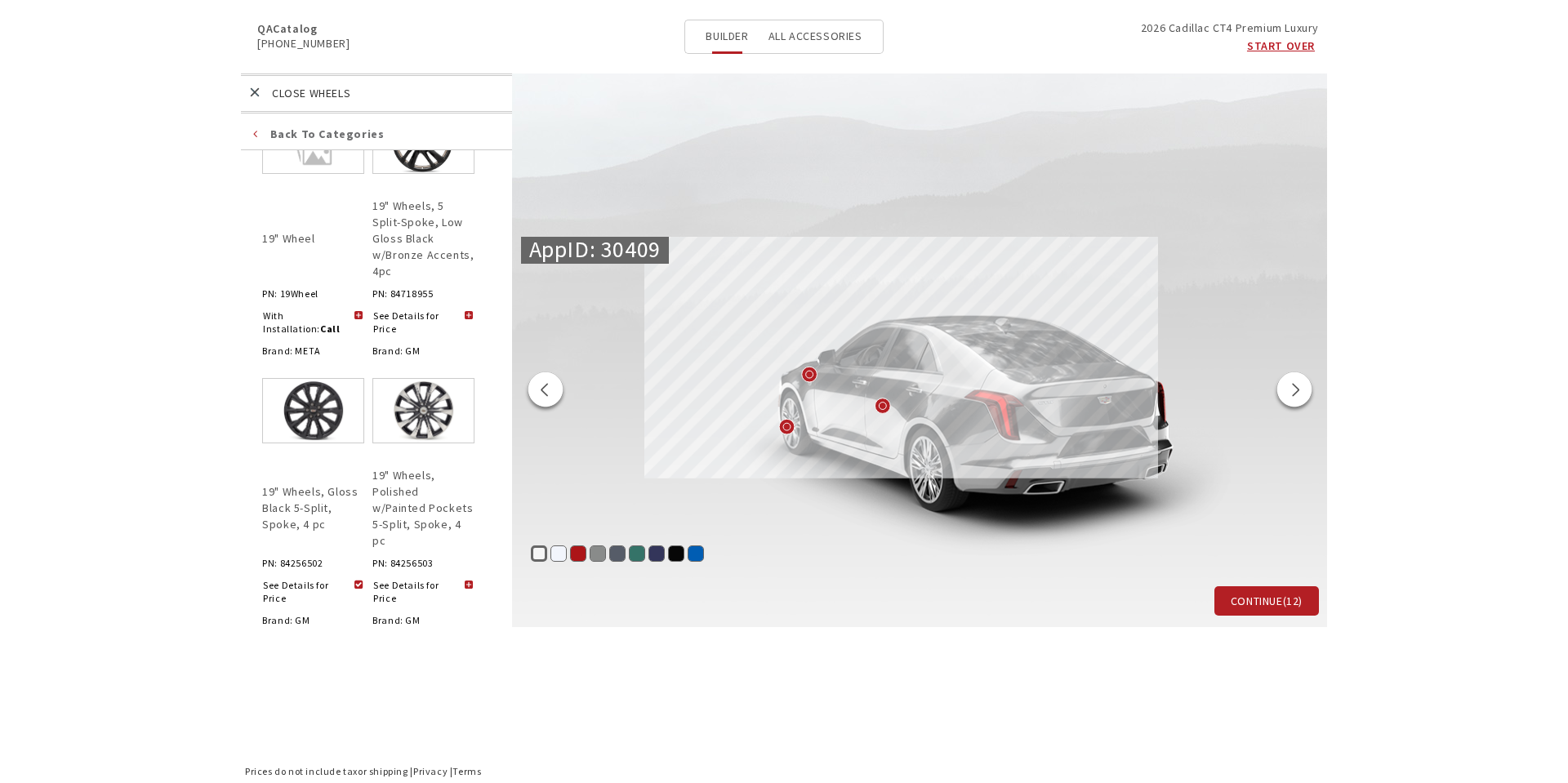 click at bounding box center [546, 392] 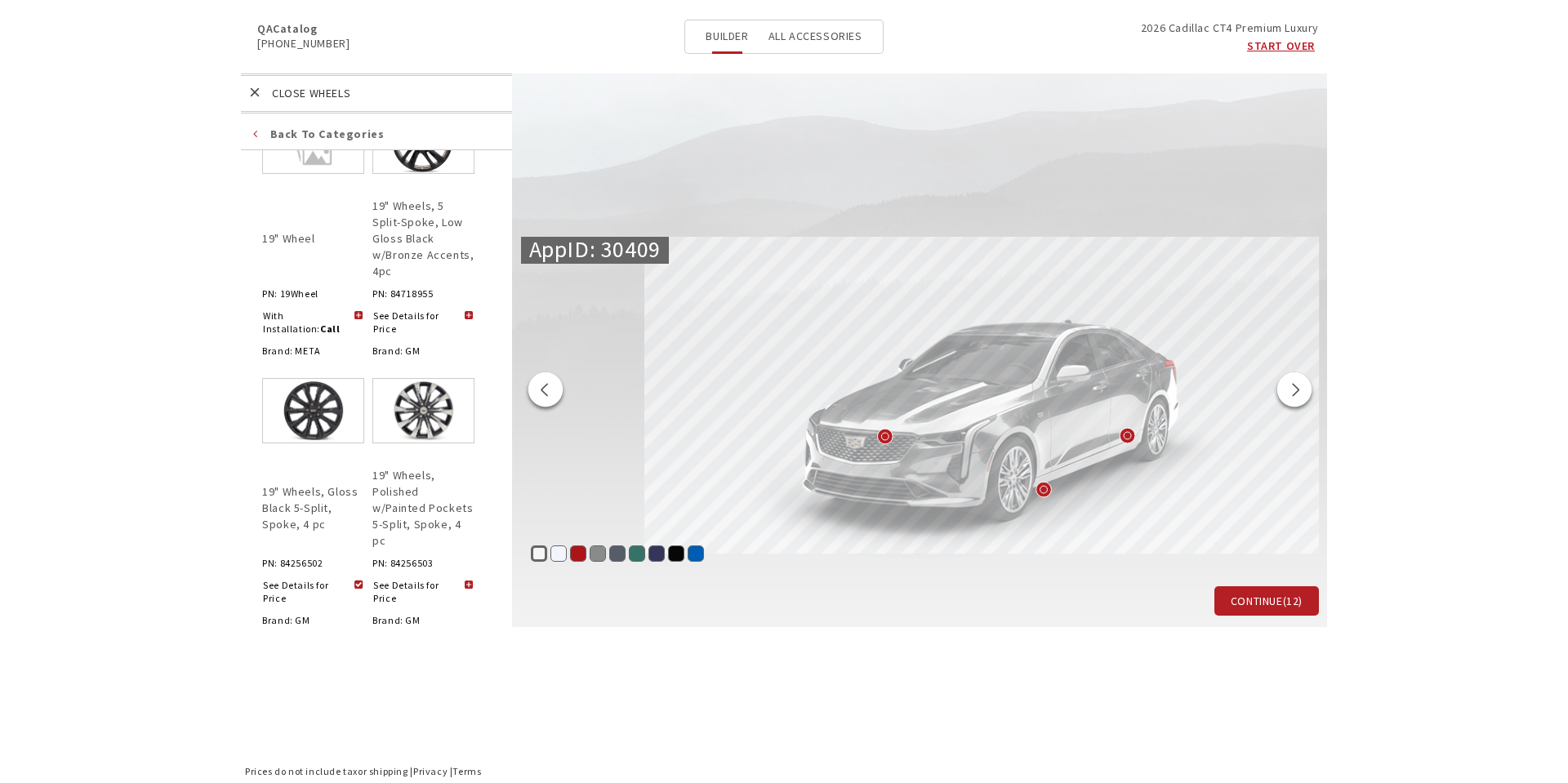 click at bounding box center [546, 392] 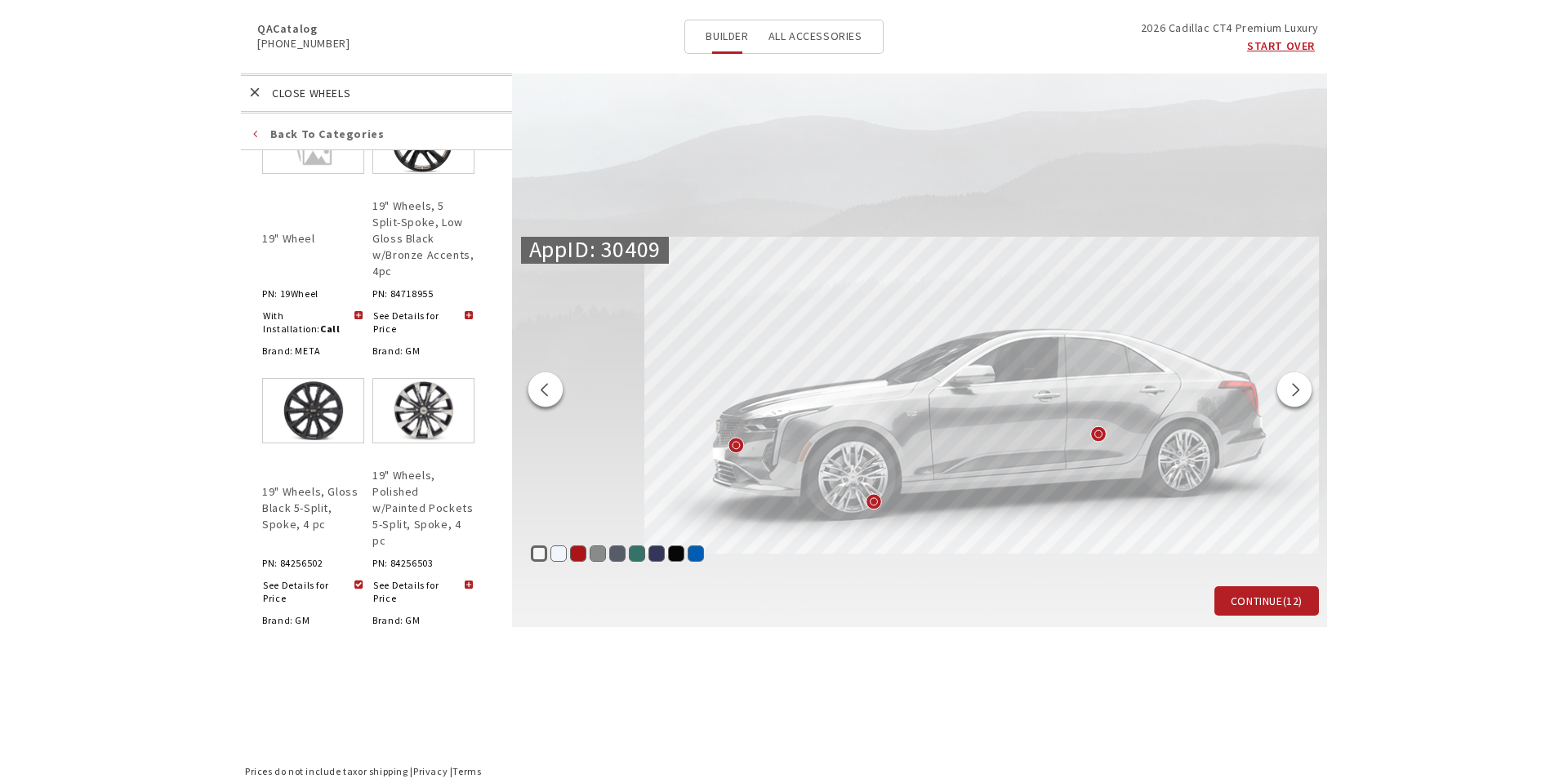 click at bounding box center (546, 392) 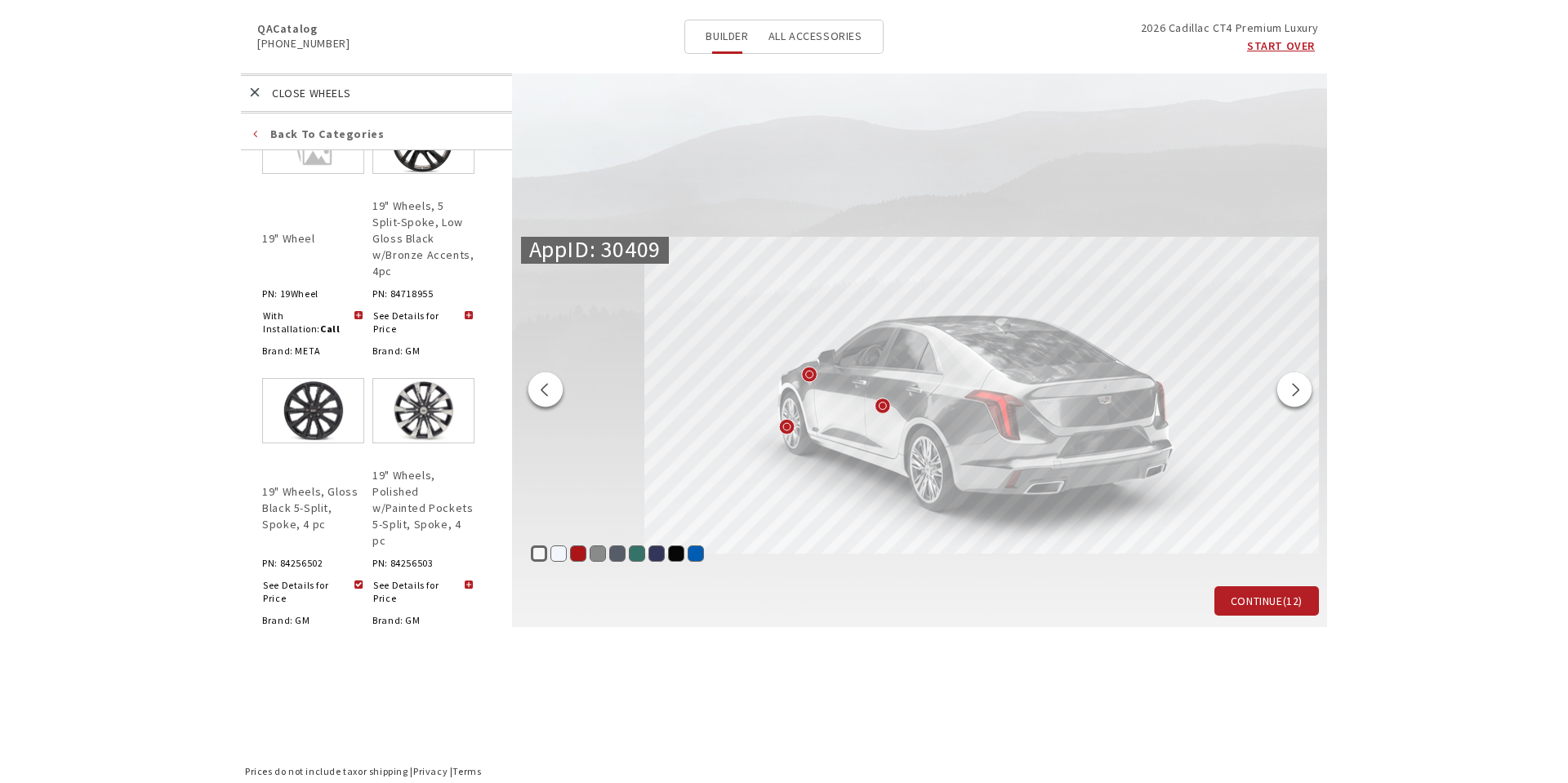 click at bounding box center (546, 392) 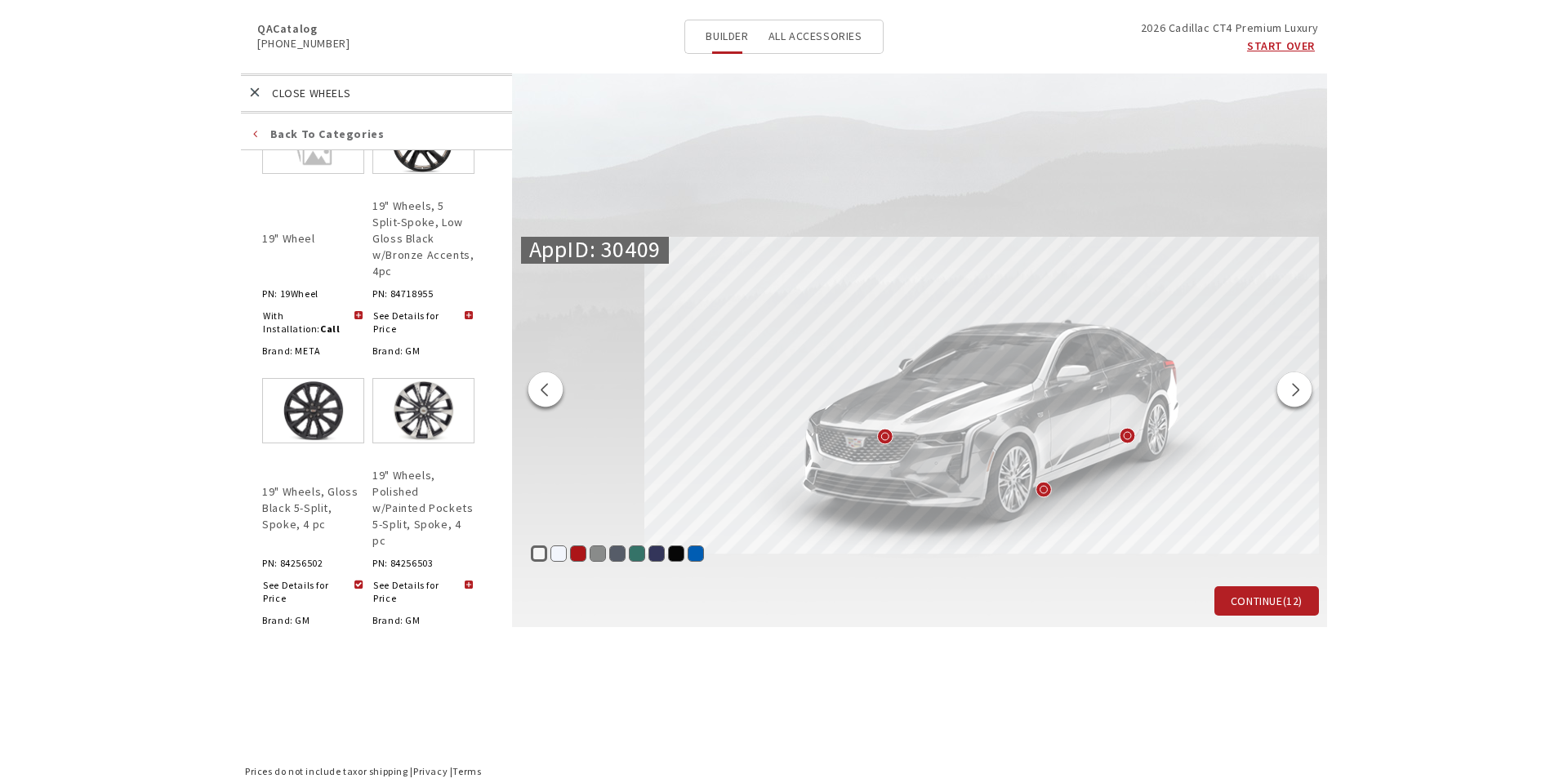 click at bounding box center [423, 411] 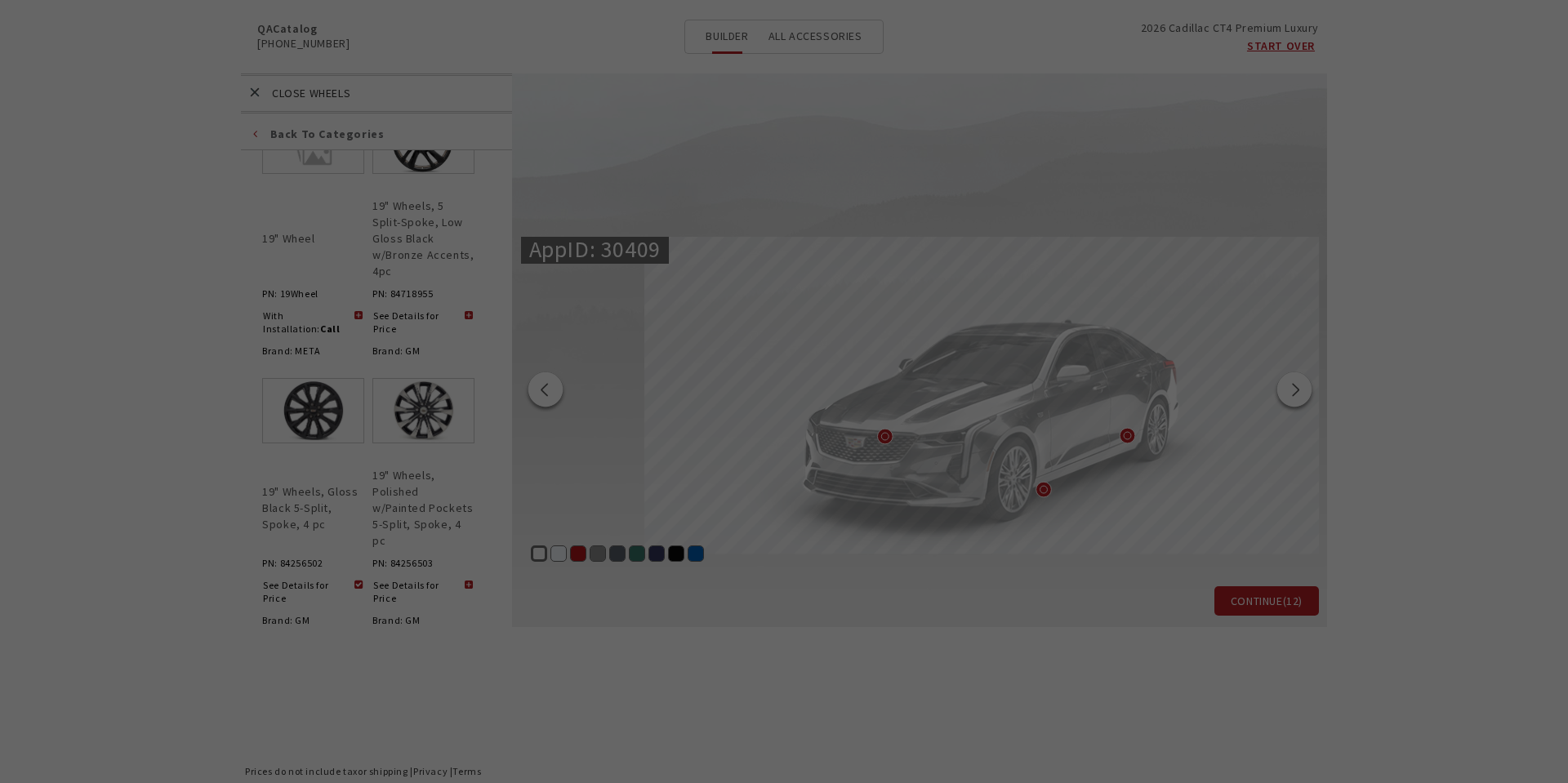scroll, scrollTop: 0, scrollLeft: 0, axis: both 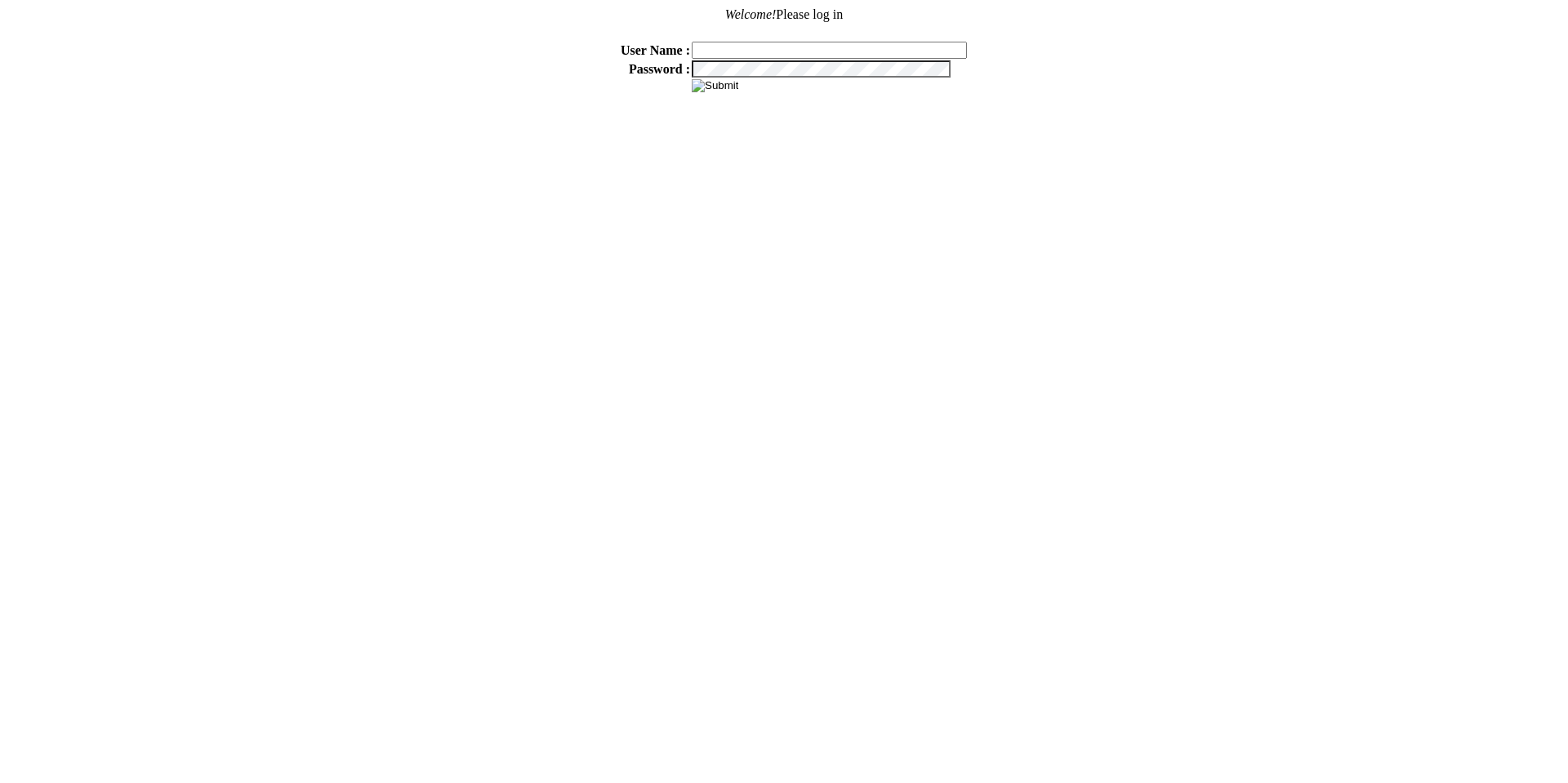 click at bounding box center [829, 50] 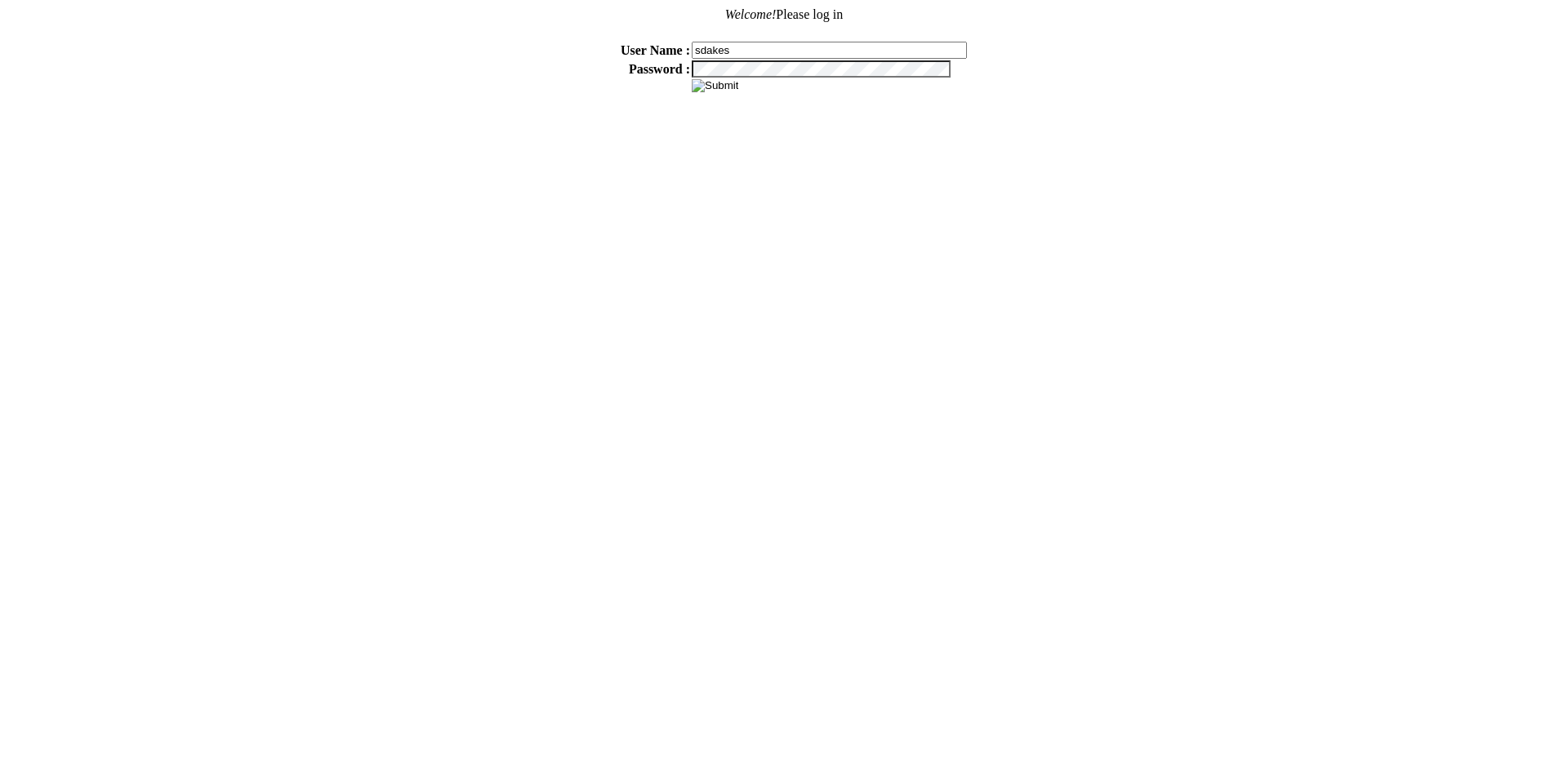 type on "sdakes" 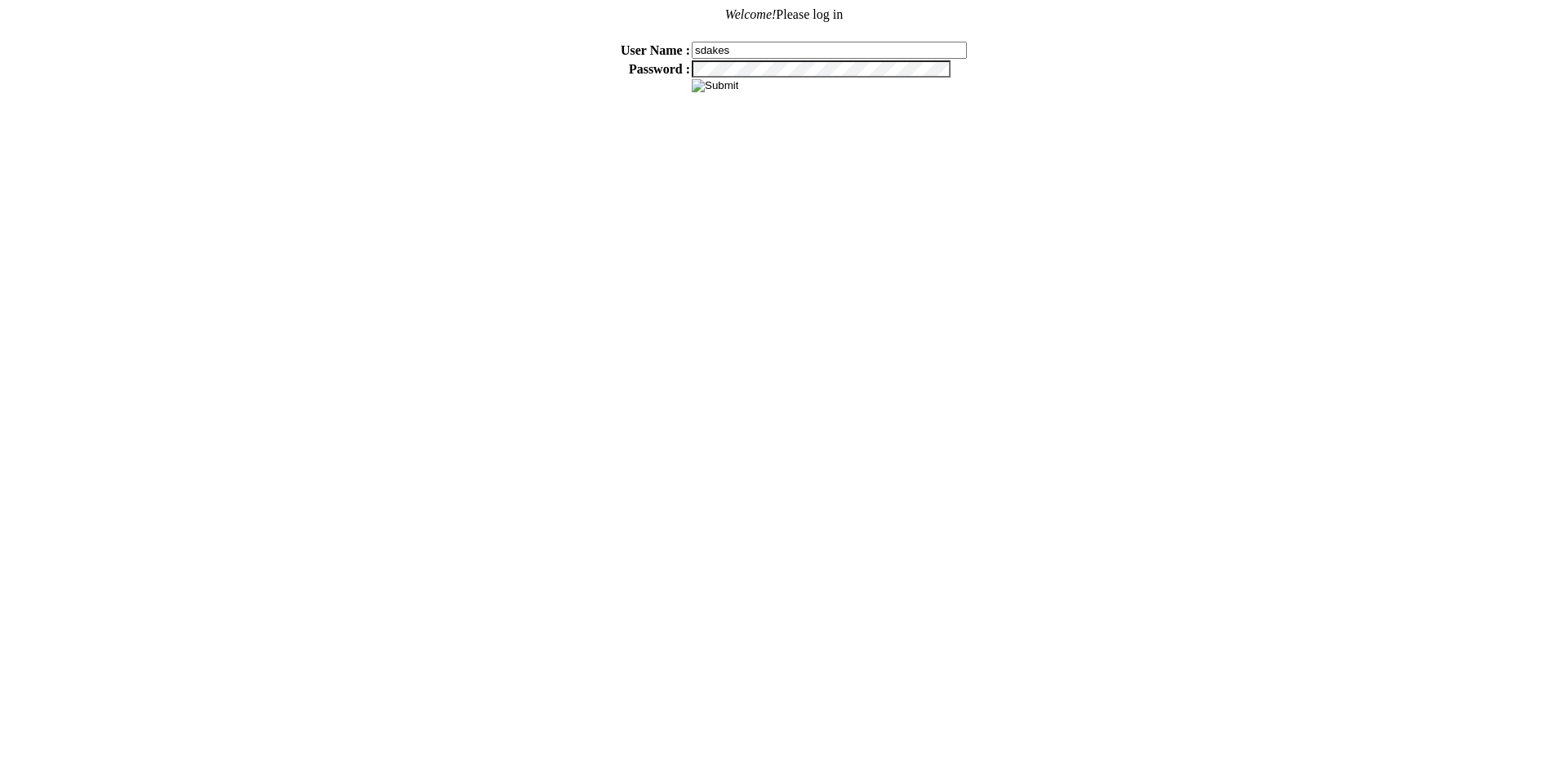 click on "sdakes" at bounding box center [893, 50] 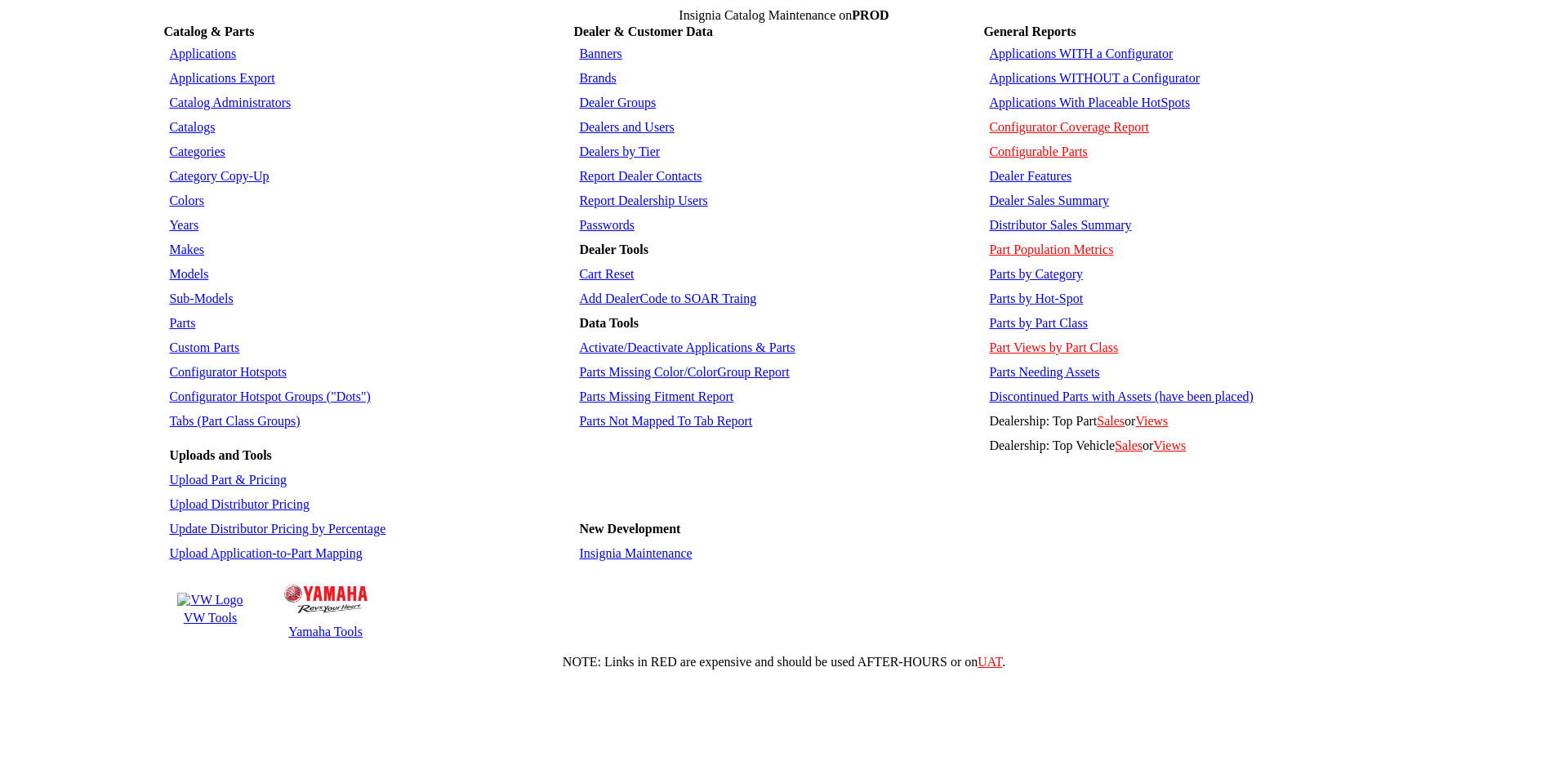 scroll, scrollTop: 0, scrollLeft: 0, axis: both 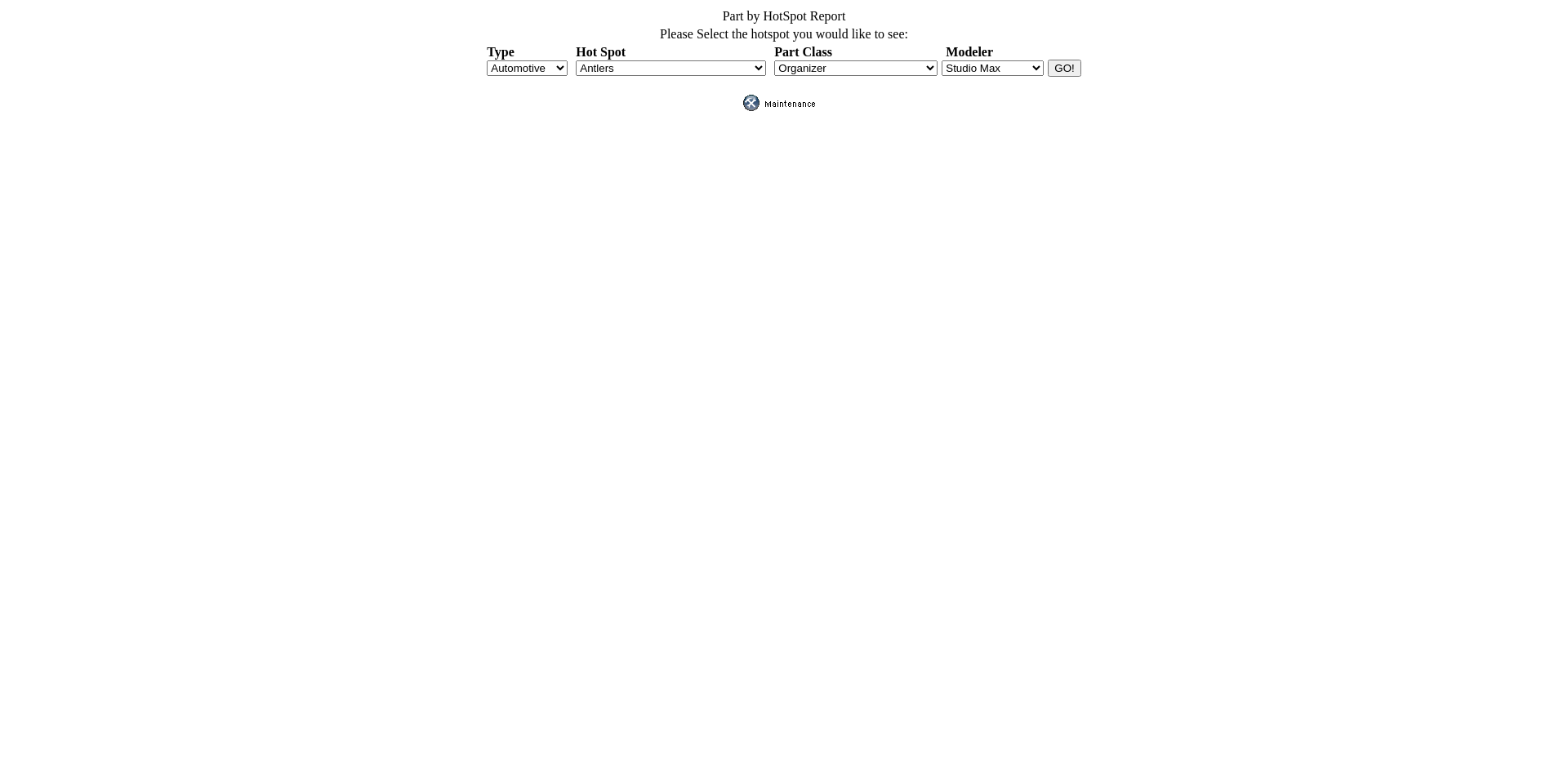 click on "Organizer" at bounding box center (856, 68) 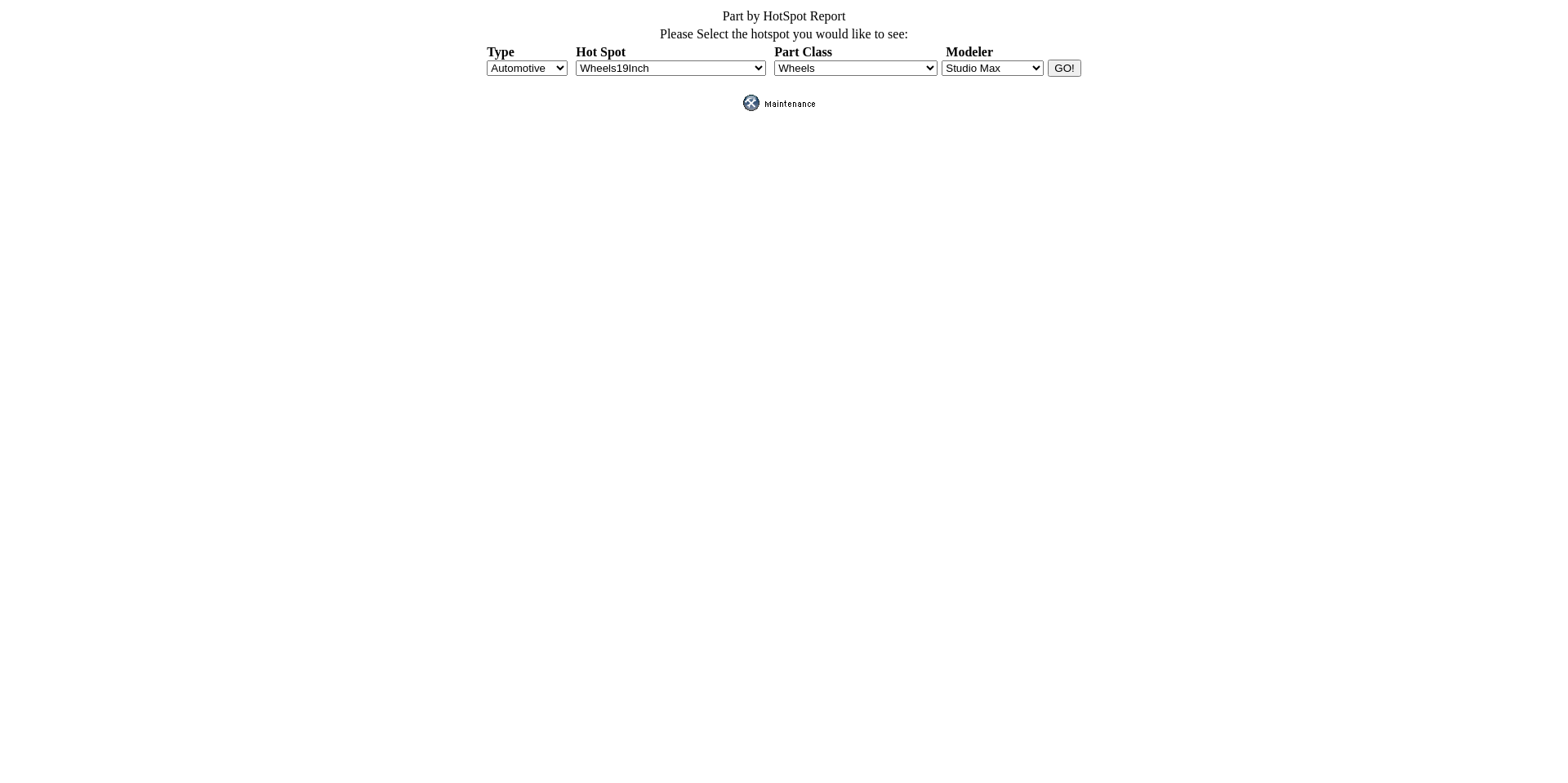 scroll, scrollTop: 0, scrollLeft: 0, axis: both 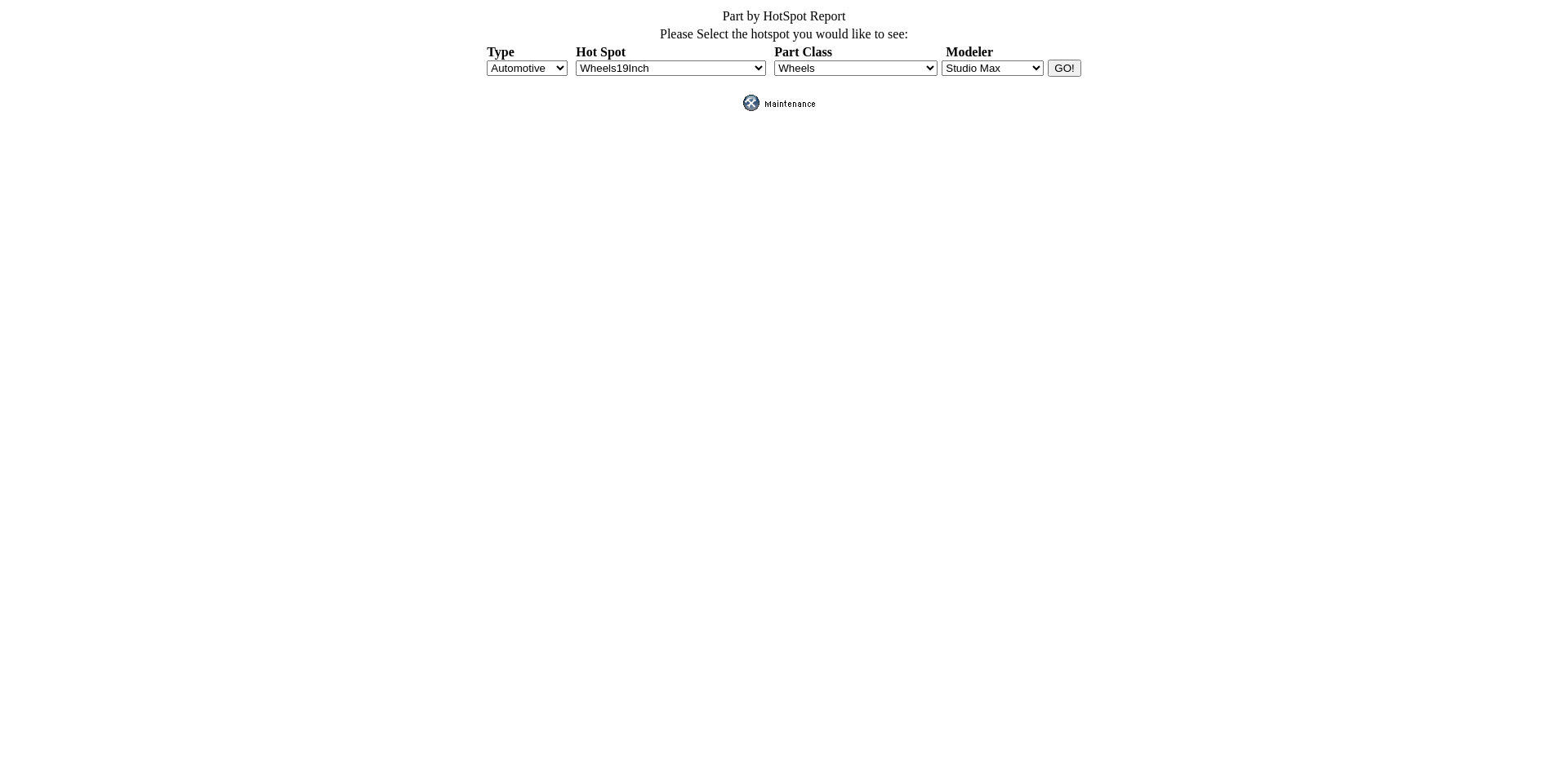 click on "Blender Manager
Studio Max" at bounding box center [992, 68] 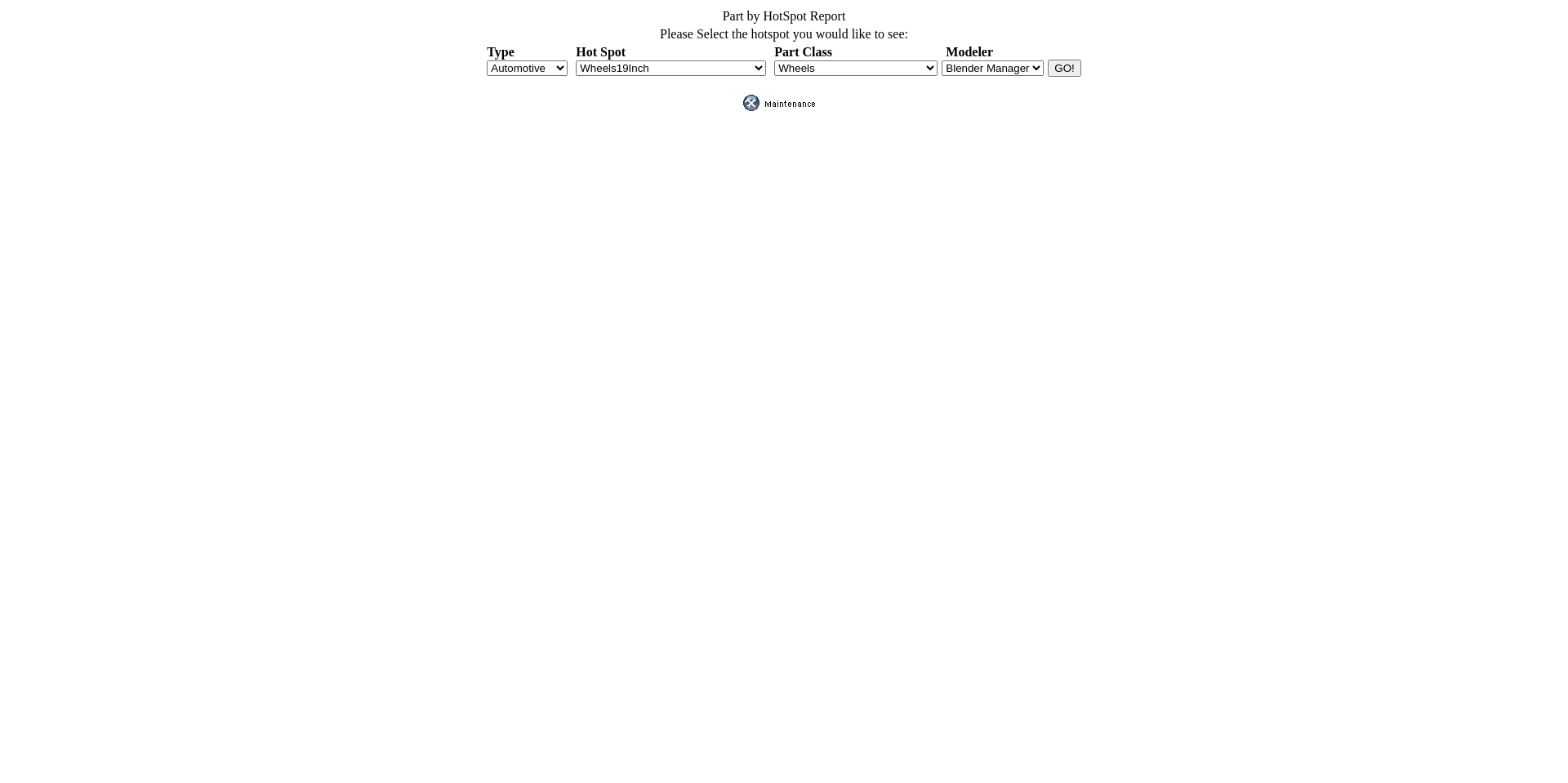 click on "Blender Manager
Studio Max" at bounding box center [992, 68] 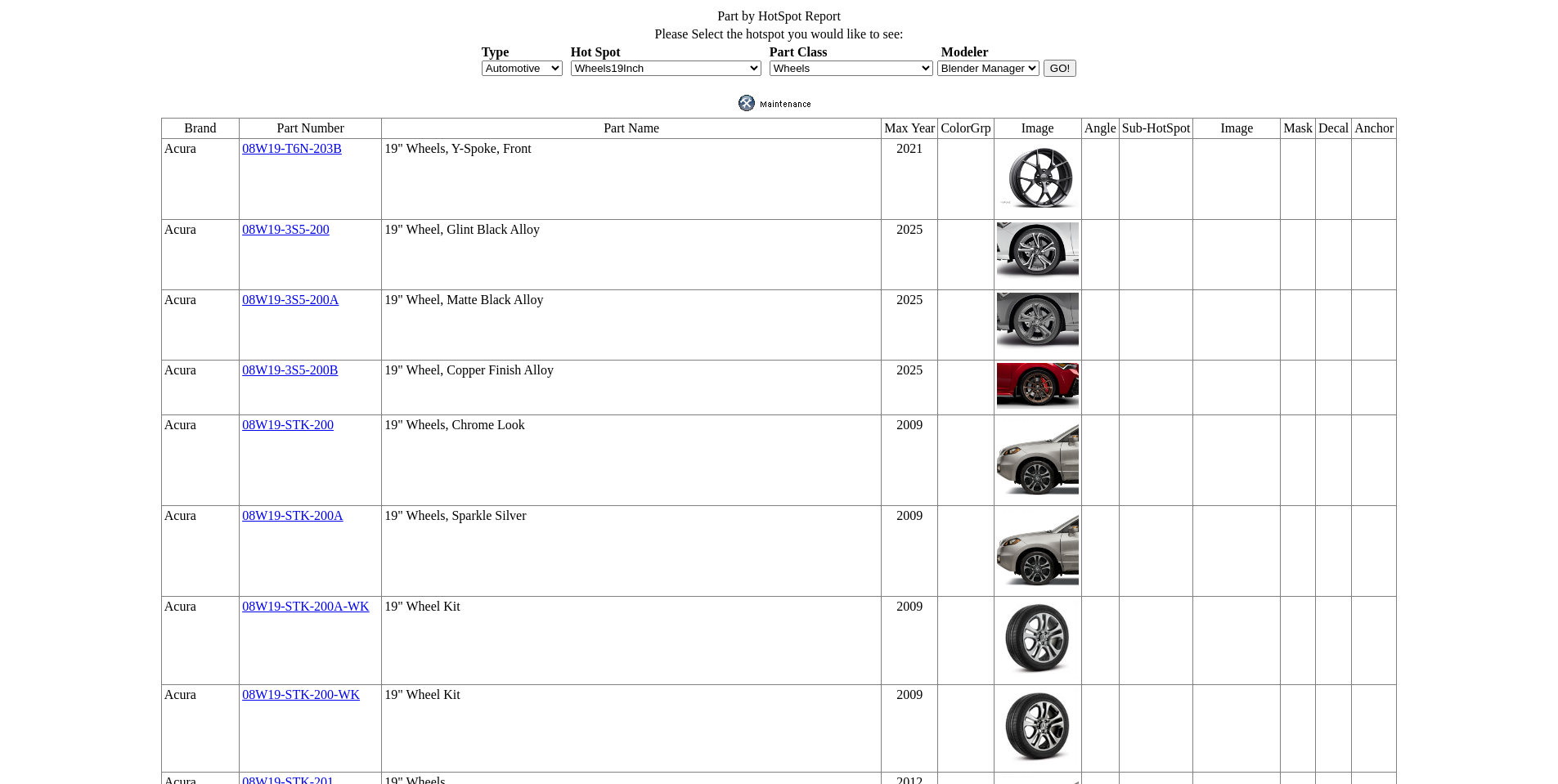 scroll, scrollTop: 0, scrollLeft: 0, axis: both 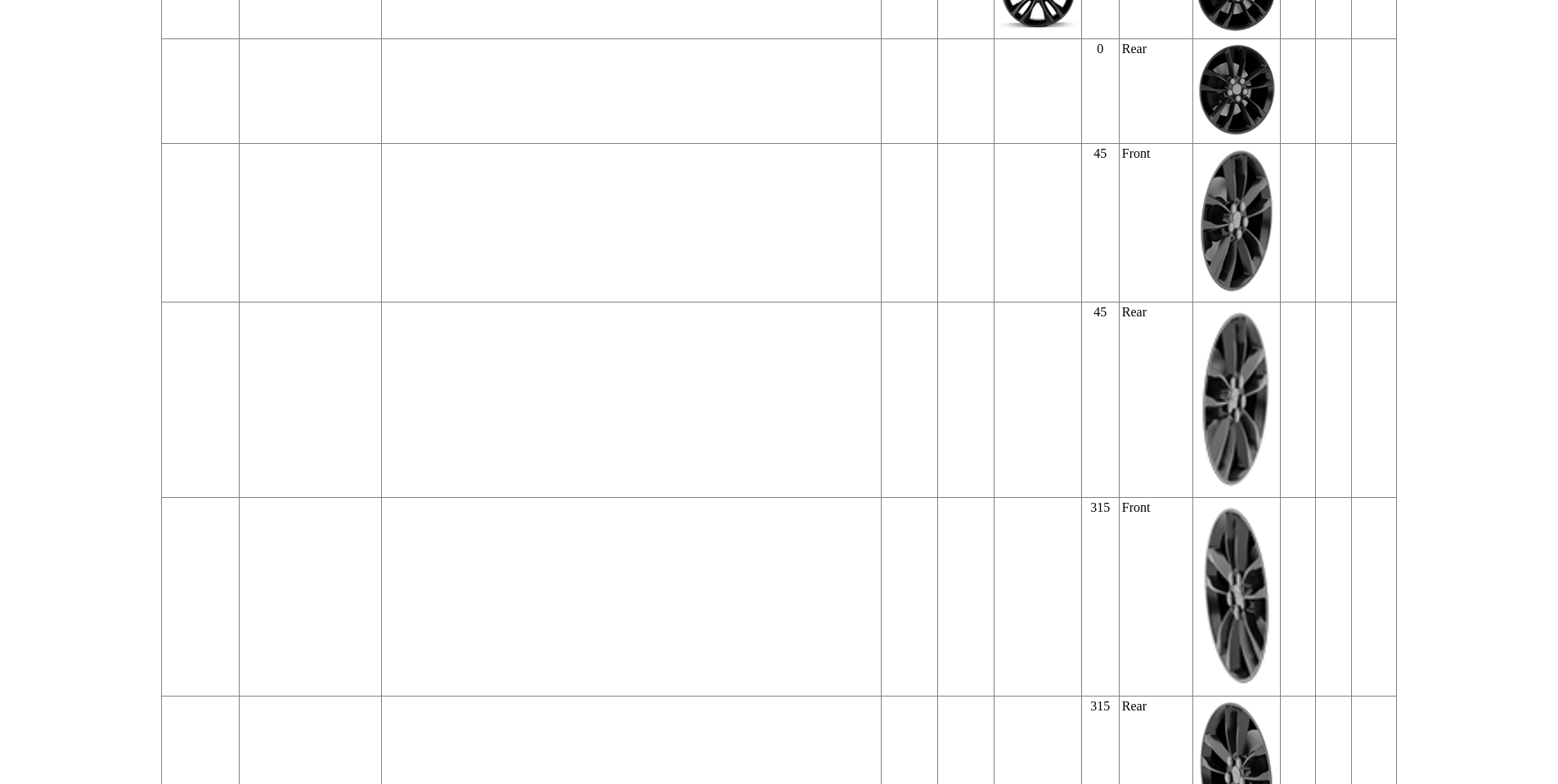 click on "84256503" at bounding box center (268, 992) 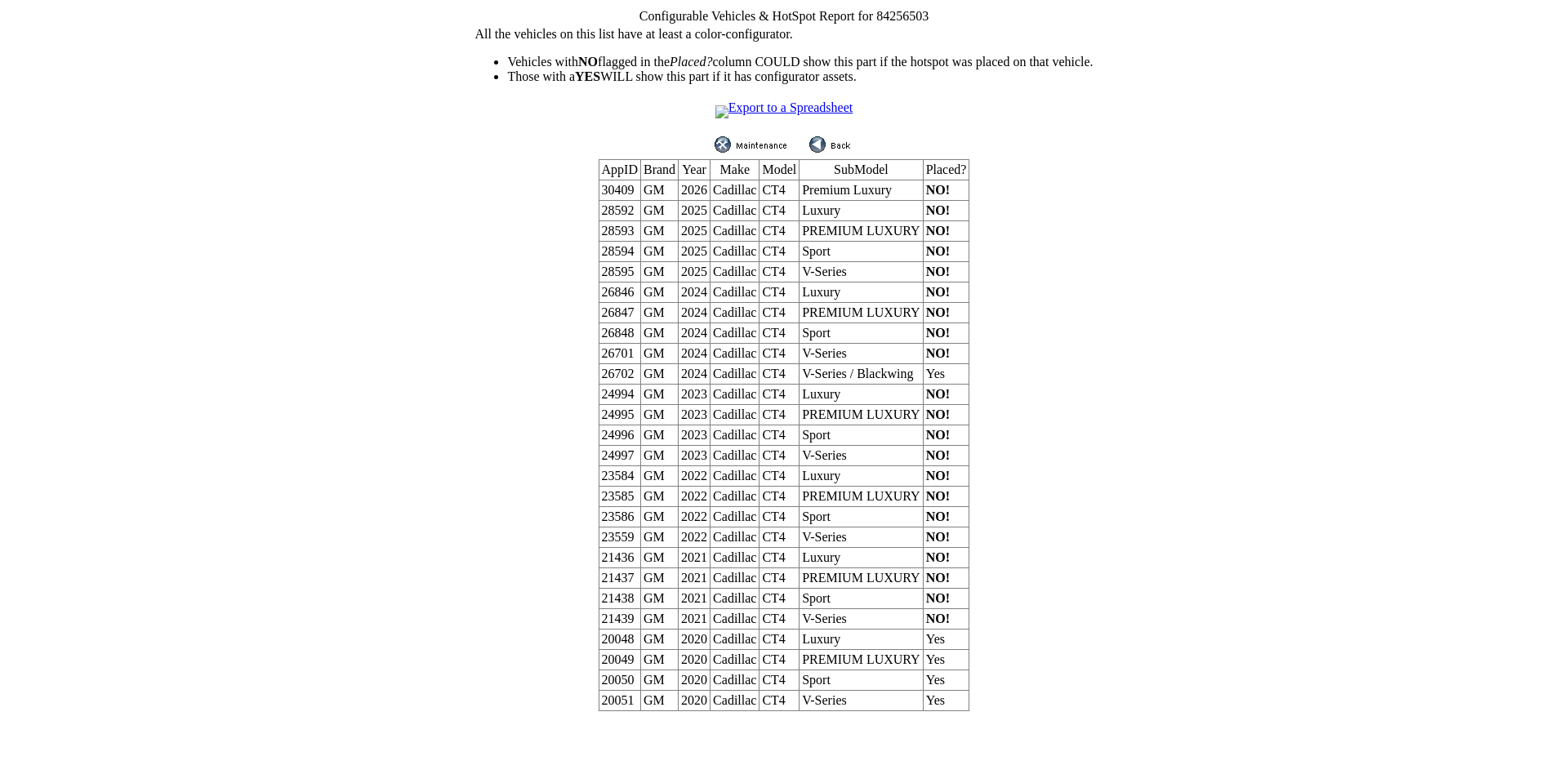scroll, scrollTop: 0, scrollLeft: 0, axis: both 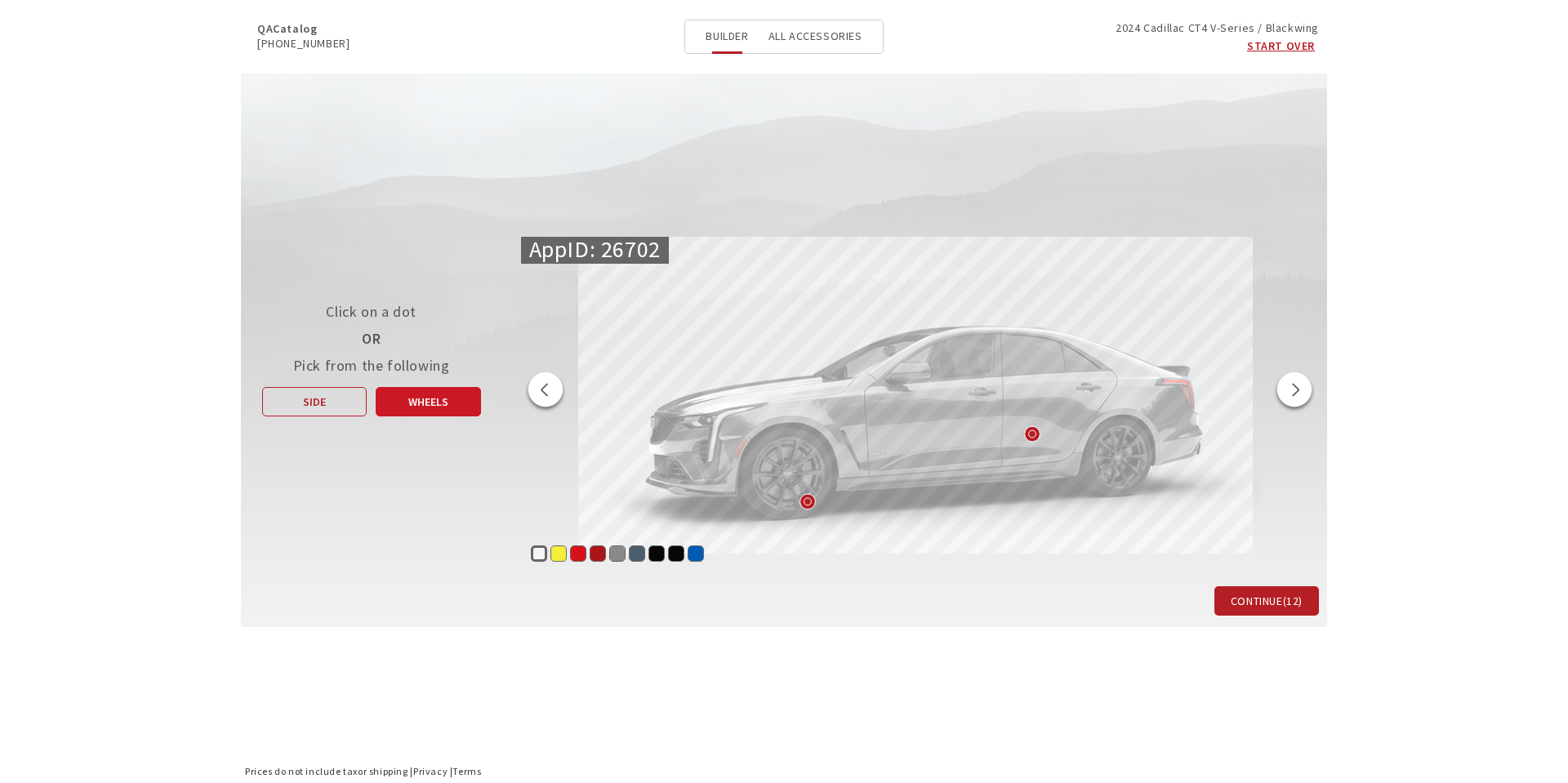 click on "Wheels" at bounding box center [428, 402] 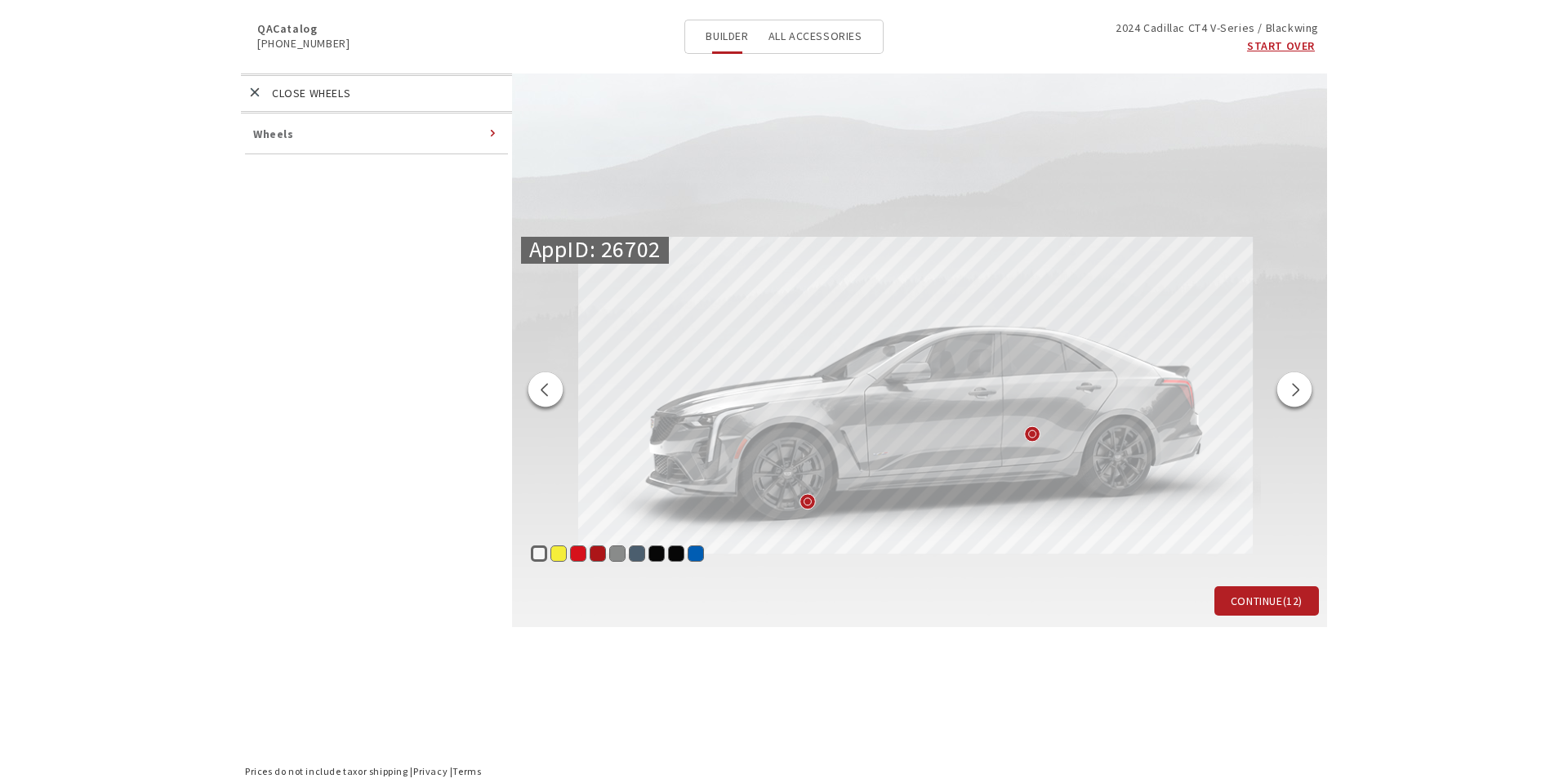 click on "Wheels" at bounding box center [274, 134] 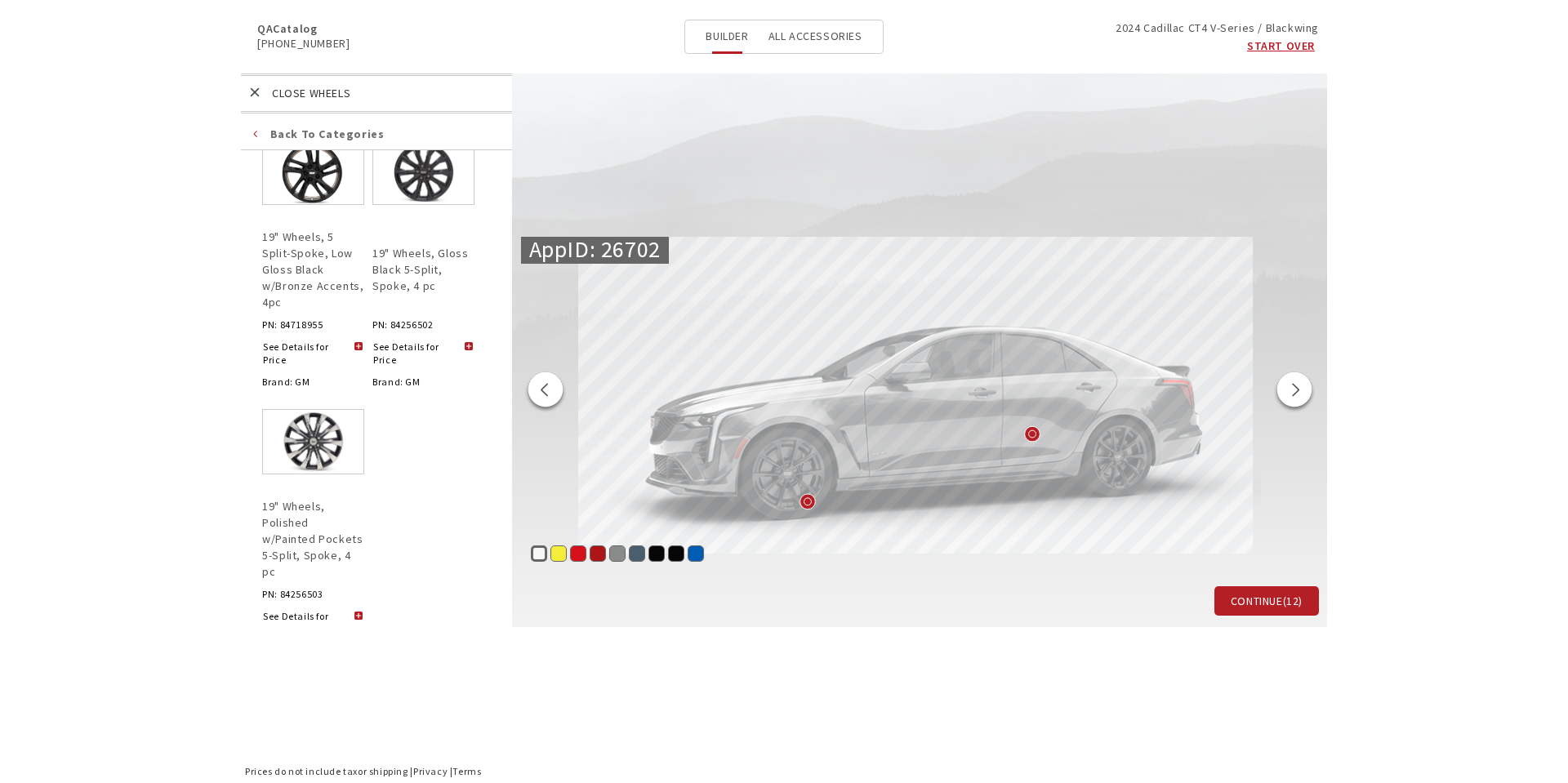scroll, scrollTop: 292, scrollLeft: 0, axis: vertical 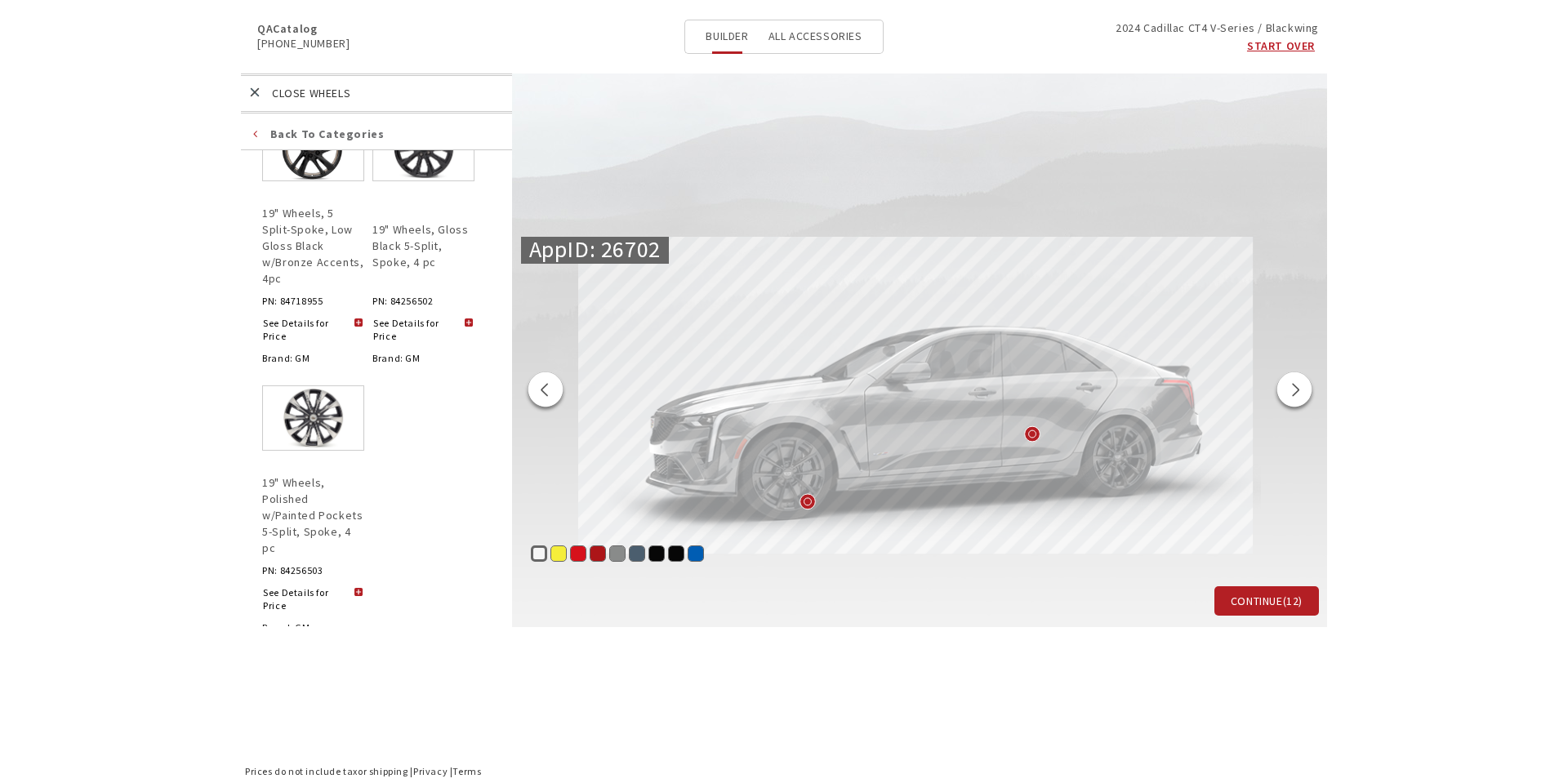 click at bounding box center (359, 593) 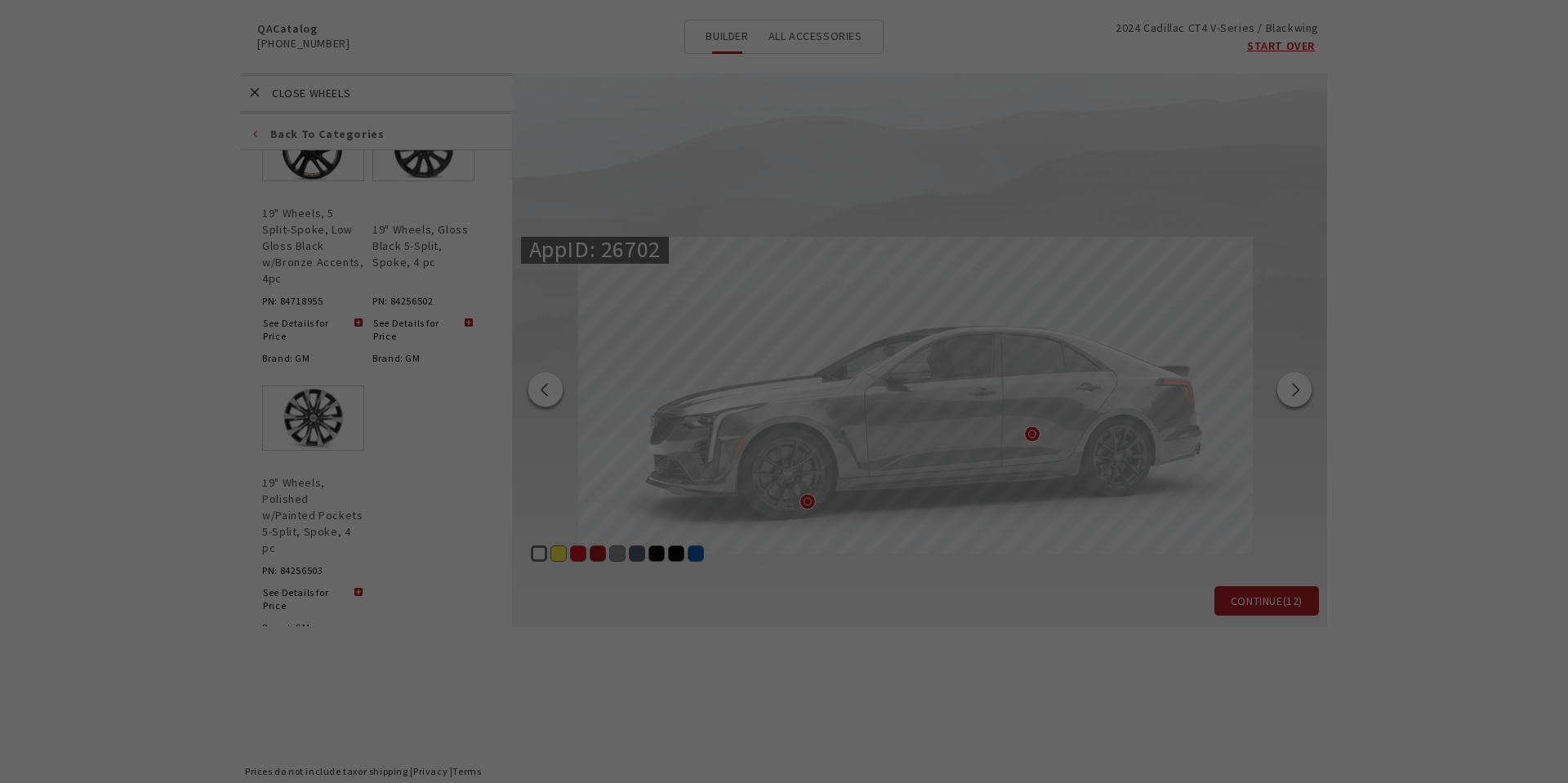 scroll, scrollTop: 0, scrollLeft: 0, axis: both 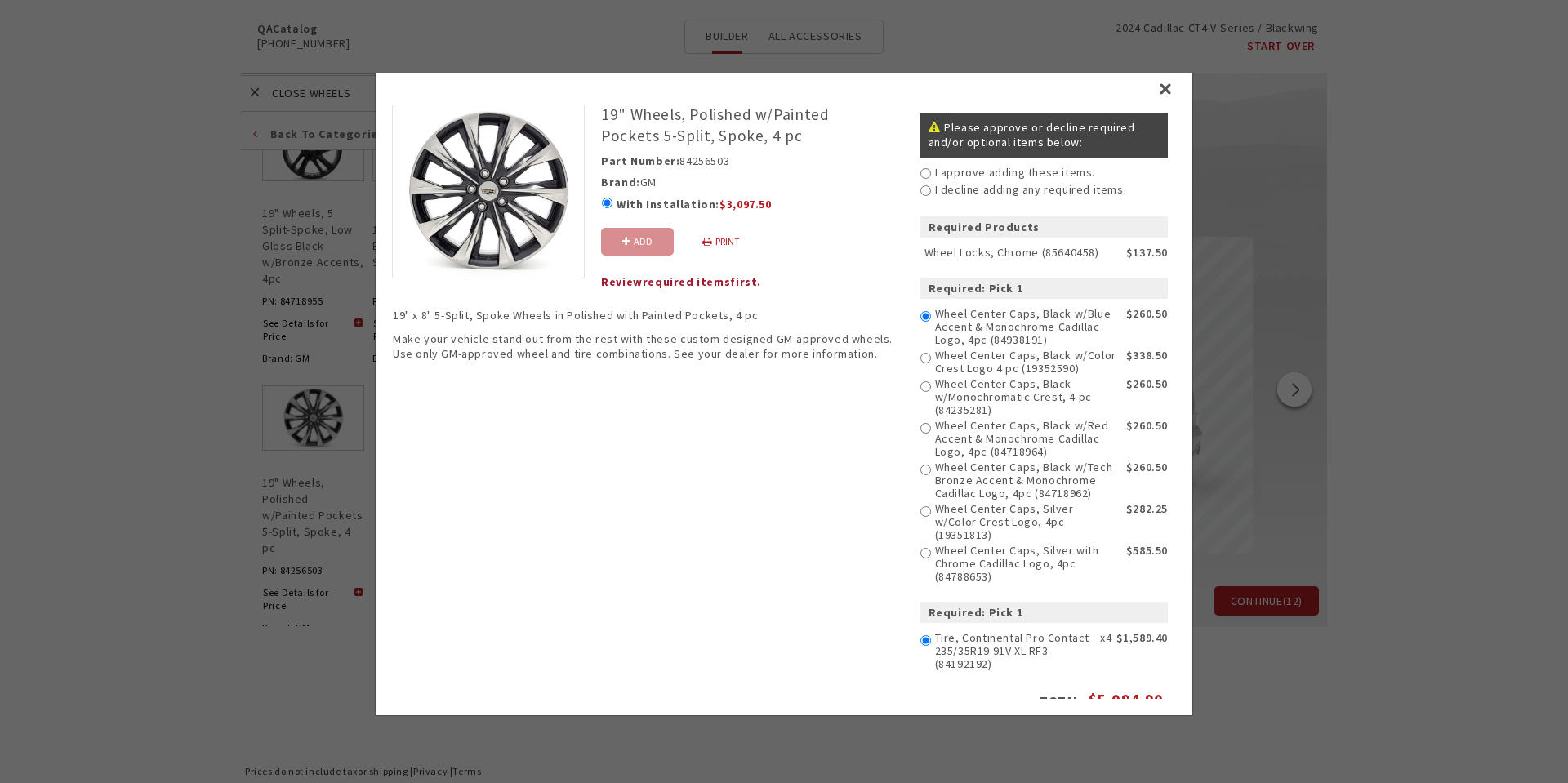 click on "I approve adding these items." at bounding box center (925, 173) 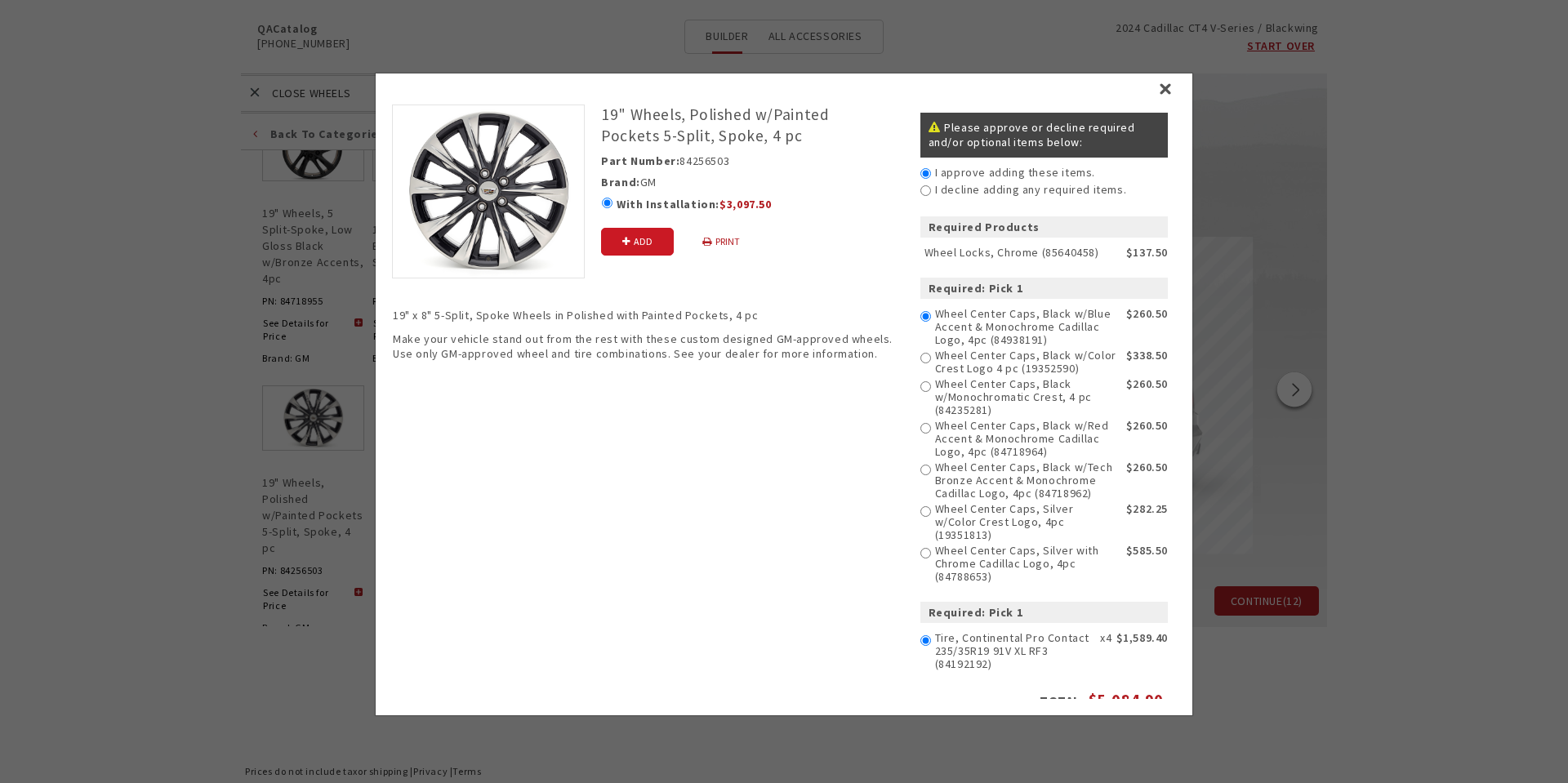 click on "Add" at bounding box center (637, 242) 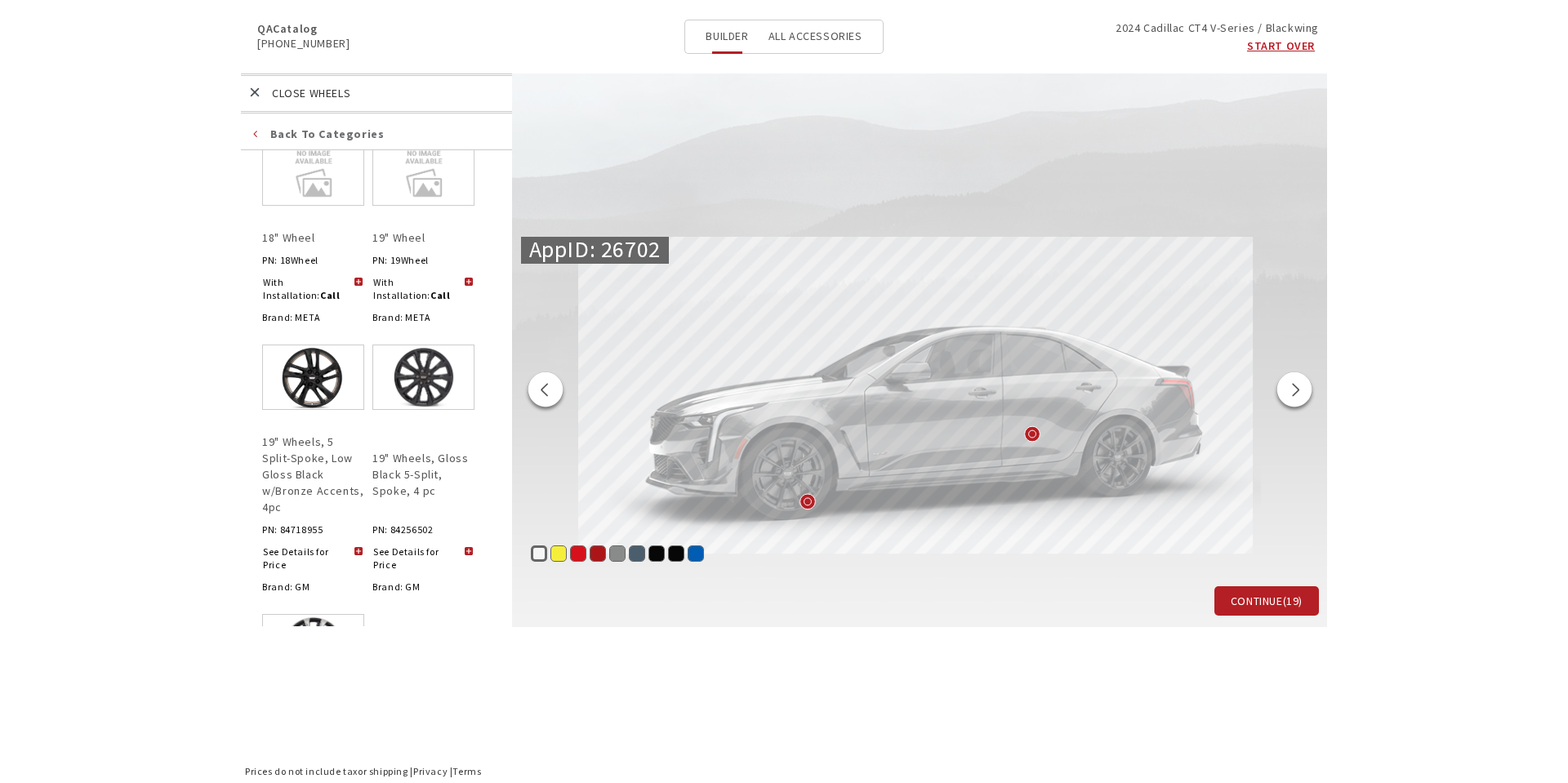 scroll, scrollTop: 47, scrollLeft: 0, axis: vertical 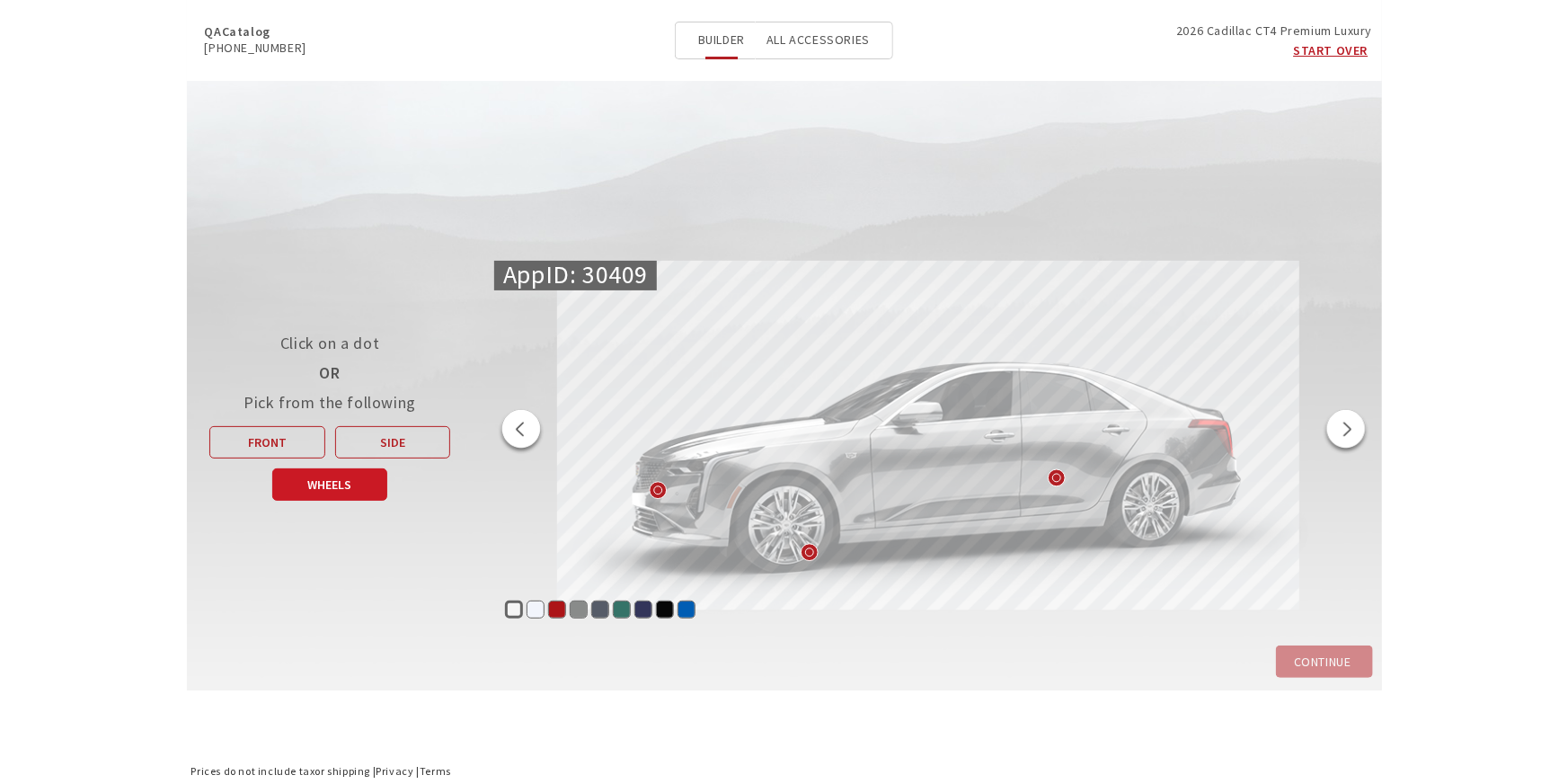 click on "Wheels" at bounding box center [330, 485] 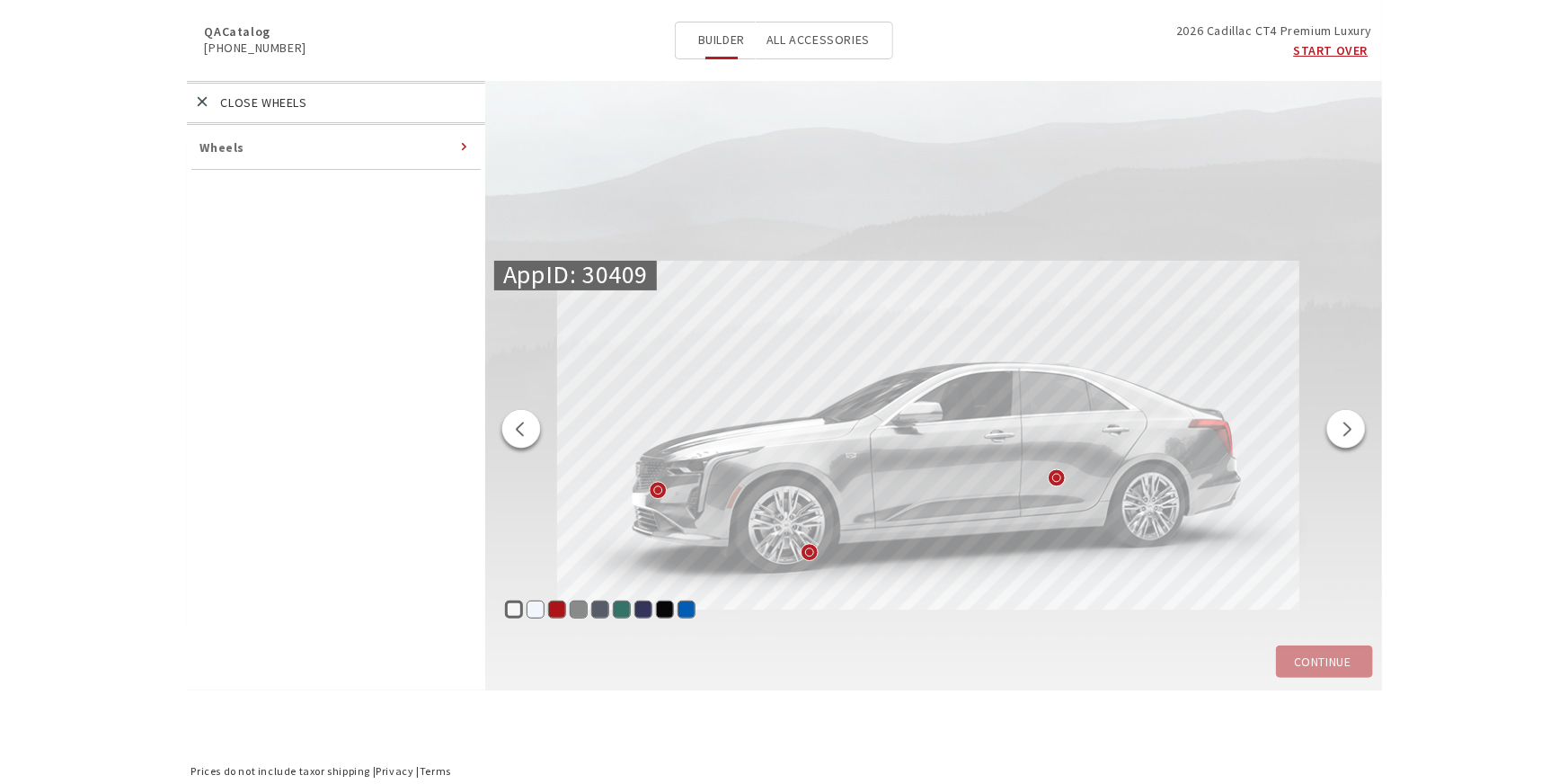 click on "Wheels" at bounding box center [223, 147] 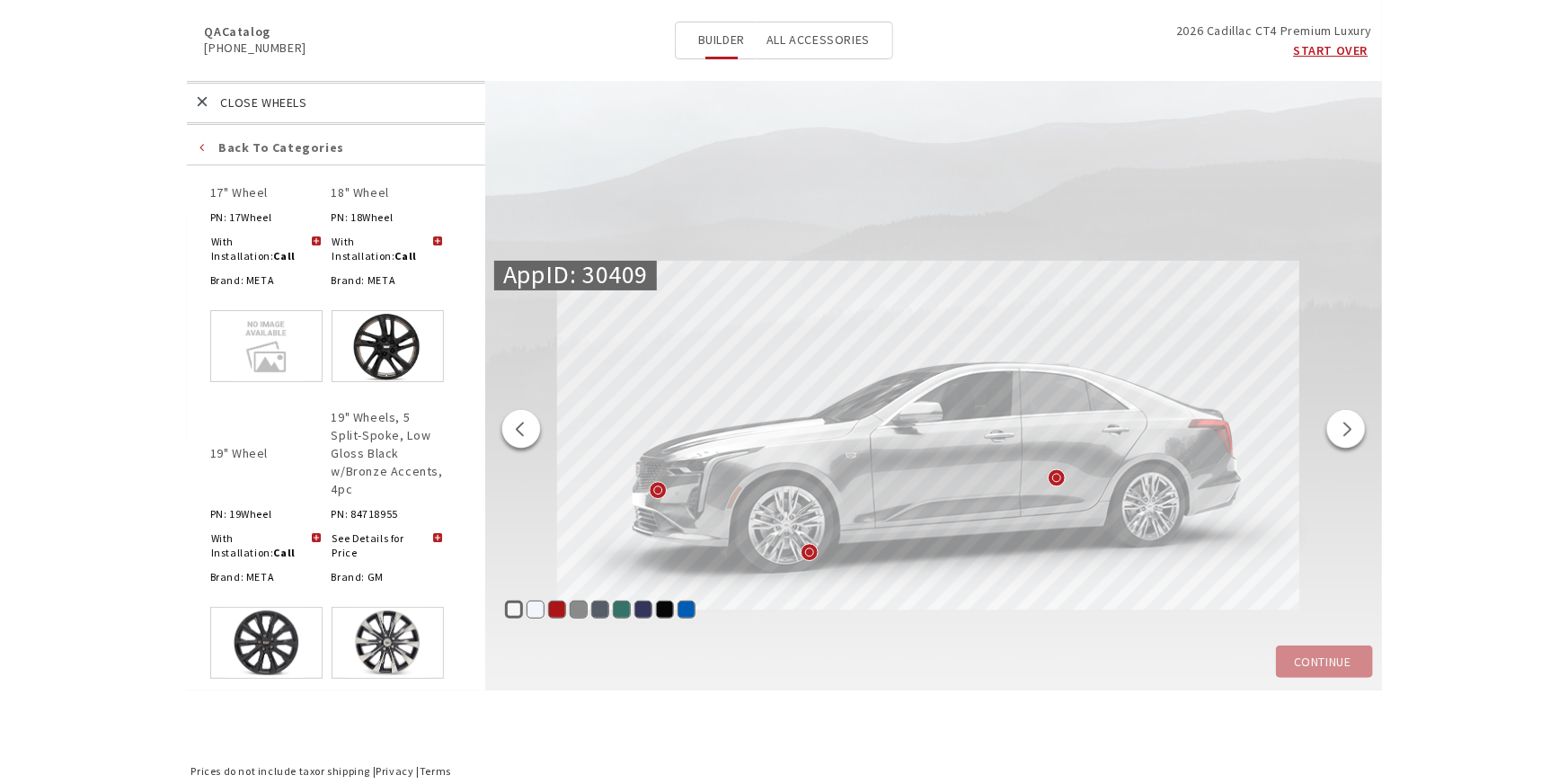 scroll, scrollTop: 408, scrollLeft: 0, axis: vertical 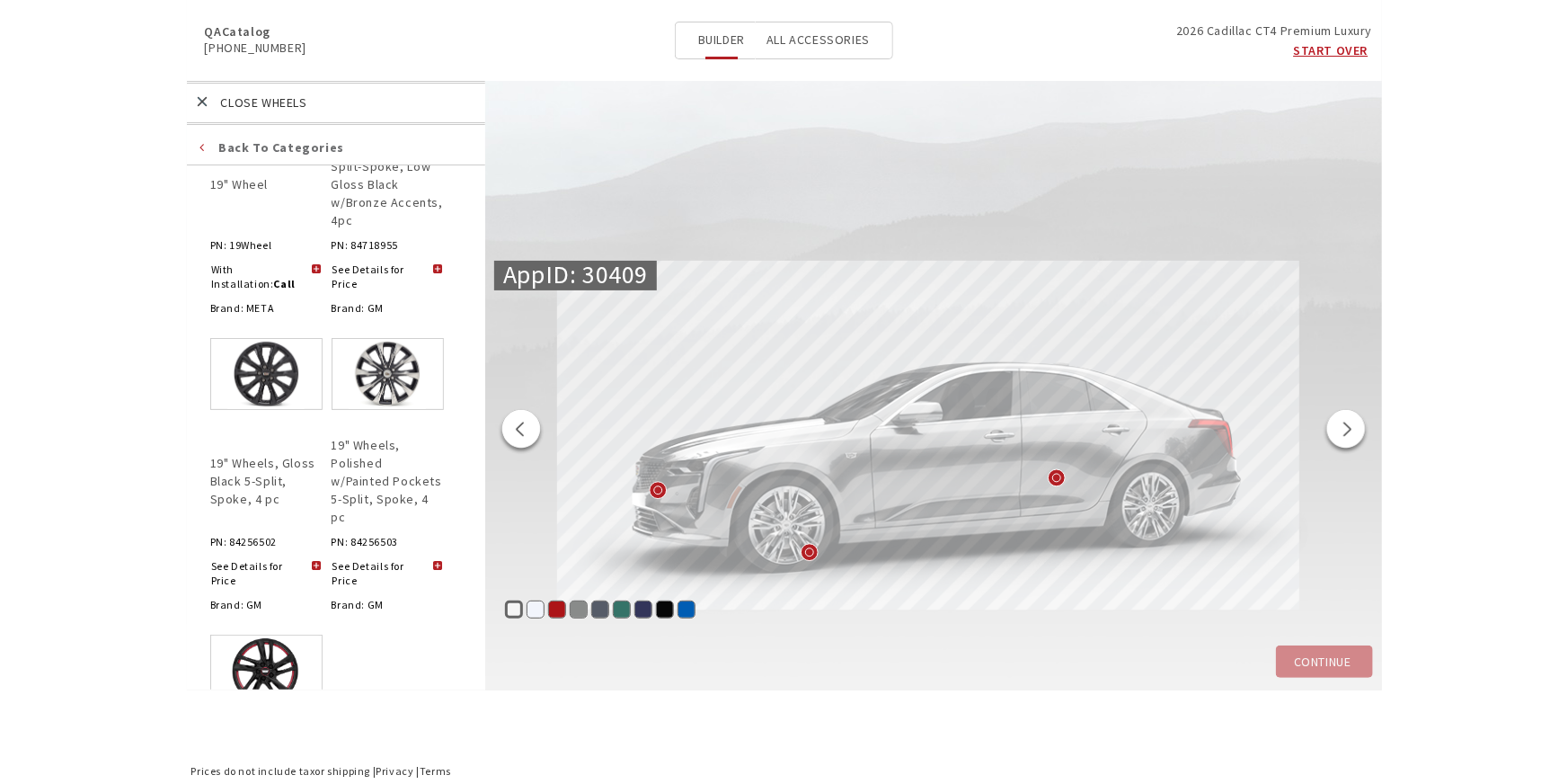 click at bounding box center [438, 566] 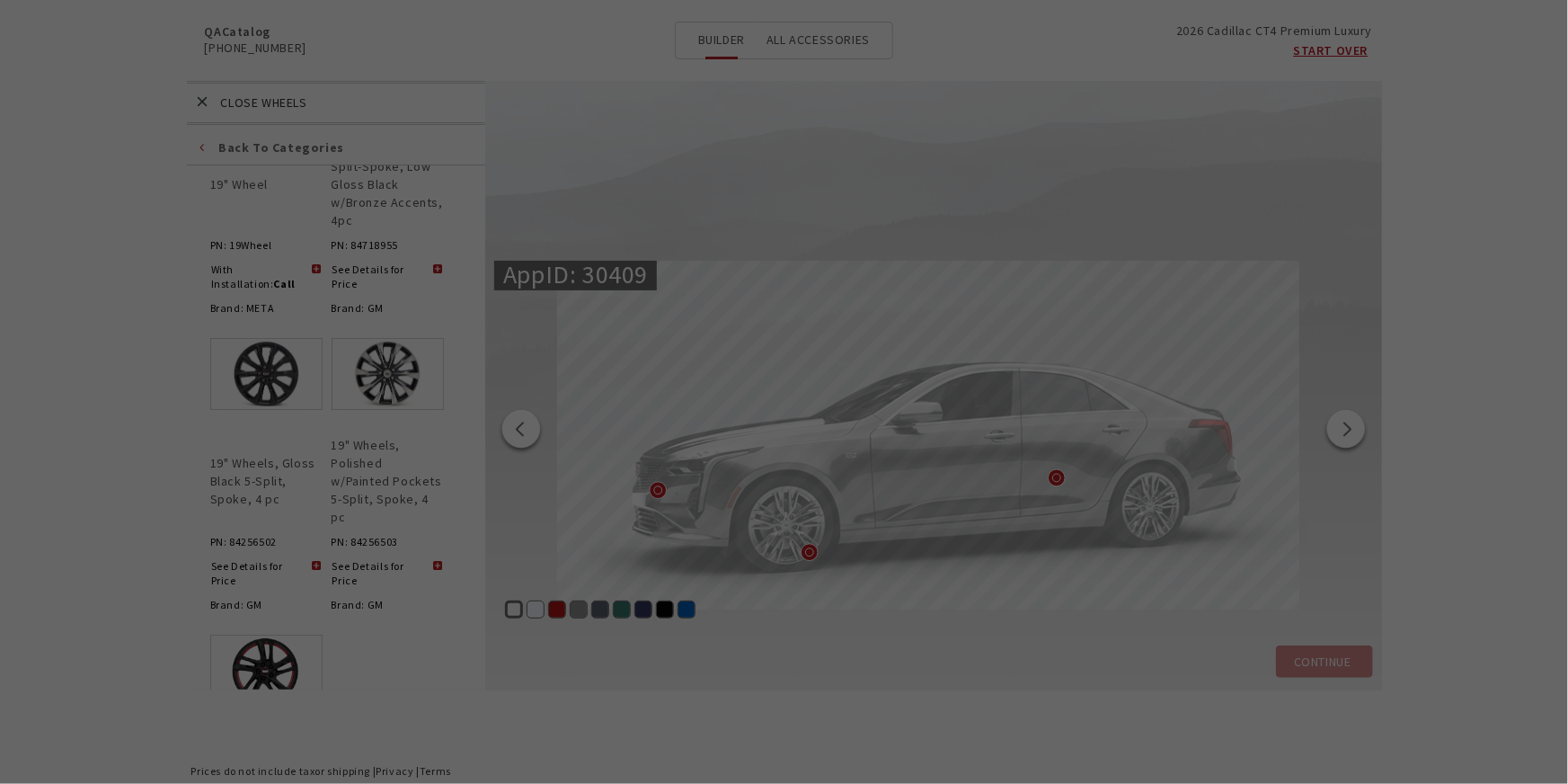scroll, scrollTop: 0, scrollLeft: 0, axis: both 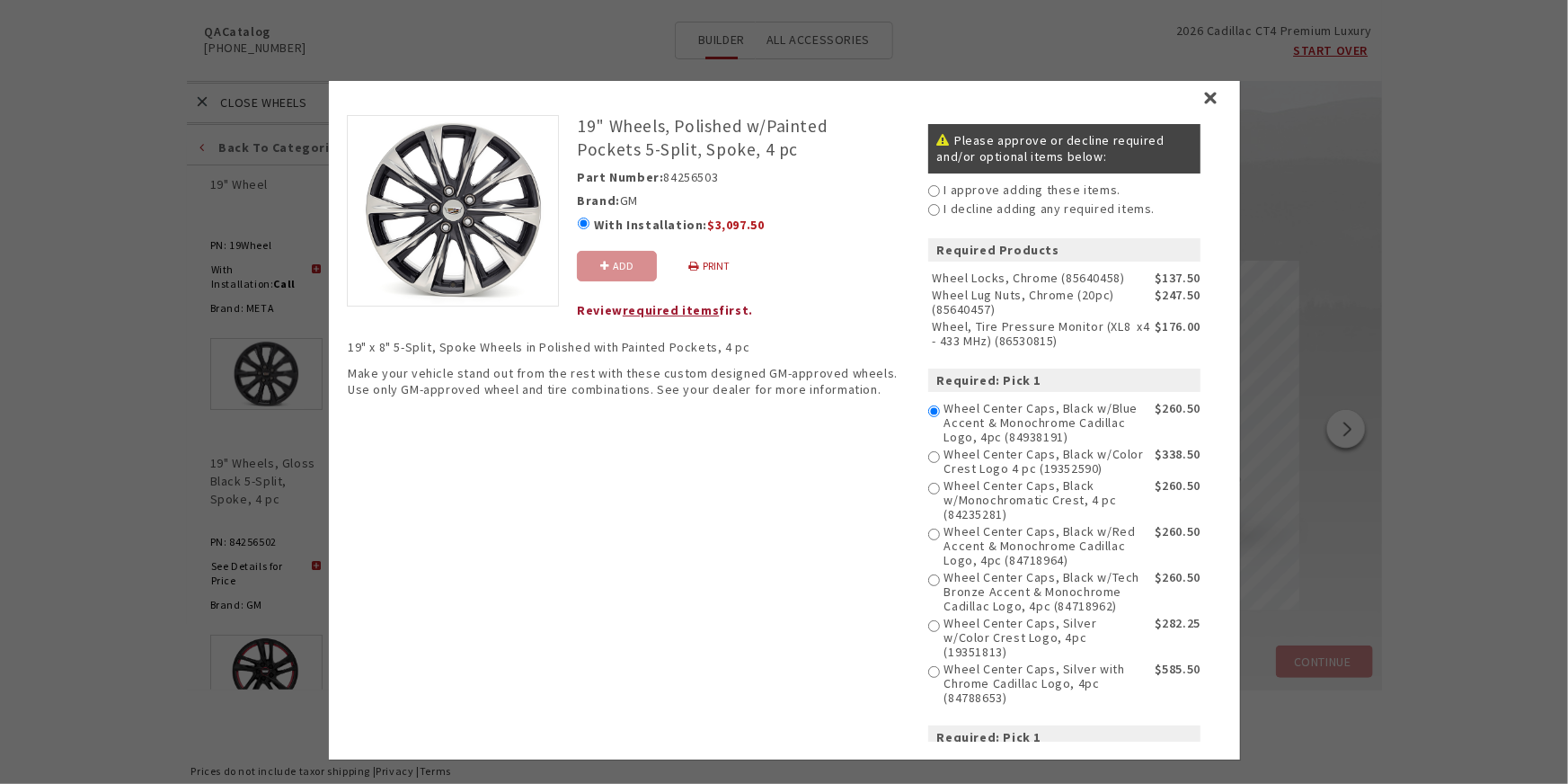 click on "I decline adding any required items." at bounding box center (933, 209) 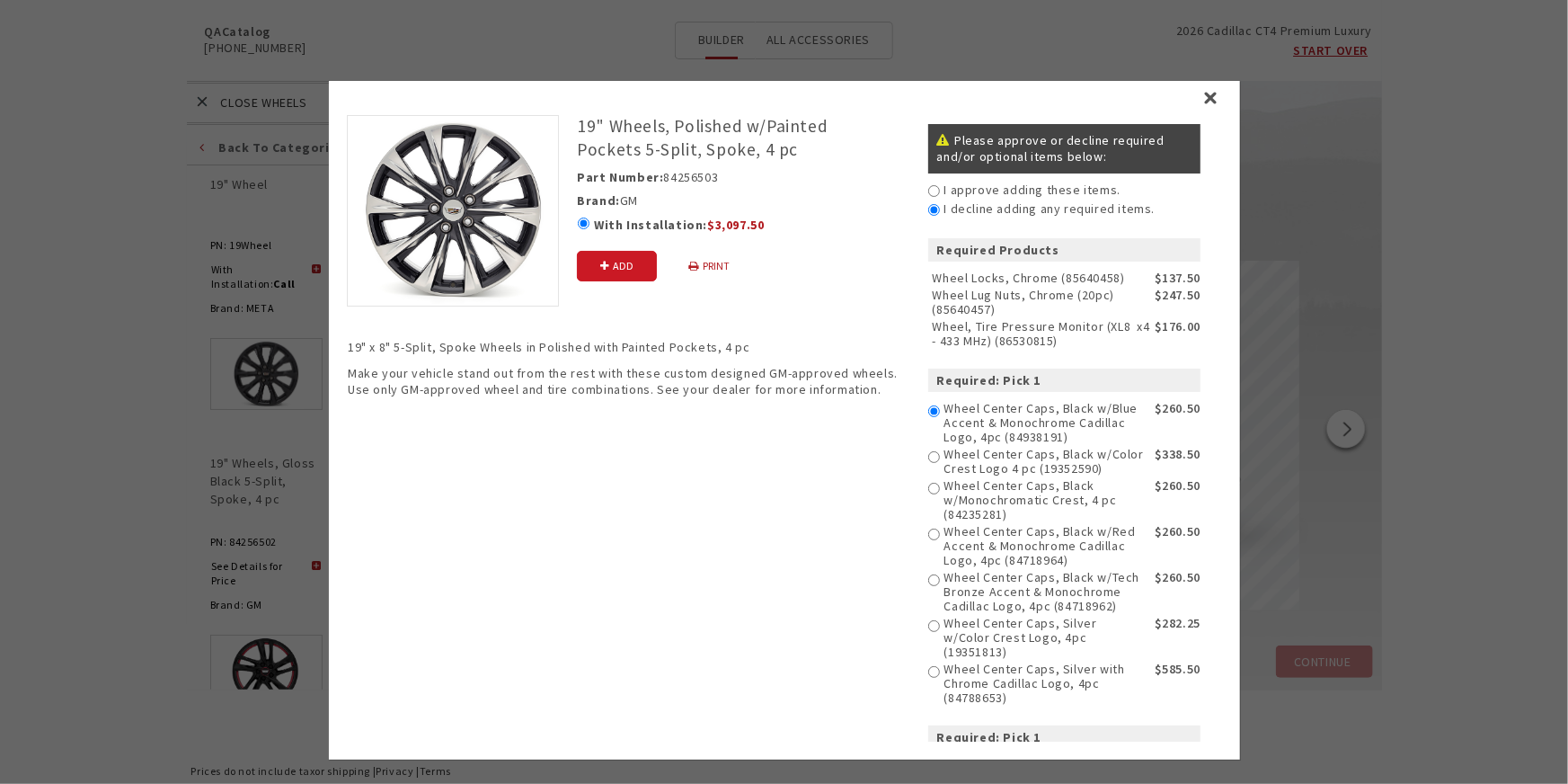 click at bounding box center [603, 265] 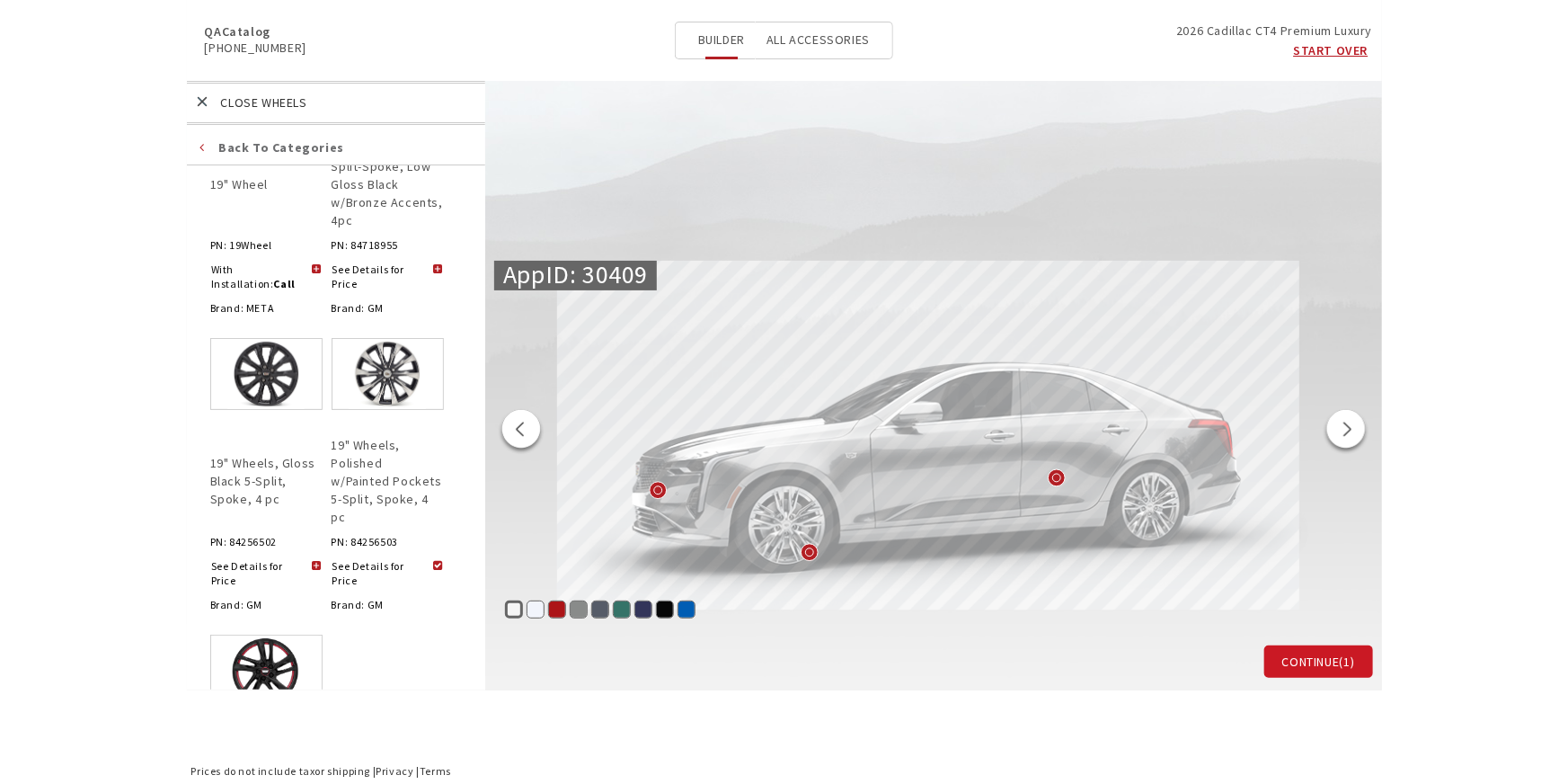 click on "Continue  (1)" at bounding box center (1318, 662) 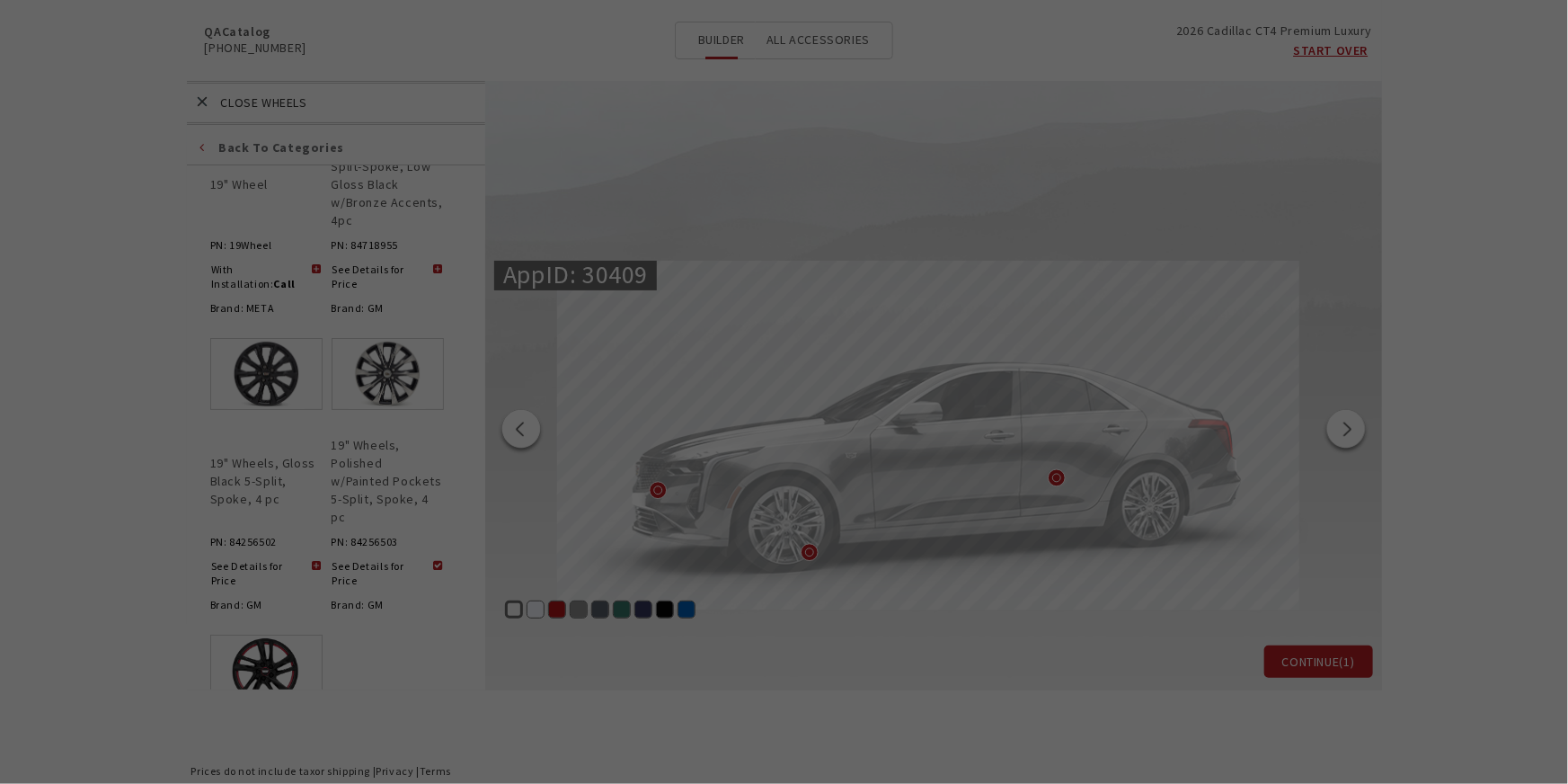 scroll, scrollTop: 0, scrollLeft: 0, axis: both 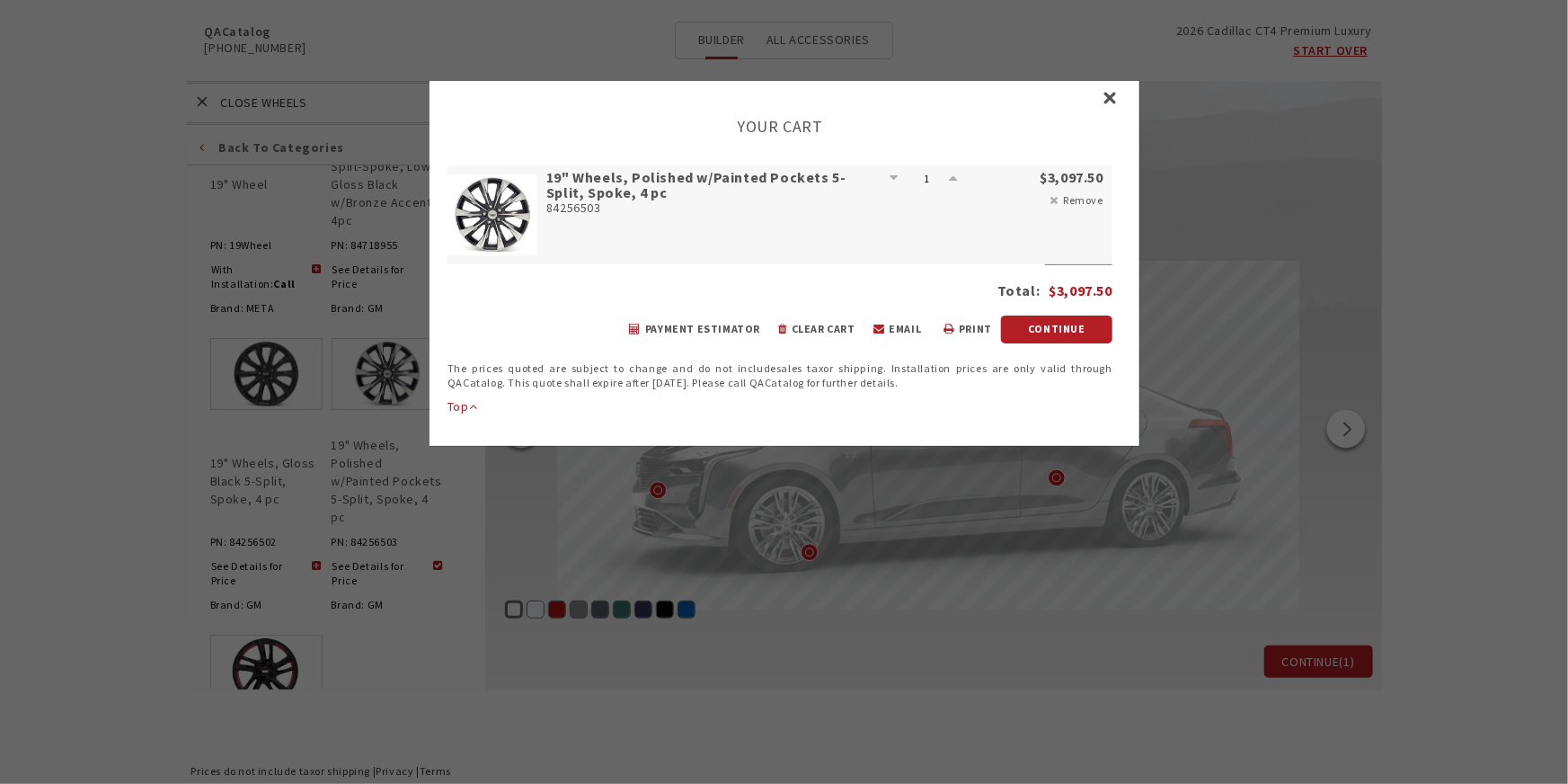 click on "clear cart" at bounding box center [816, 324] 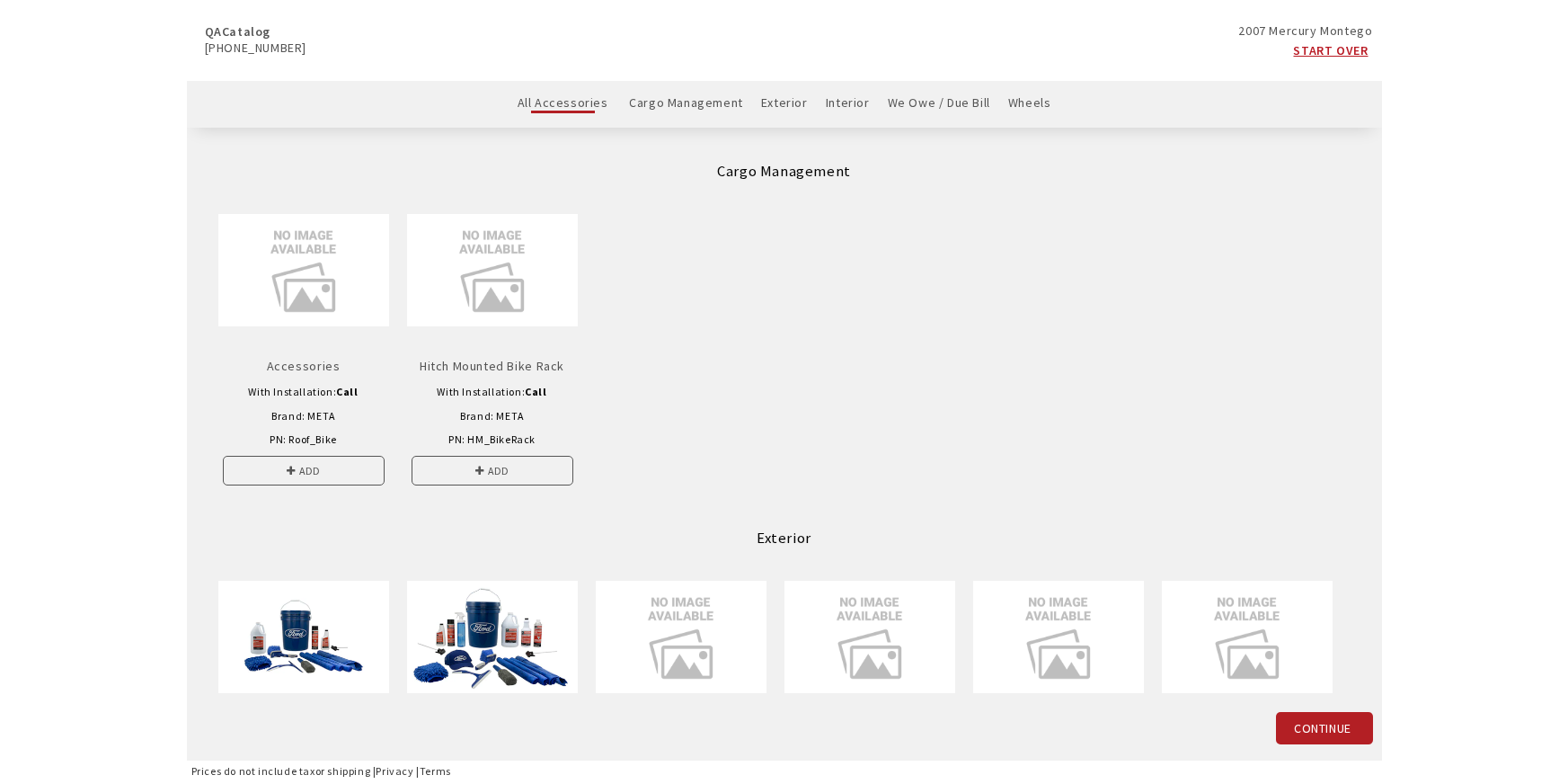 scroll, scrollTop: 0, scrollLeft: 0, axis: both 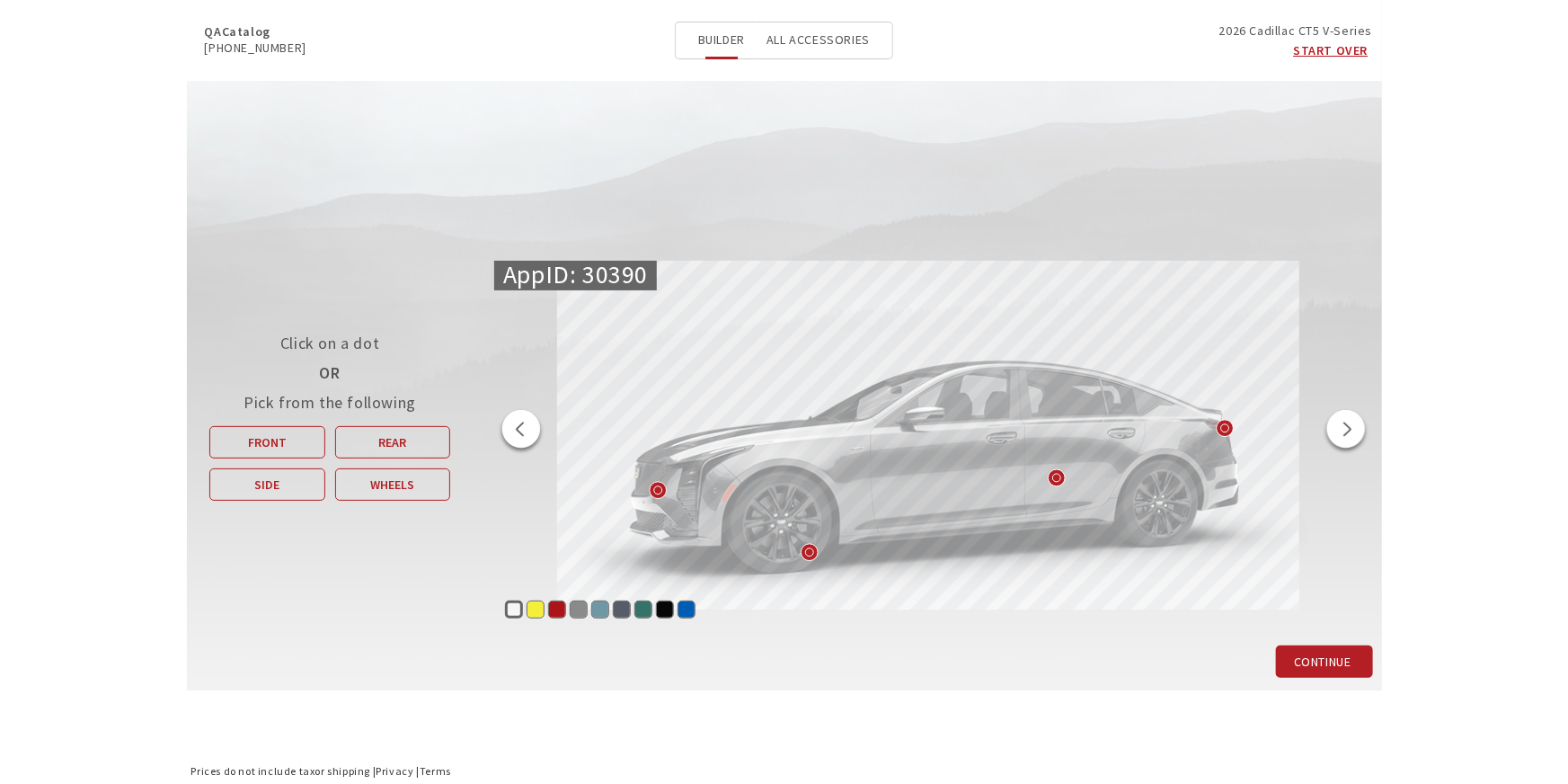 click on "Cyber Yellow Metallic" at bounding box center (536, 610) 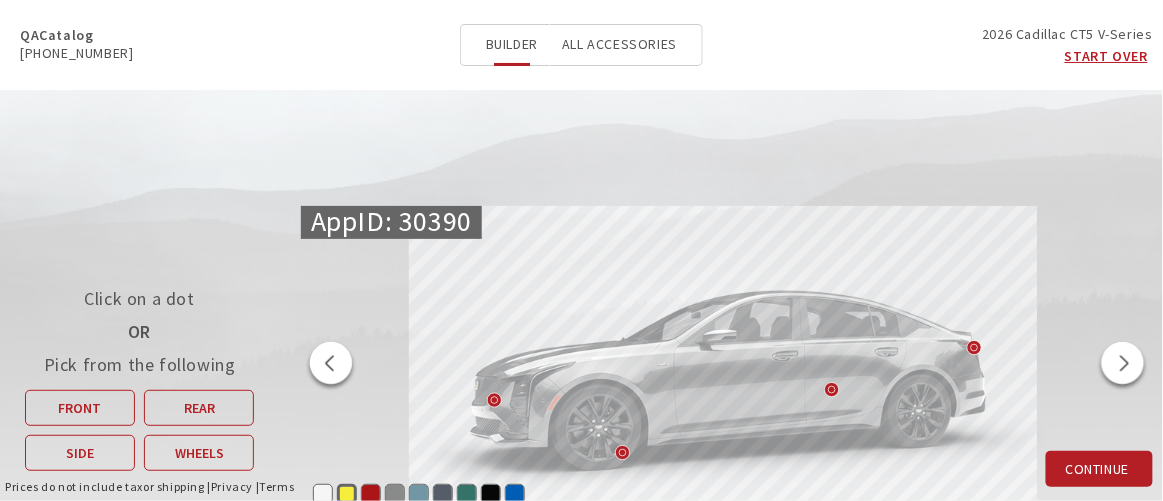 click at bounding box center (1123, 366) 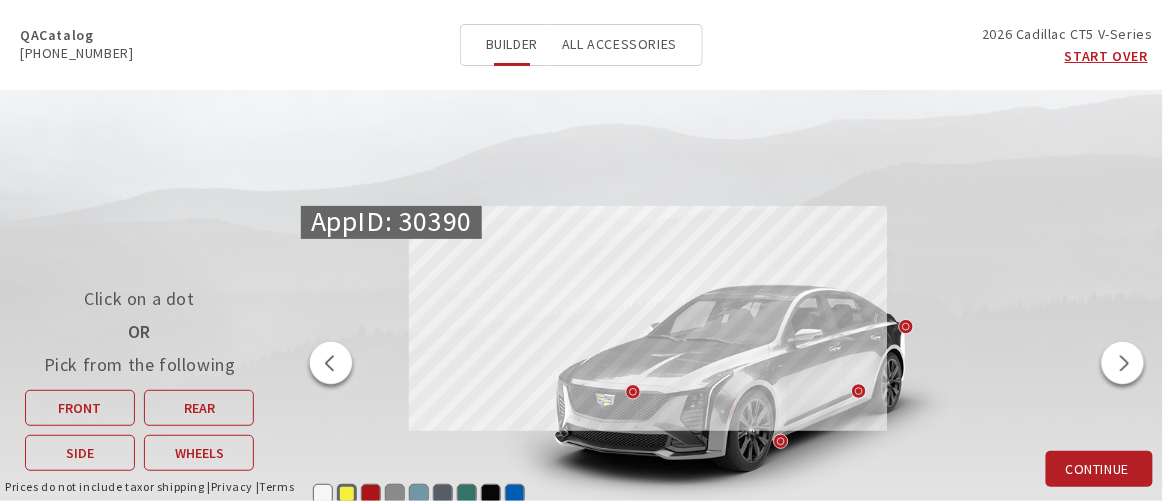 click at bounding box center (1123, 366) 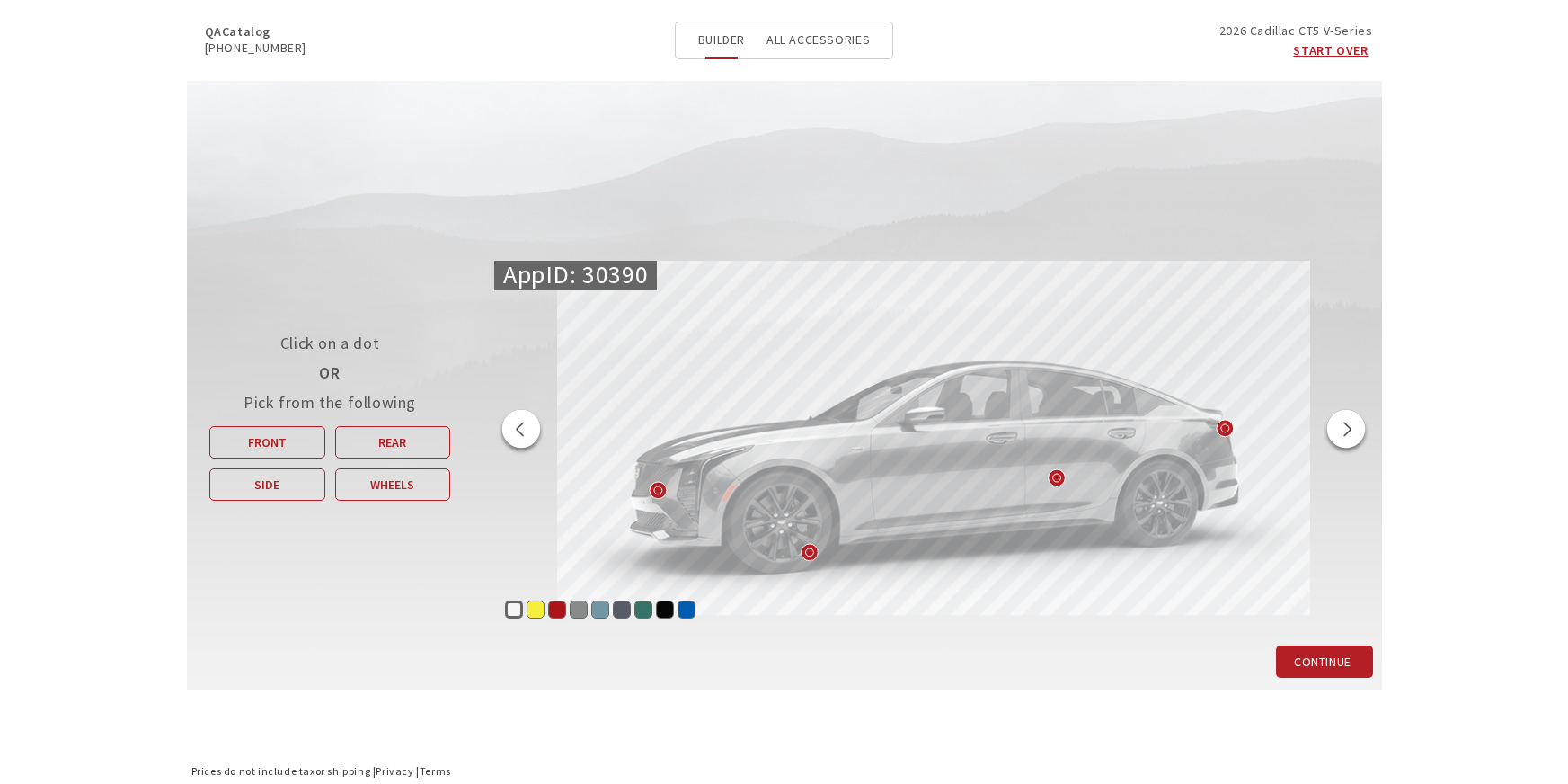 scroll, scrollTop: 0, scrollLeft: 0, axis: both 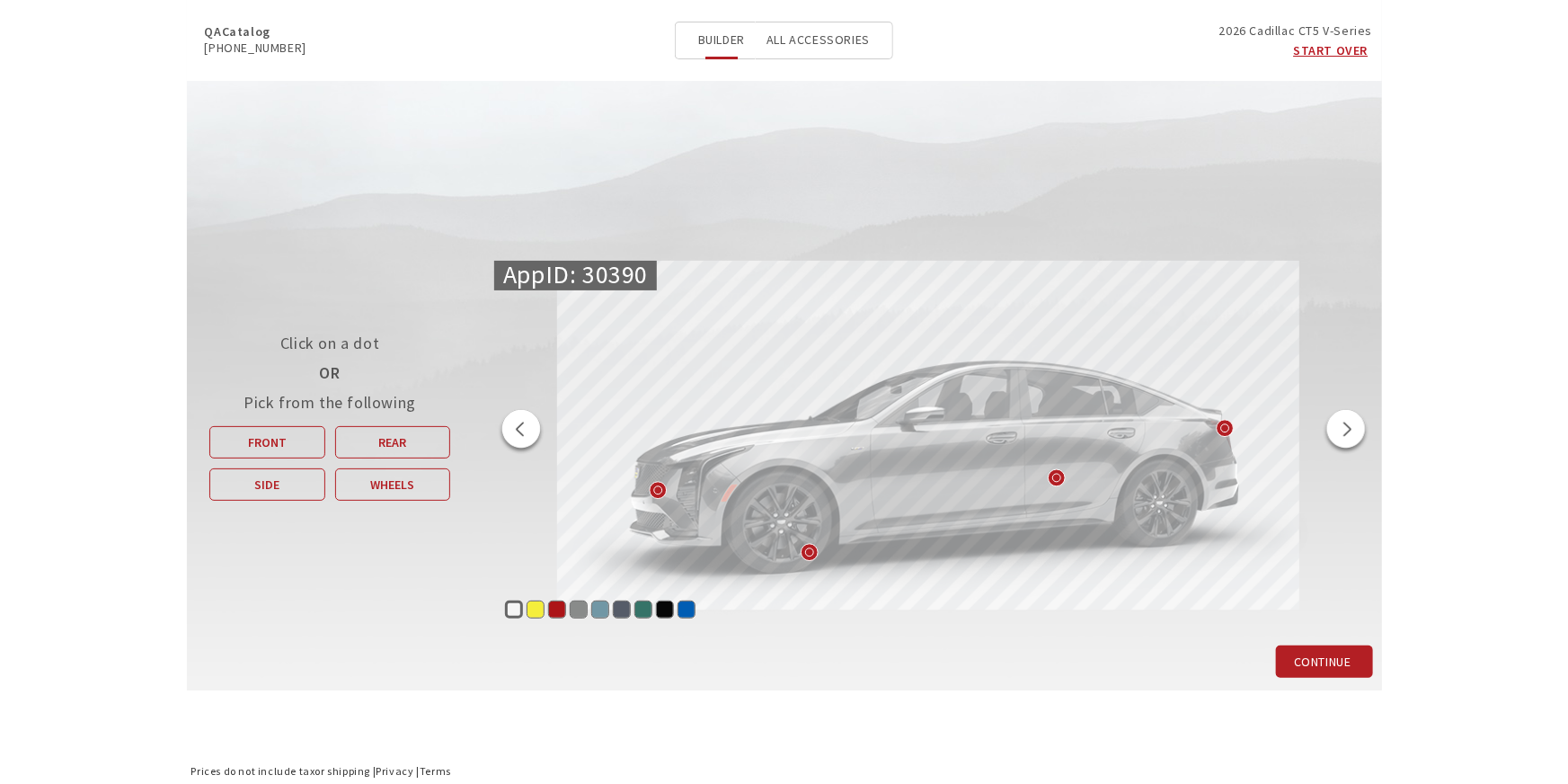 click on "Cyber Yellow Metallic" at bounding box center (536, 610) 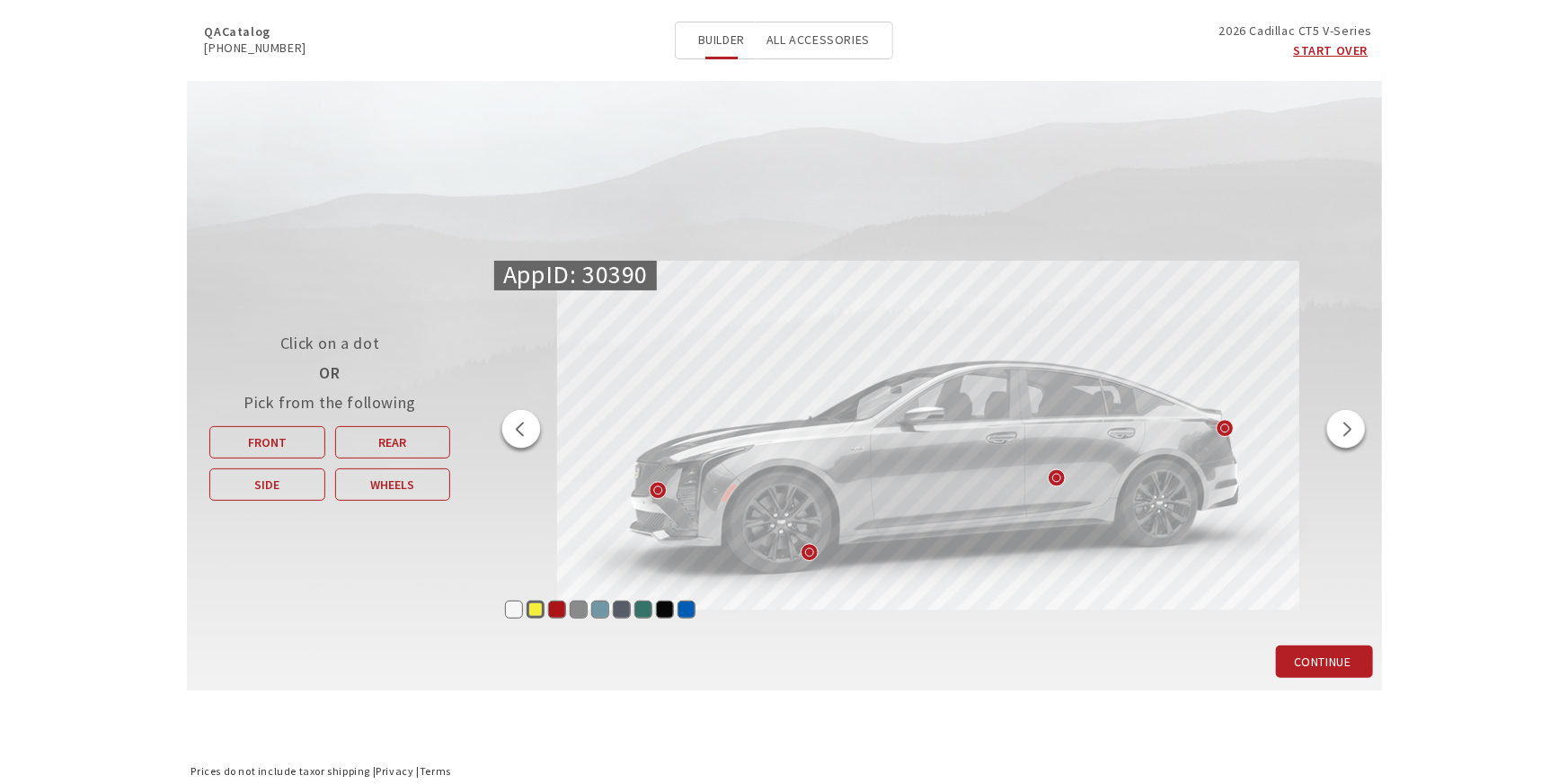 click at bounding box center (521, 432) 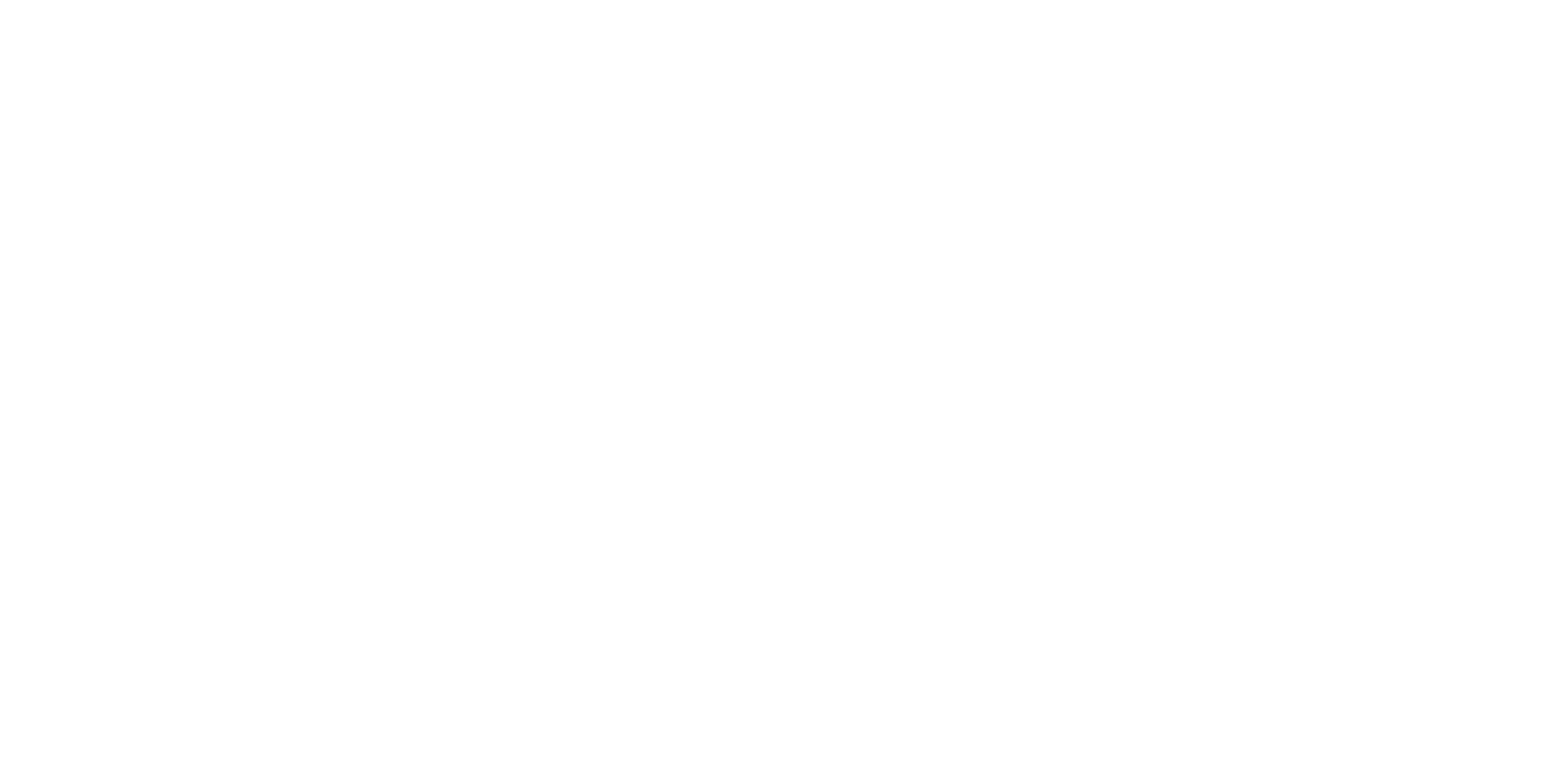 scroll, scrollTop: 0, scrollLeft: 0, axis: both 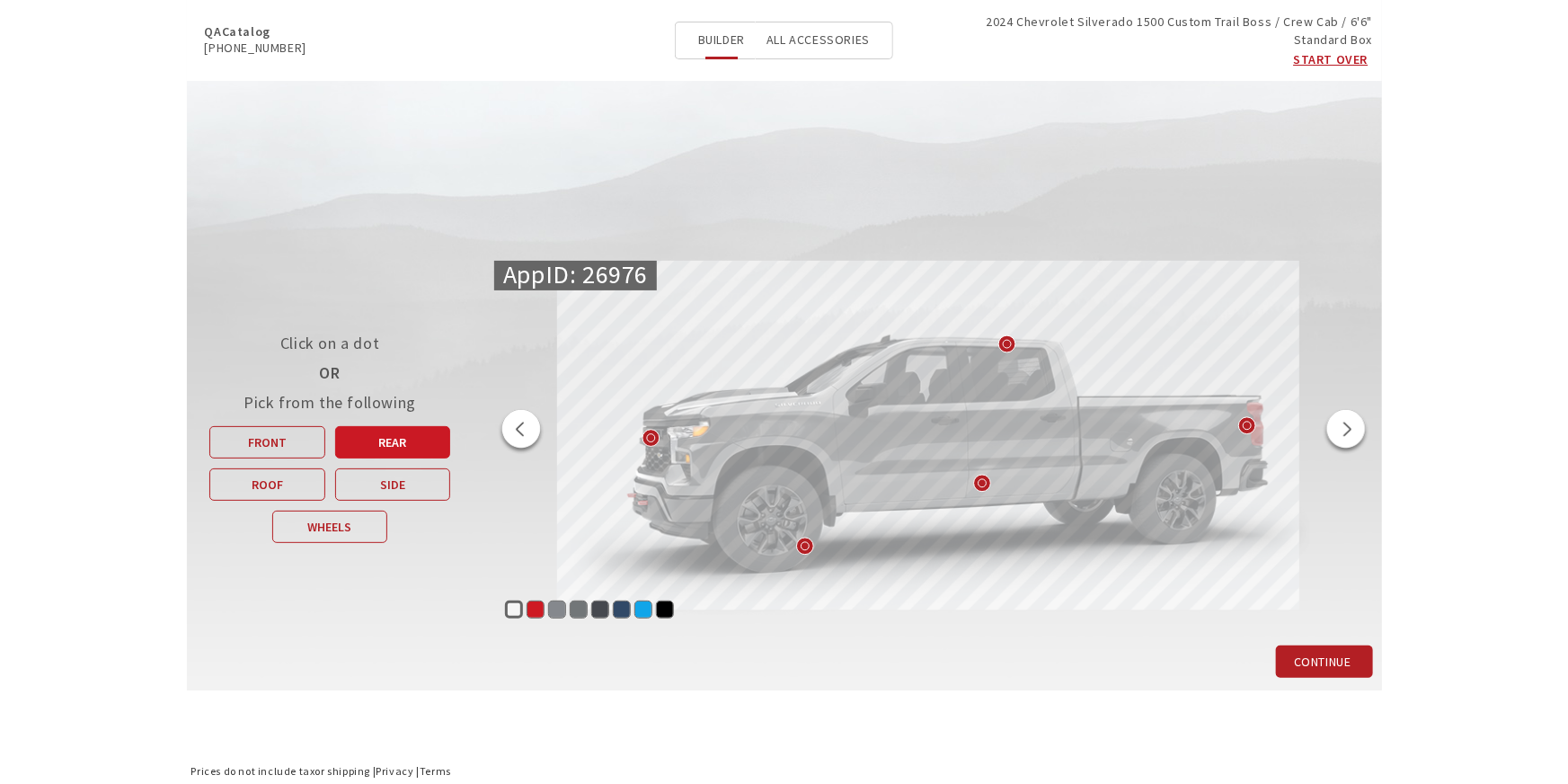 click on "Rear" at bounding box center (393, 442) 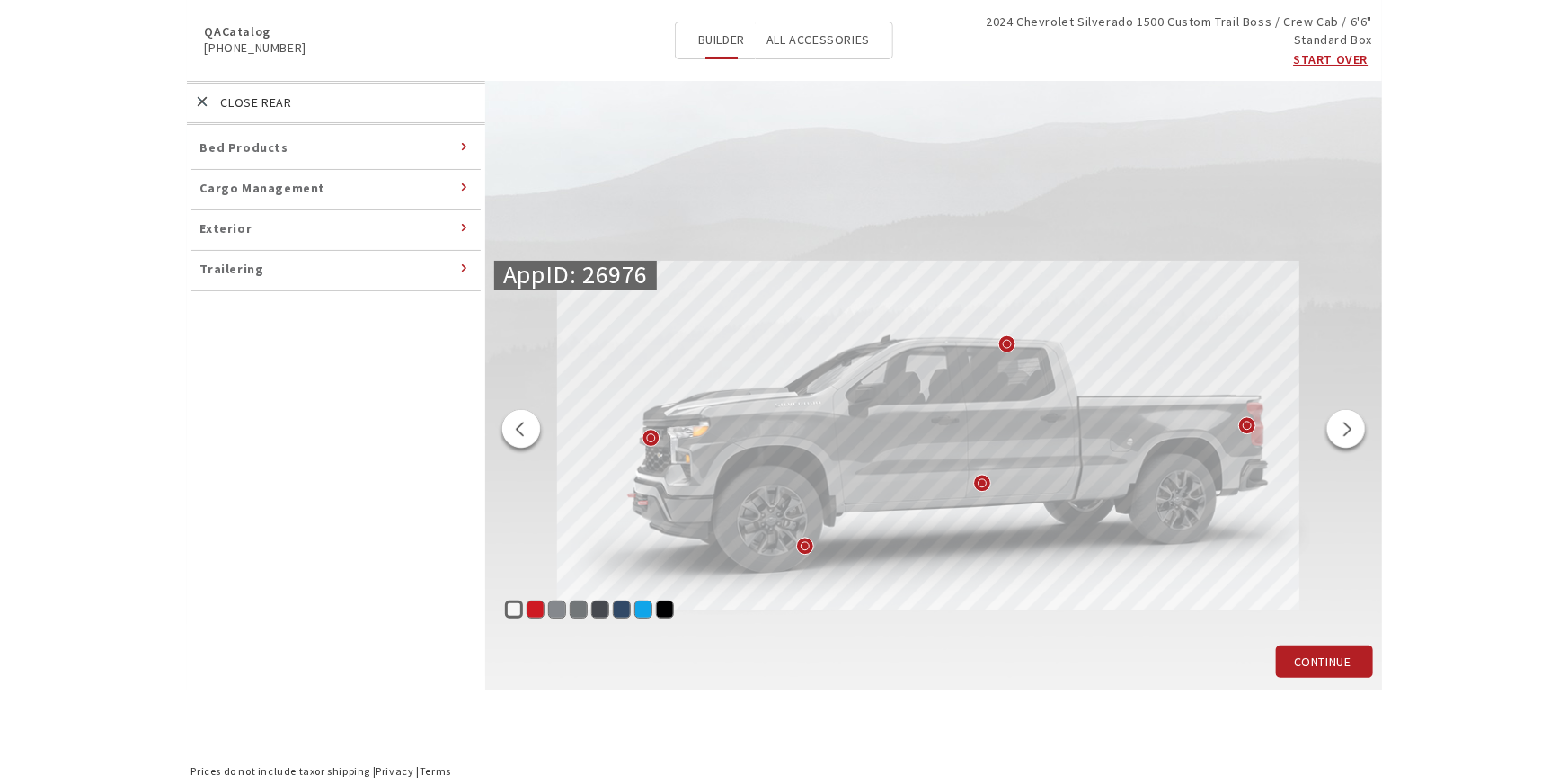 click on "Bed Products" at bounding box center (244, 147) 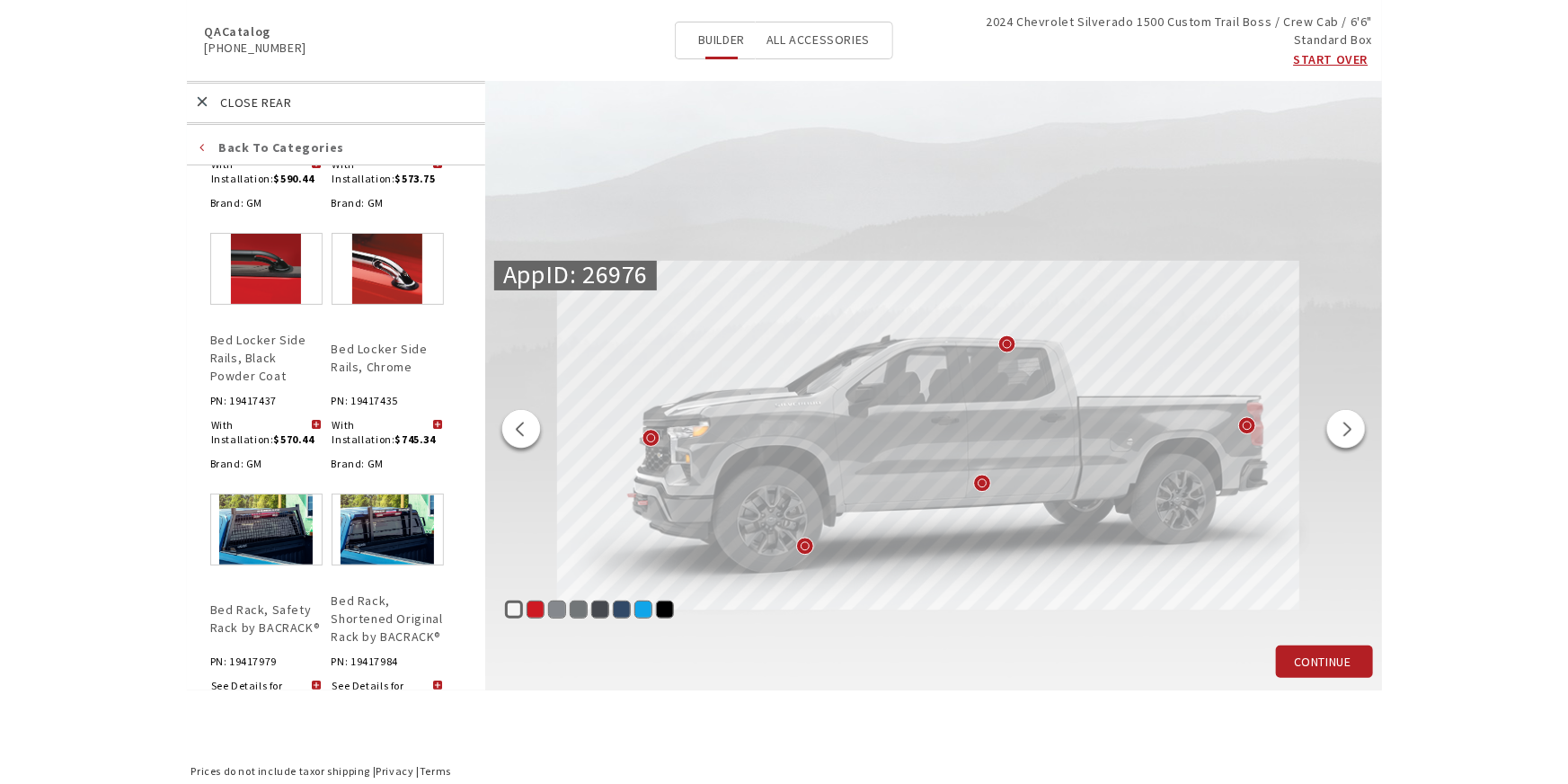 scroll, scrollTop: 490, scrollLeft: 0, axis: vertical 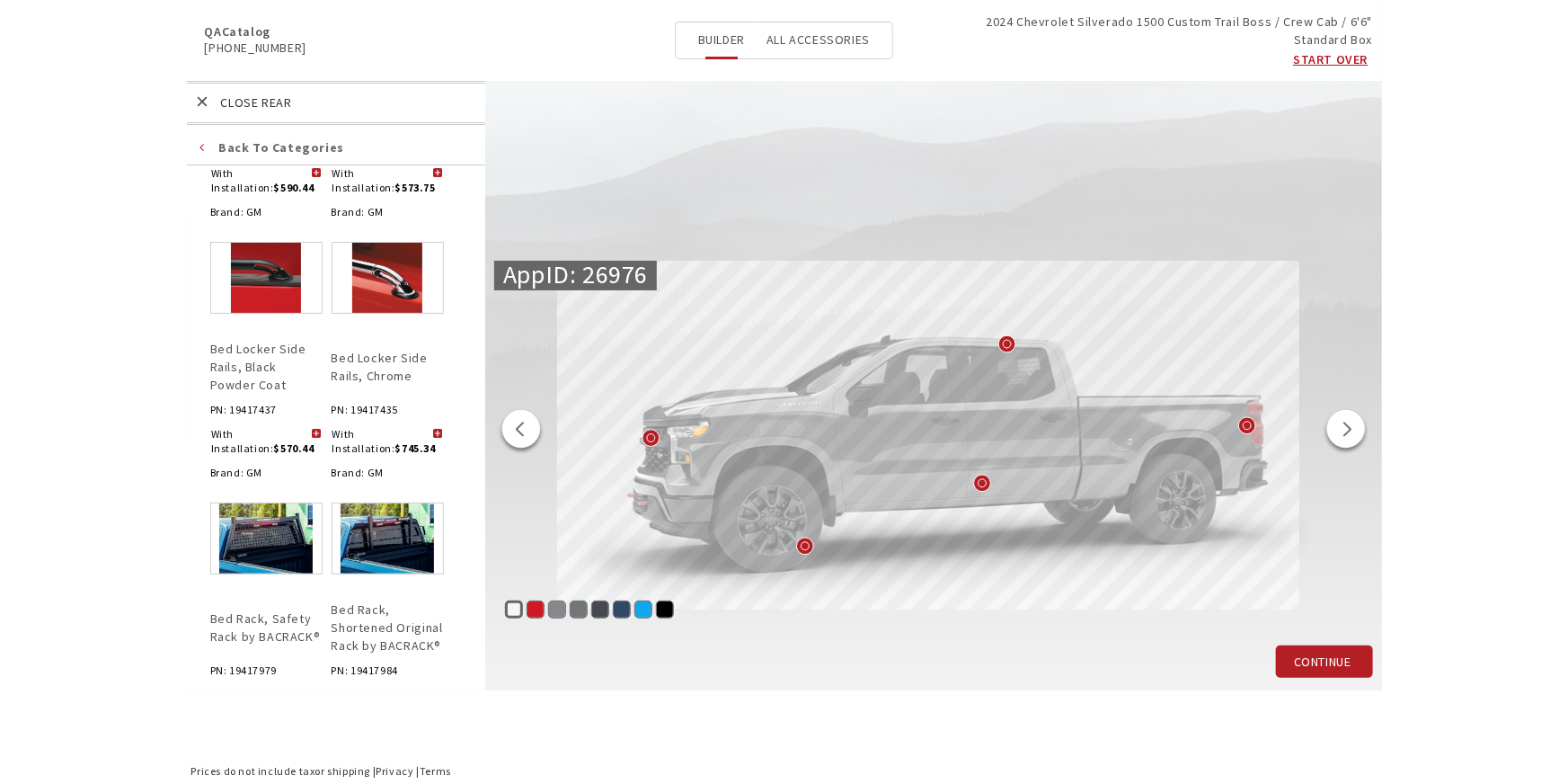 click at bounding box center (316, 434) 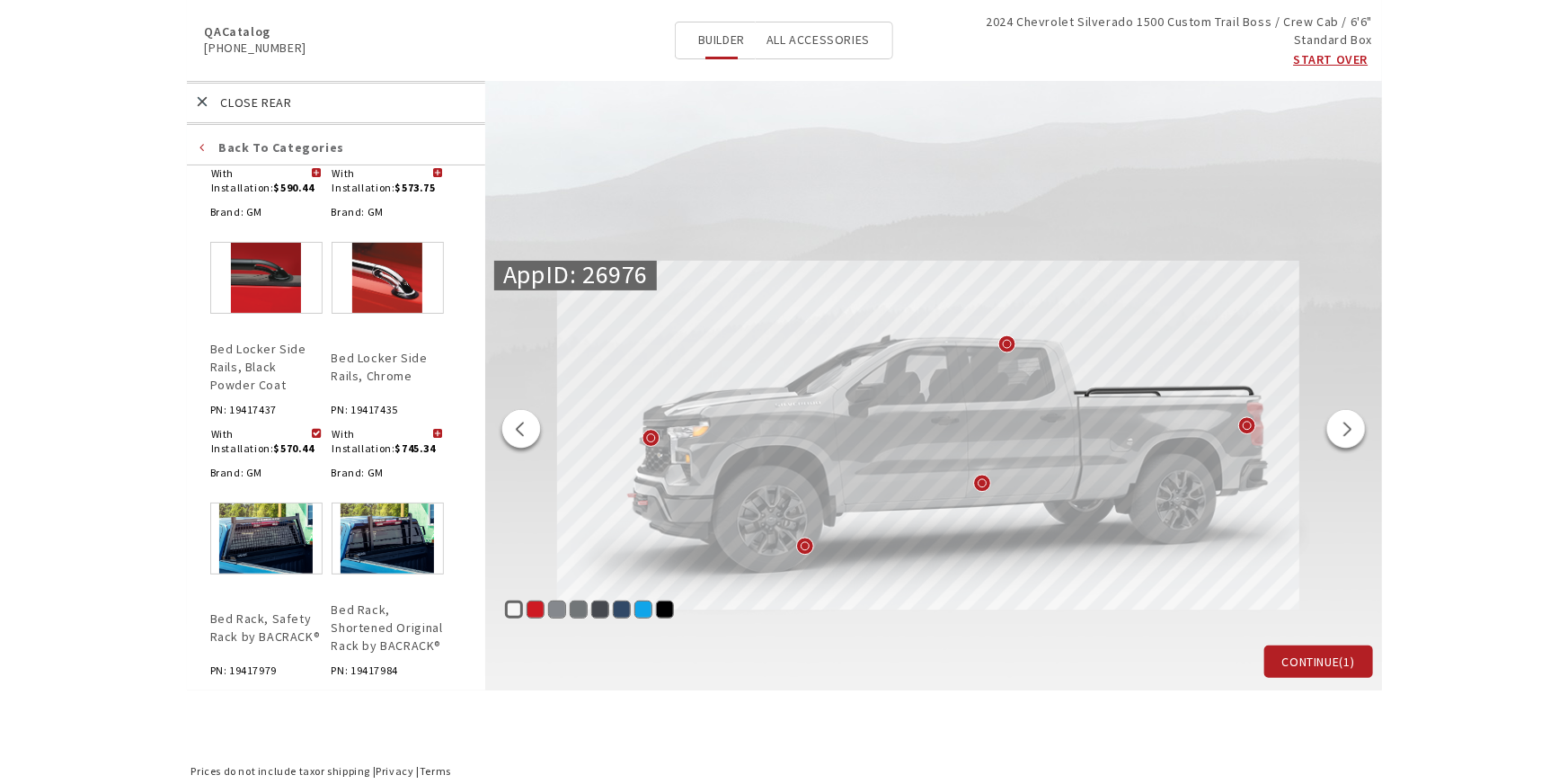 click at bounding box center [521, 432] 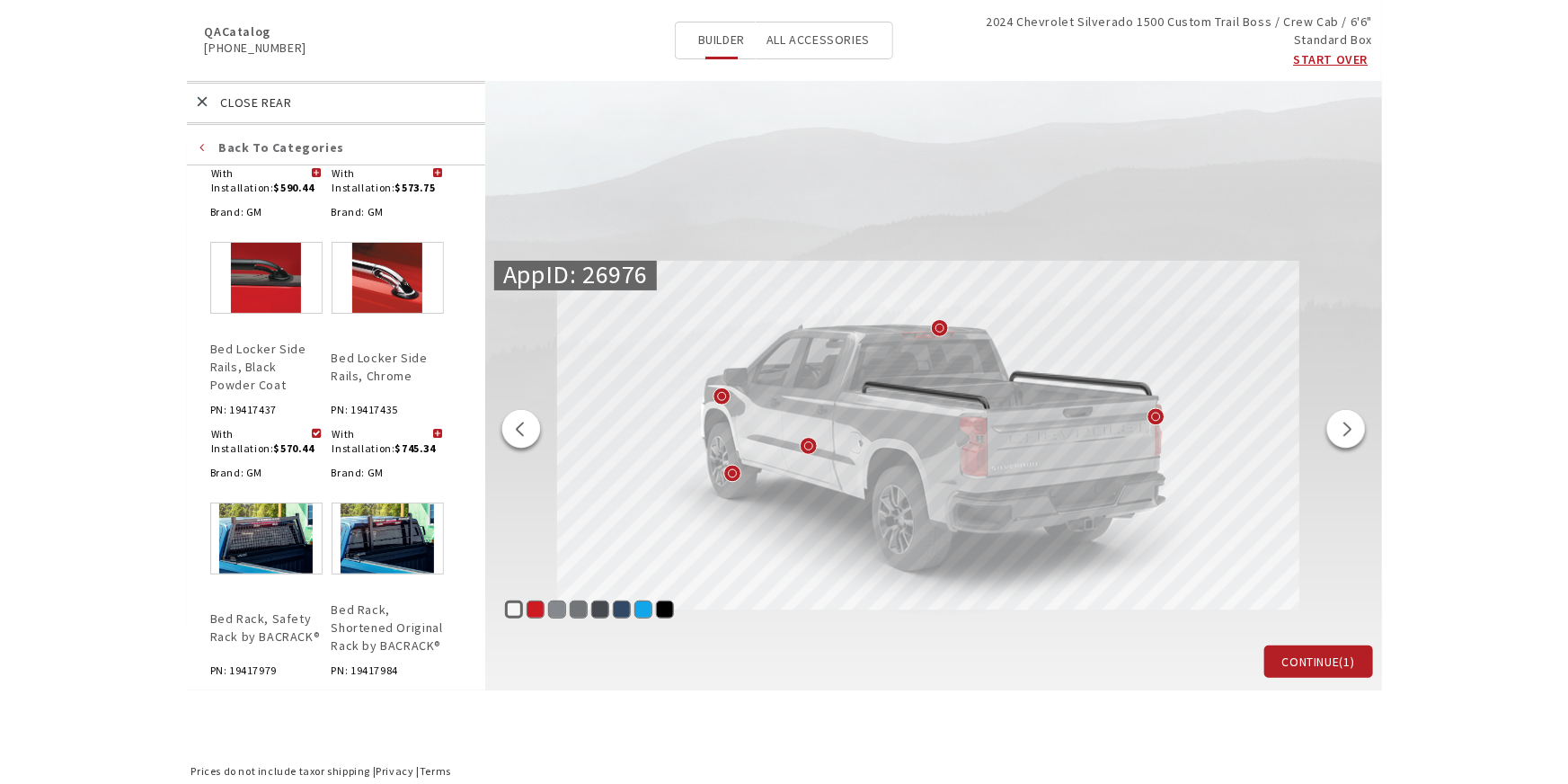 click at bounding box center [521, 432] 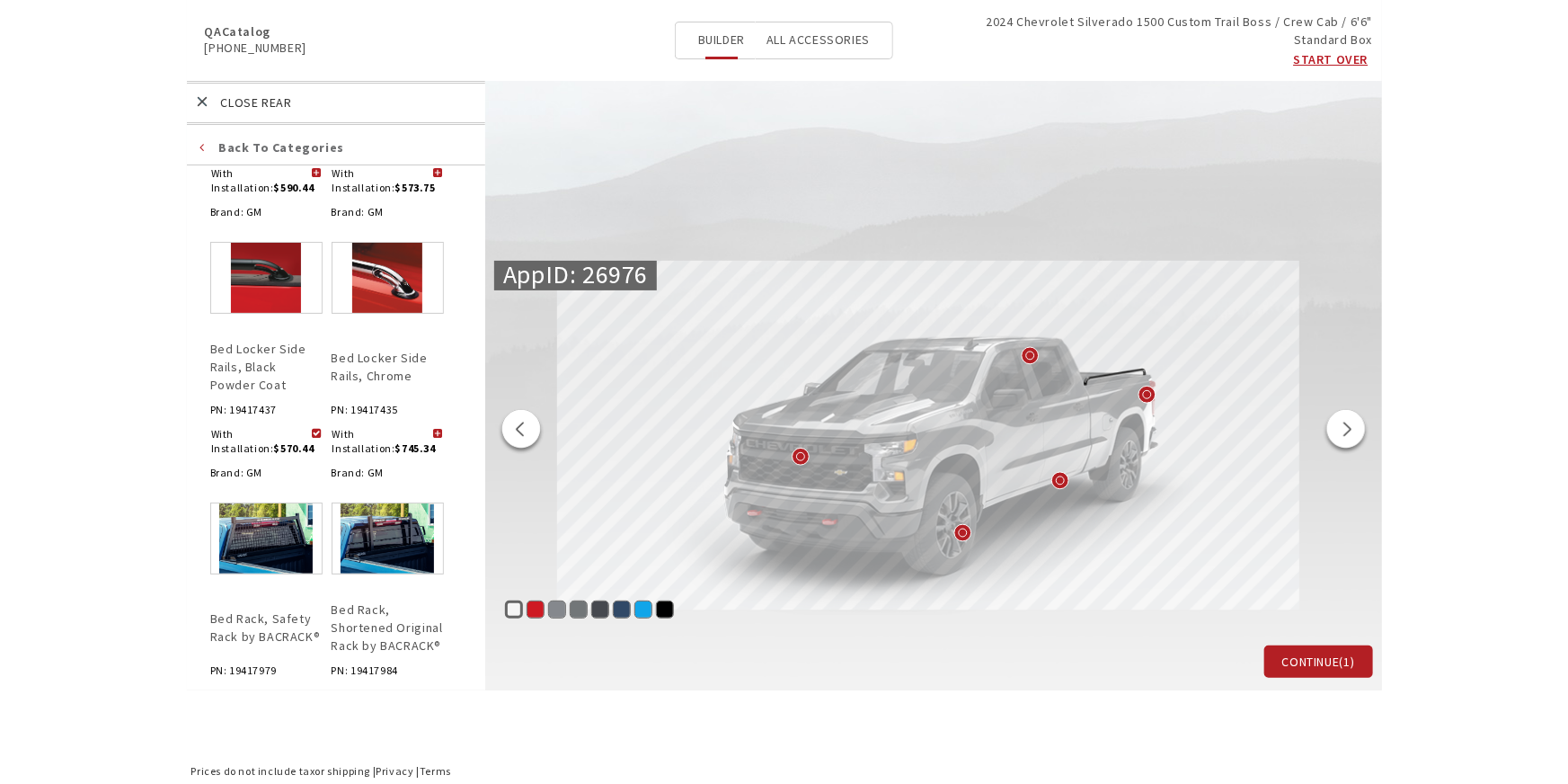 click at bounding box center [521, 432] 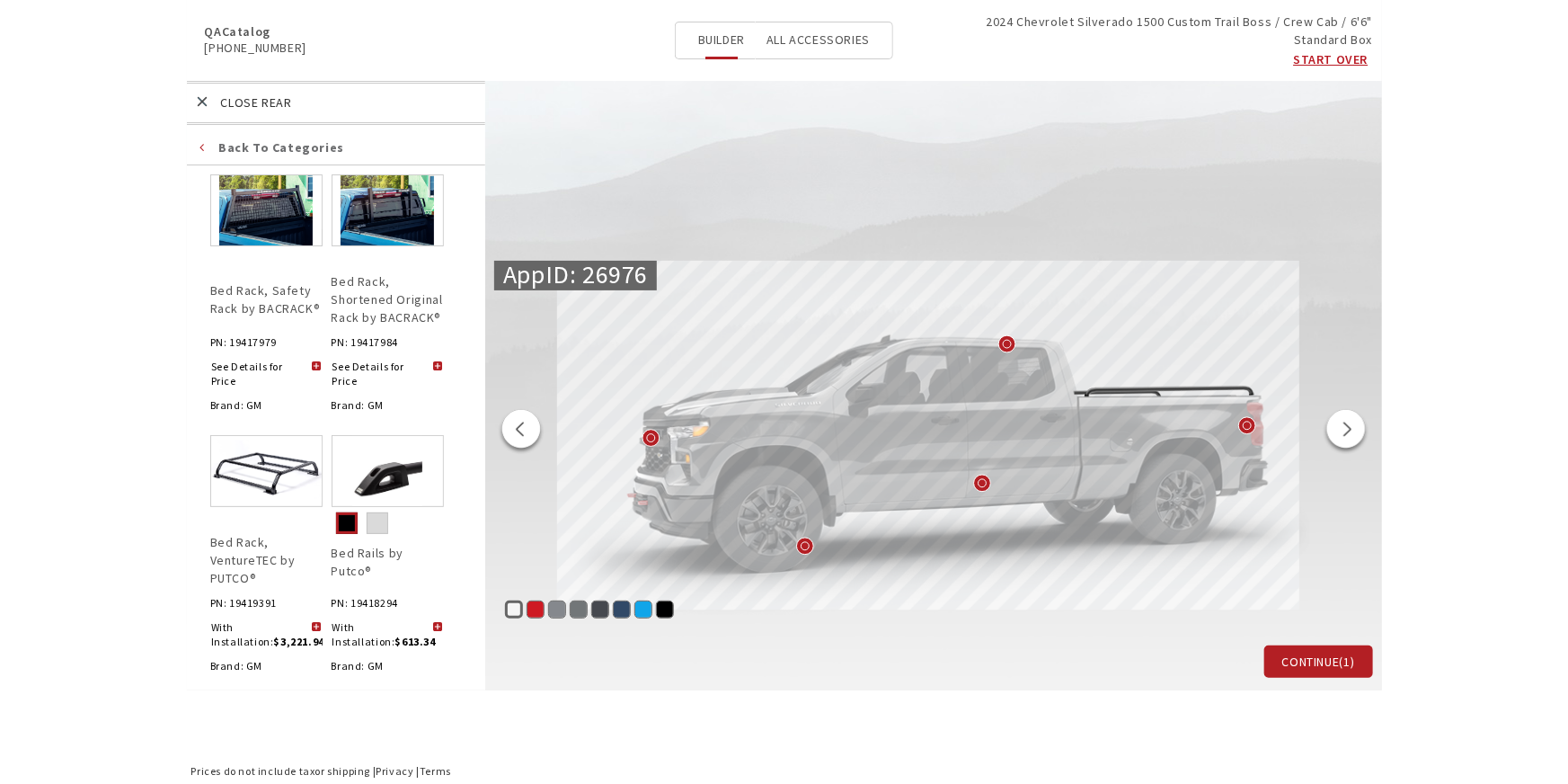 scroll, scrollTop: 899, scrollLeft: 0, axis: vertical 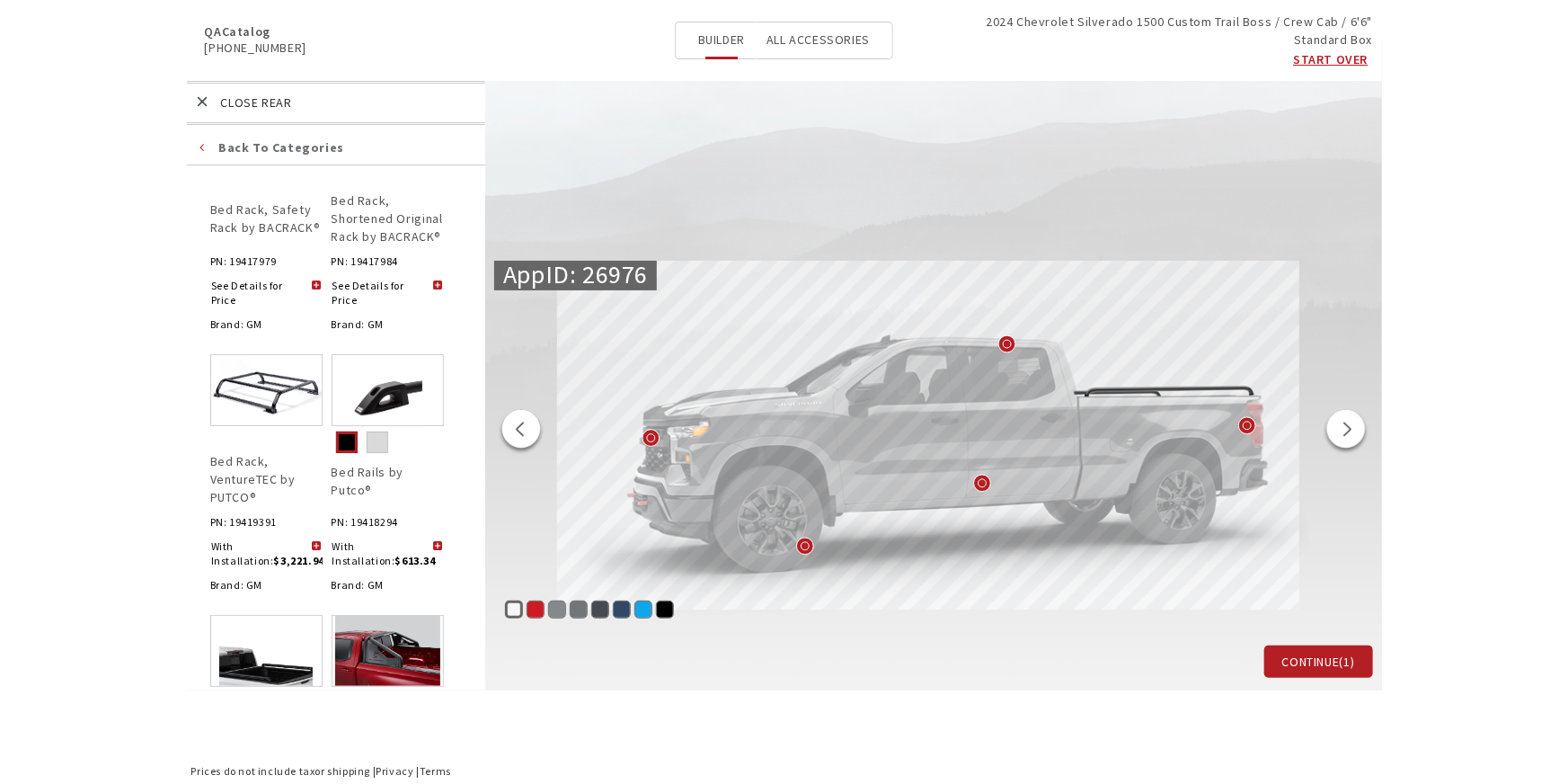 click at bounding box center (438, 547) 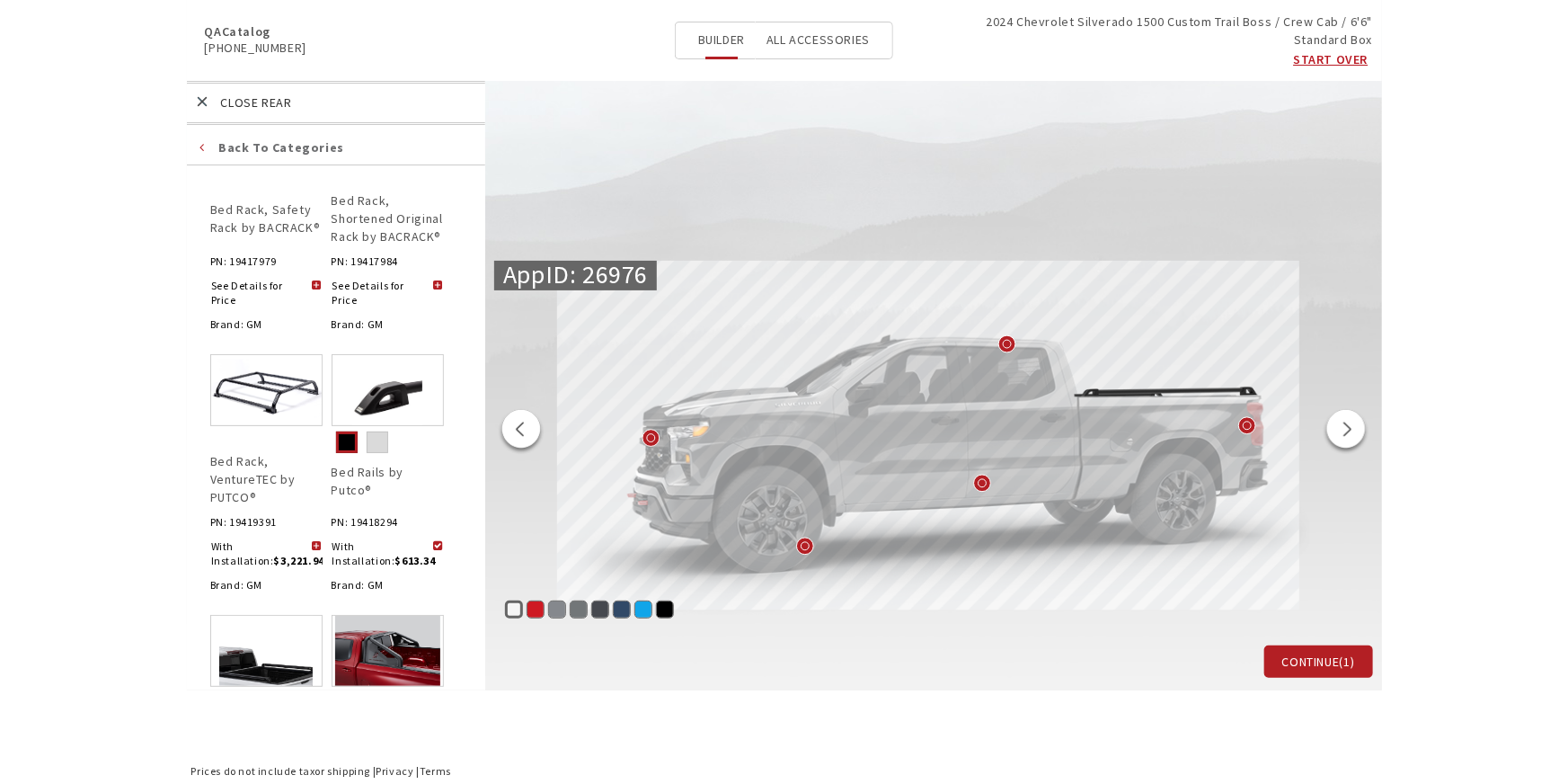 click at bounding box center [521, 432] 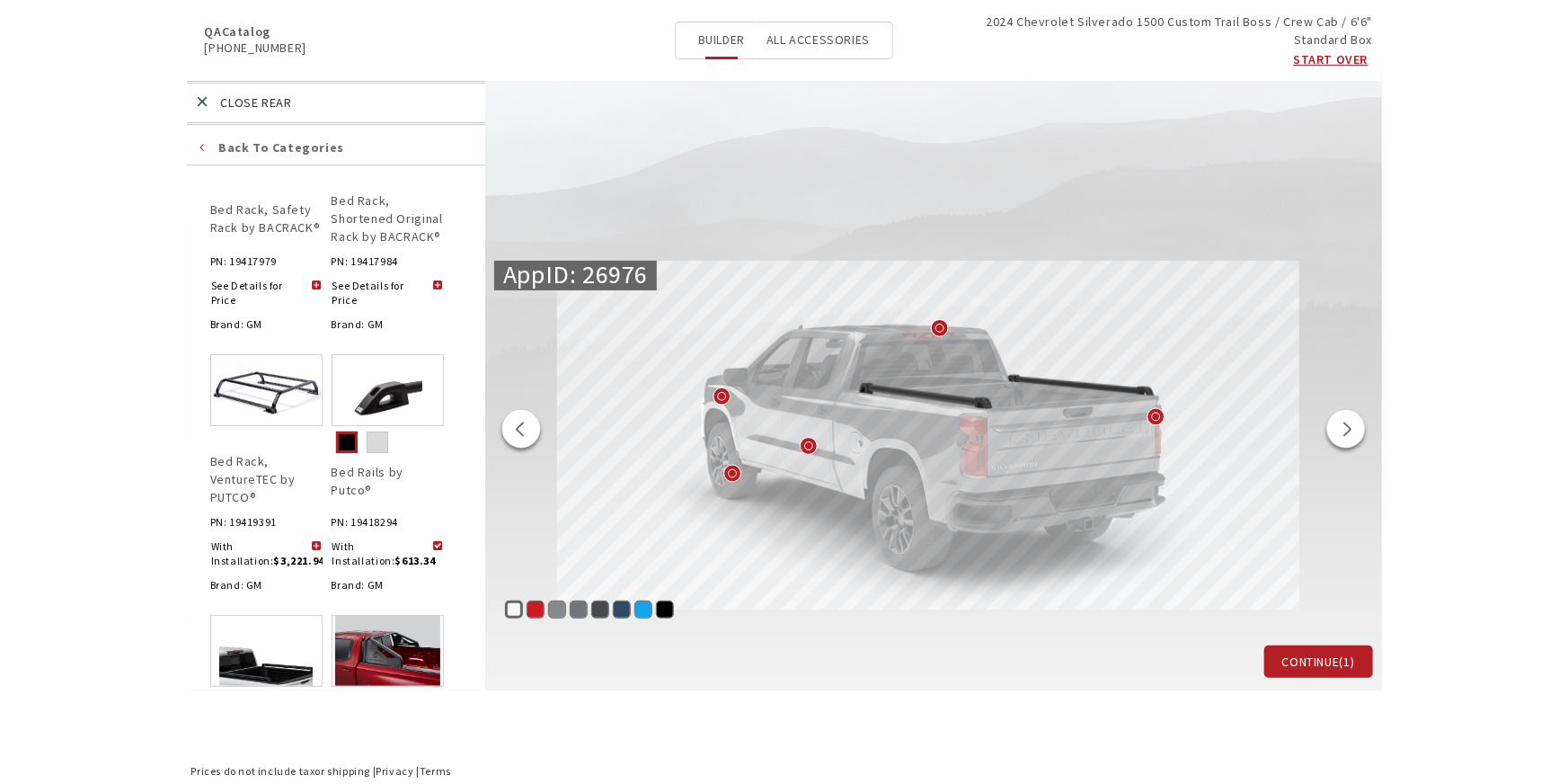 click at bounding box center (521, 432) 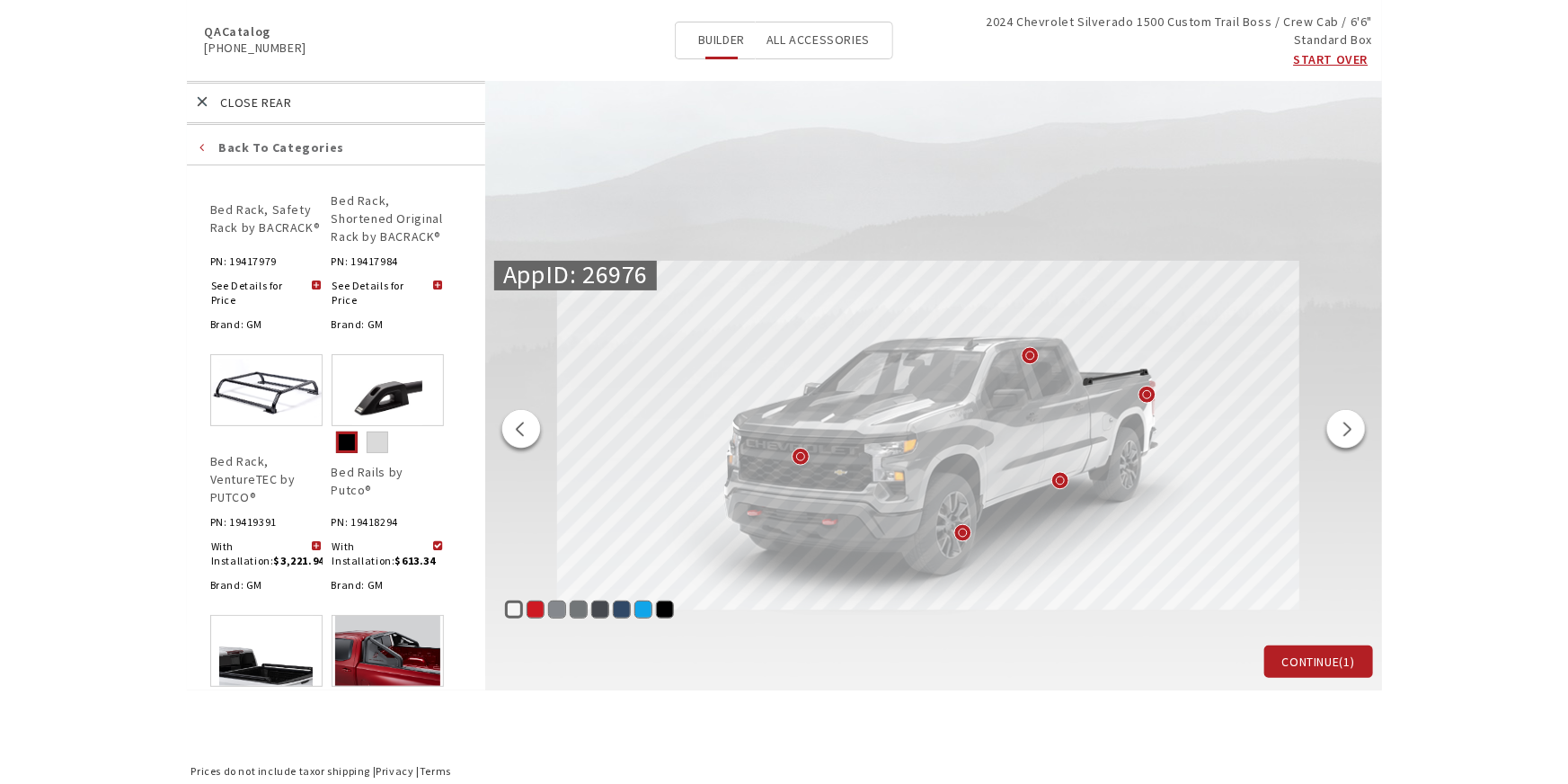 click at bounding box center (521, 432) 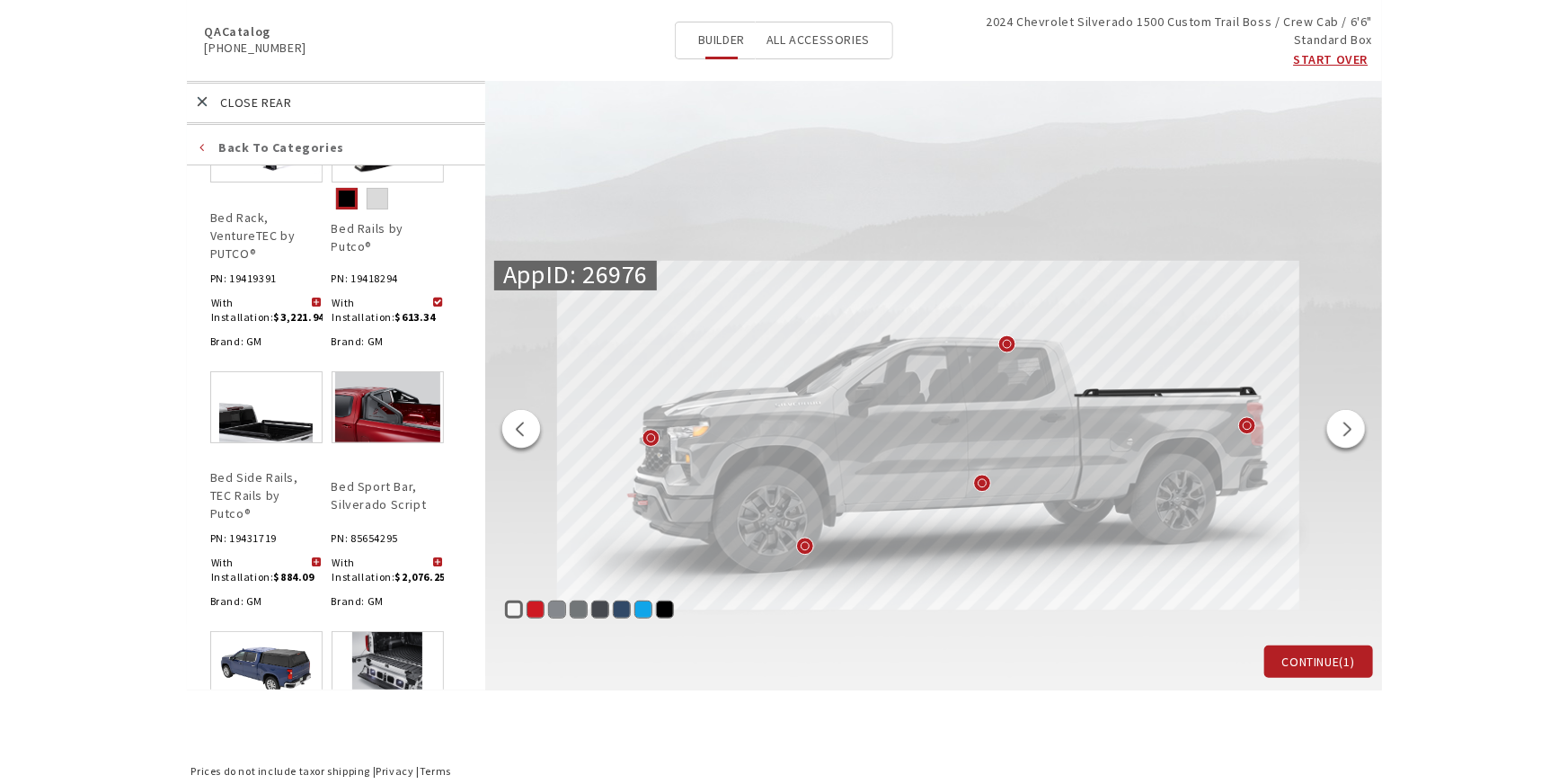 scroll, scrollTop: 1144, scrollLeft: 0, axis: vertical 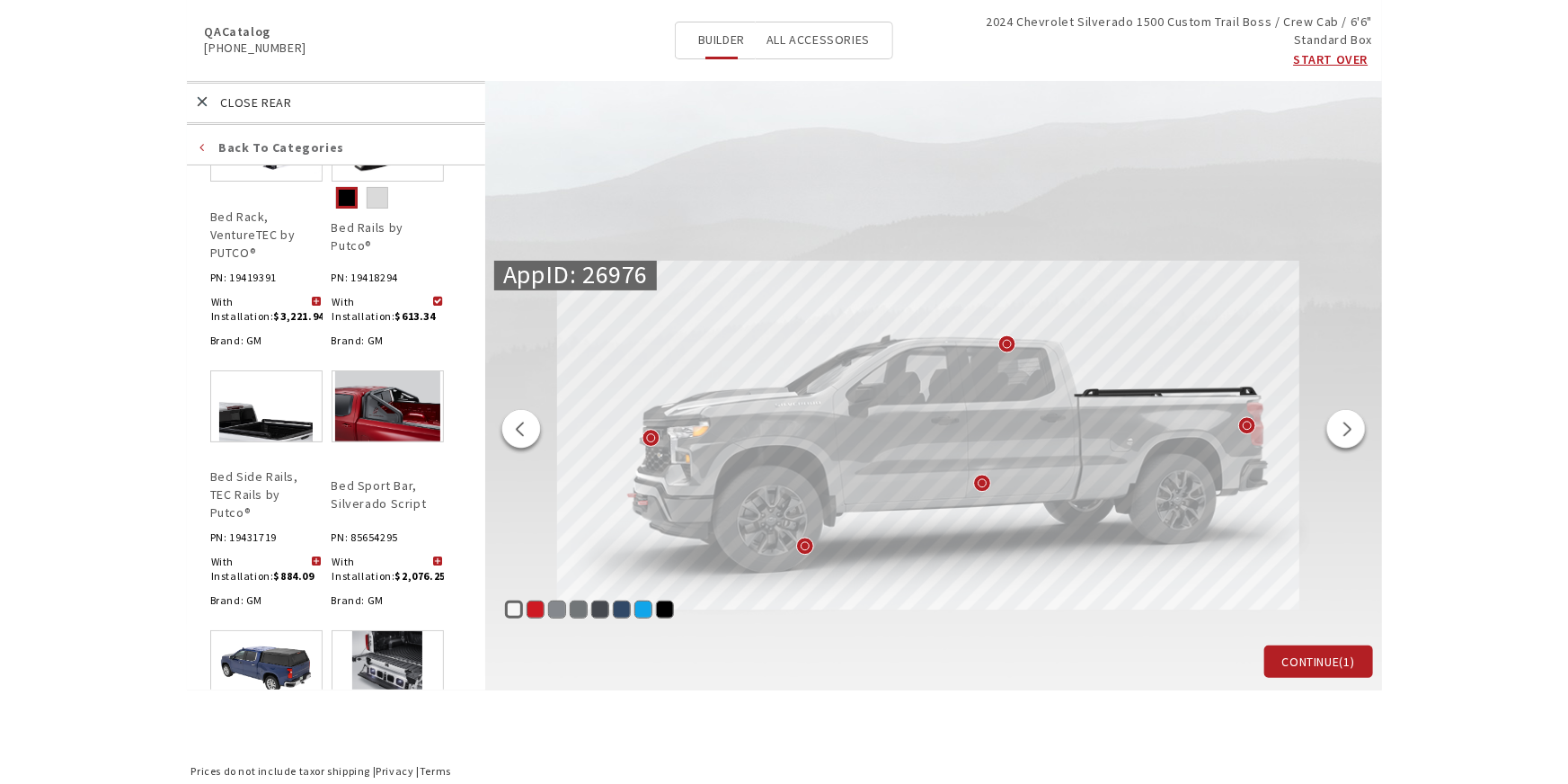 click at bounding box center [316, 562] 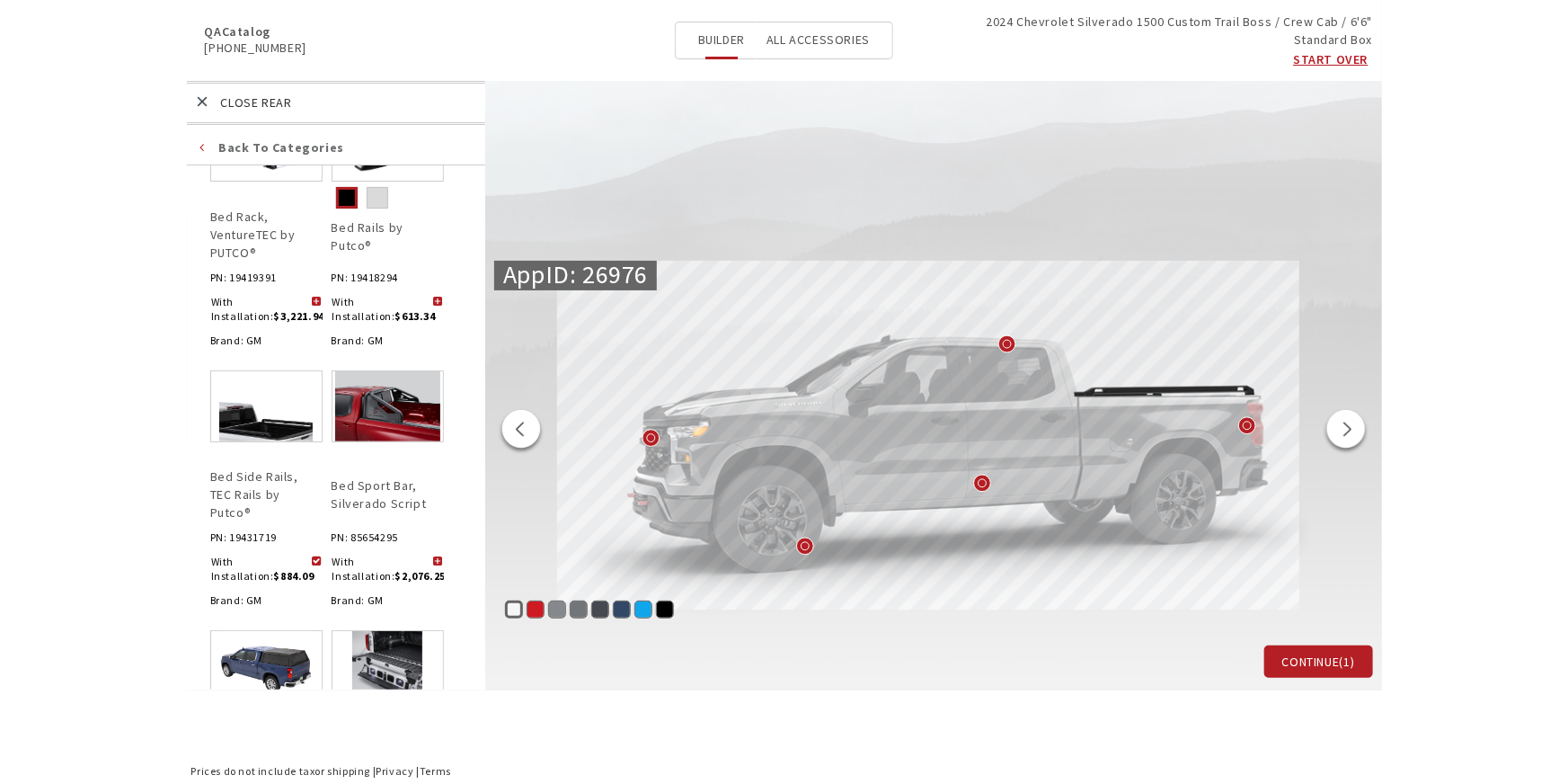 click at bounding box center [521, 432] 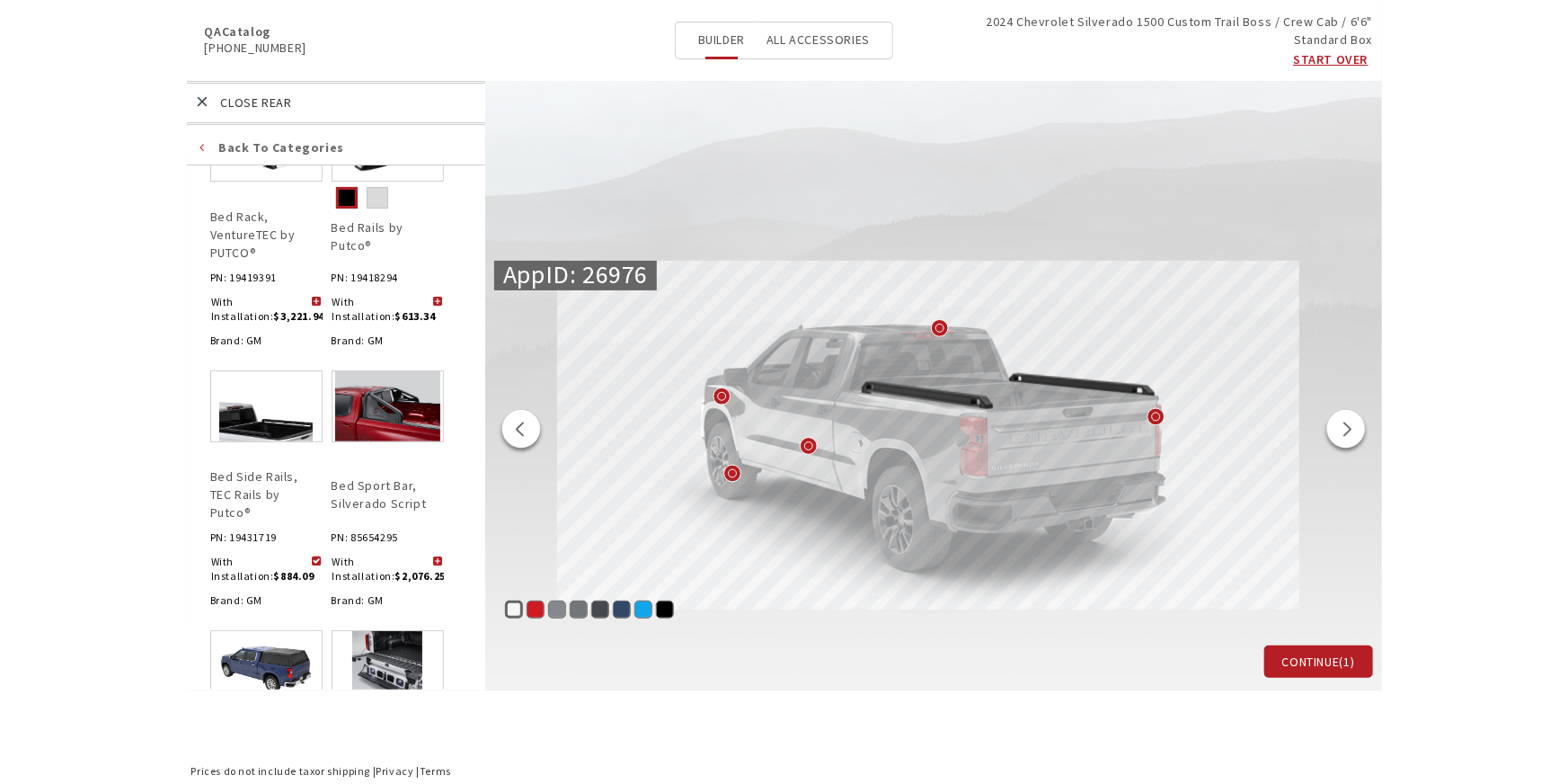 click at bounding box center (521, 432) 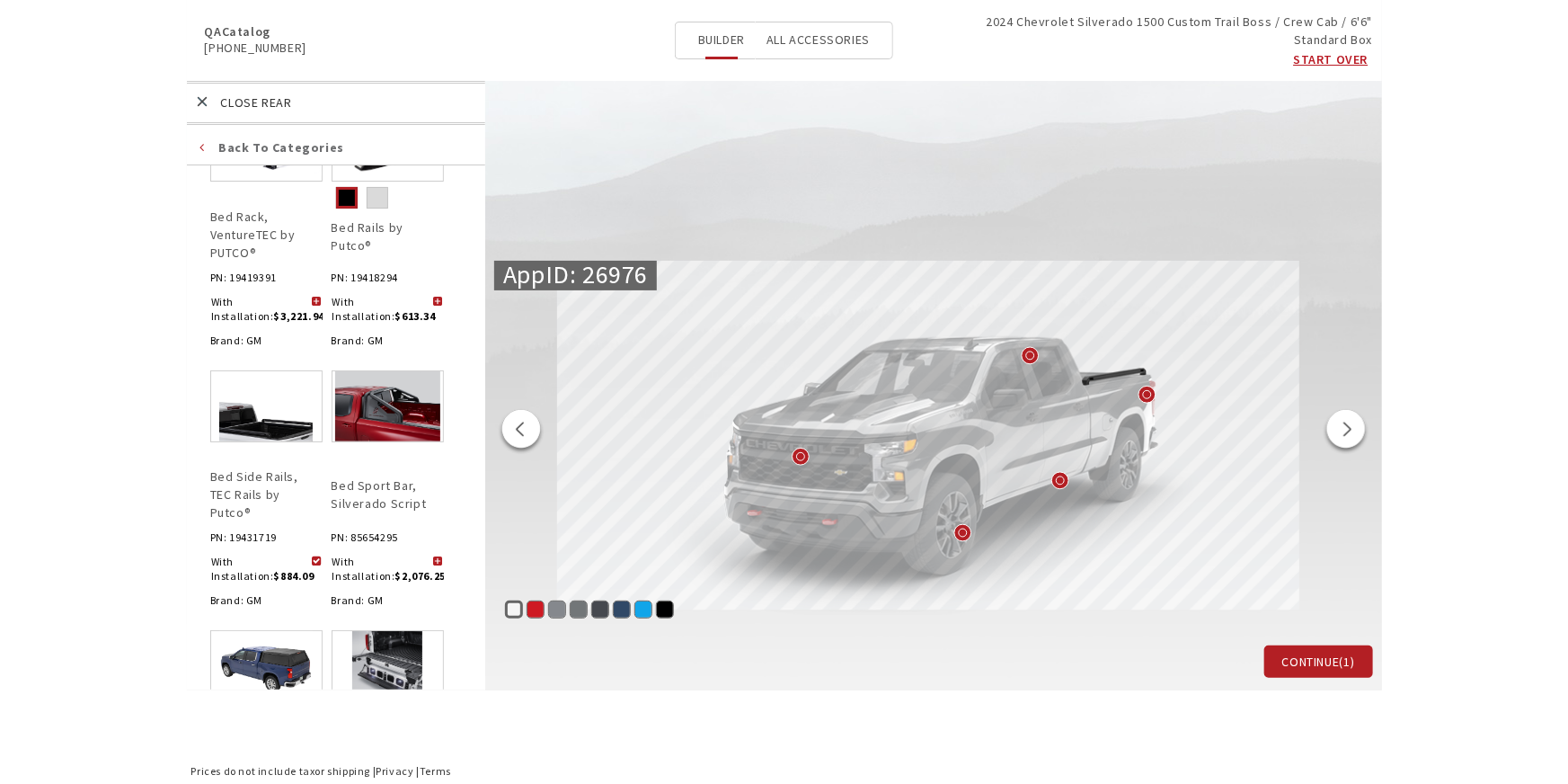 click at bounding box center (521, 432) 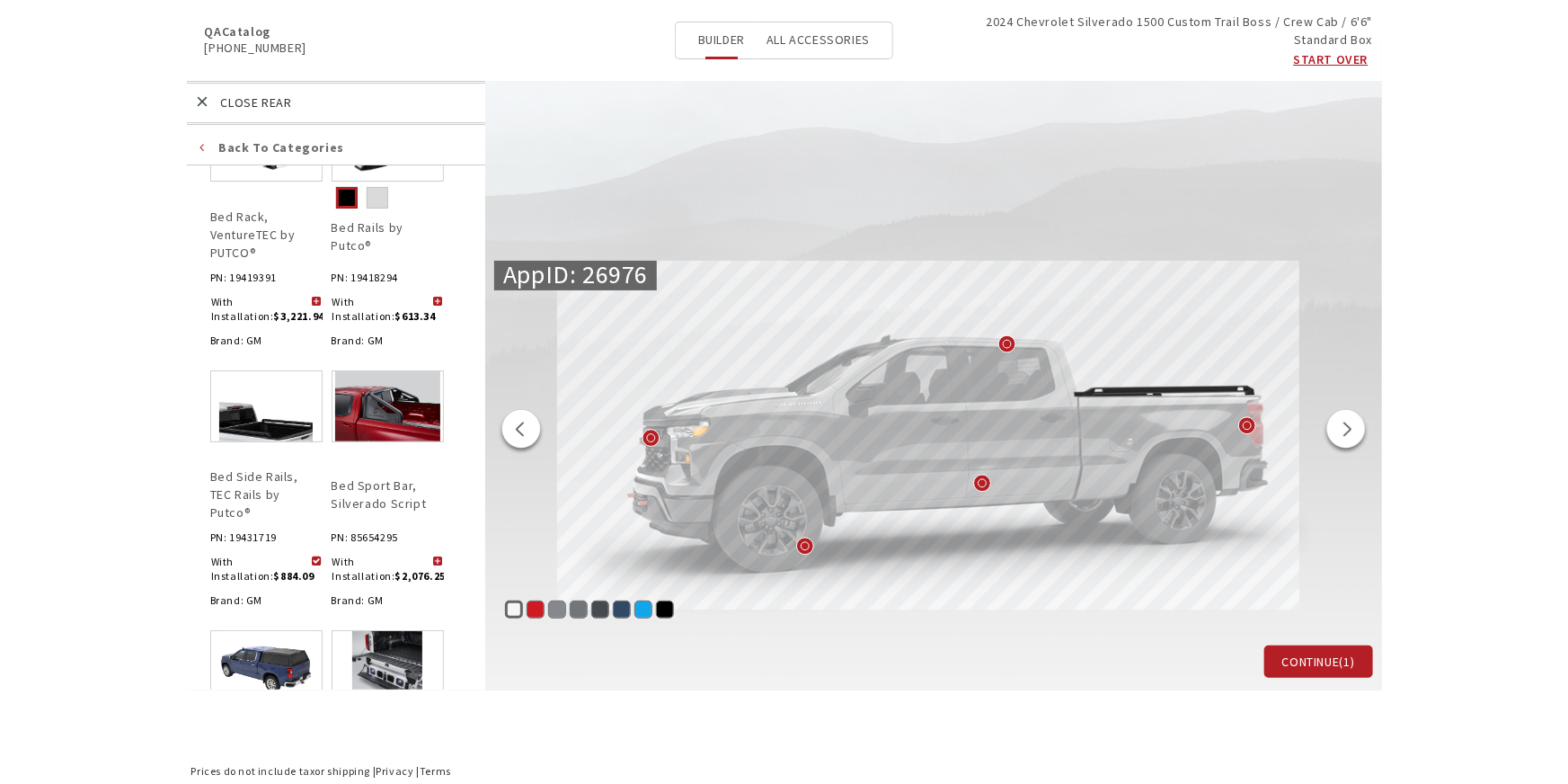 click at bounding box center (521, 432) 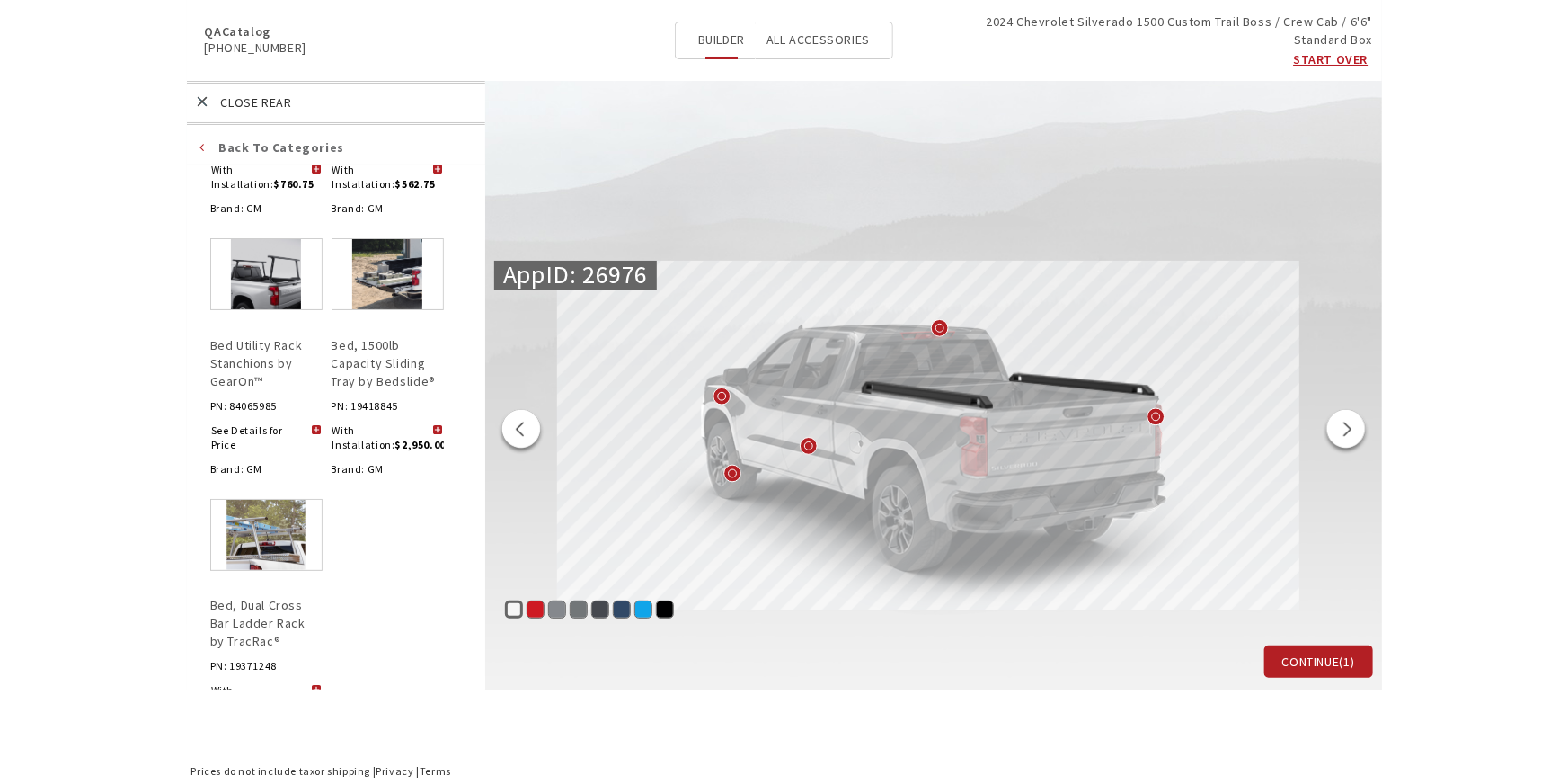 scroll, scrollTop: 4809, scrollLeft: 0, axis: vertical 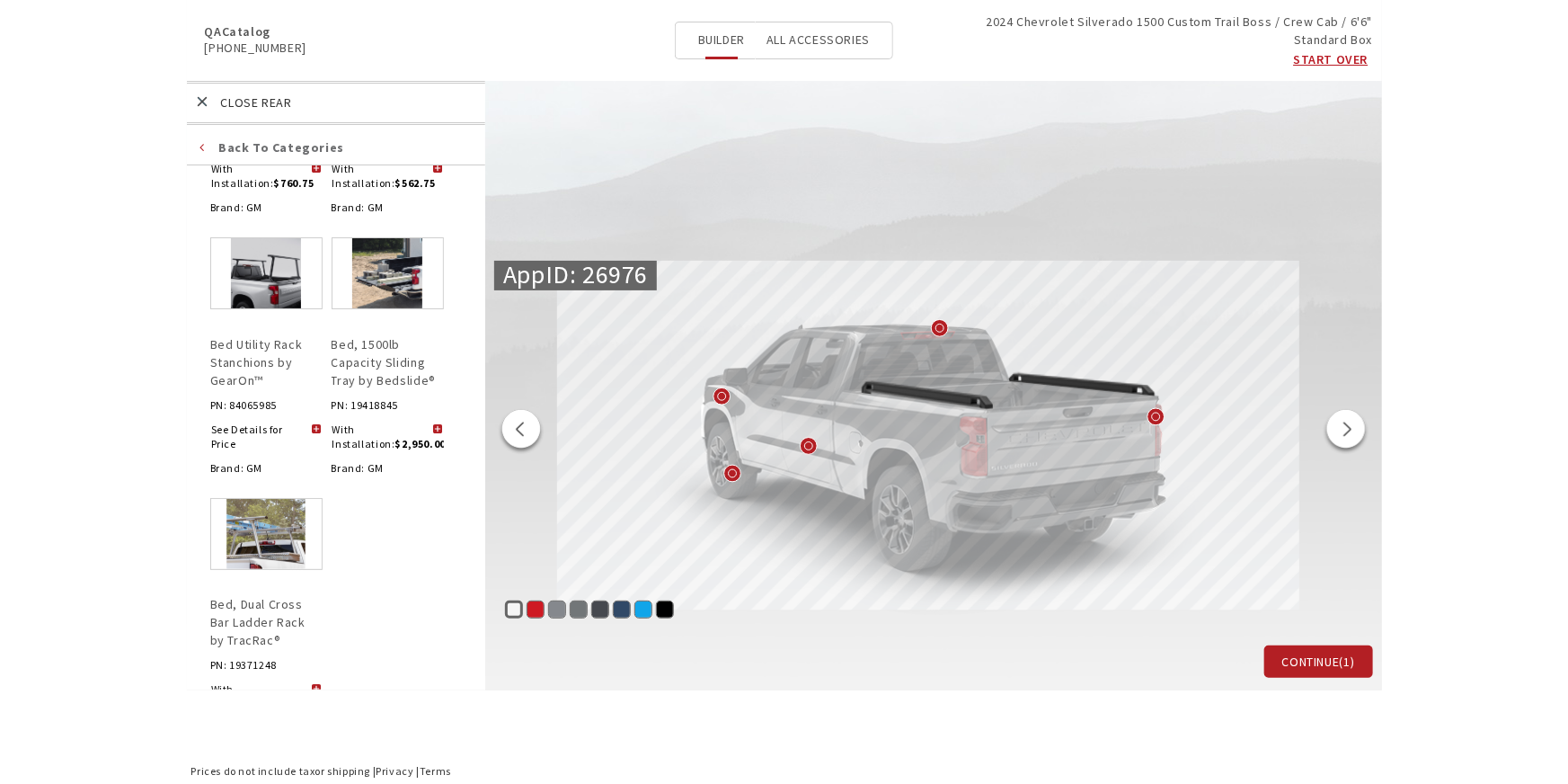 click on "Back to categories" at bounding box center (336, 149) 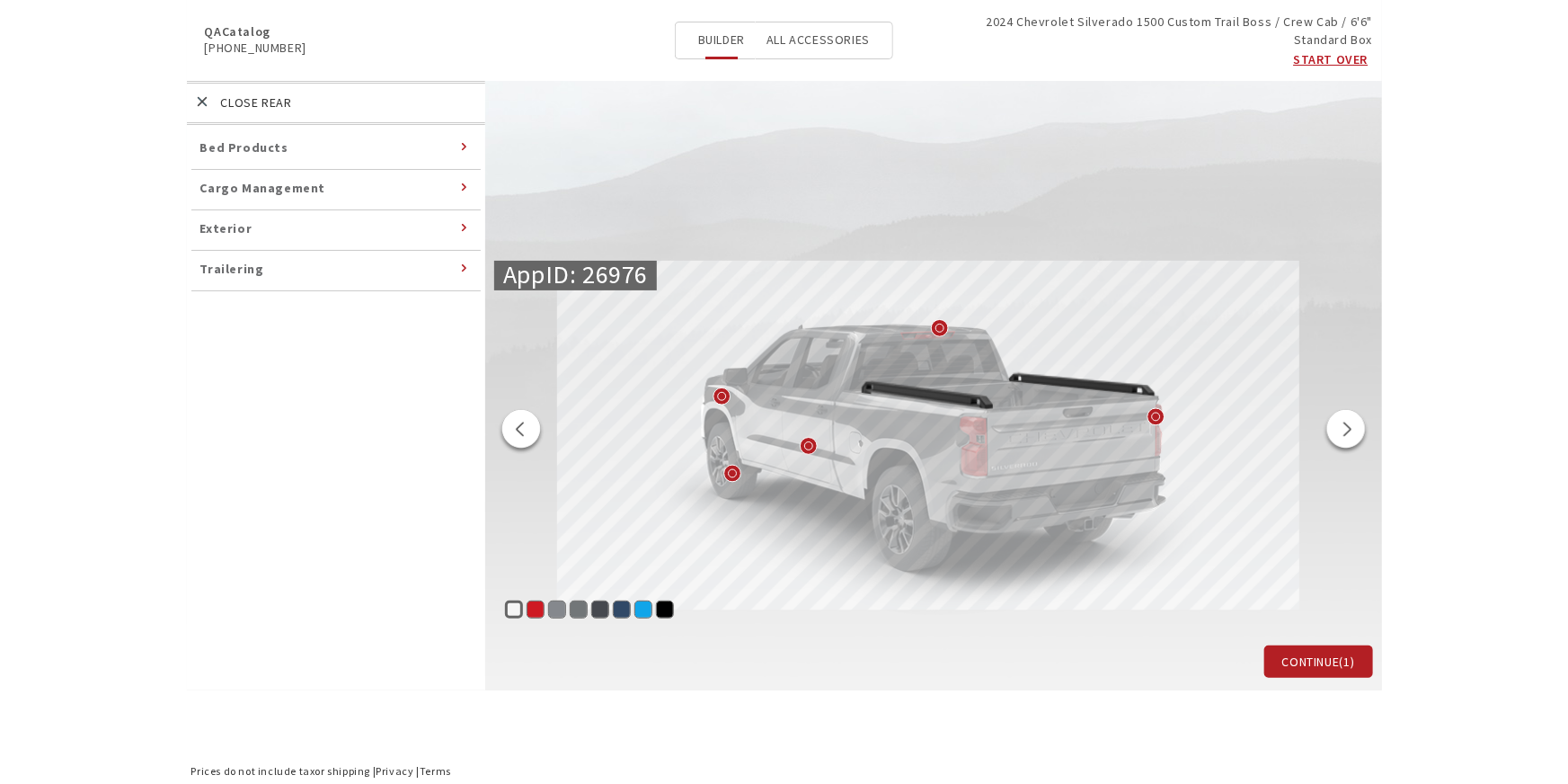 click on "Cargo Management" at bounding box center [263, 188] 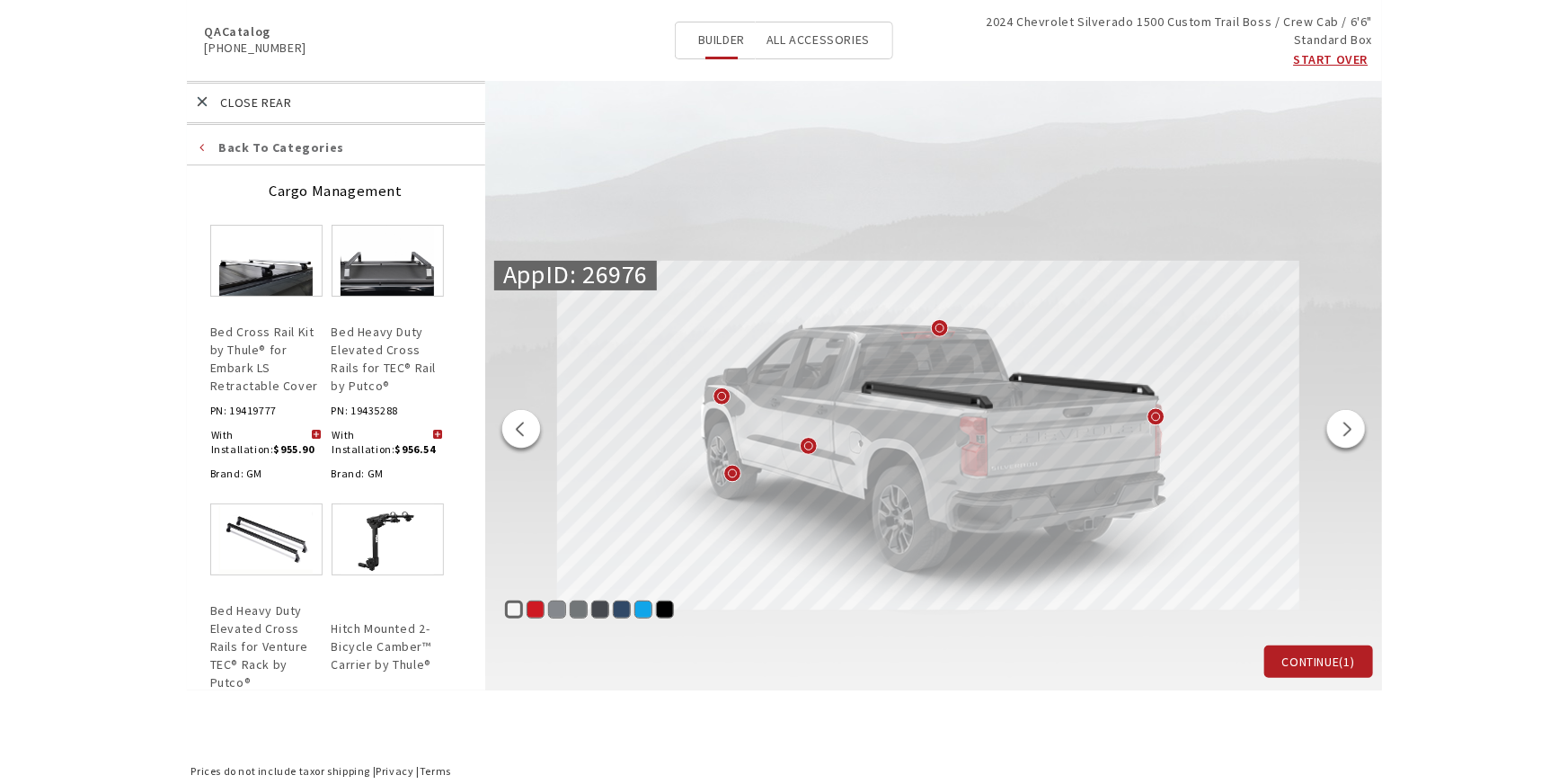 click at bounding box center [316, 435] 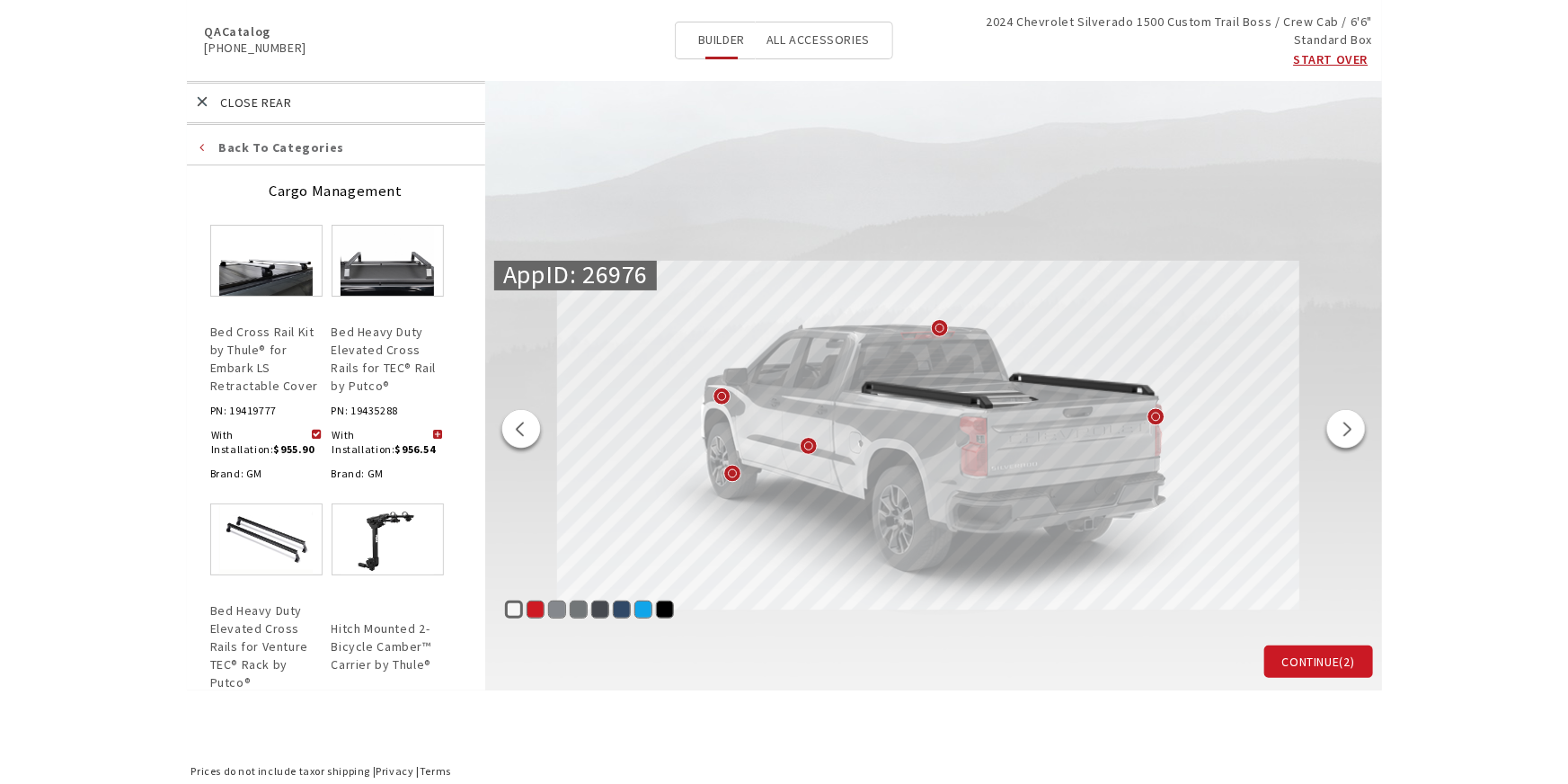click on "Continue  (2)" at bounding box center (1318, 662) 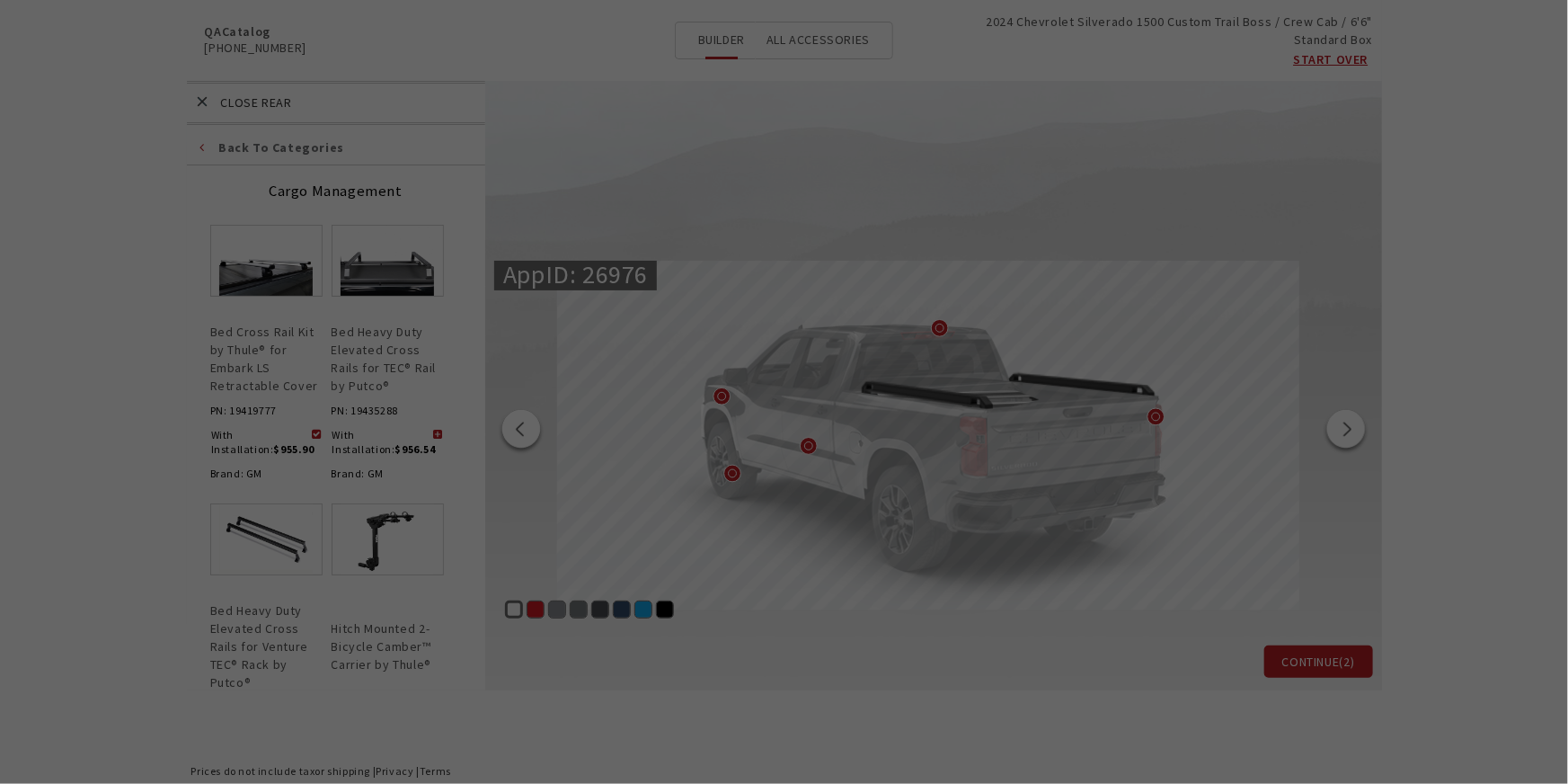 scroll, scrollTop: 0, scrollLeft: 0, axis: both 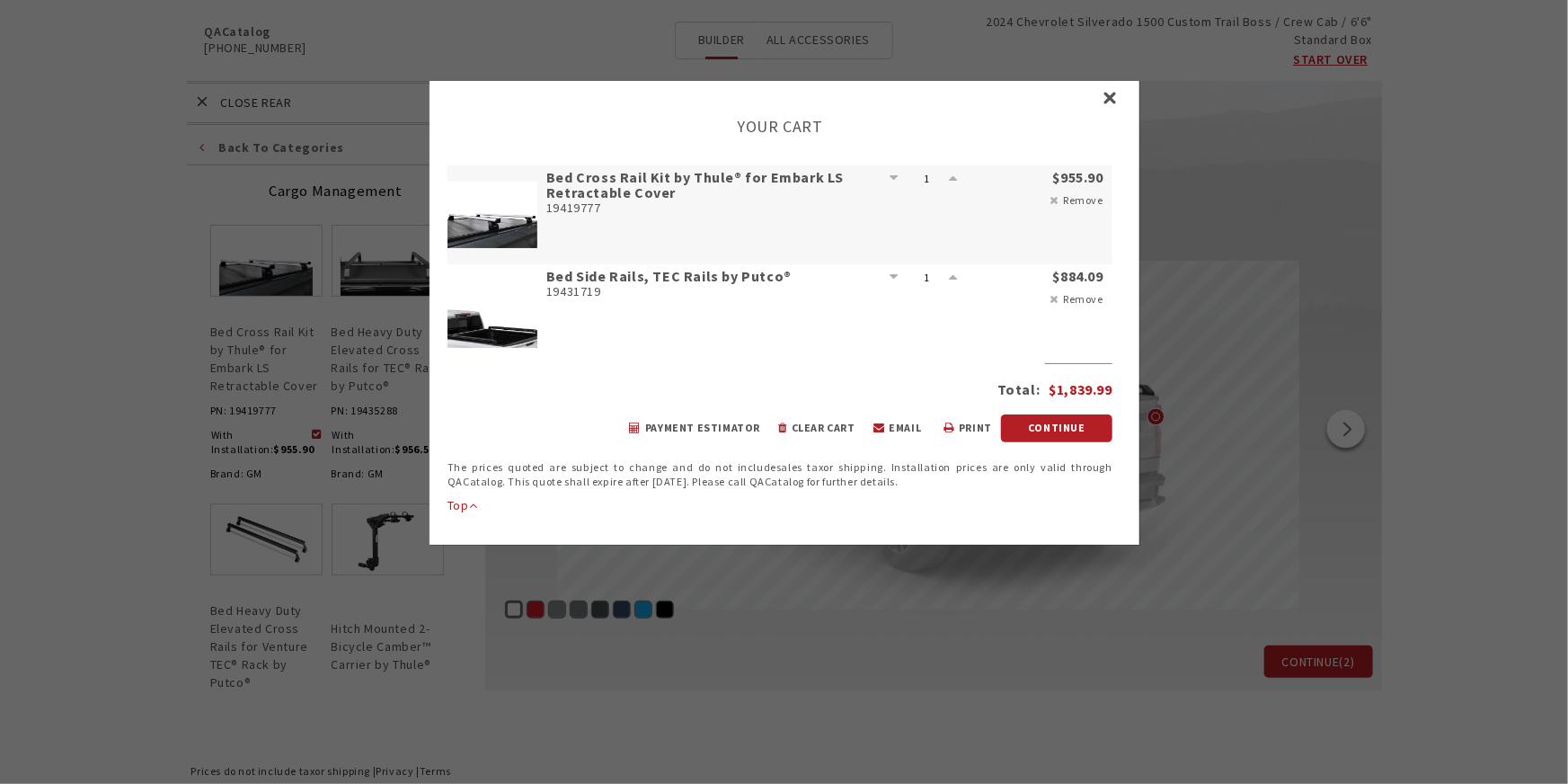 click on "clear cart" at bounding box center (816, 423) 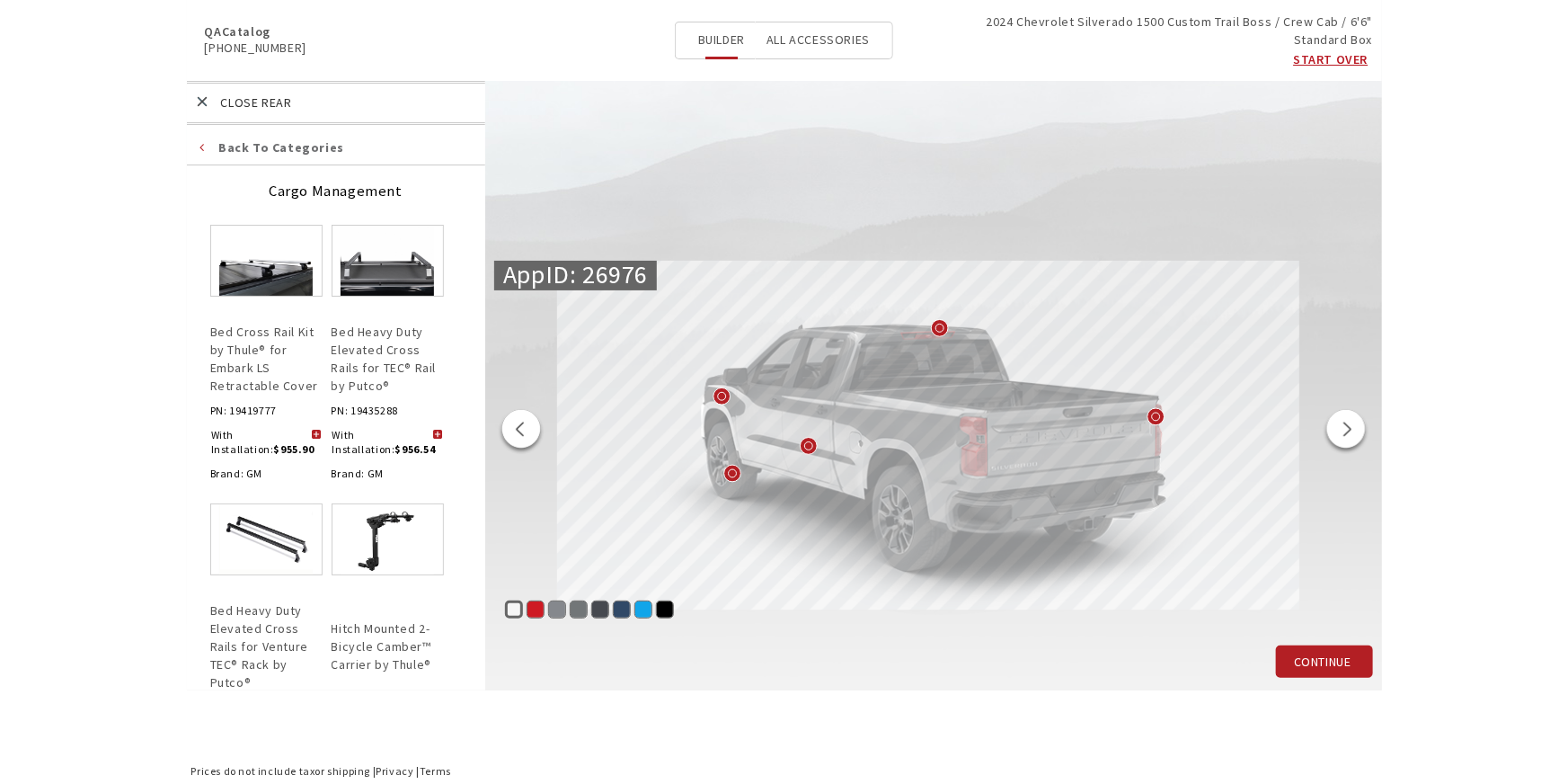 click at bounding box center [316, 435] 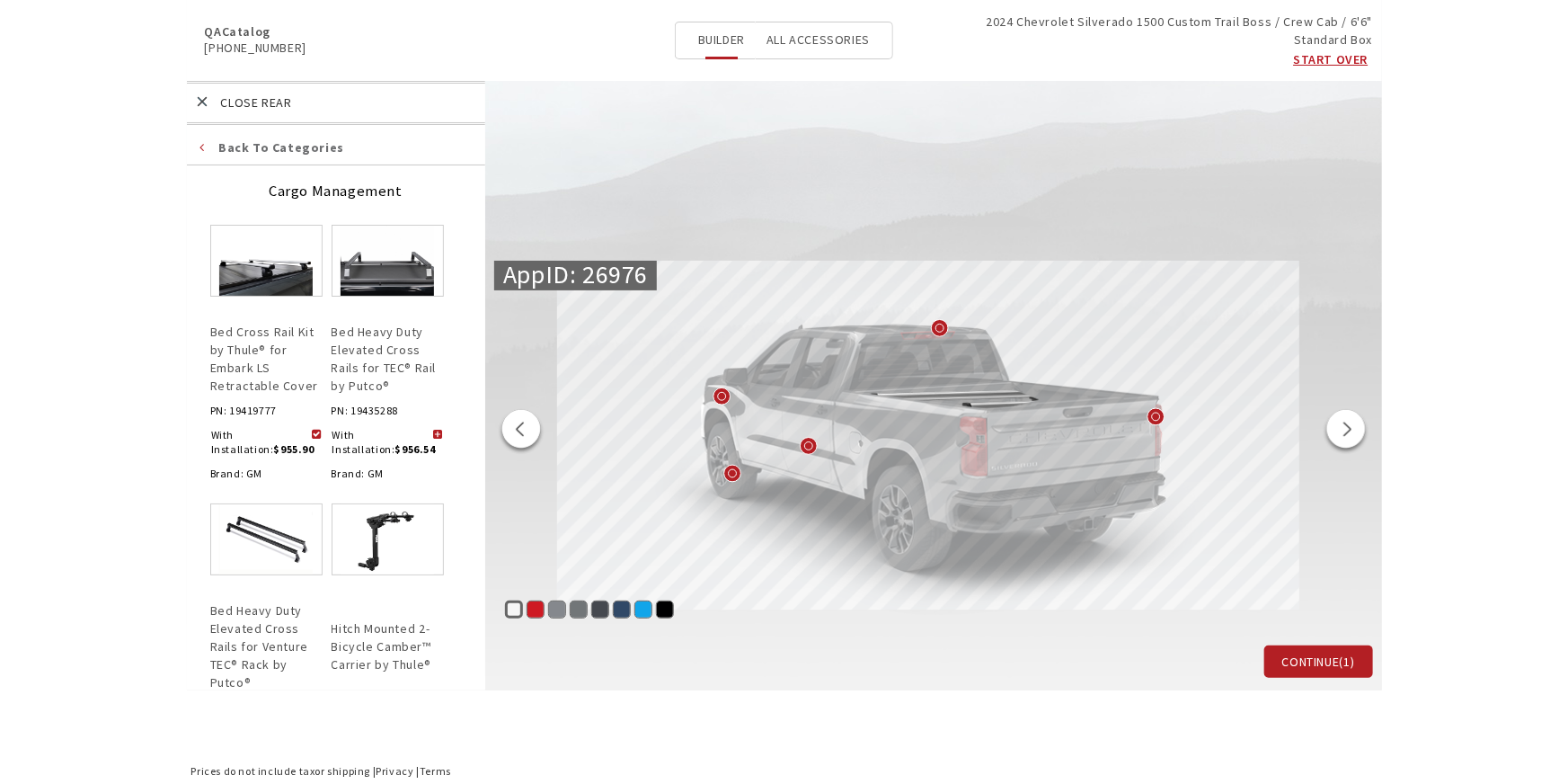 click at bounding box center [521, 432] 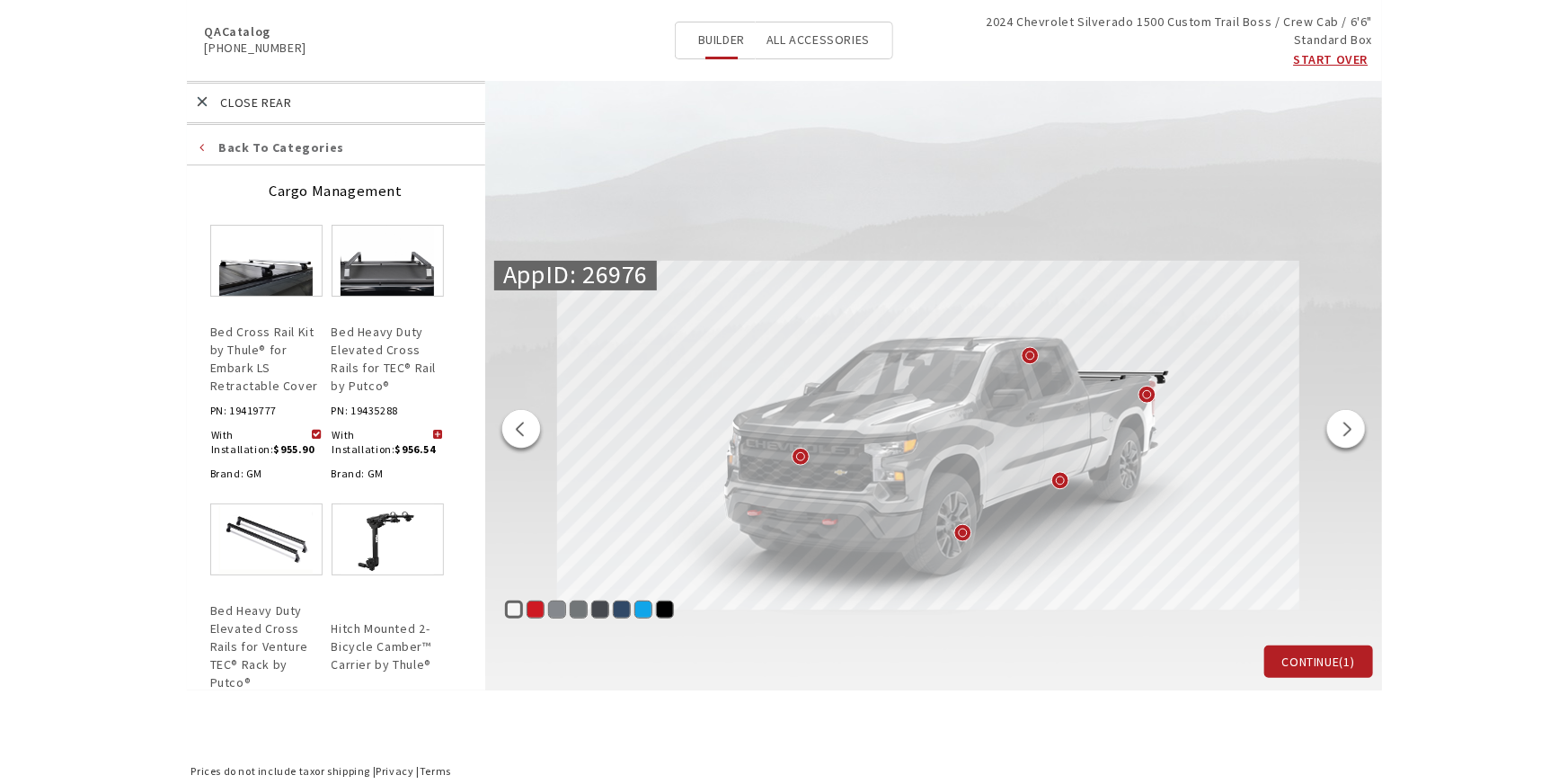 click at bounding box center [521, 432] 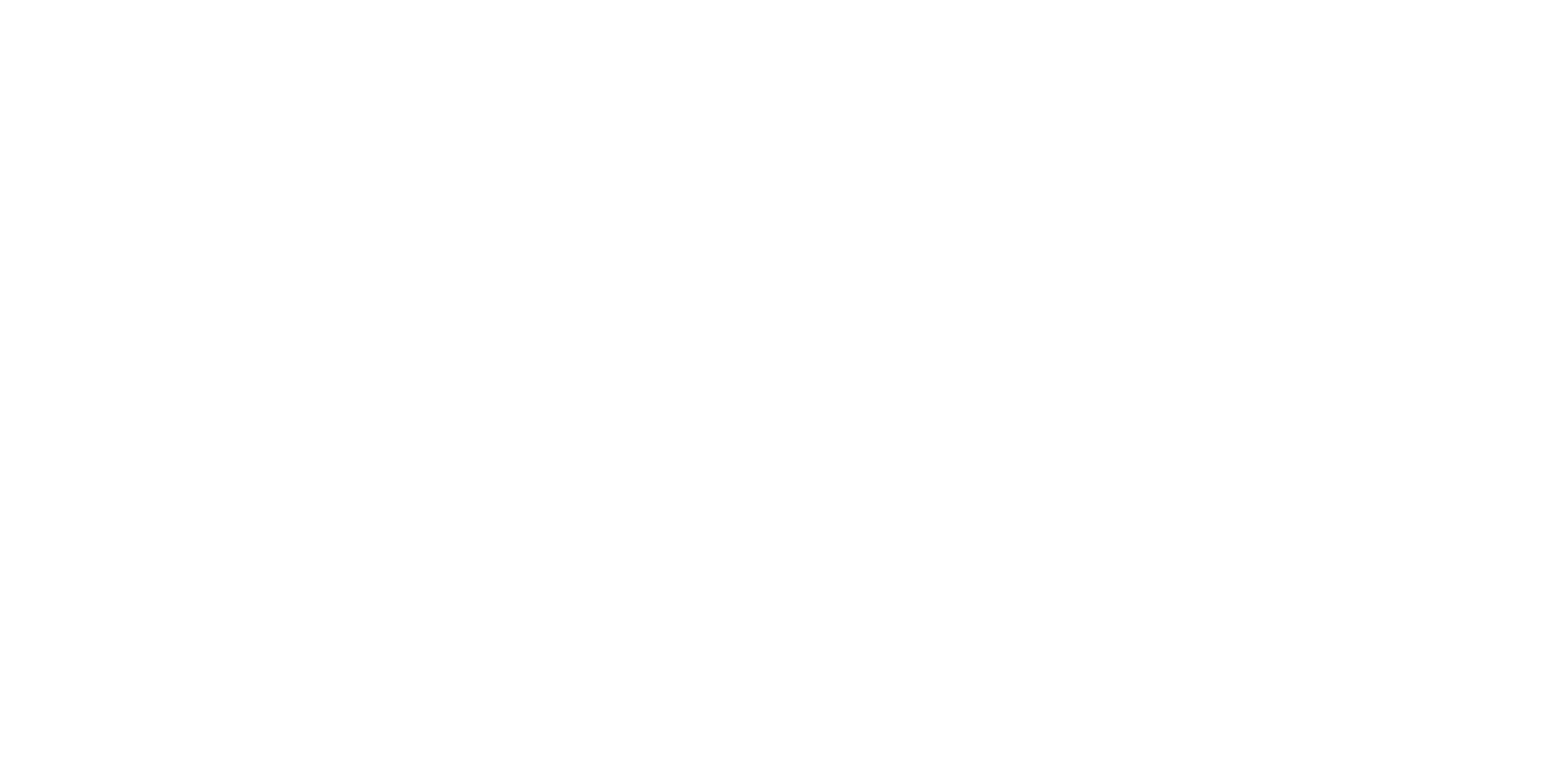 scroll, scrollTop: 0, scrollLeft: 0, axis: both 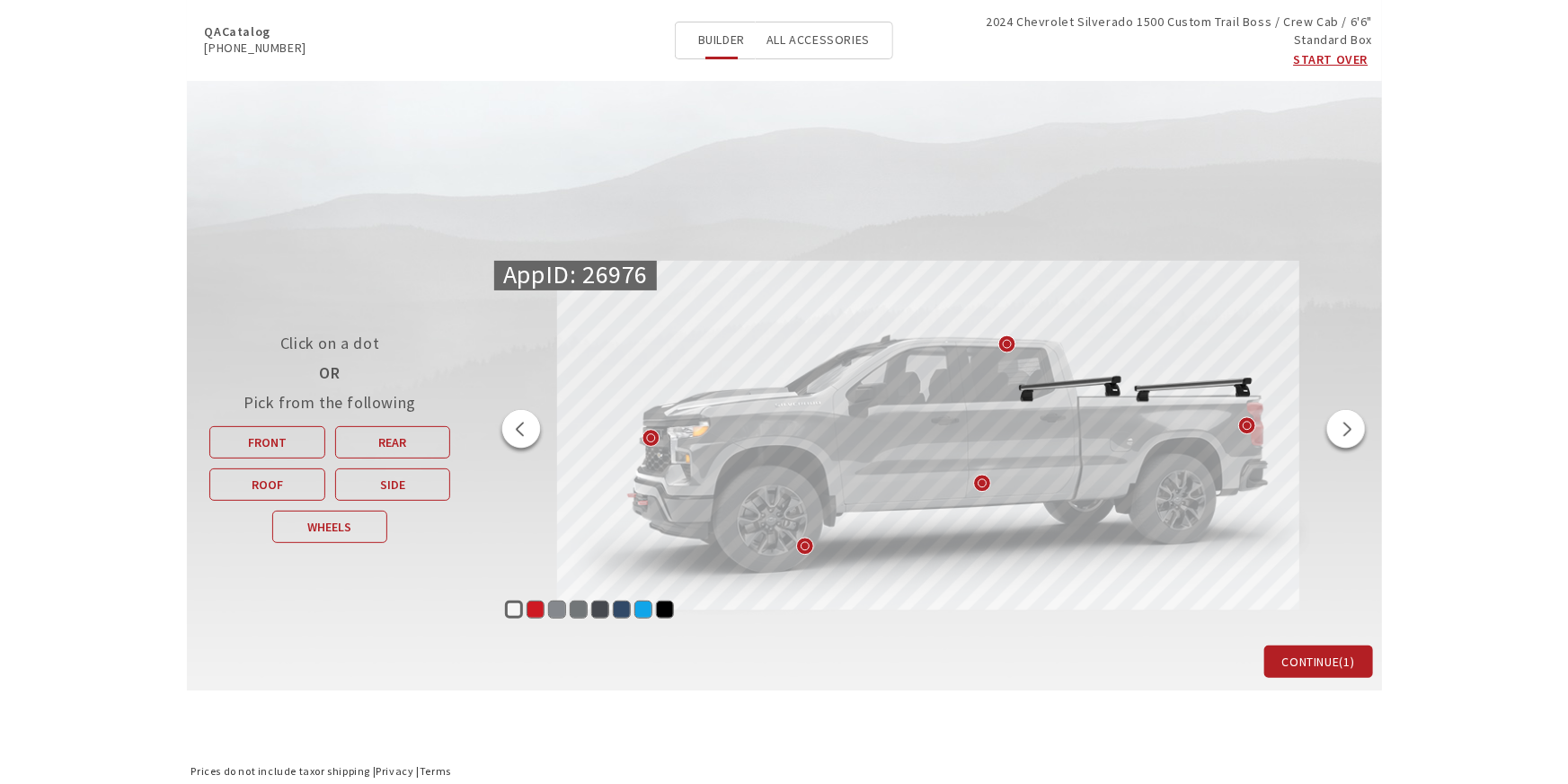 click at bounding box center [521, 432] 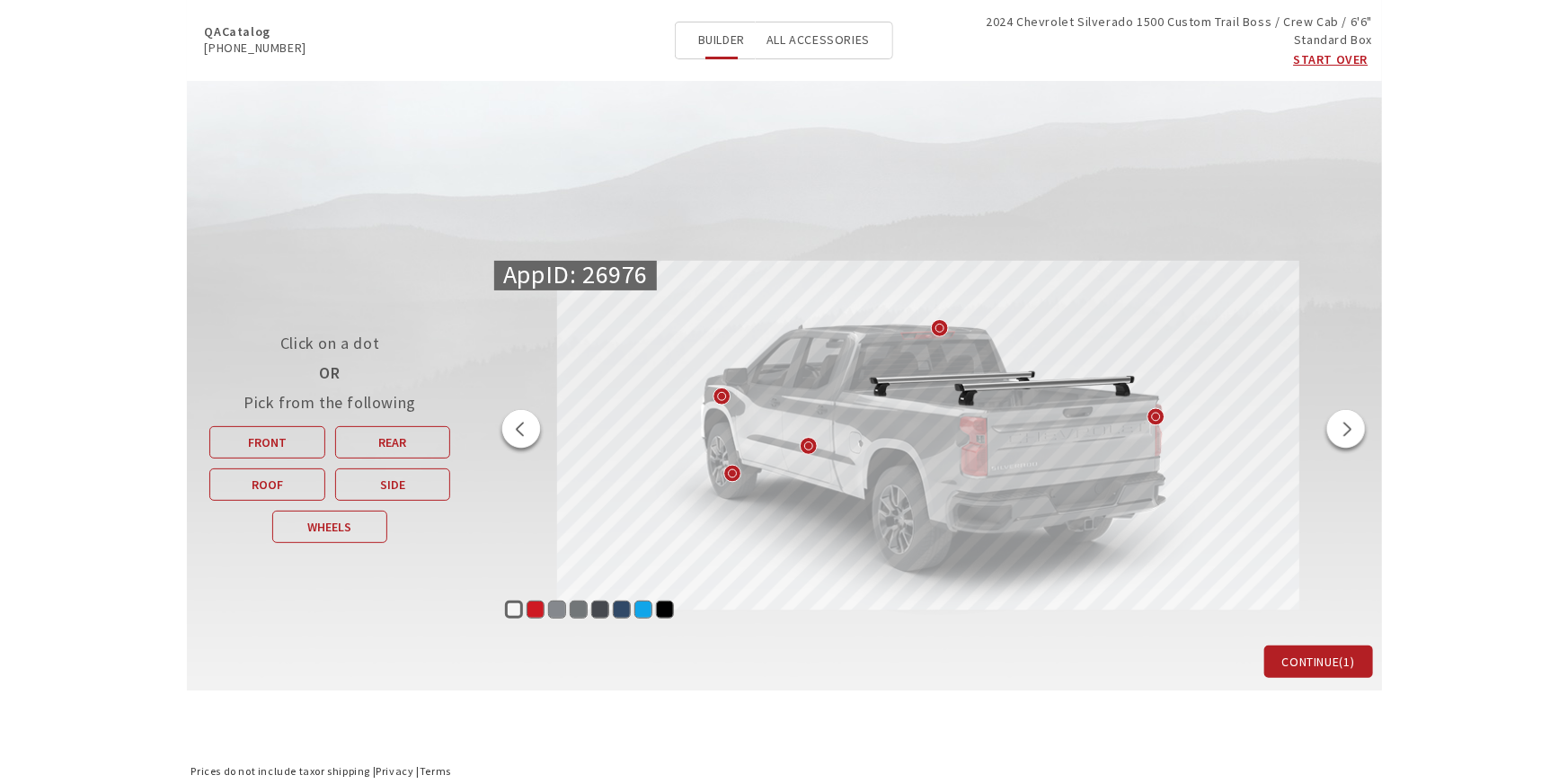 click at bounding box center (521, 432) 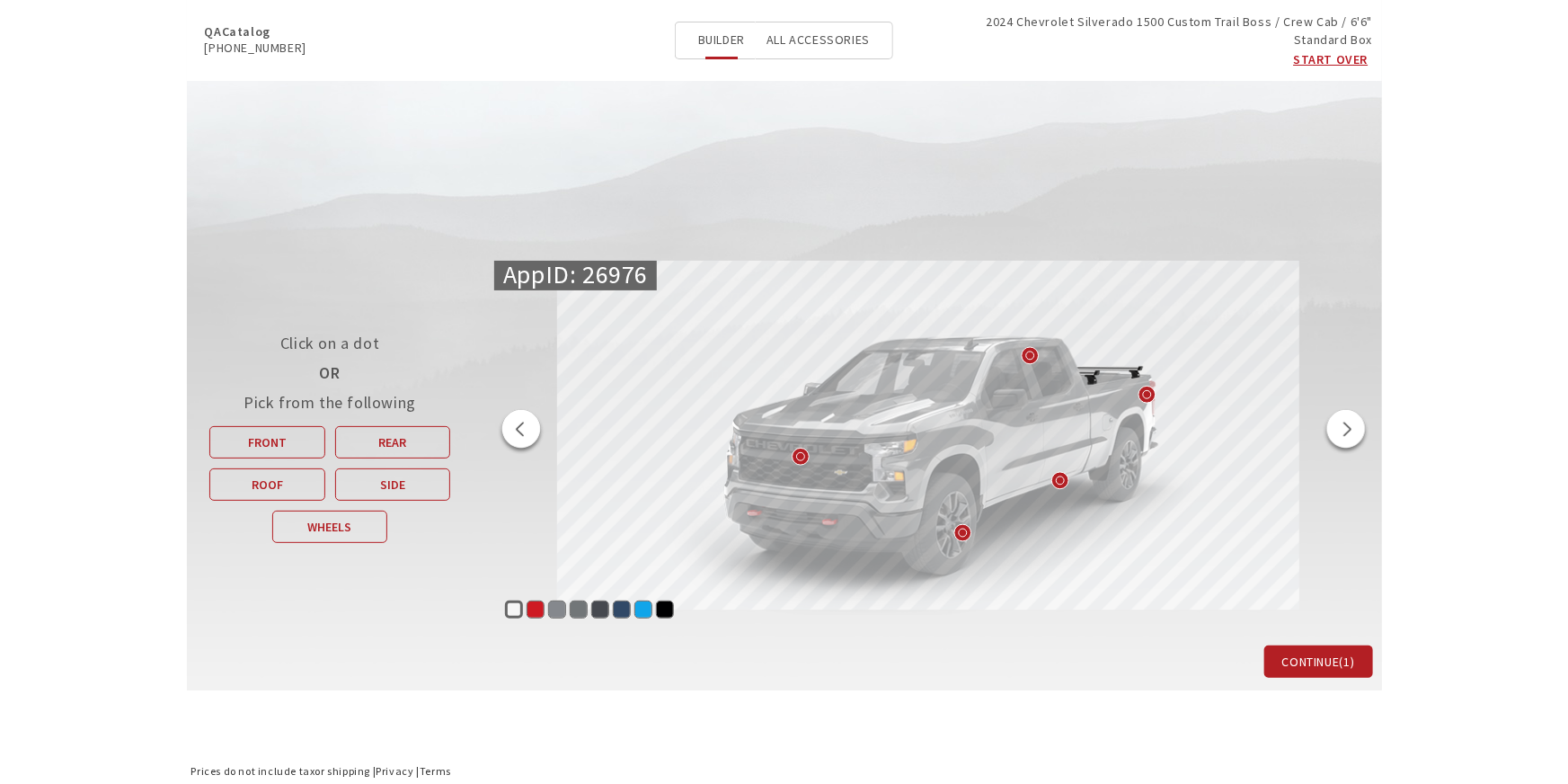 click at bounding box center [521, 432] 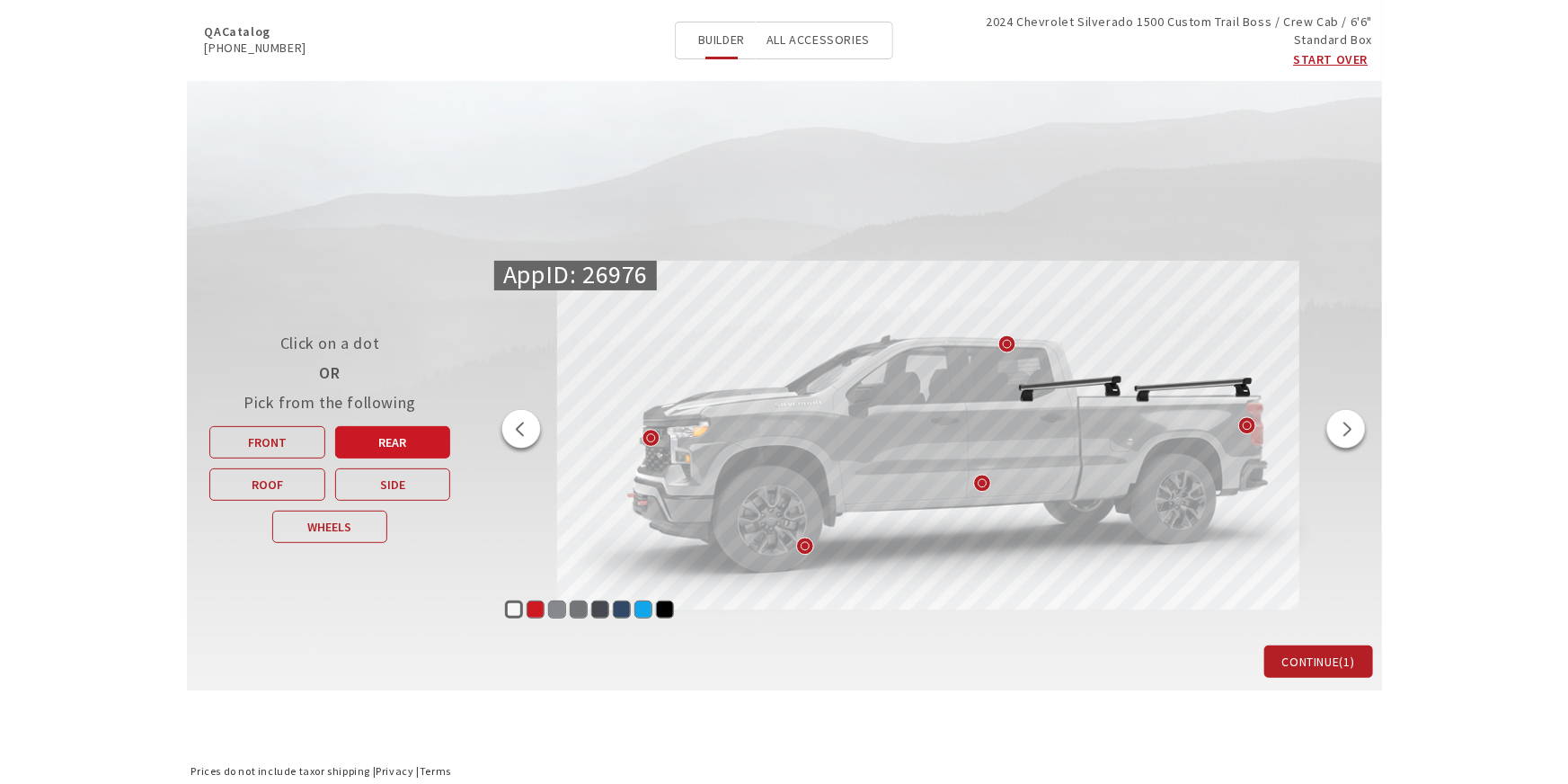 click on "Rear" at bounding box center (393, 442) 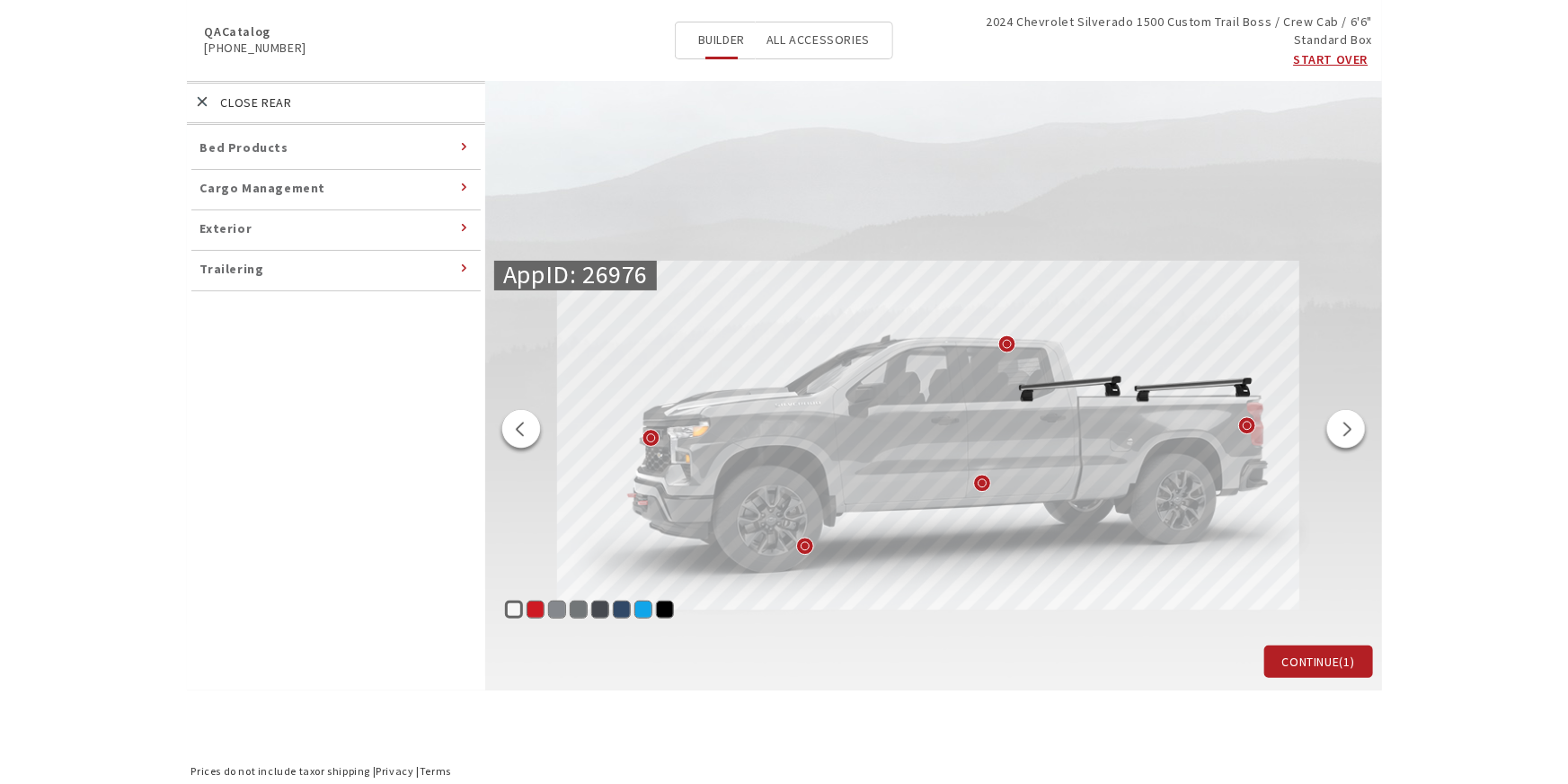 click on "Exterior" at bounding box center (226, 228) 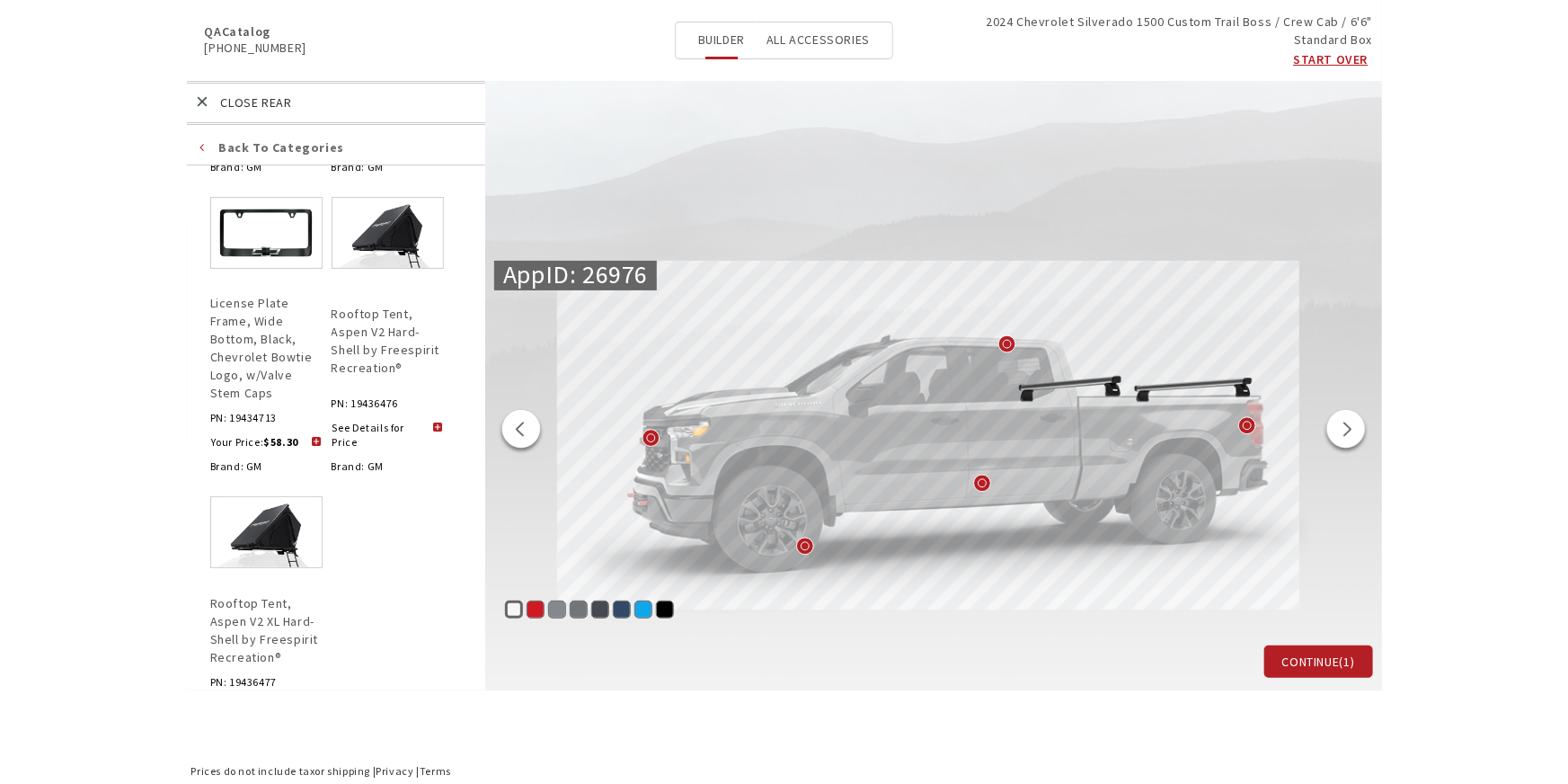 scroll, scrollTop: 2772, scrollLeft: 0, axis: vertical 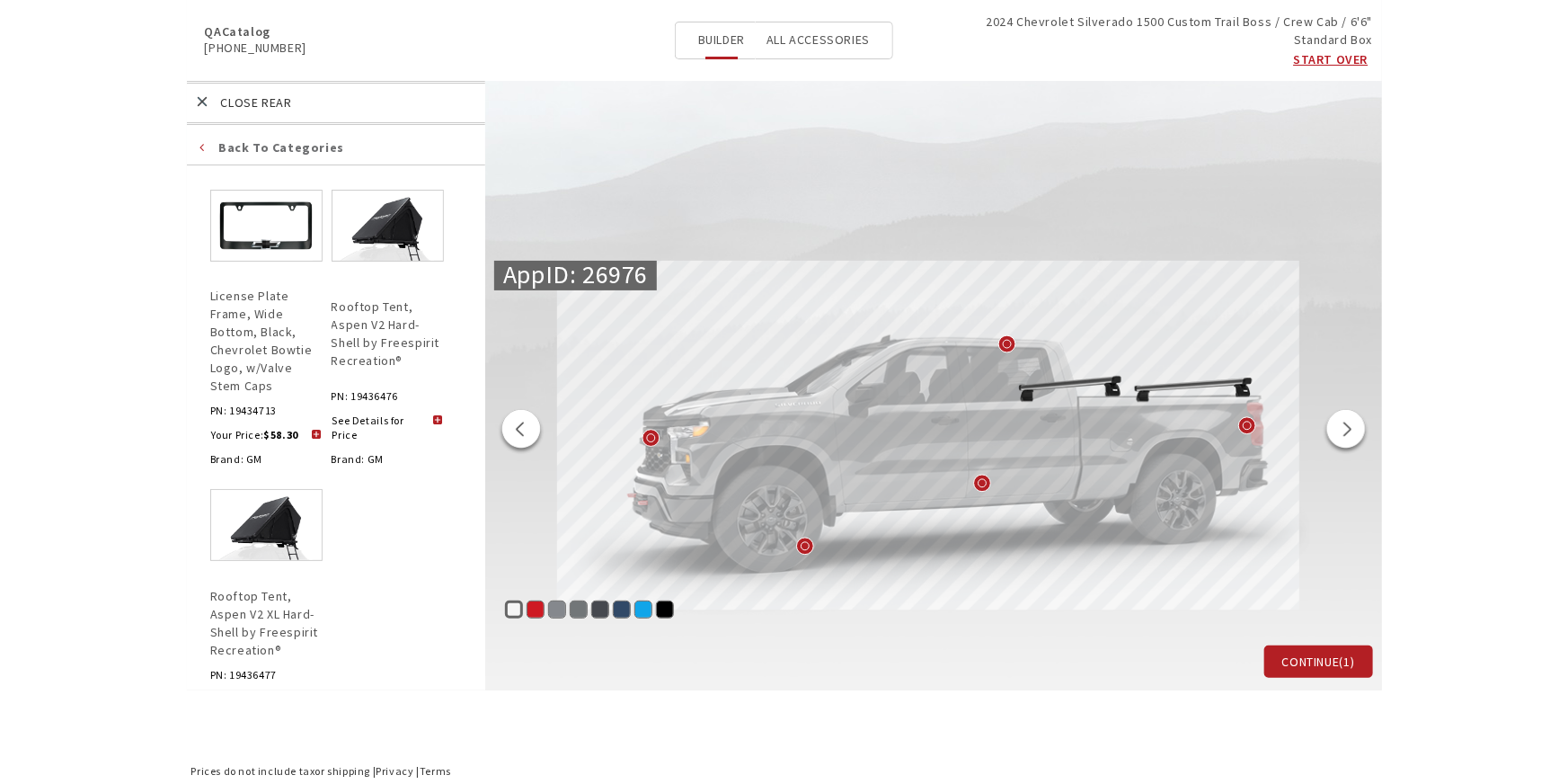 click at bounding box center (438, 421) 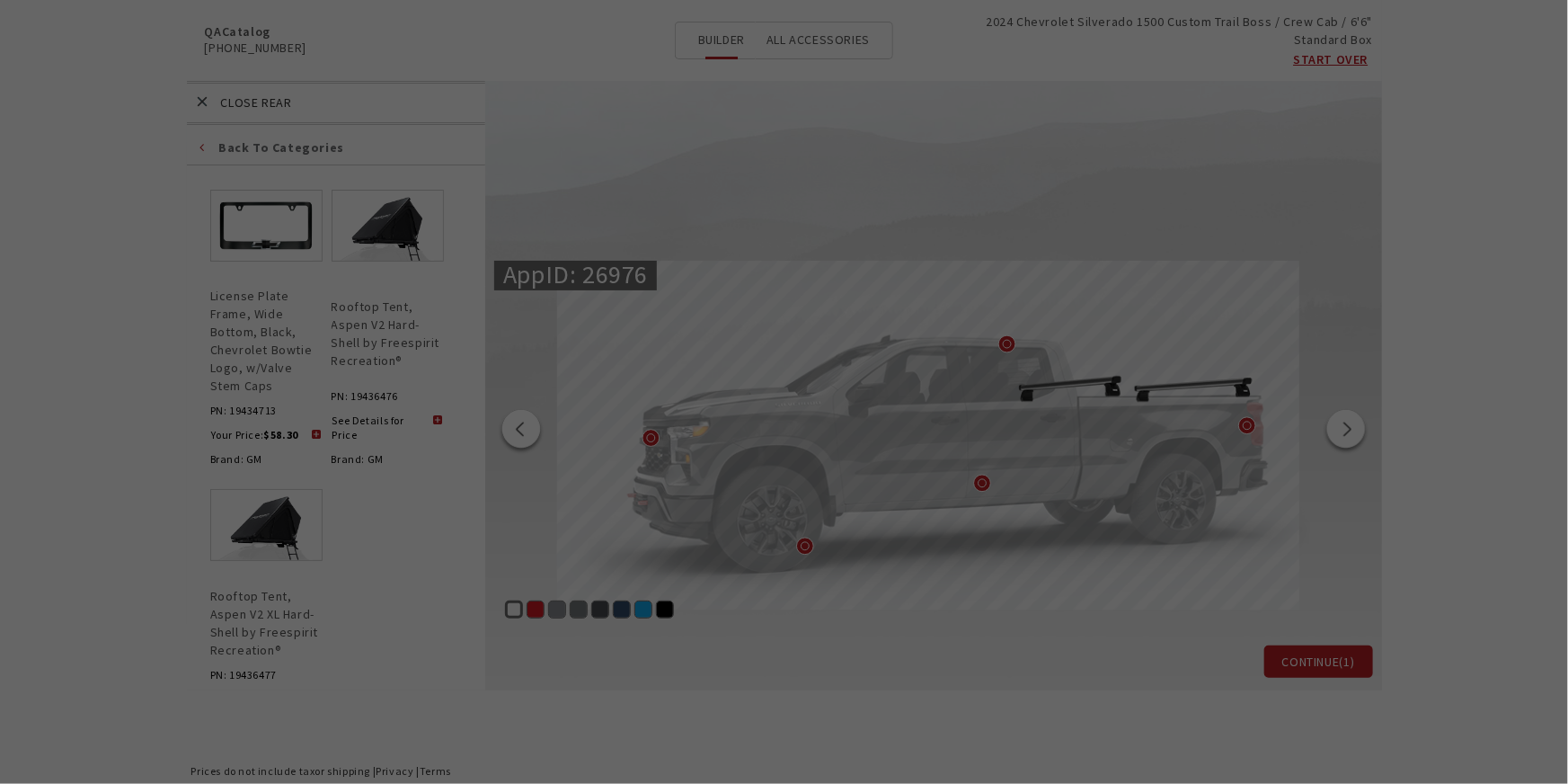 scroll, scrollTop: 0, scrollLeft: 0, axis: both 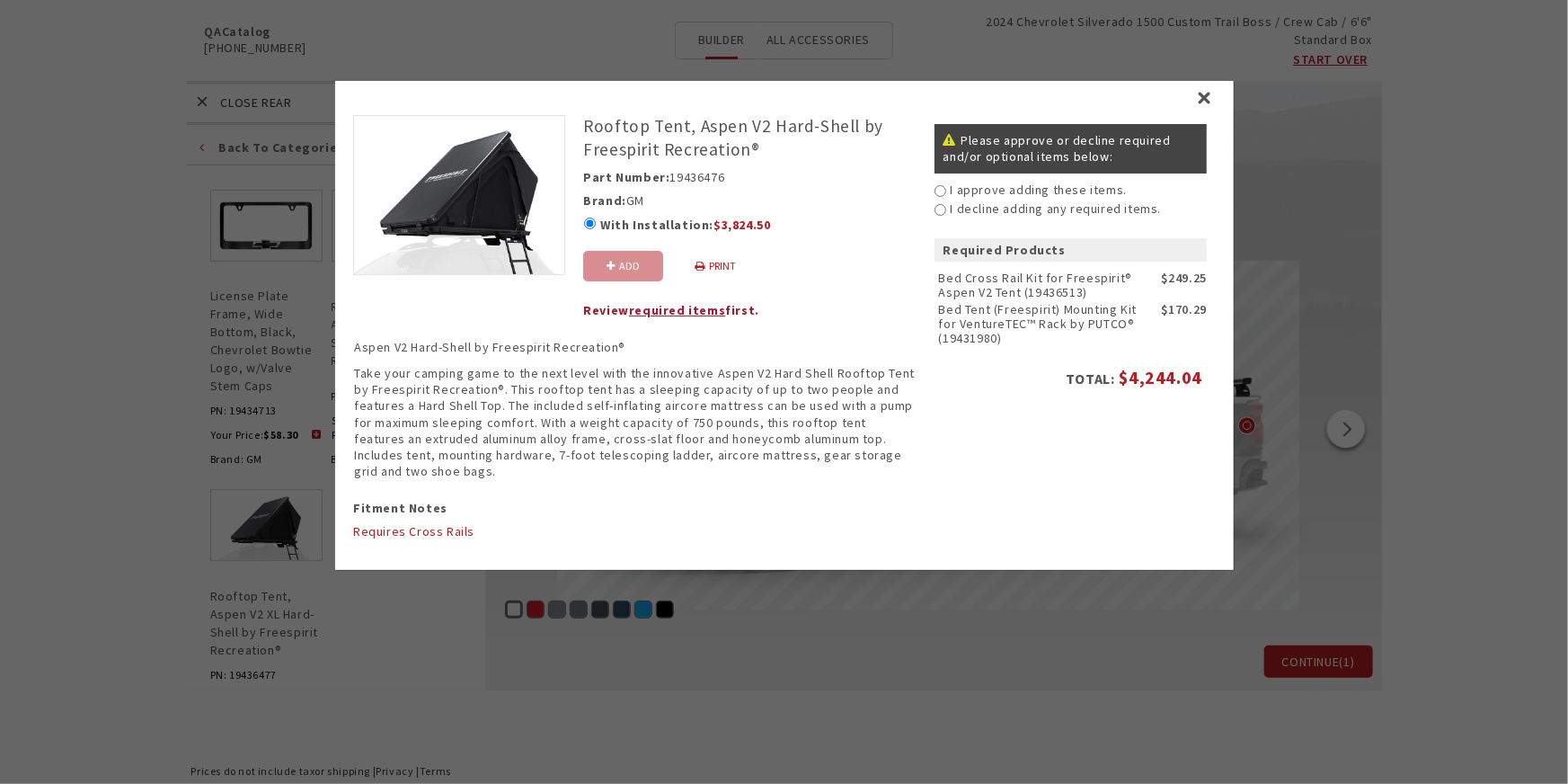 click on "I approve adding these items." at bounding box center [939, 190] 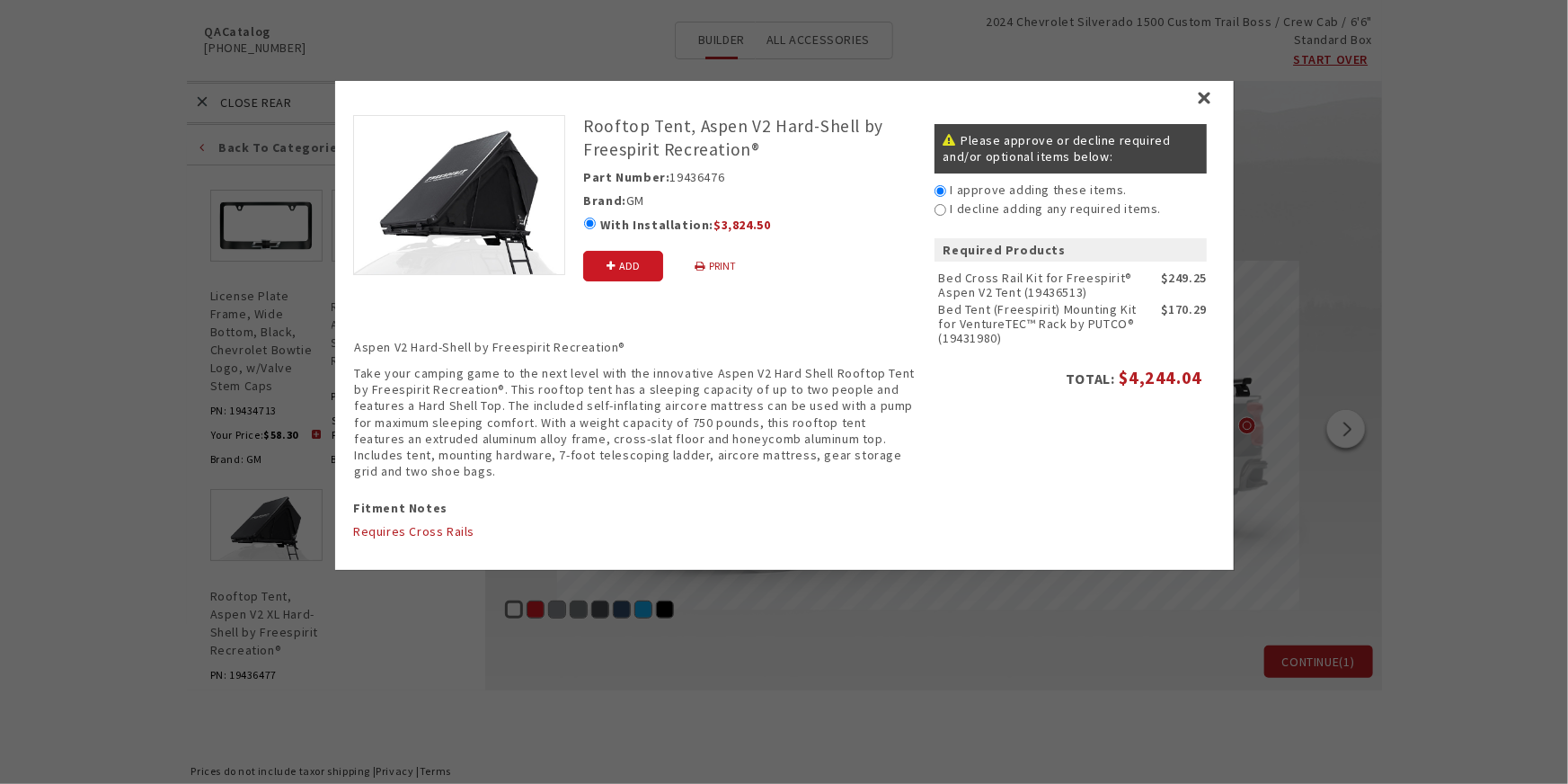 click on "Add" at bounding box center [622, 265] 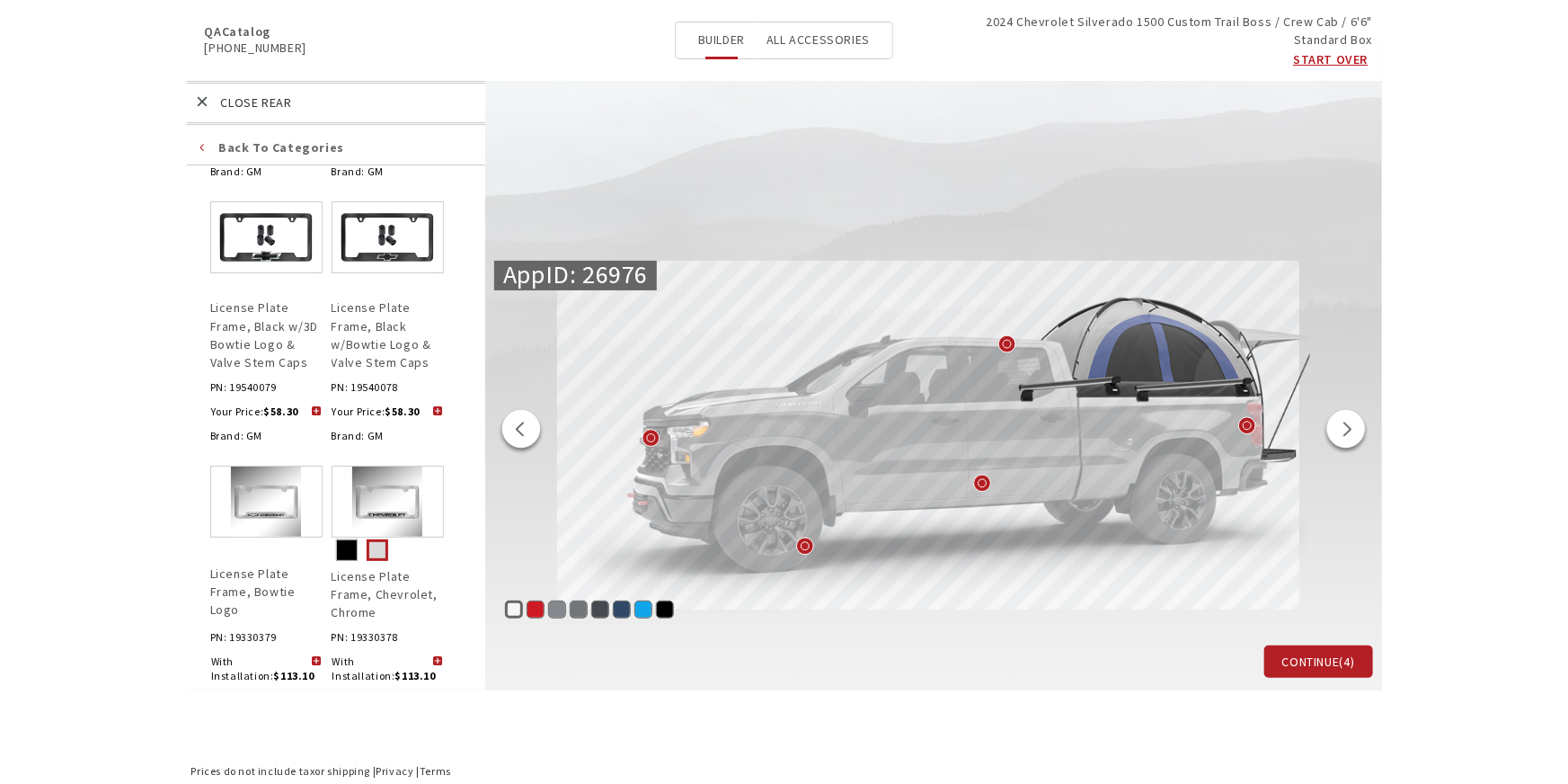 scroll, scrollTop: 1383, scrollLeft: 0, axis: vertical 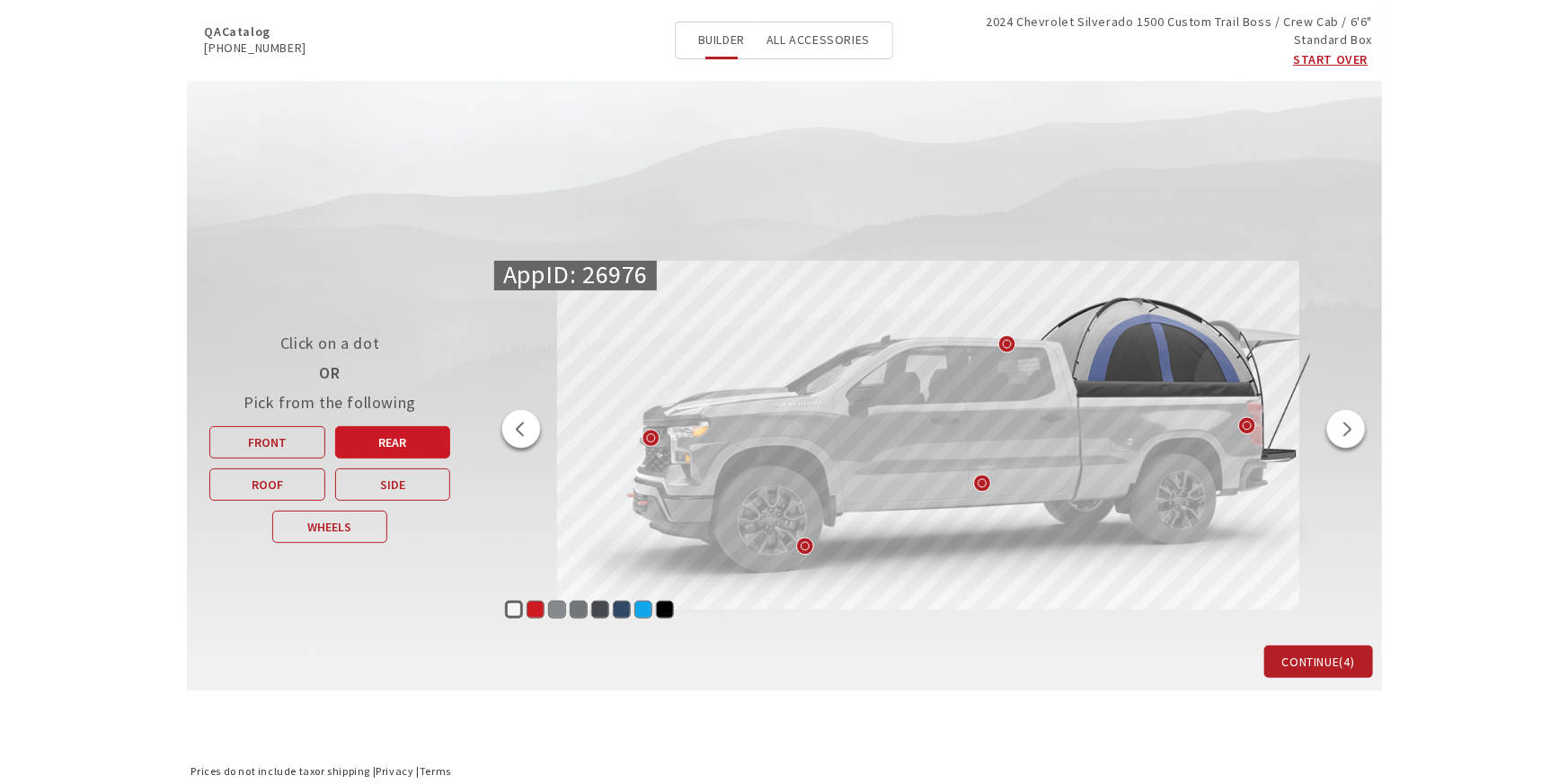 click on "Rear" at bounding box center [393, 442] 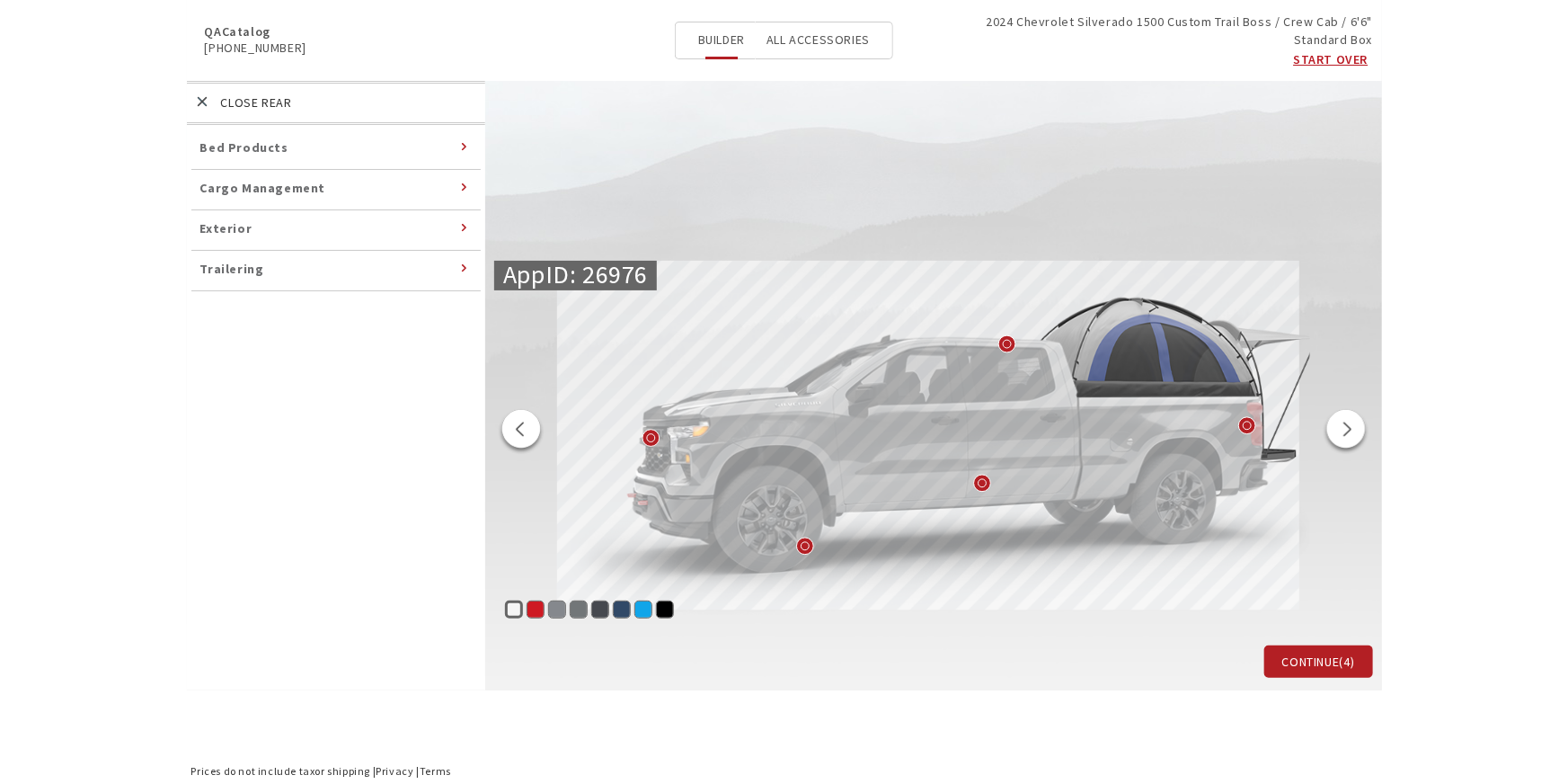 click on "Exterior" at bounding box center [226, 228] 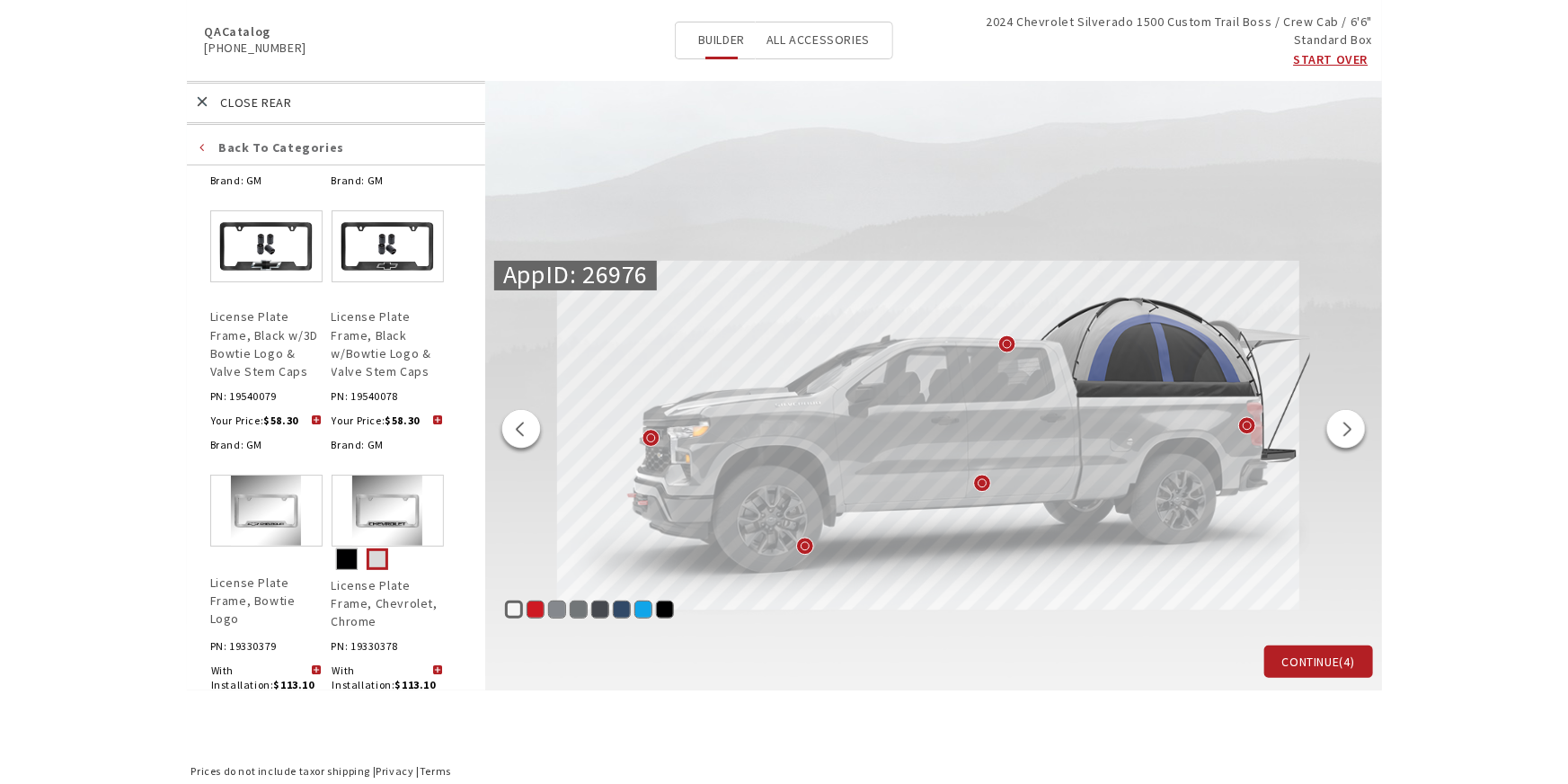 scroll, scrollTop: 974, scrollLeft: 0, axis: vertical 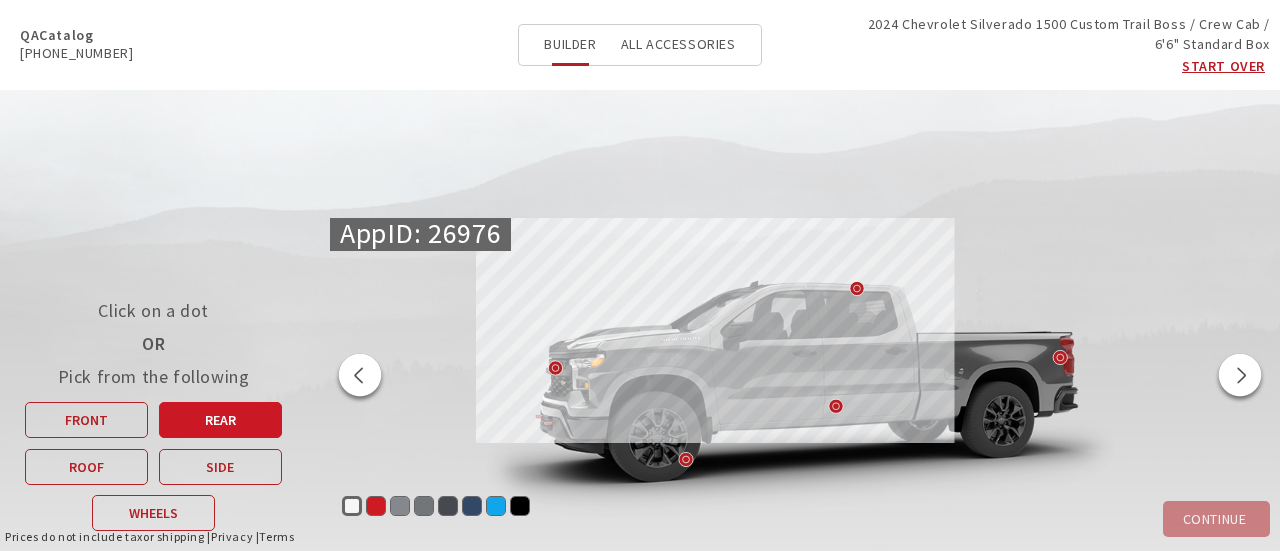 click on "Rear" at bounding box center [220, 420] 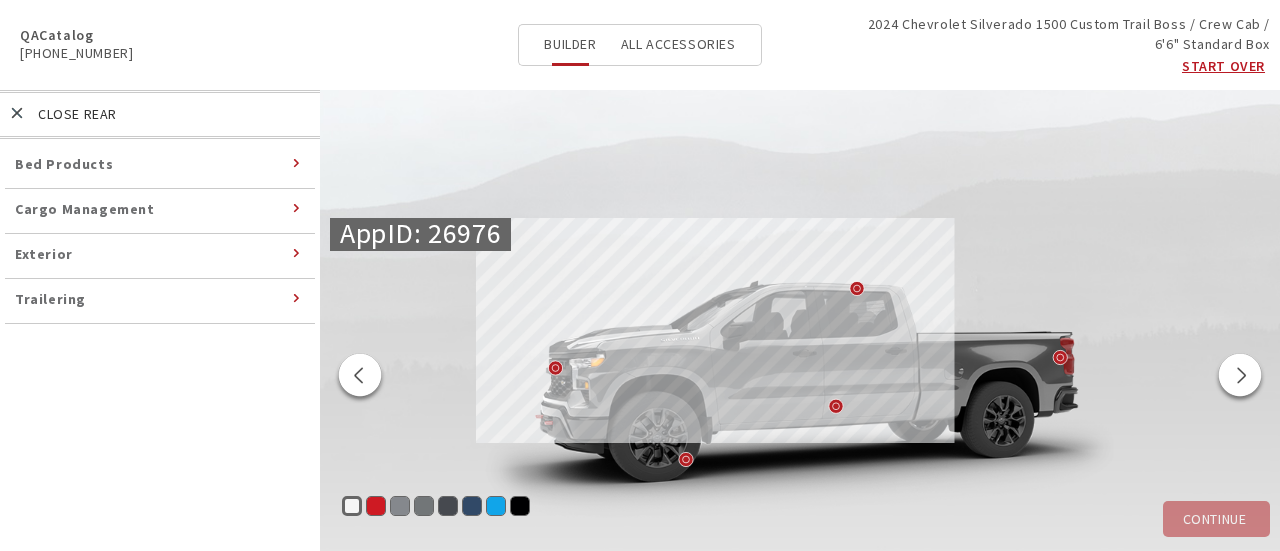 click on "Exterior" at bounding box center [44, 254] 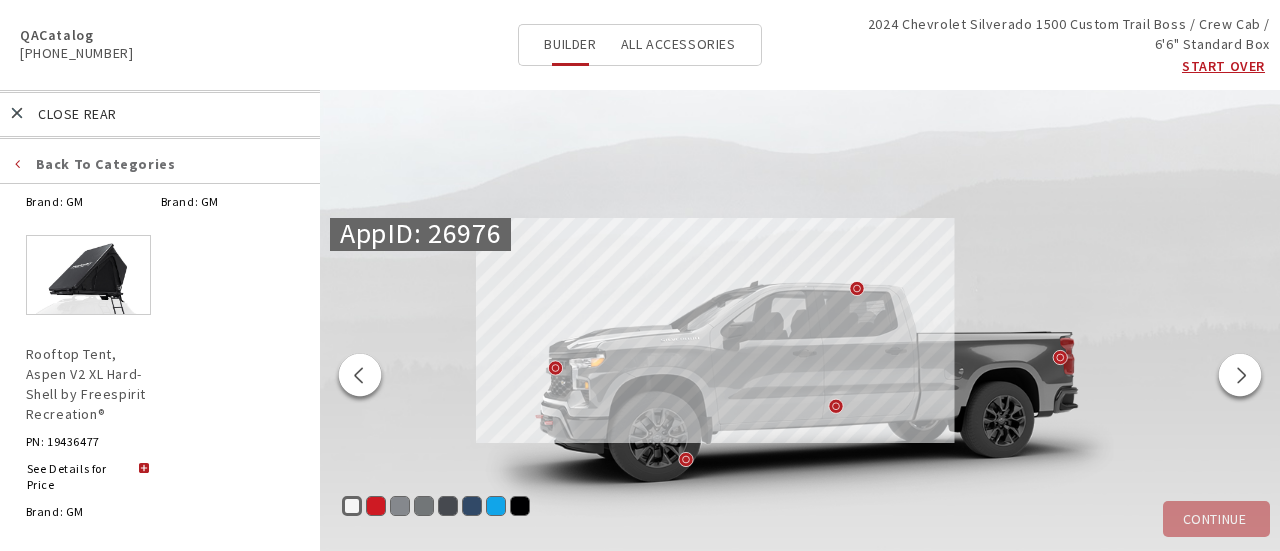 scroll, scrollTop: 6553, scrollLeft: 0, axis: vertical 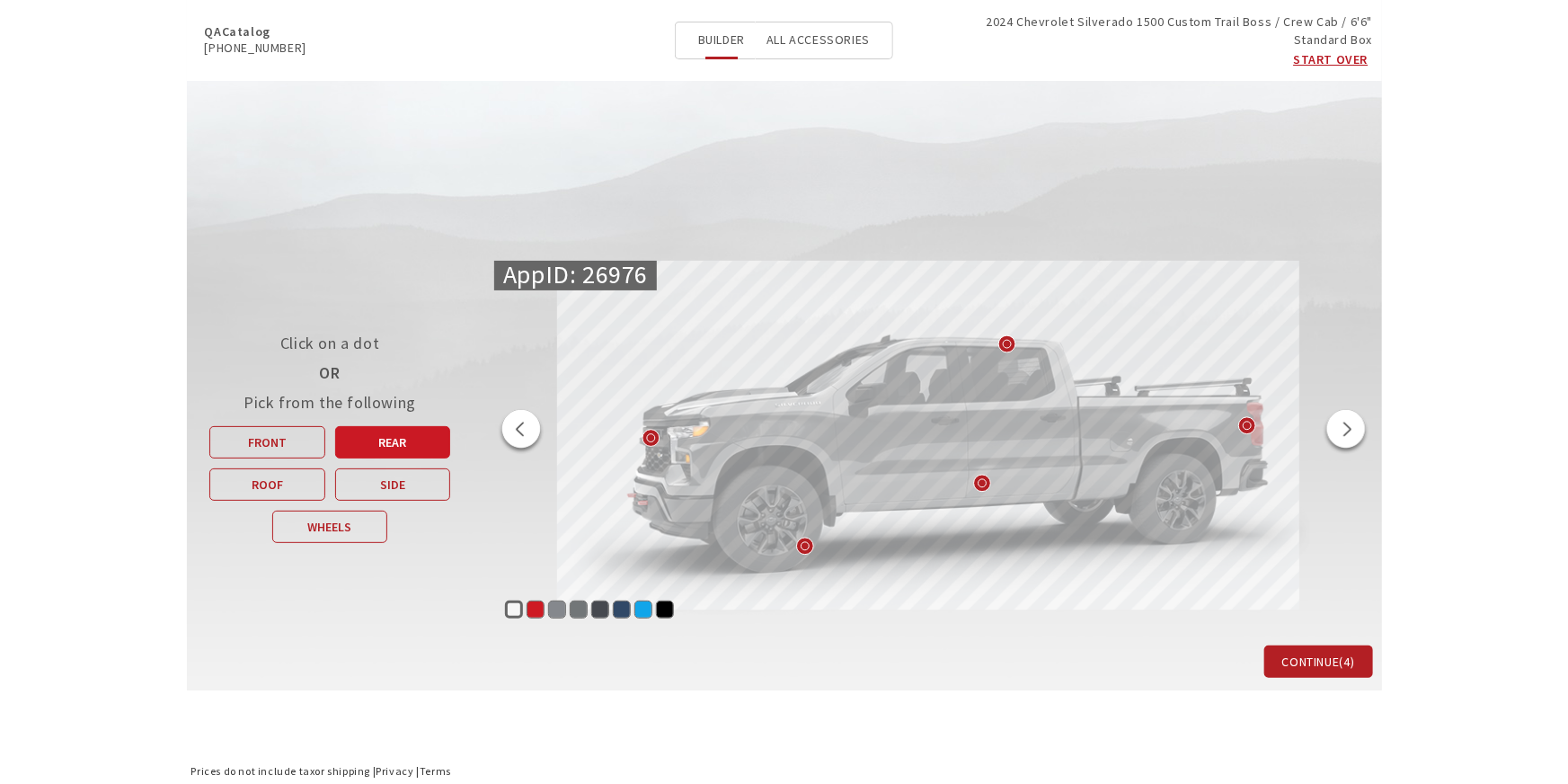 click on "Rear" at bounding box center [393, 442] 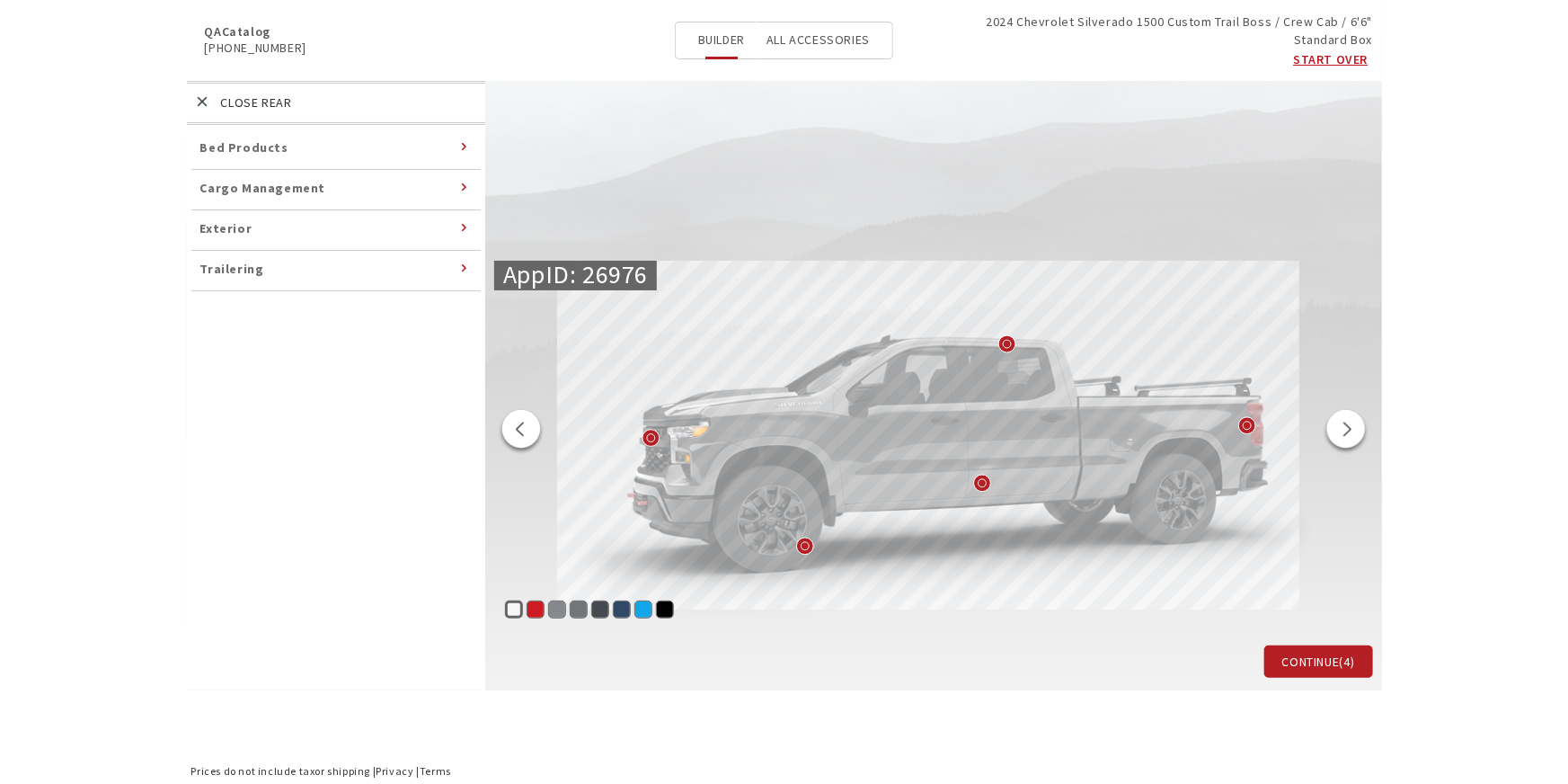 click on "Exterior" at bounding box center [226, 228] 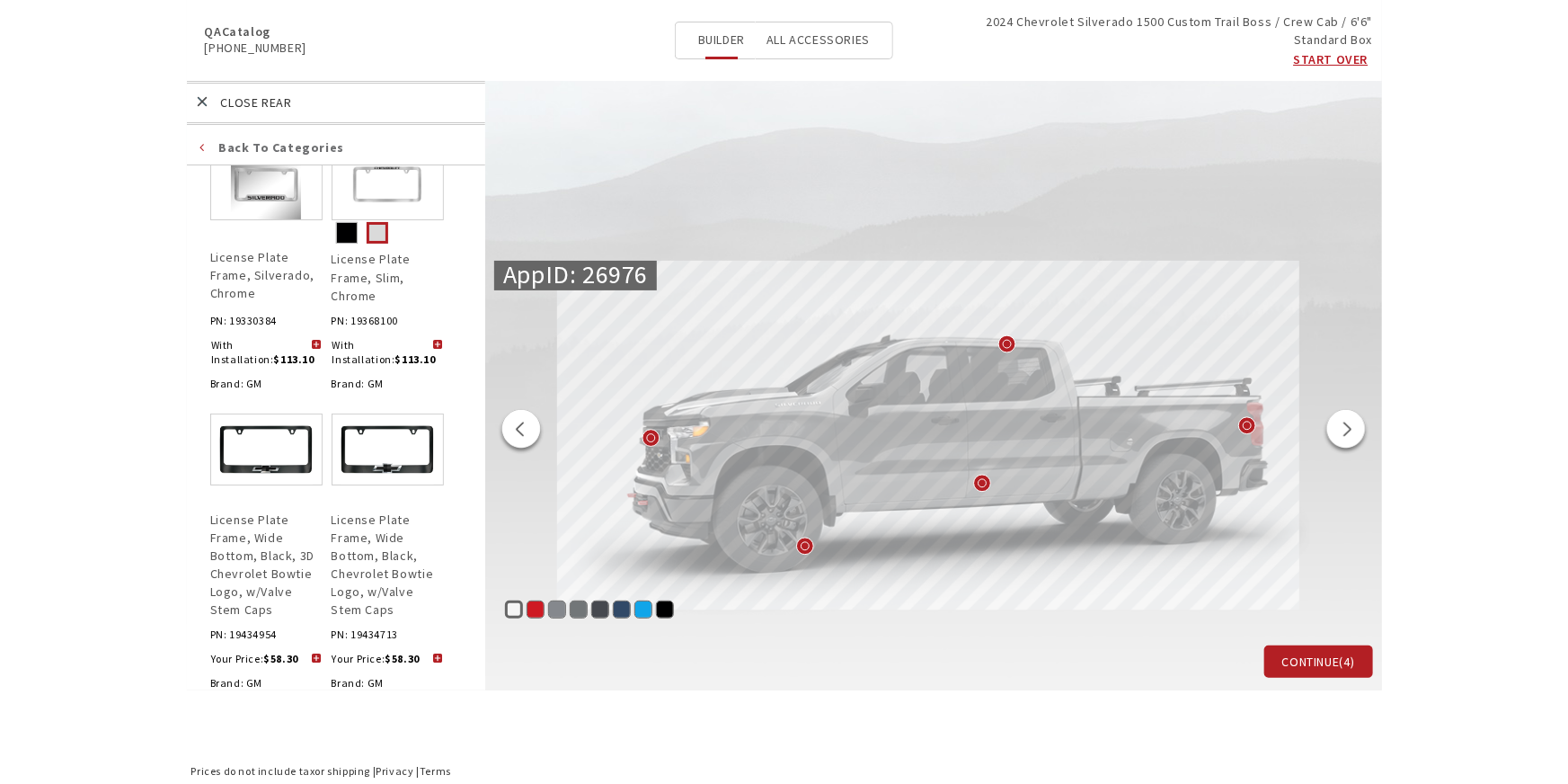 scroll, scrollTop: 2288, scrollLeft: 0, axis: vertical 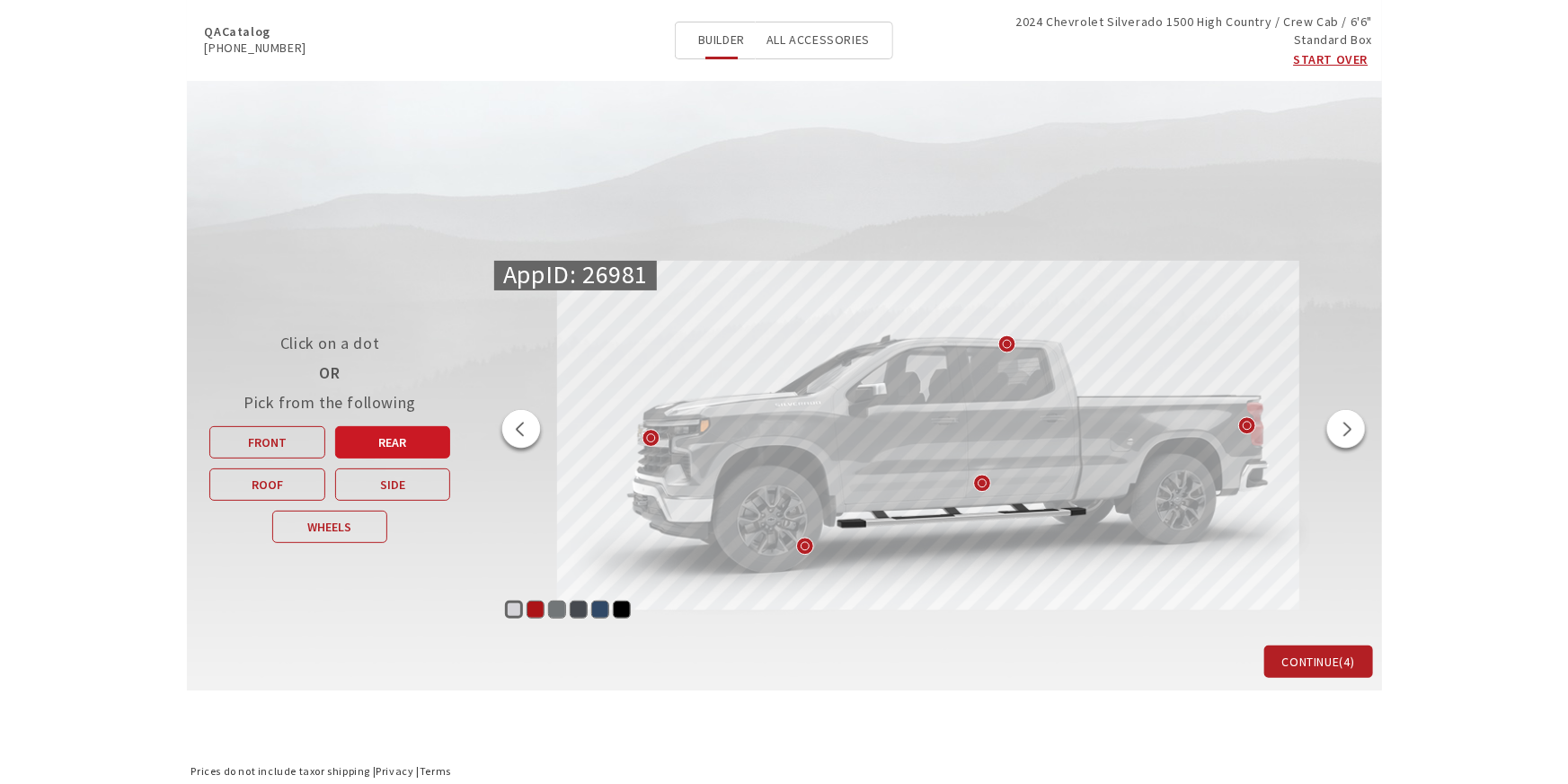 click on "Rear" at bounding box center (393, 442) 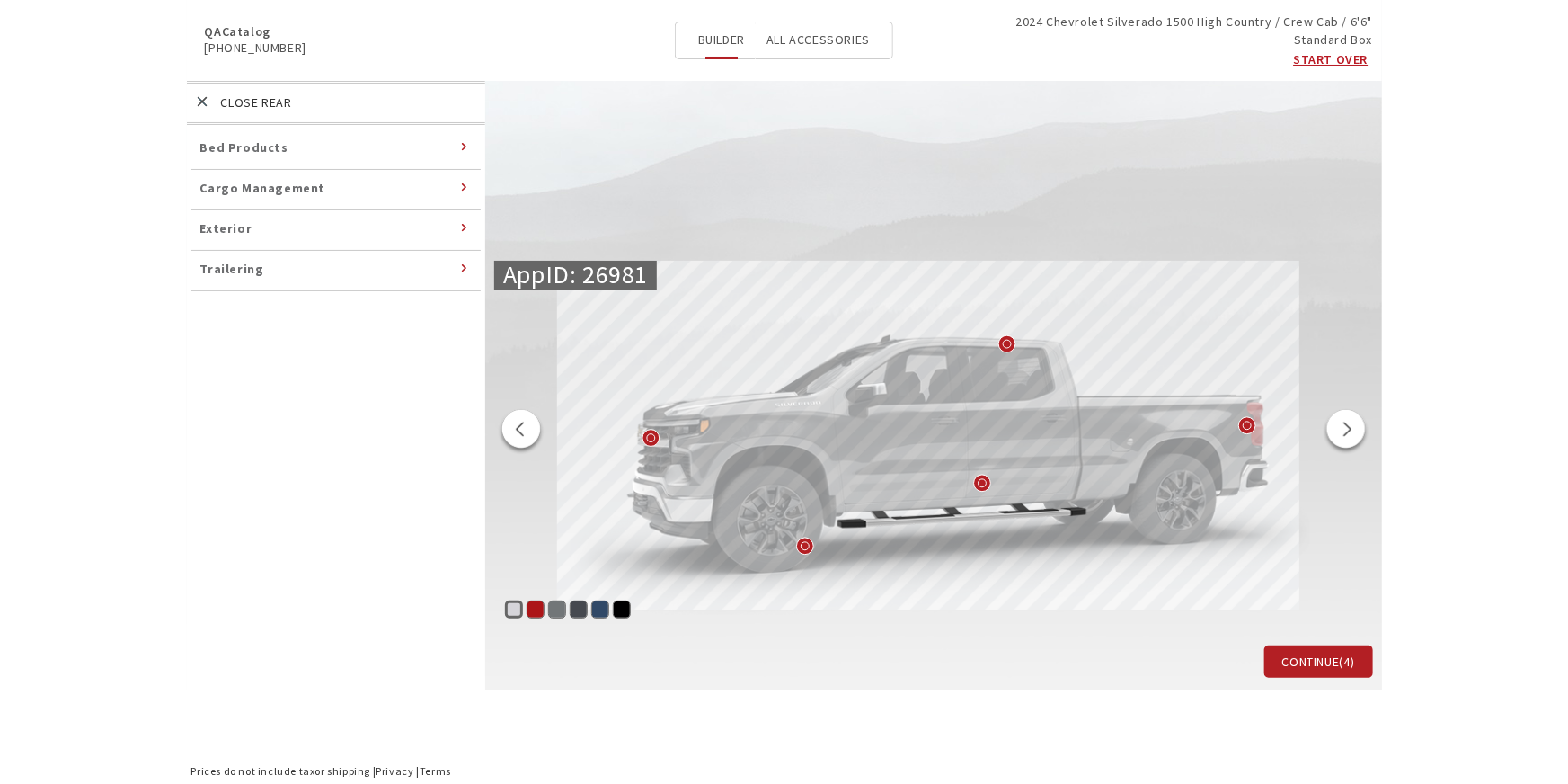 click on "Exterior" at bounding box center (226, 228) 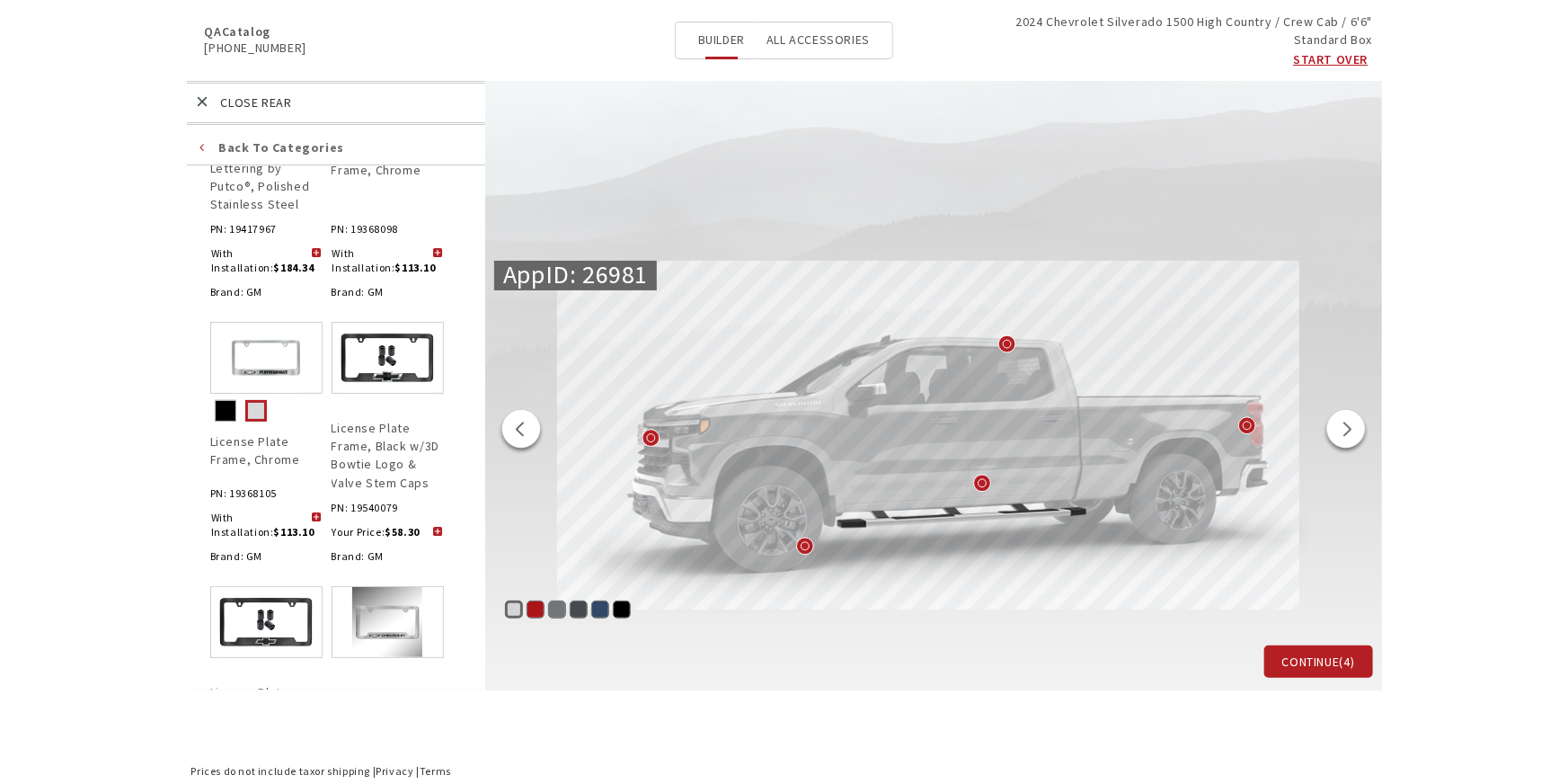 scroll, scrollTop: 899, scrollLeft: 0, axis: vertical 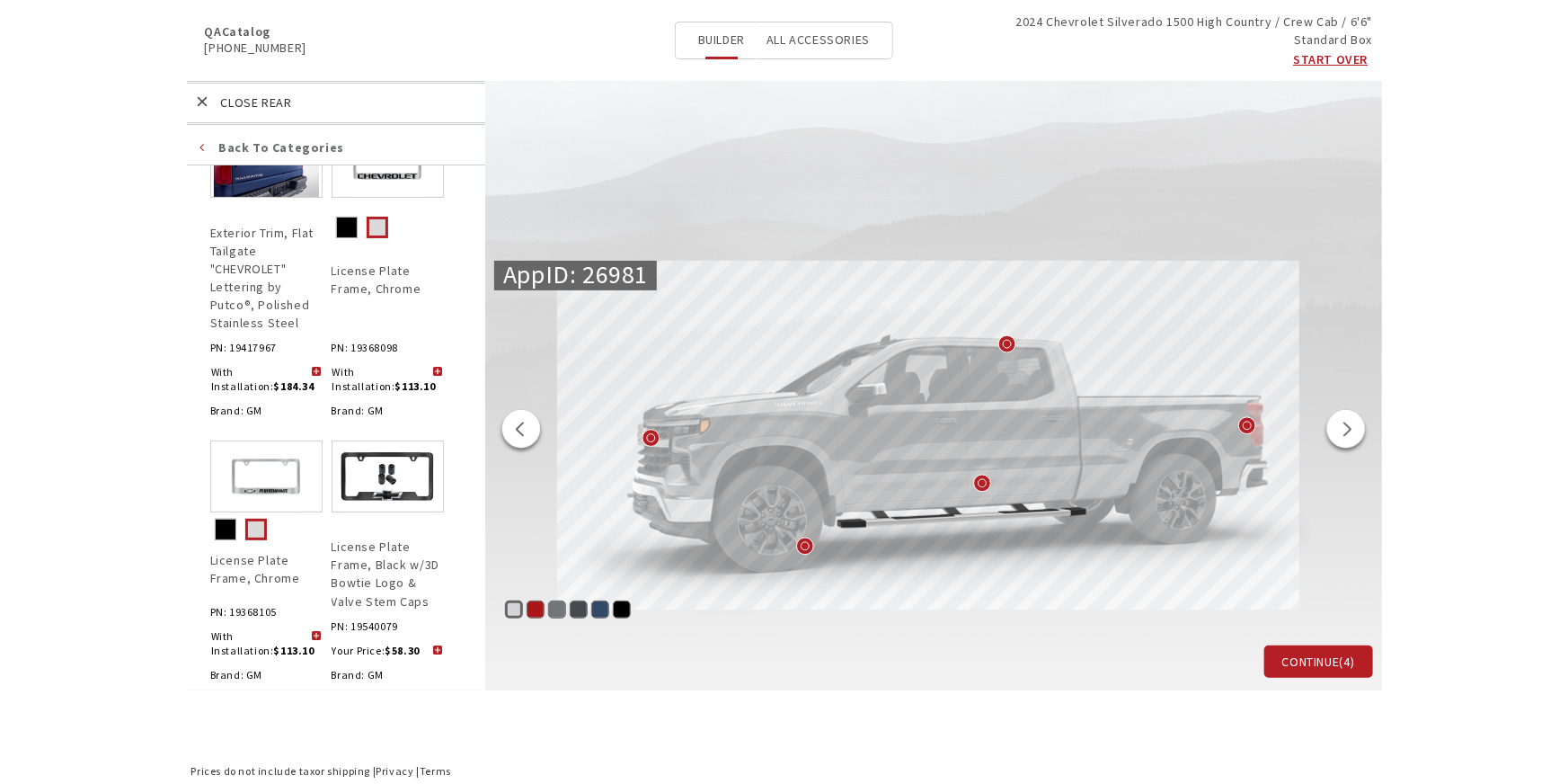 click on "Back to categories" at bounding box center (336, 149) 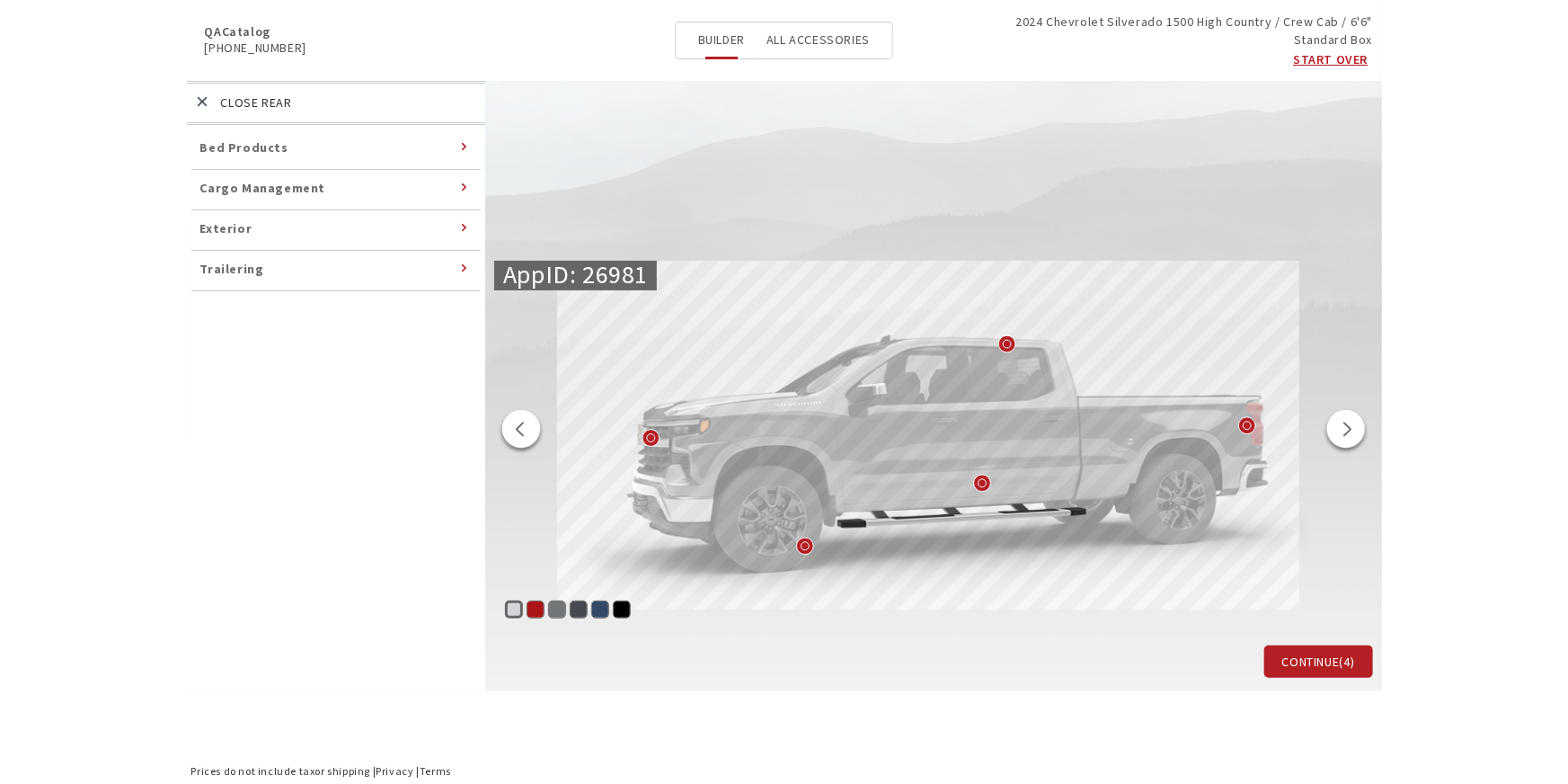 click on "Bed Products" at bounding box center [244, 147] 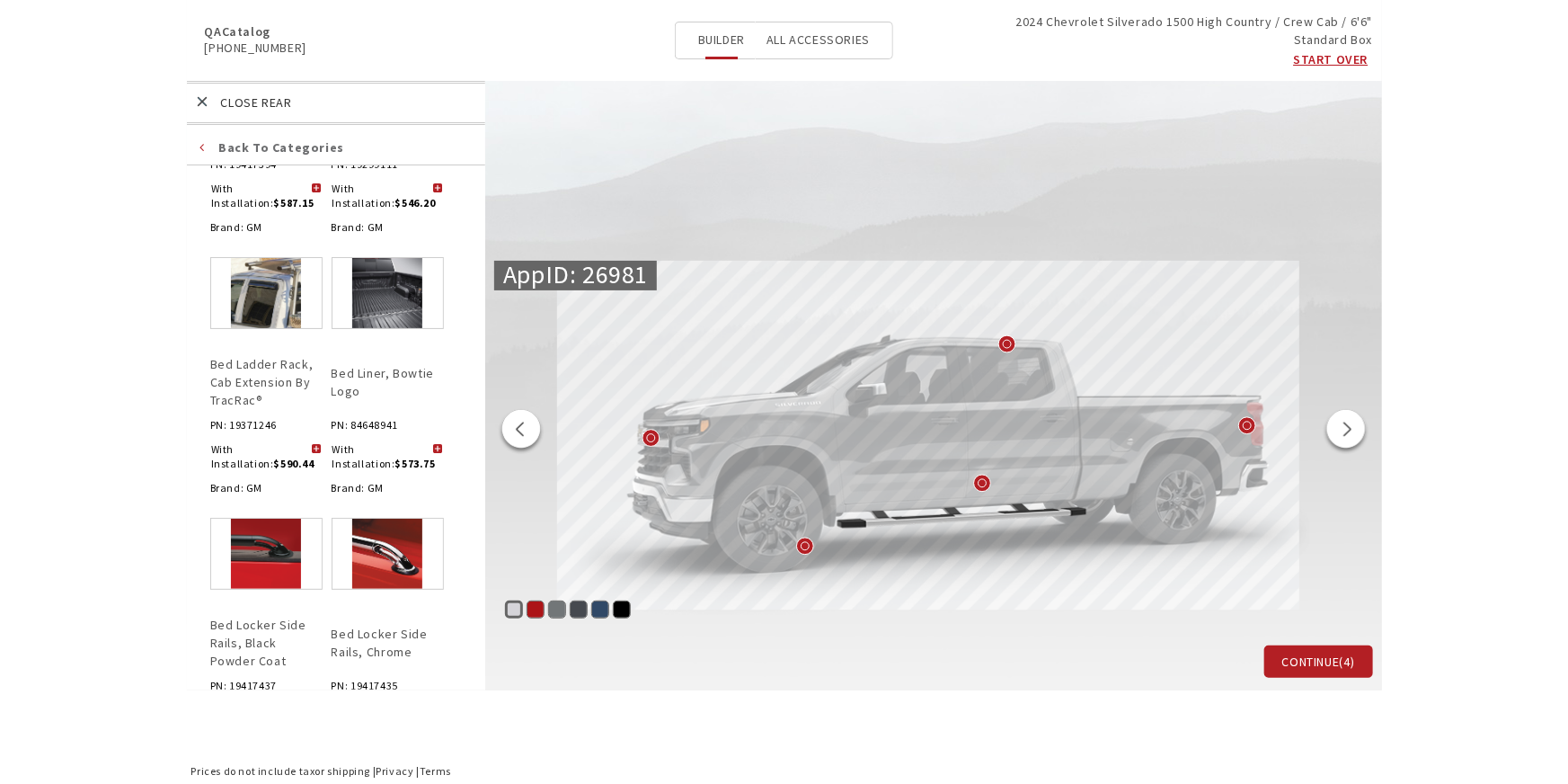 scroll, scrollTop: 408, scrollLeft: 0, axis: vertical 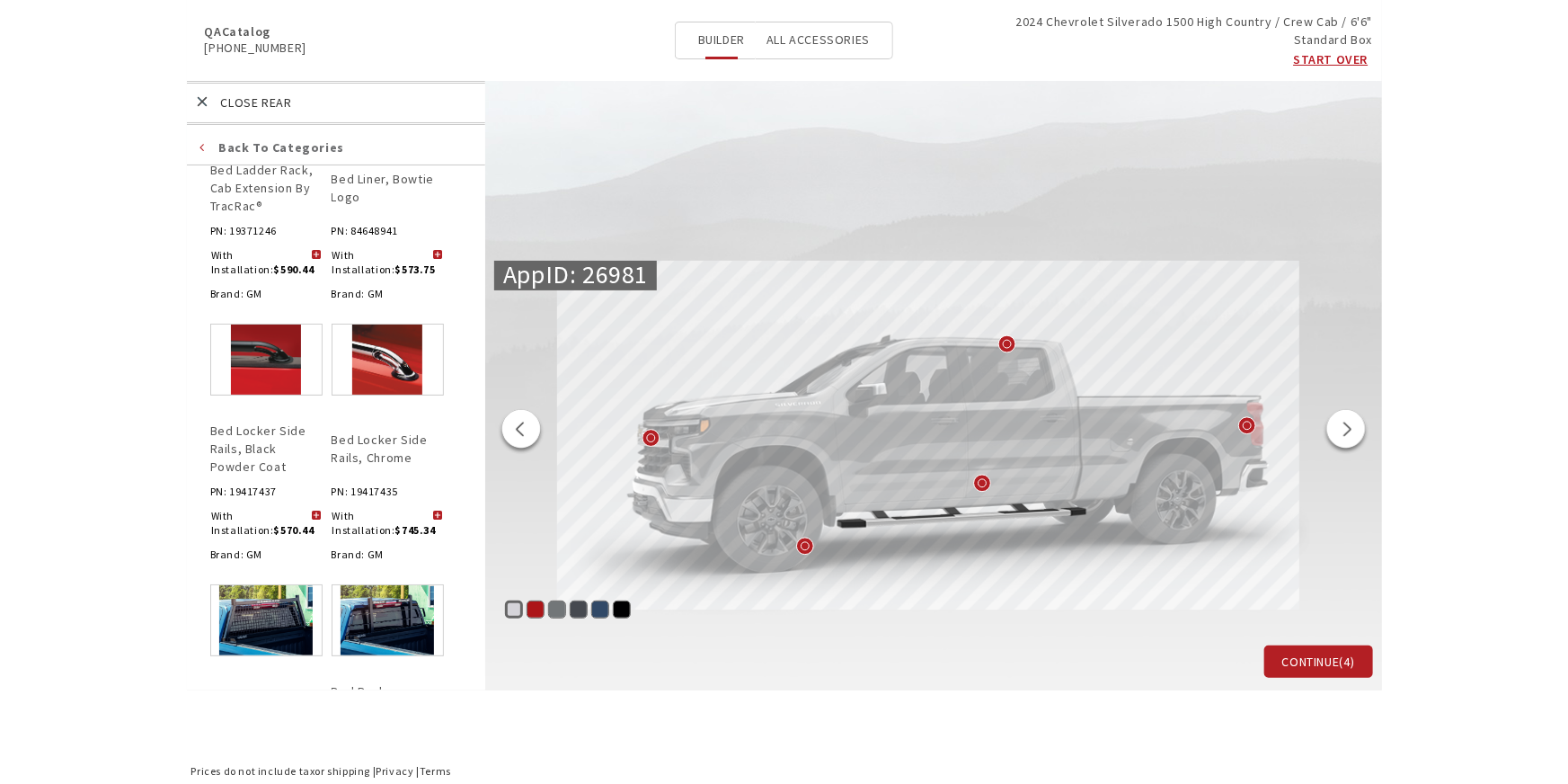click on "Back to categories" at bounding box center (336, 149) 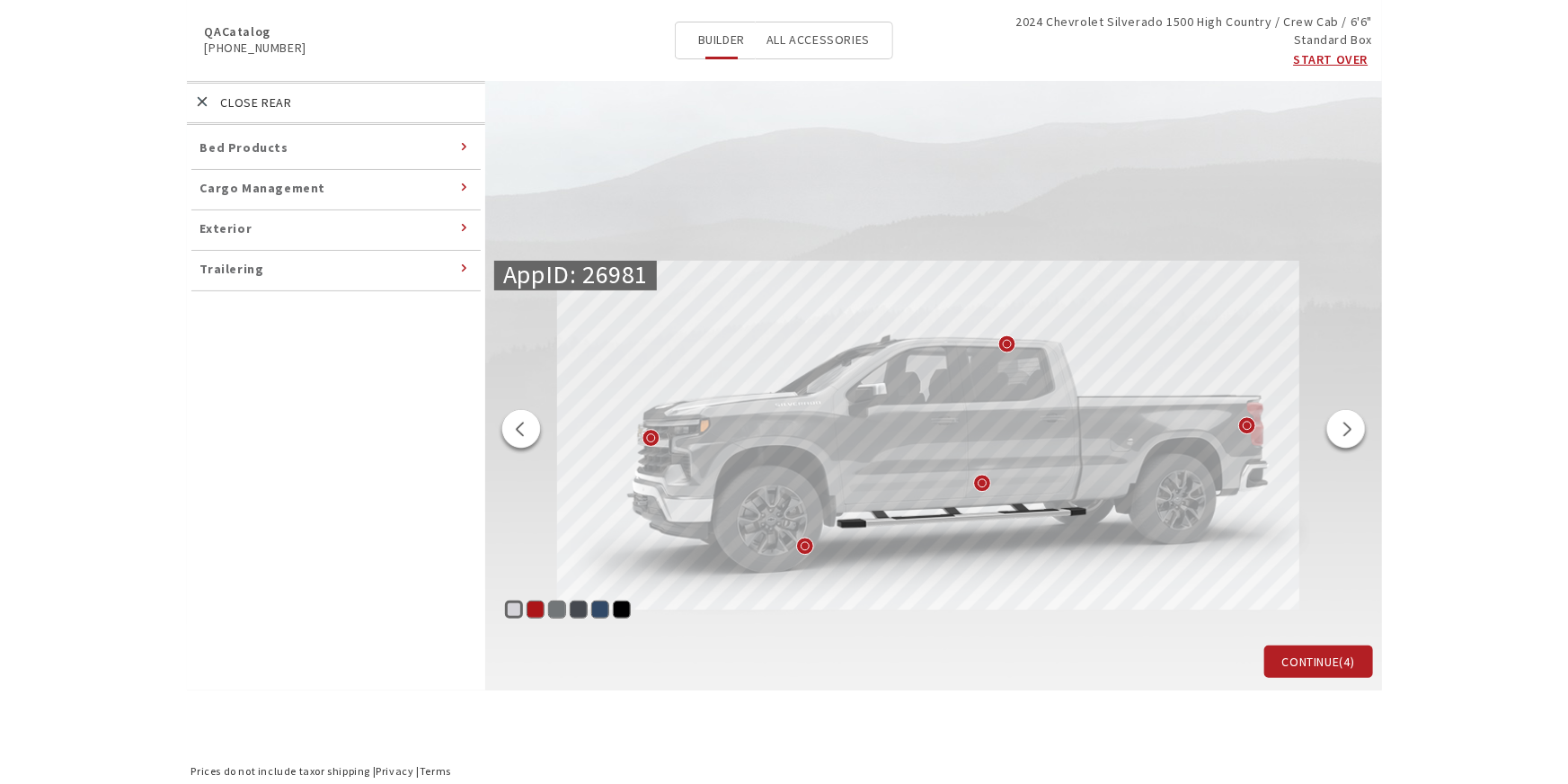 click on "Cargo Management" at bounding box center (263, 188) 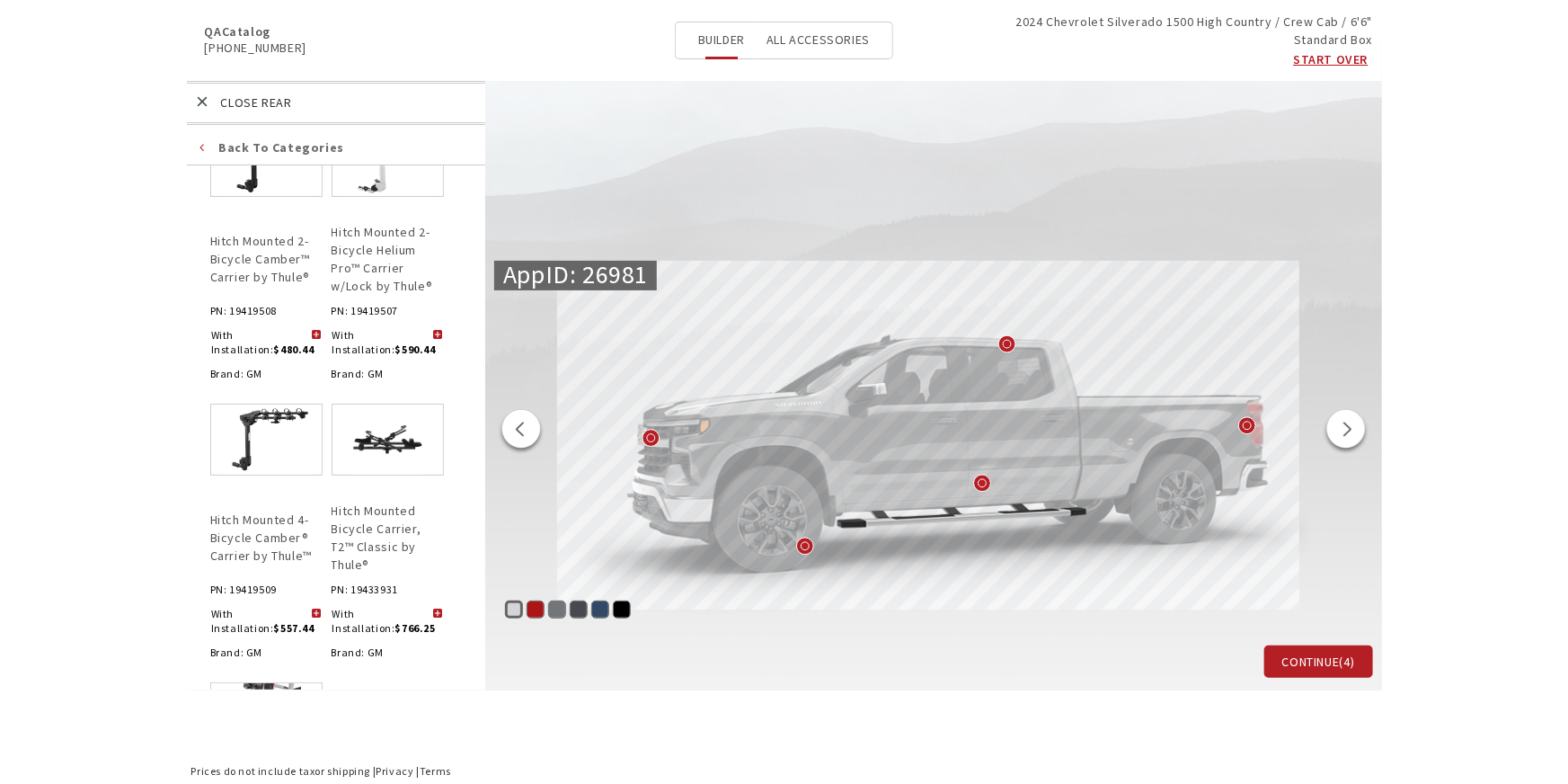 scroll, scrollTop: 0, scrollLeft: 0, axis: both 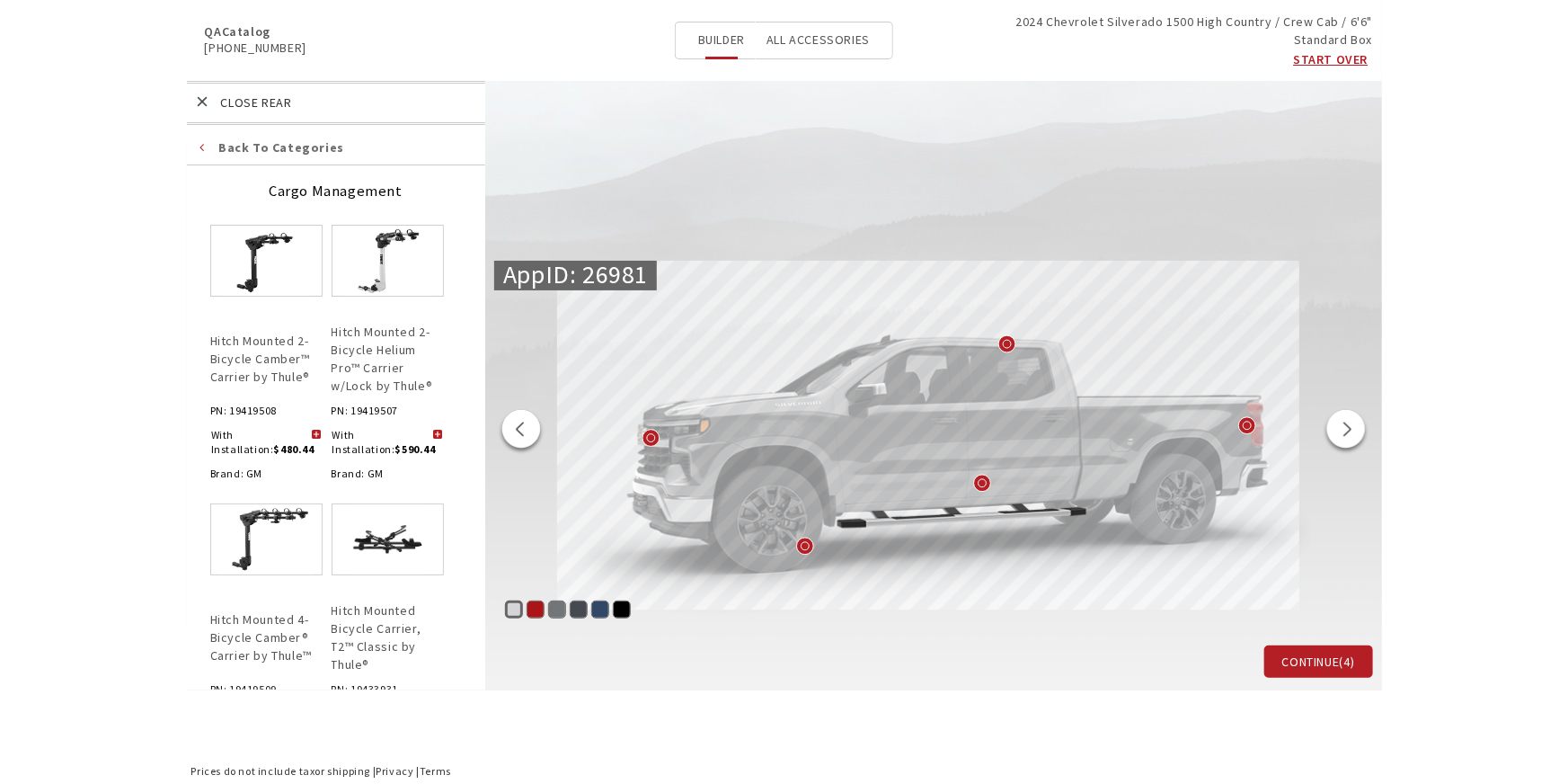 click on "Back to categories" at bounding box center [336, 149] 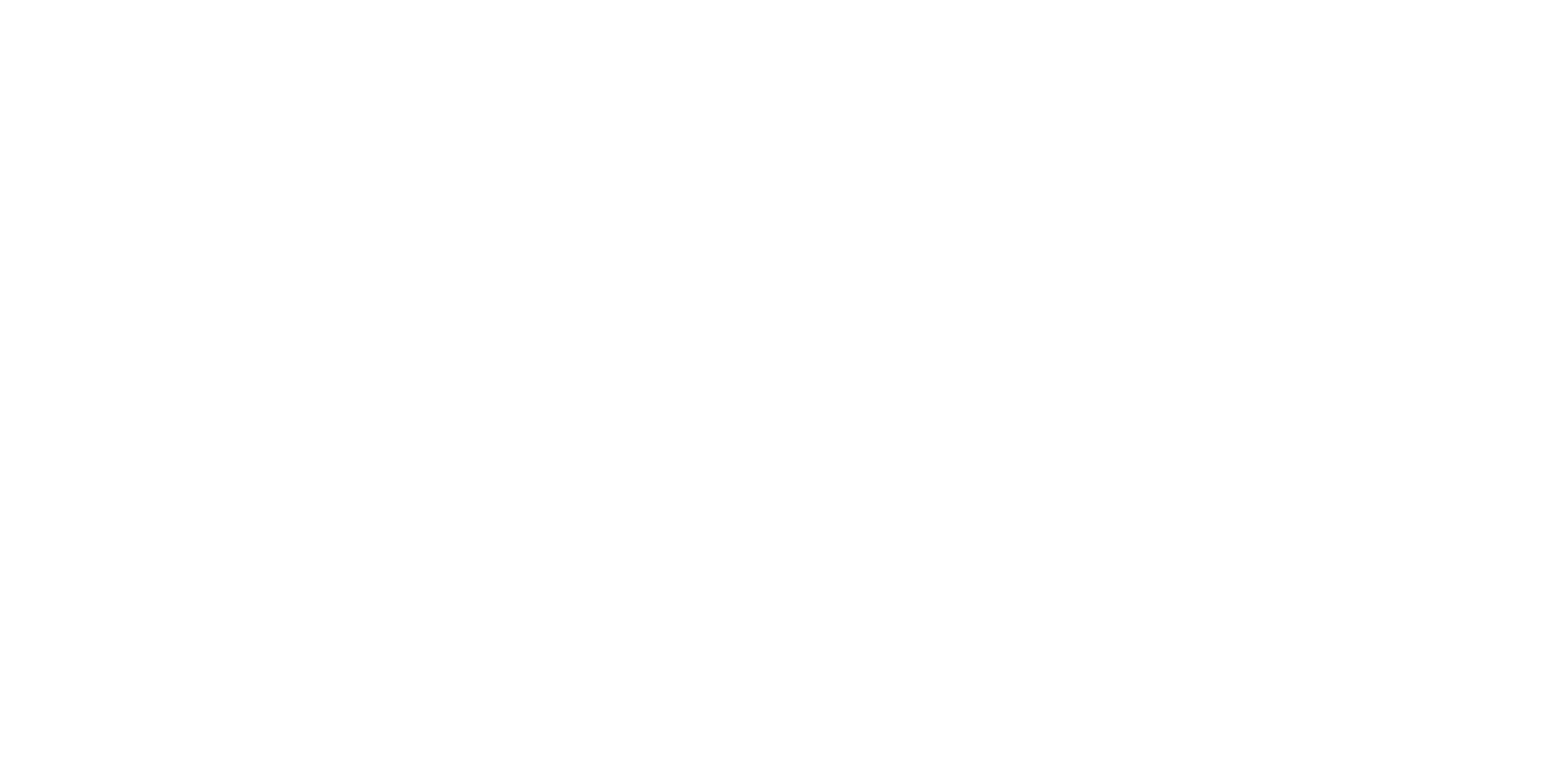 scroll, scrollTop: 0, scrollLeft: 0, axis: both 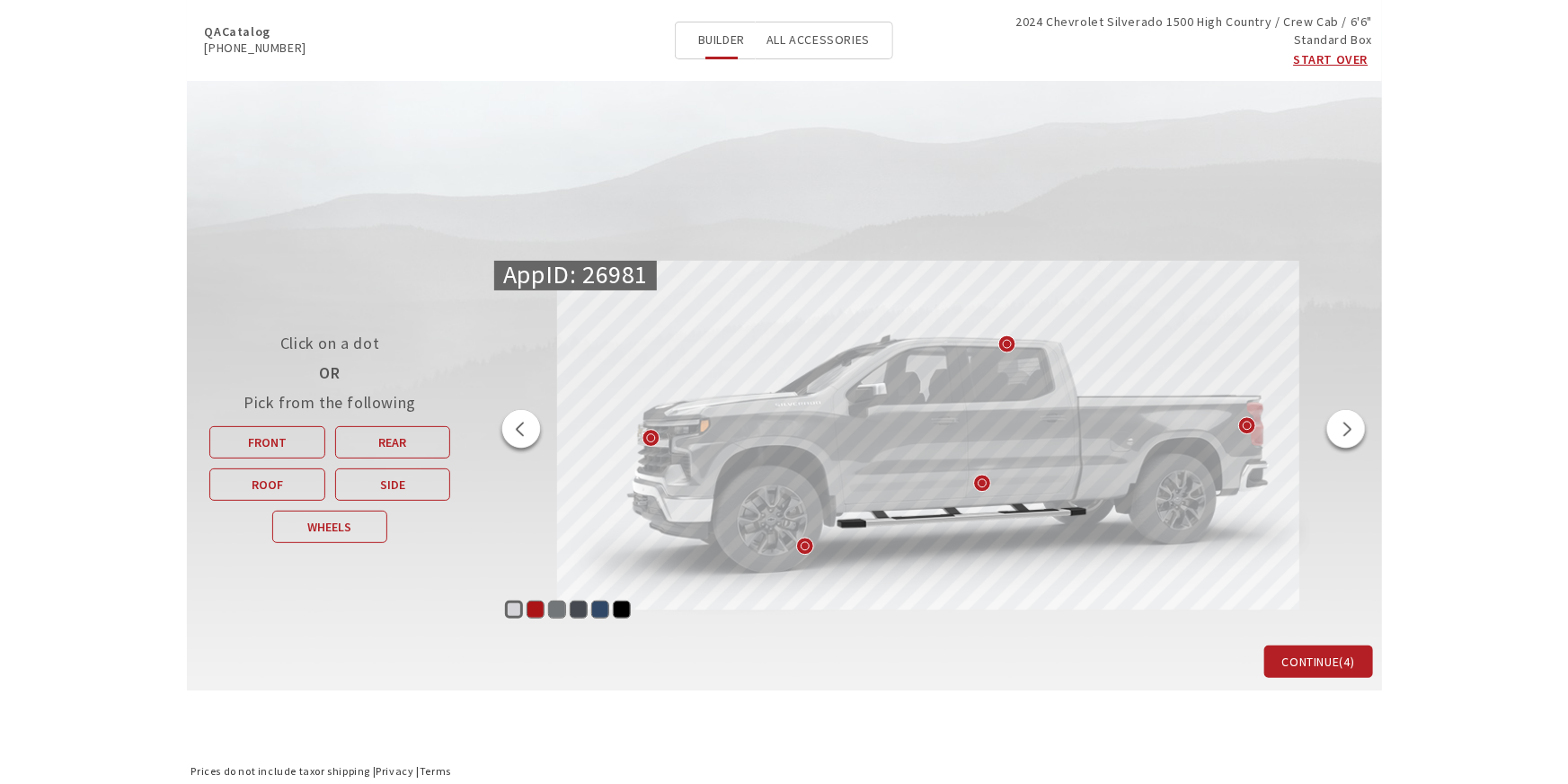 click at bounding box center (521, 432) 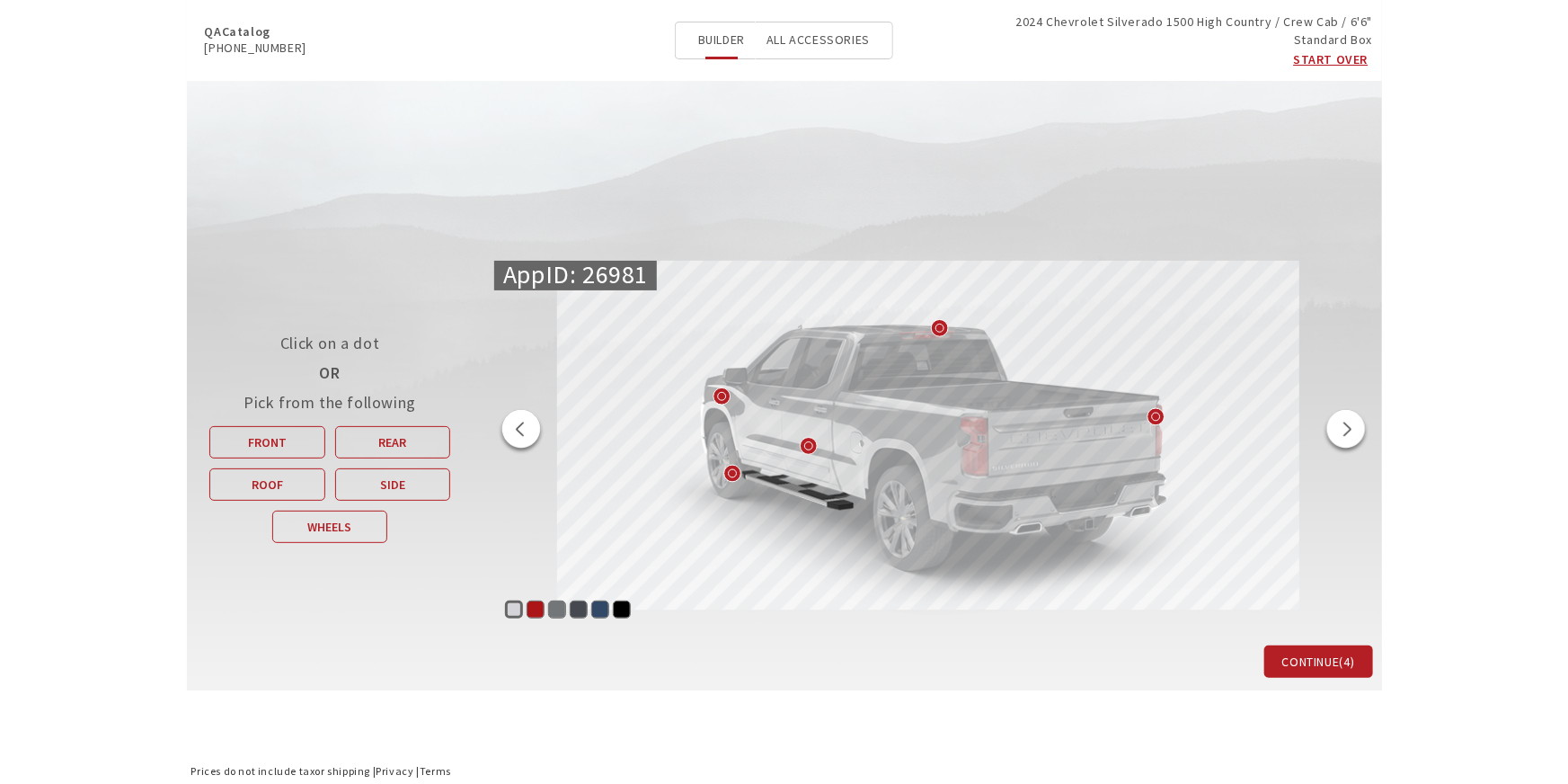 click at bounding box center [521, 432] 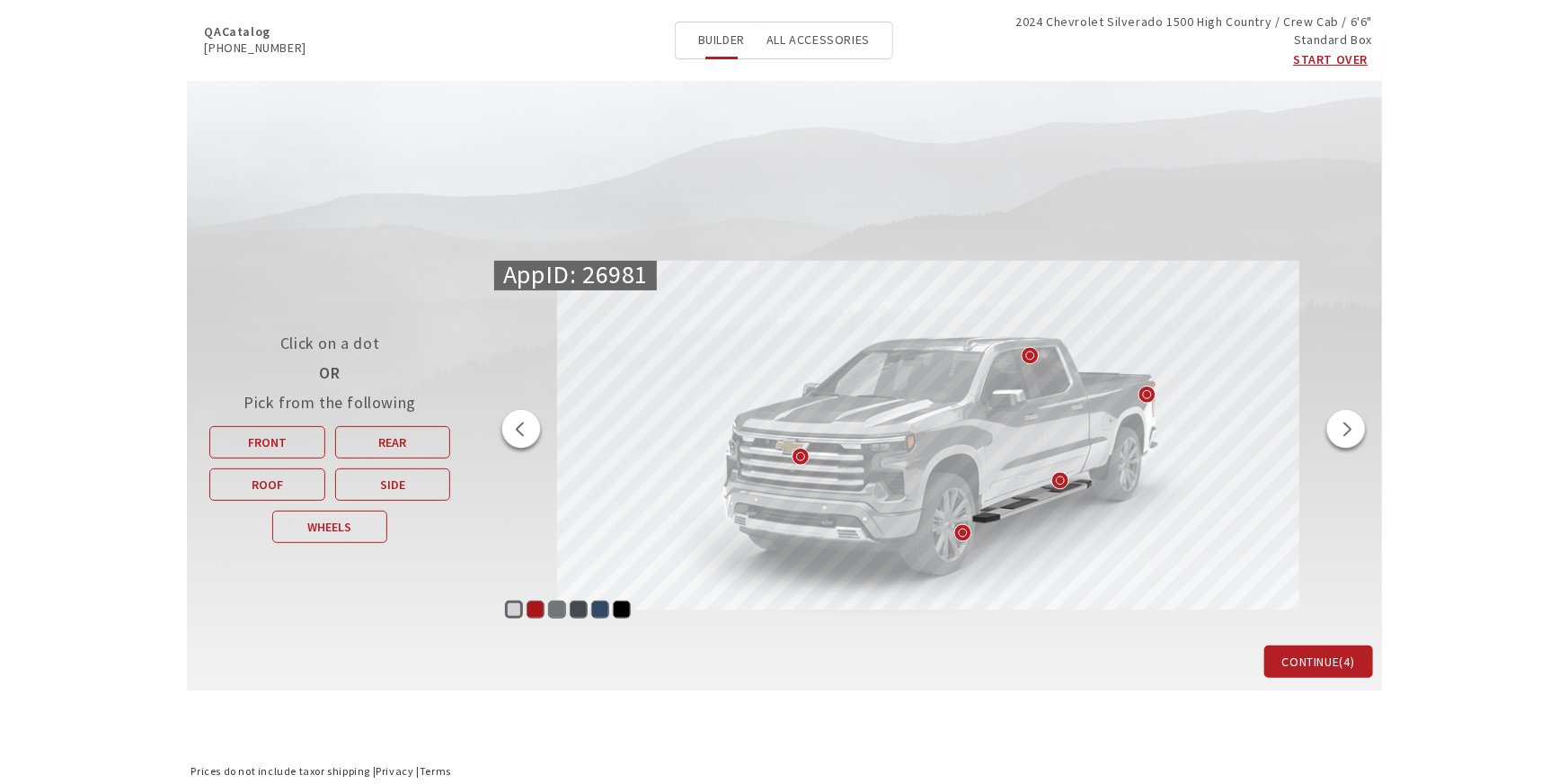 click on "Radiant Red Tintcoat" at bounding box center (536, 610) 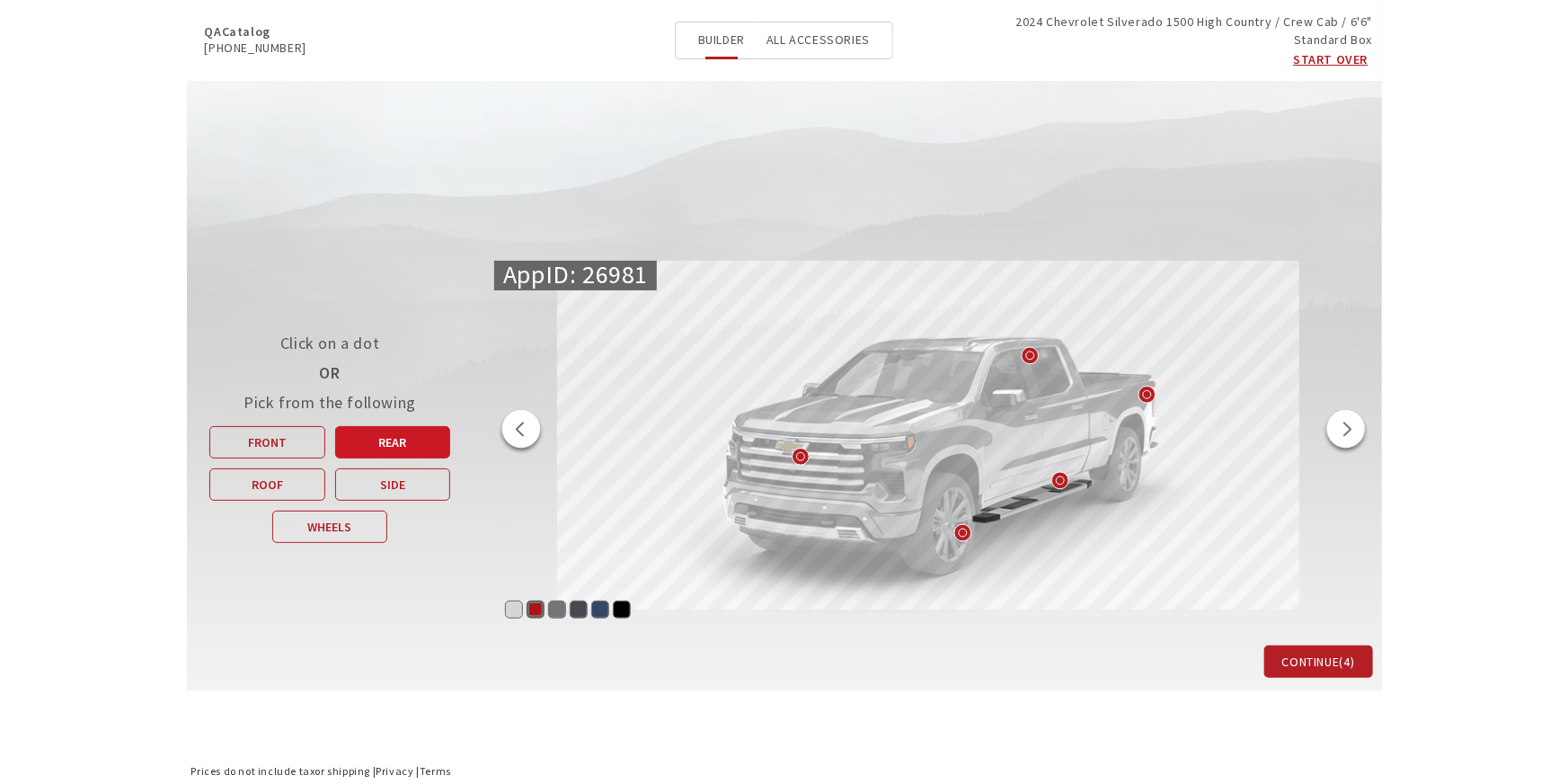 click on "Rear" at bounding box center (392, 442) 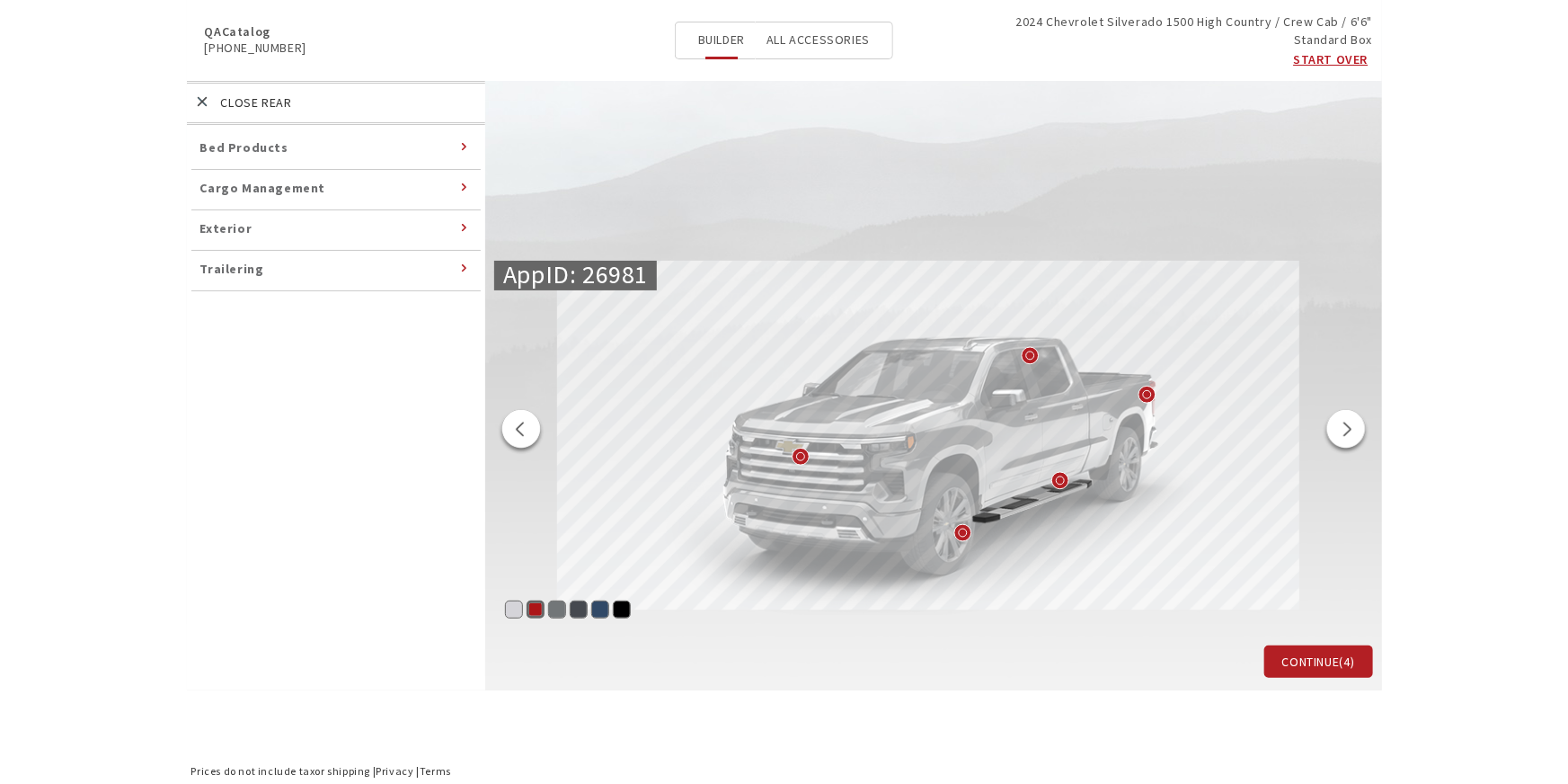 click on "Cargo Management" at bounding box center [263, 188] 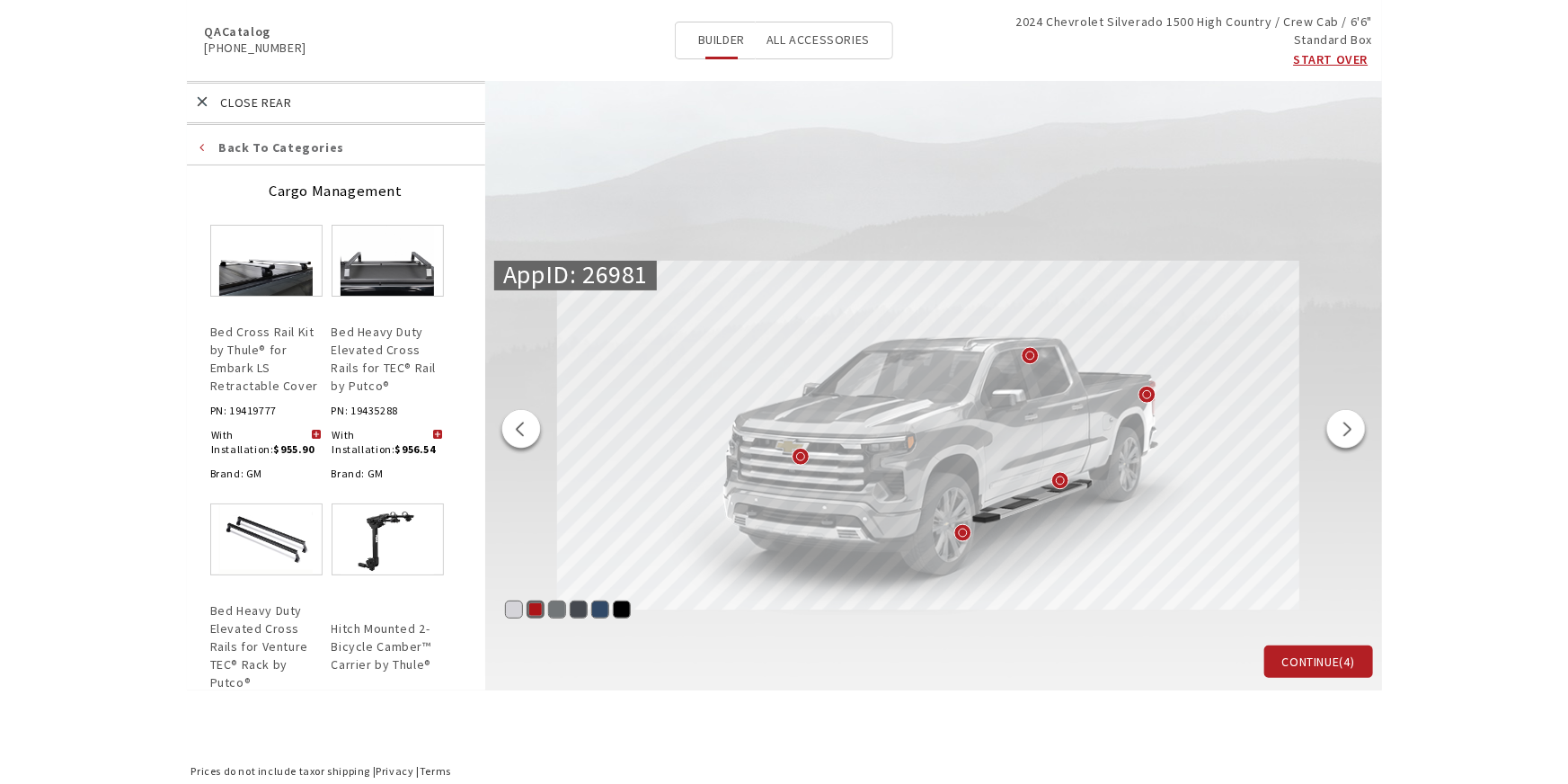 click at bounding box center [316, 435] 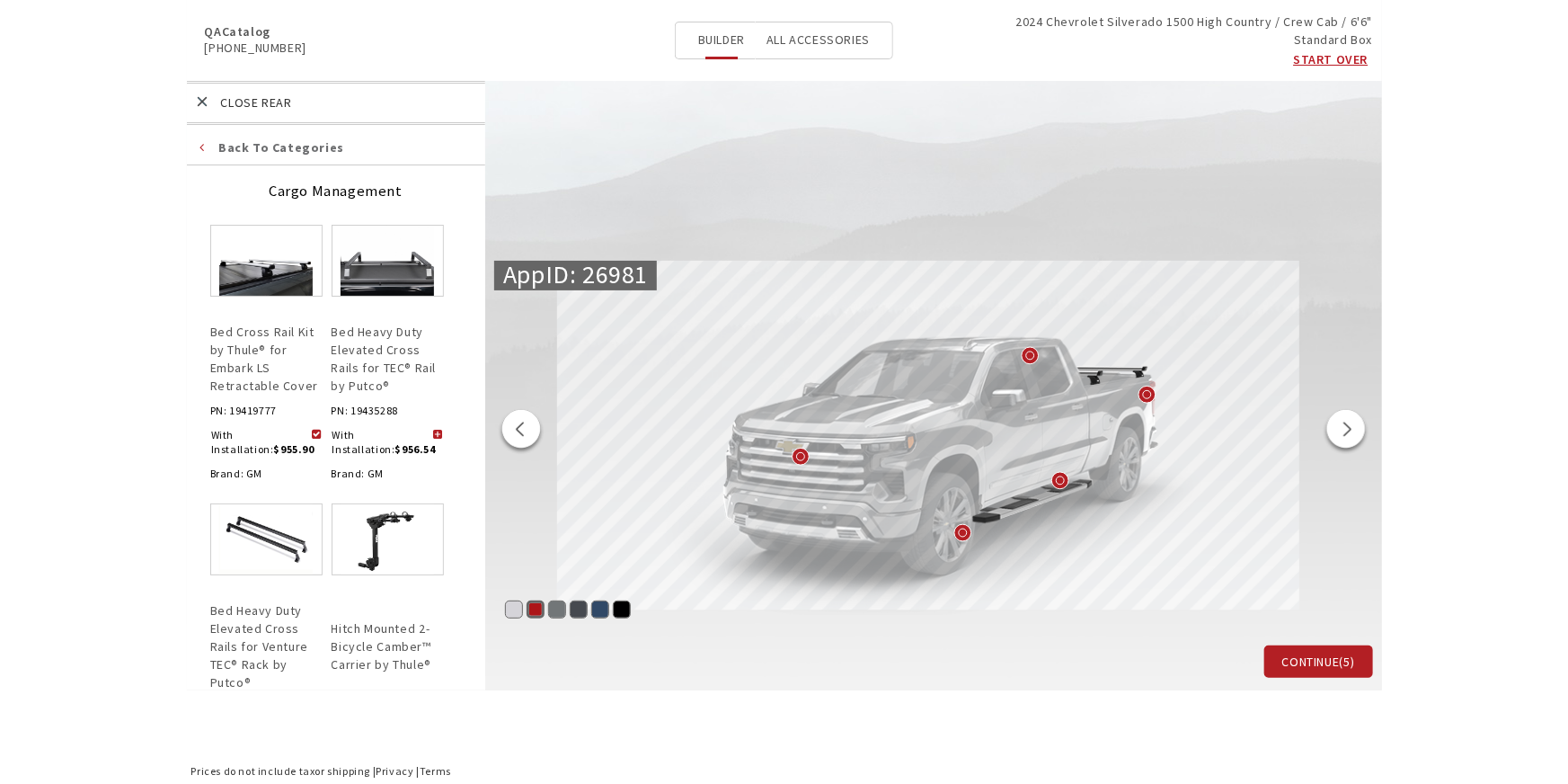 click at bounding box center [521, 432] 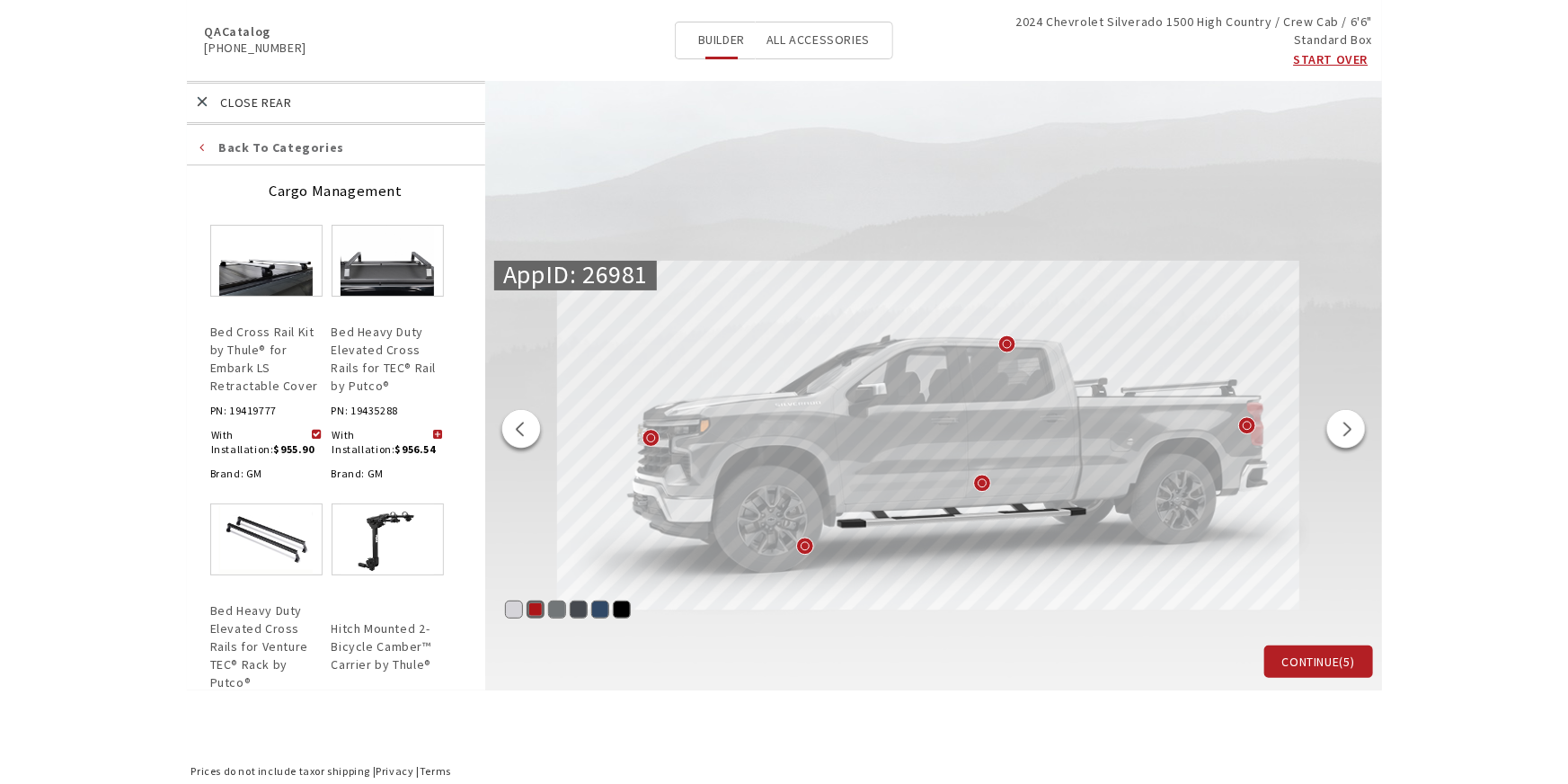 click at bounding box center [521, 432] 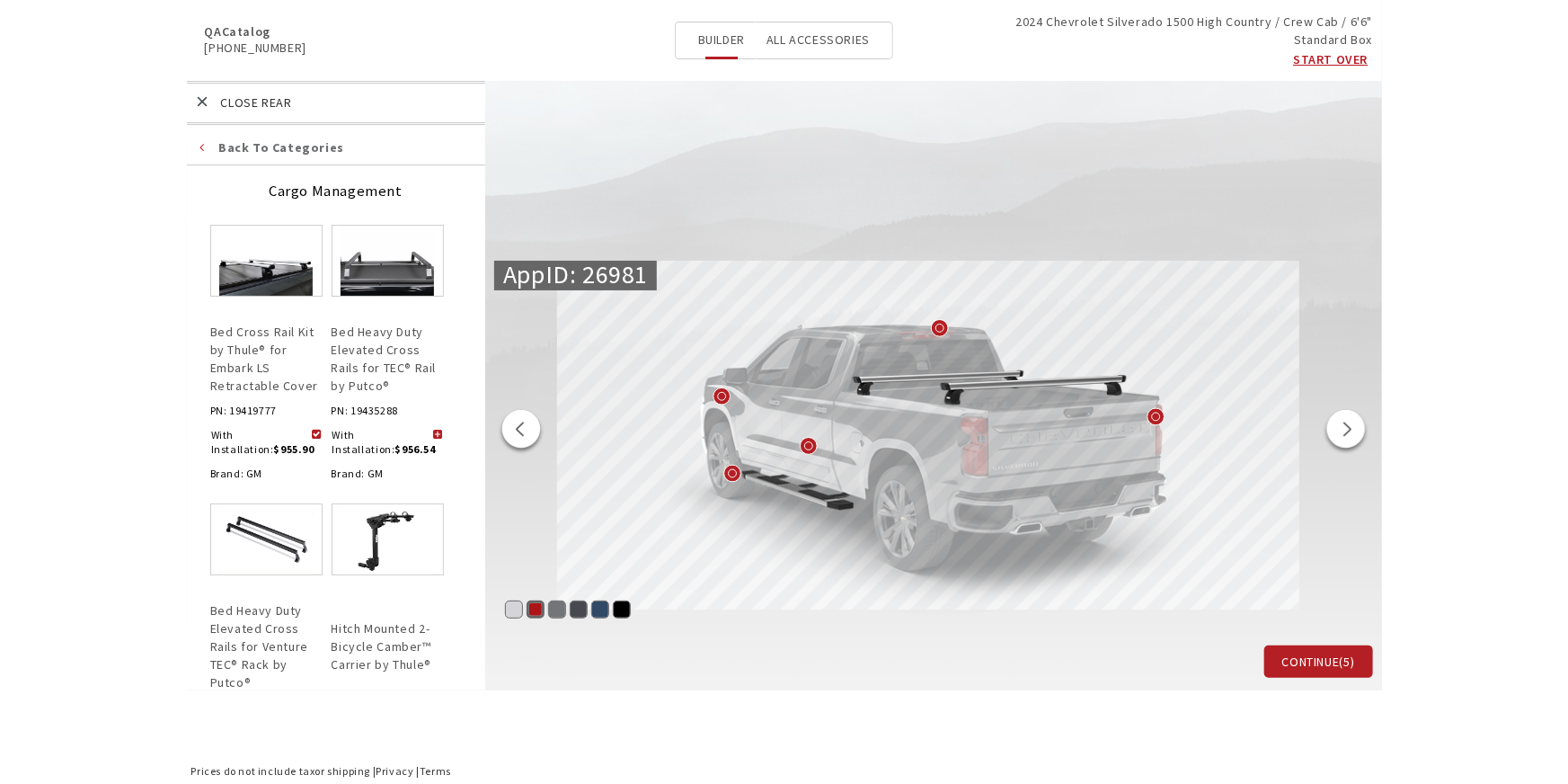 click at bounding box center (438, 435) 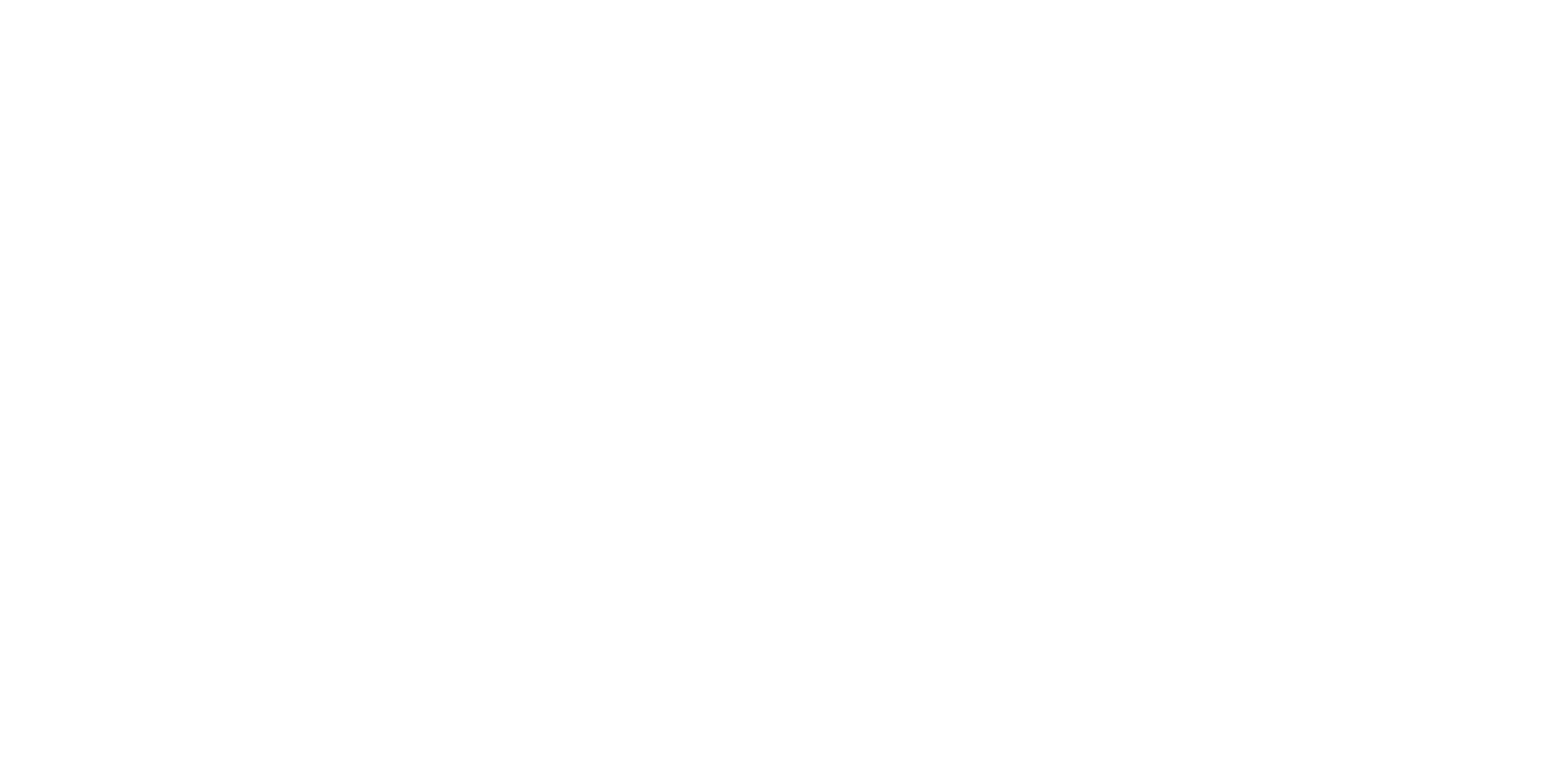 scroll, scrollTop: 0, scrollLeft: 0, axis: both 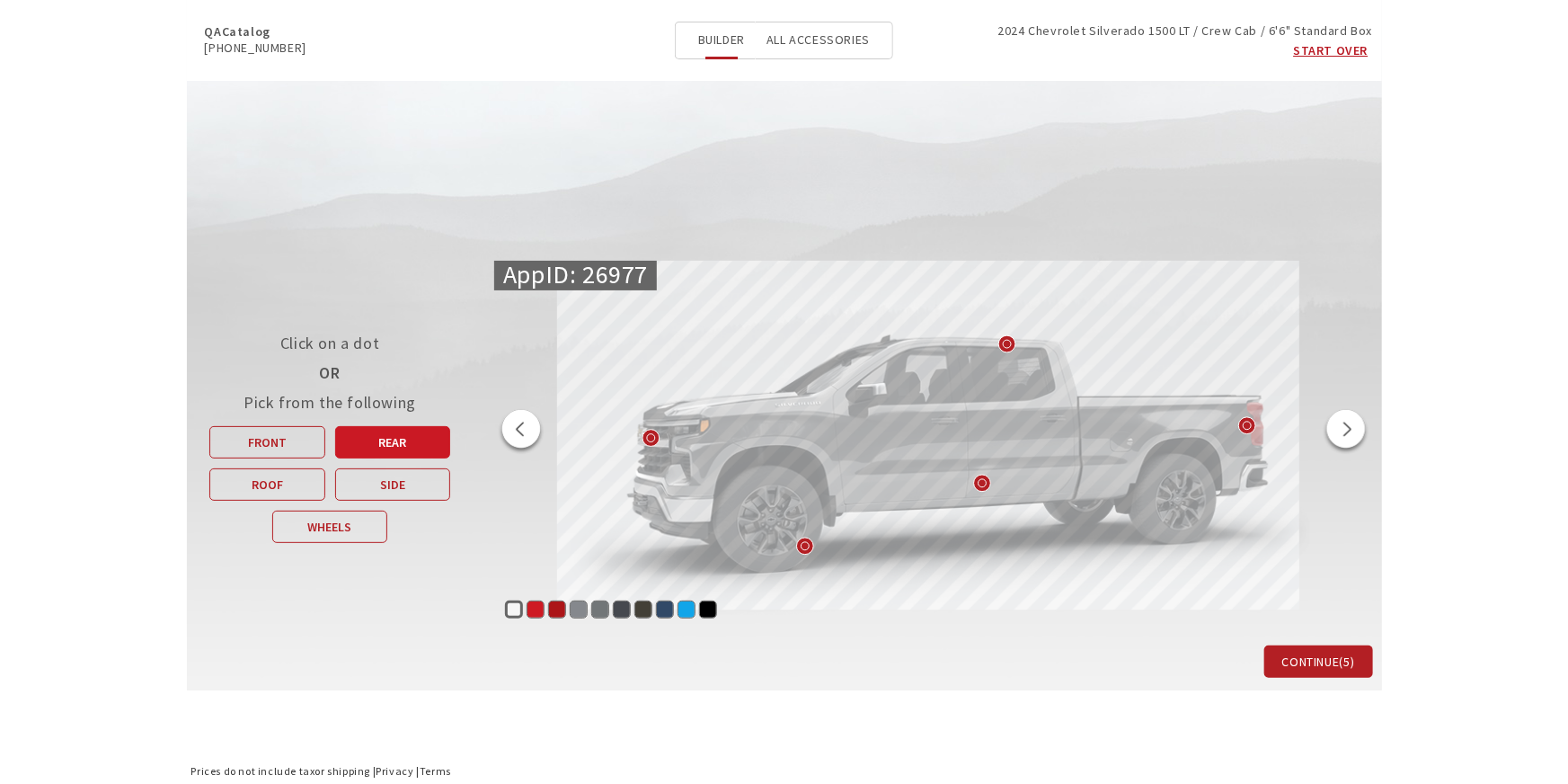 click on "Rear" at bounding box center (393, 442) 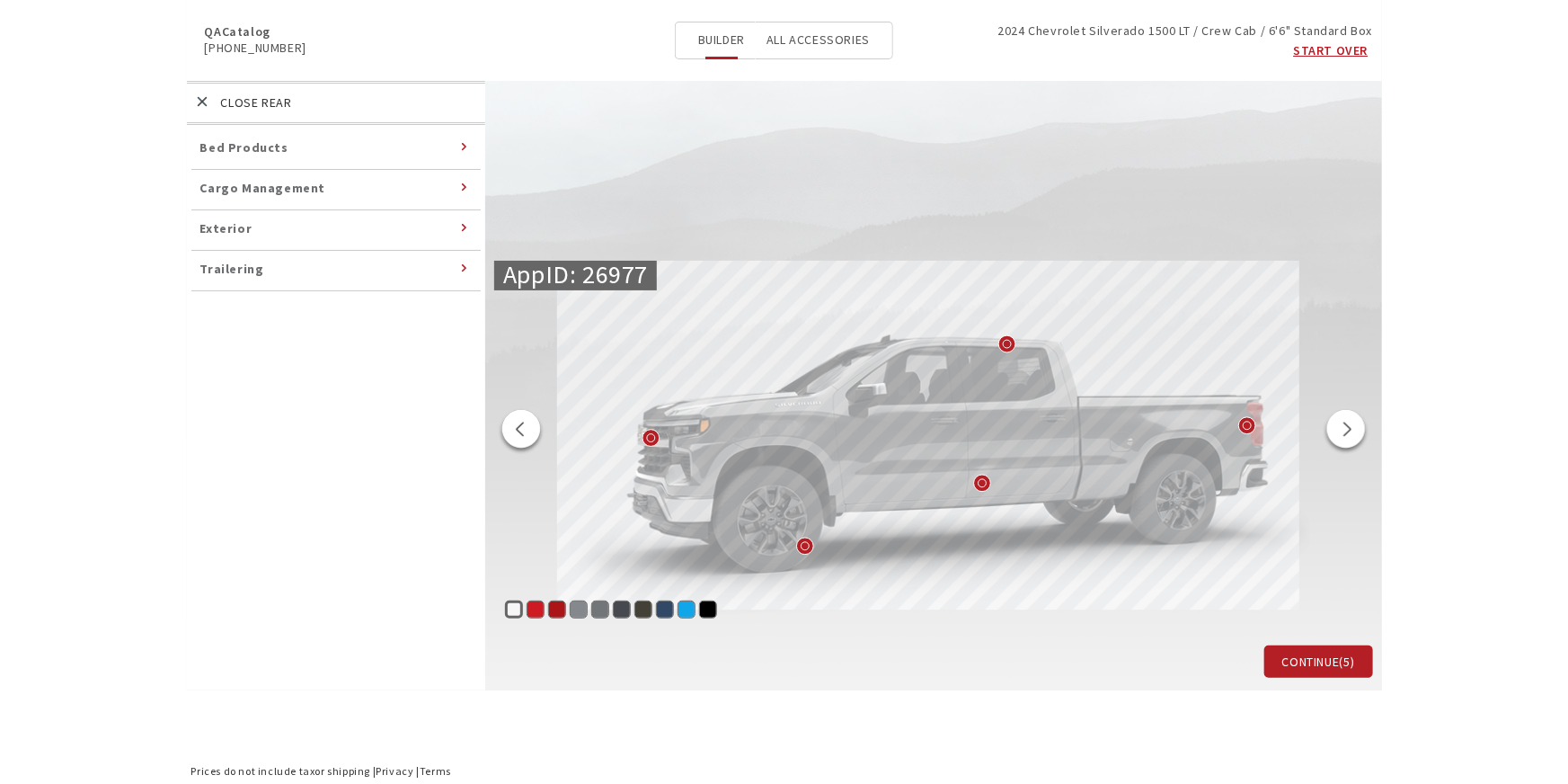 click on "Bed Products" at bounding box center (244, 147) 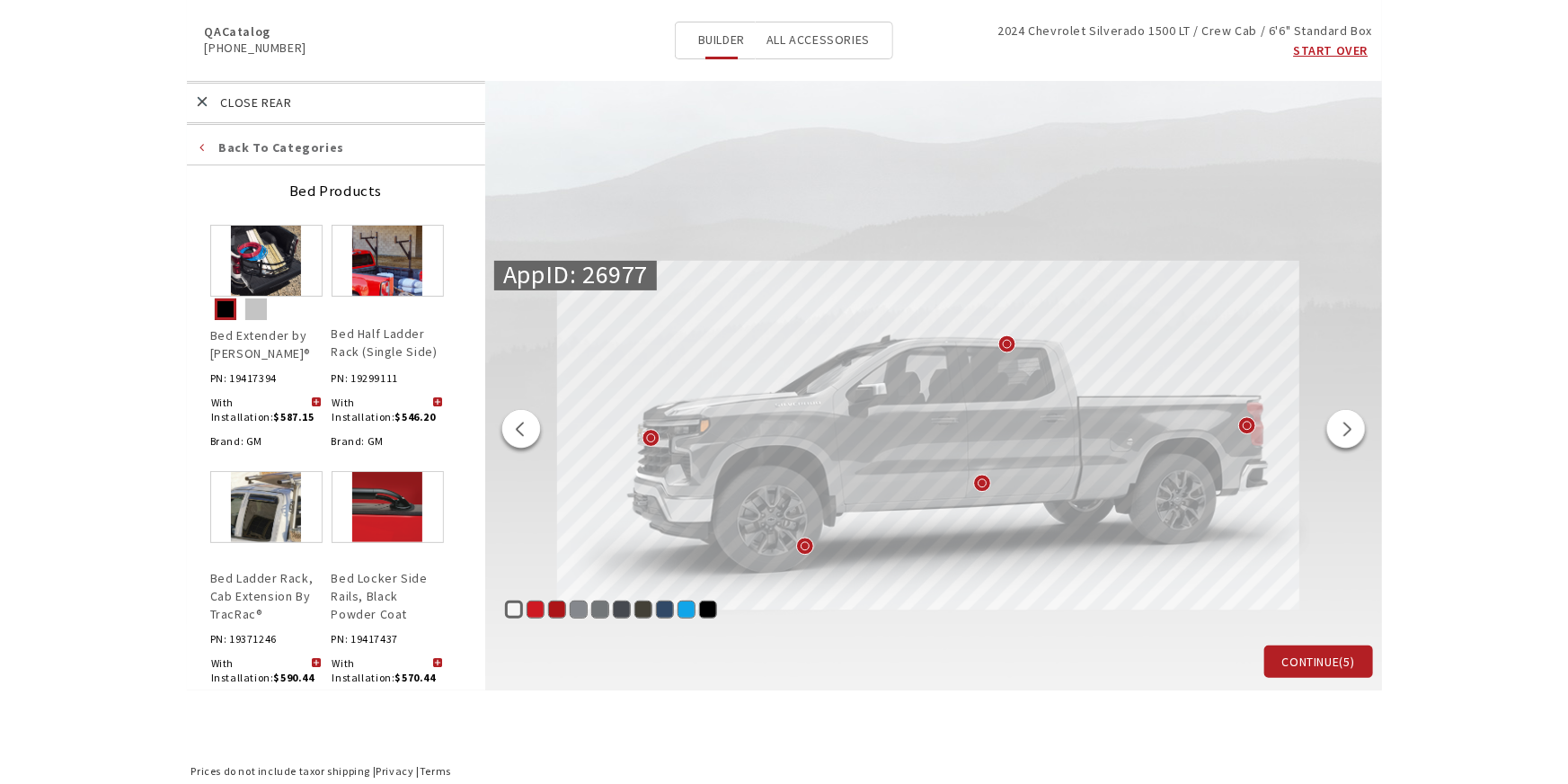 click on "Back to categories" at bounding box center (336, 149) 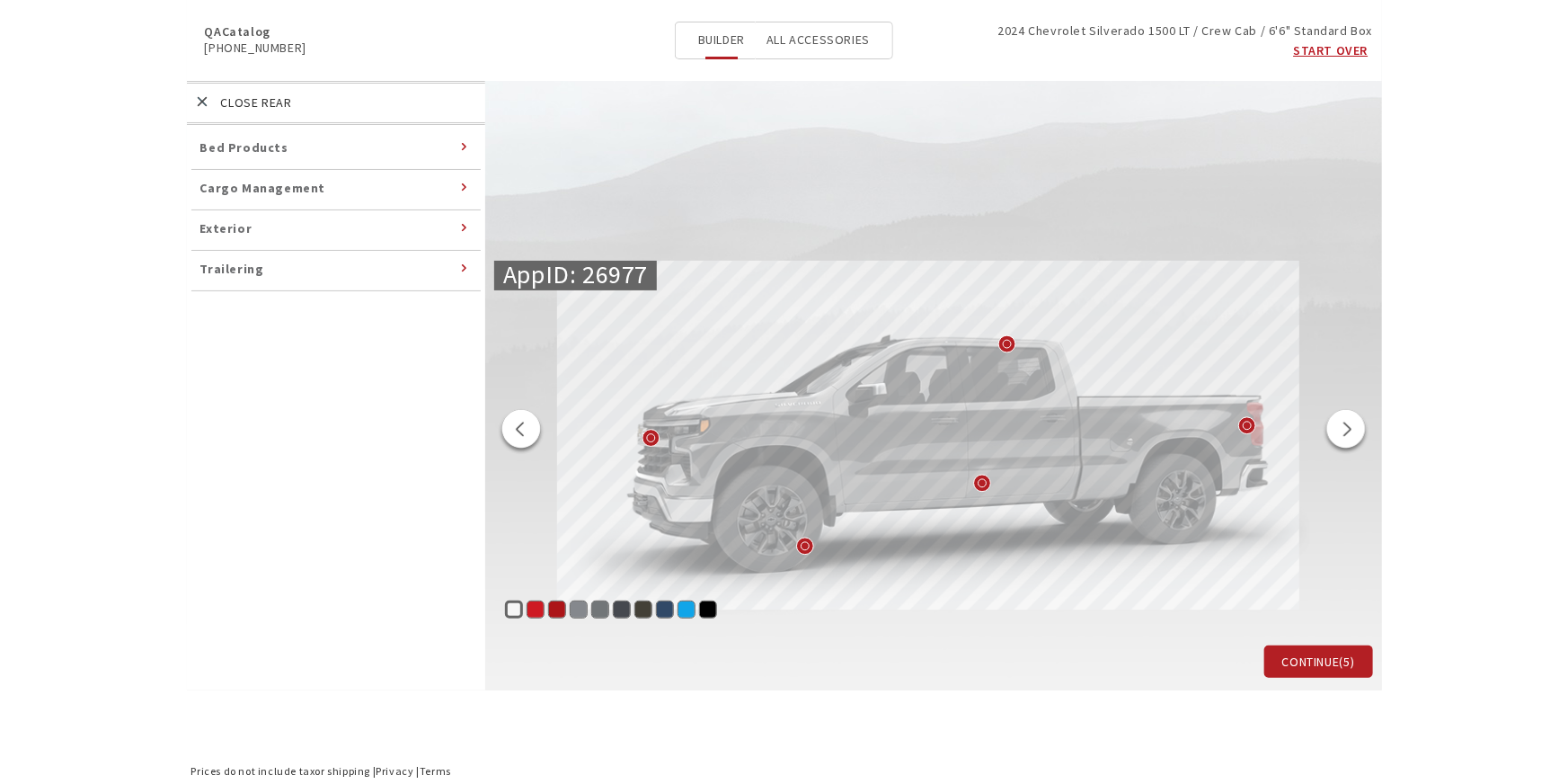 click on "Cargo Management" at bounding box center [263, 188] 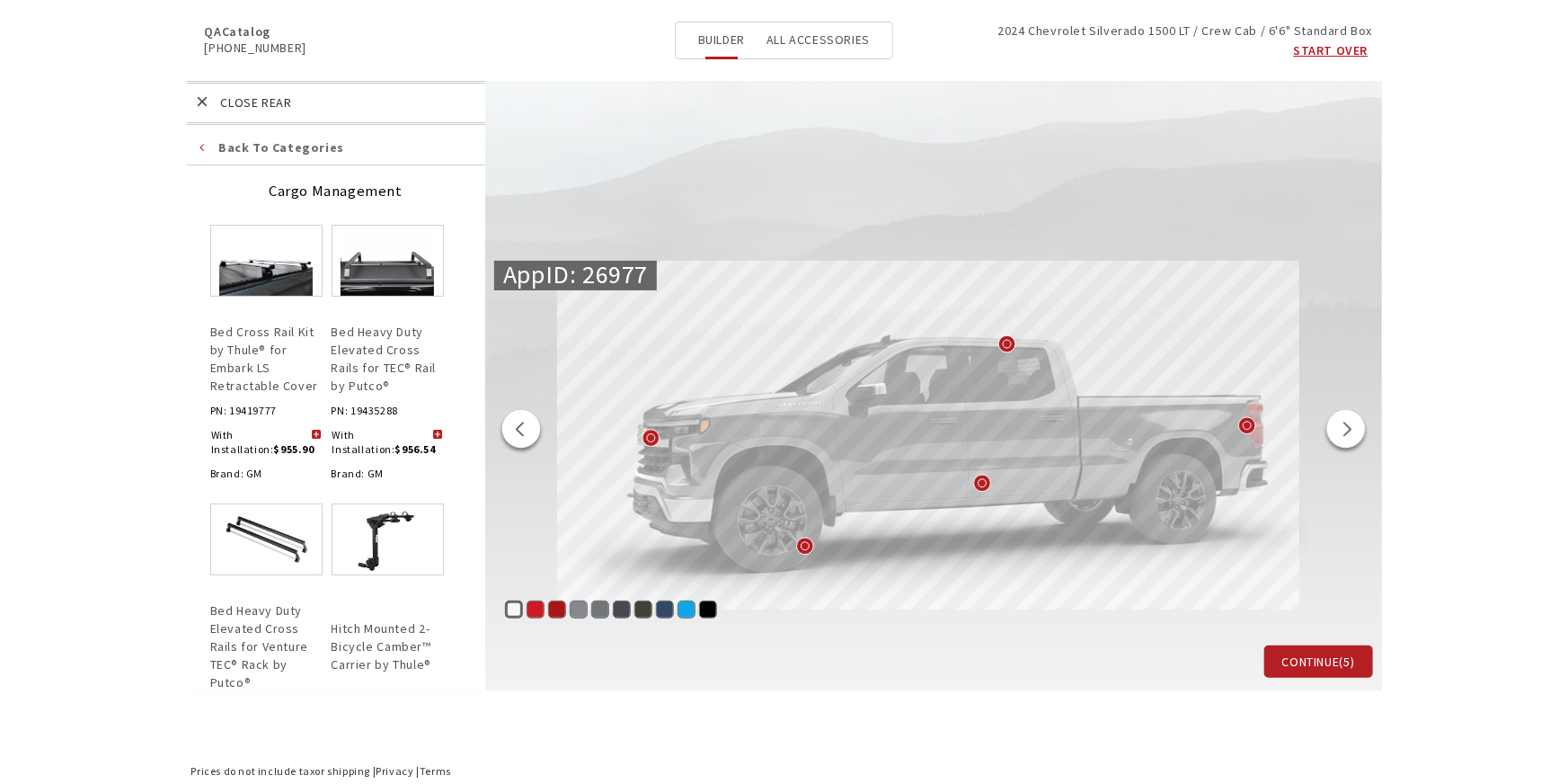 click at bounding box center [316, 435] 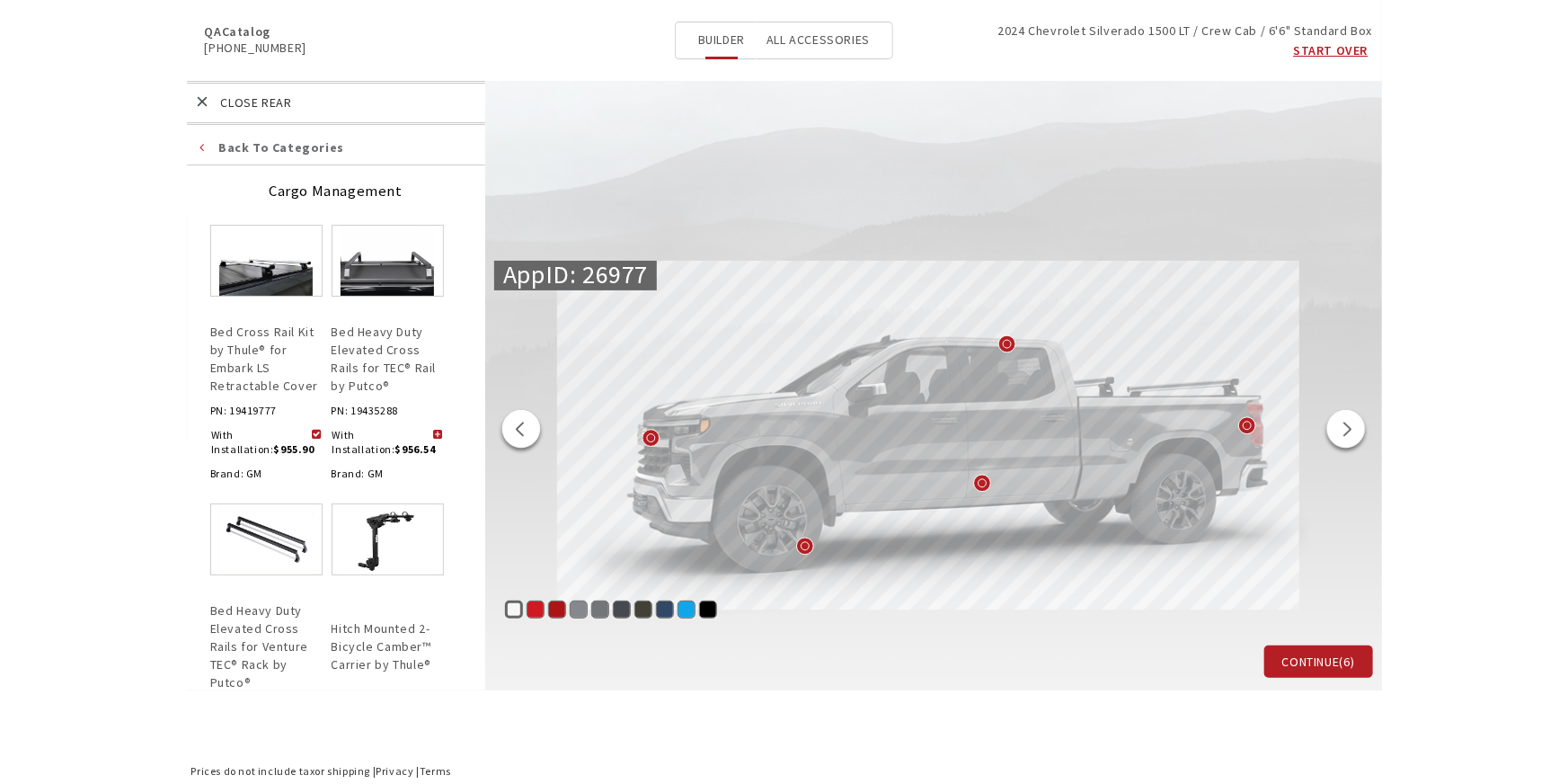 click at bounding box center (521, 432) 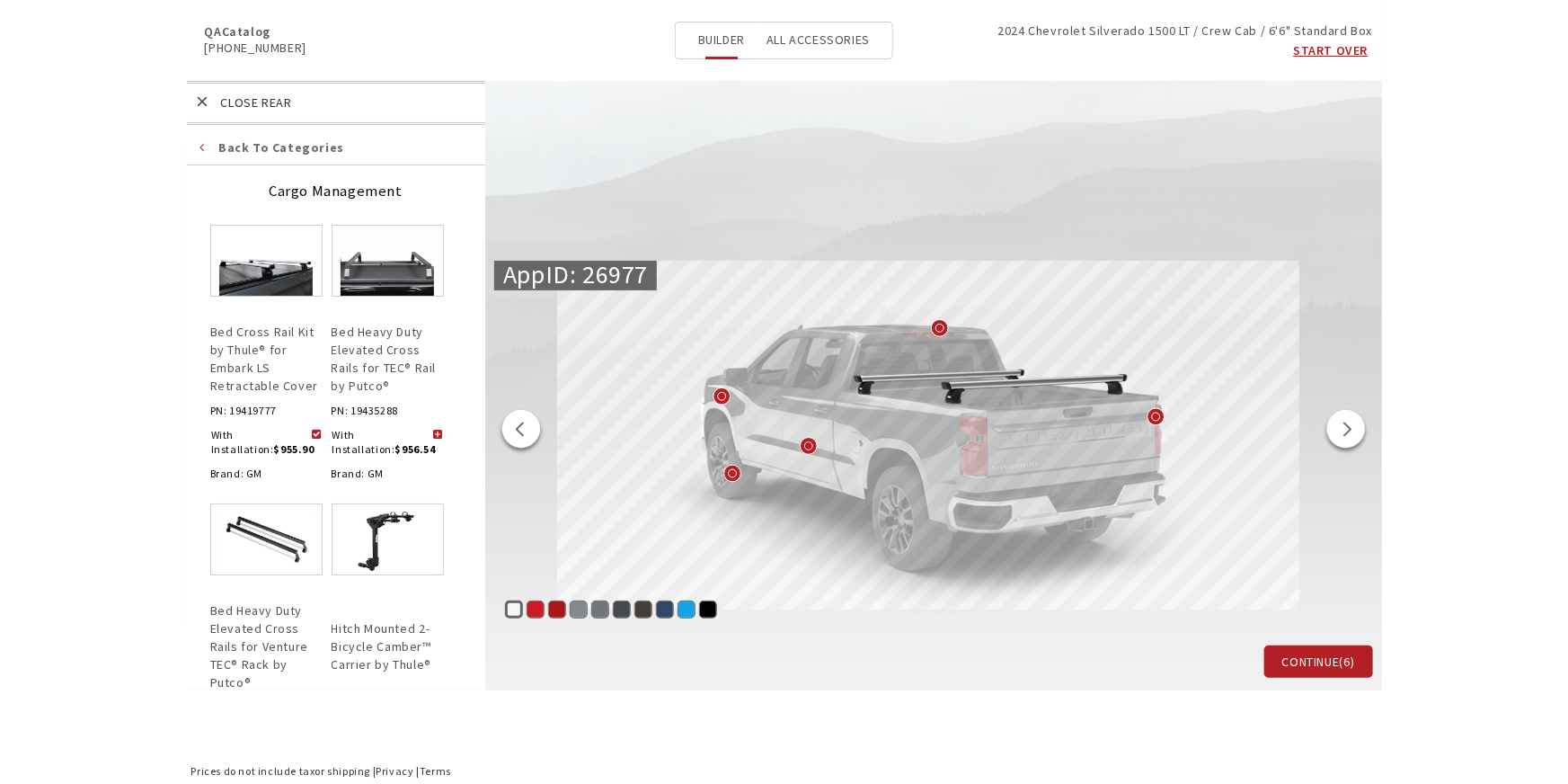 click at bounding box center (521, 432) 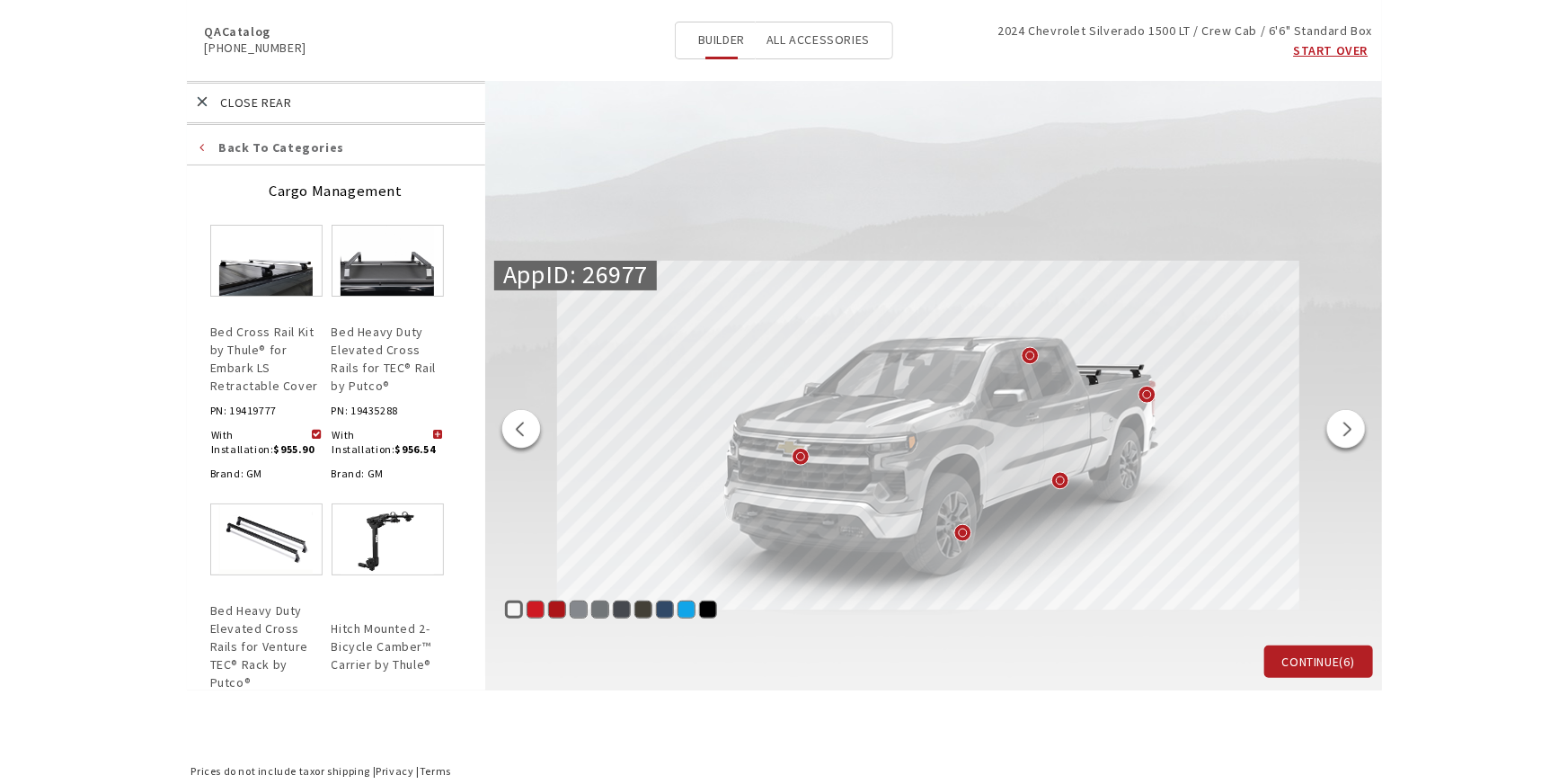 click at bounding box center (521, 432) 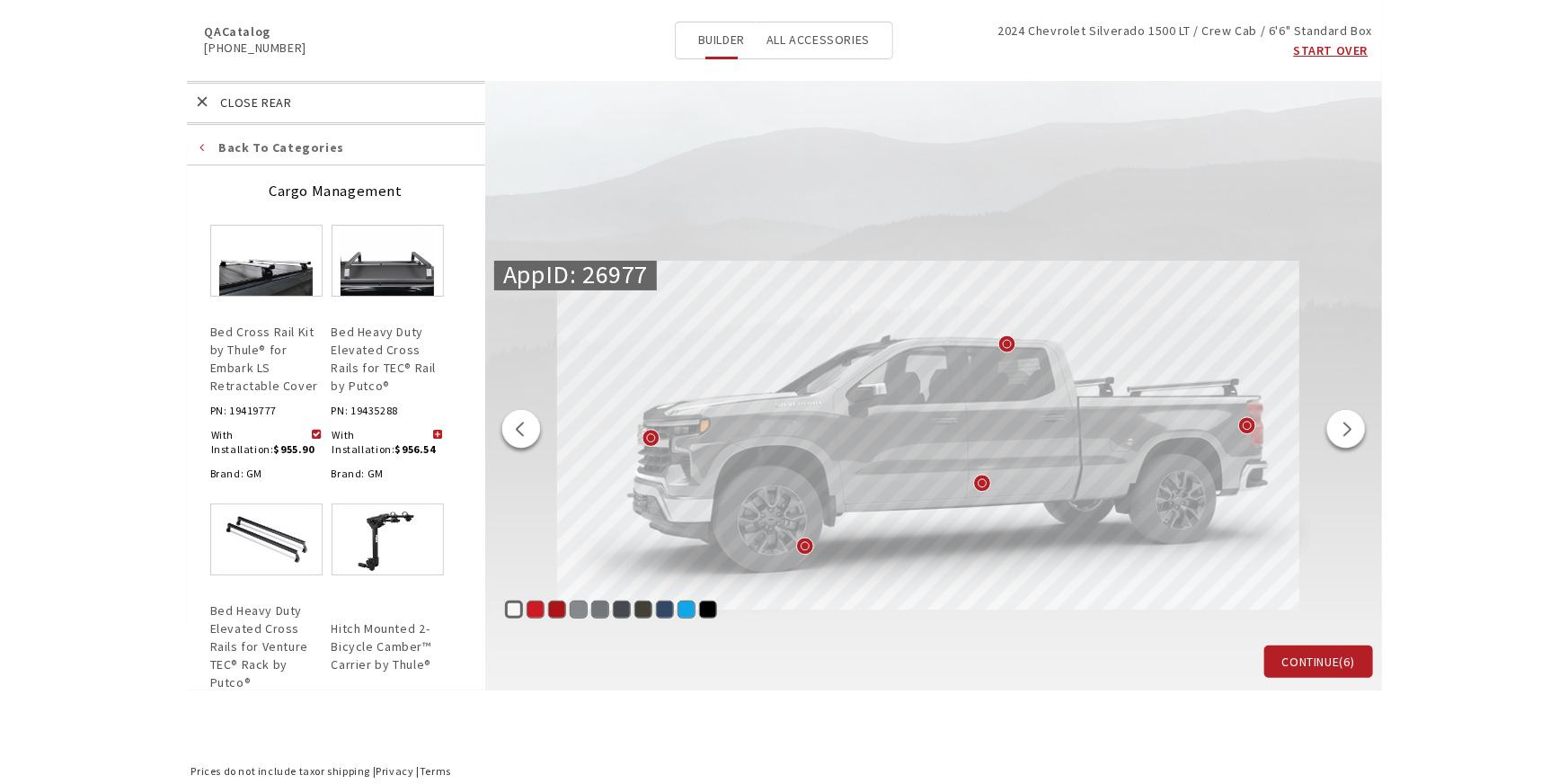 click at bounding box center [521, 432] 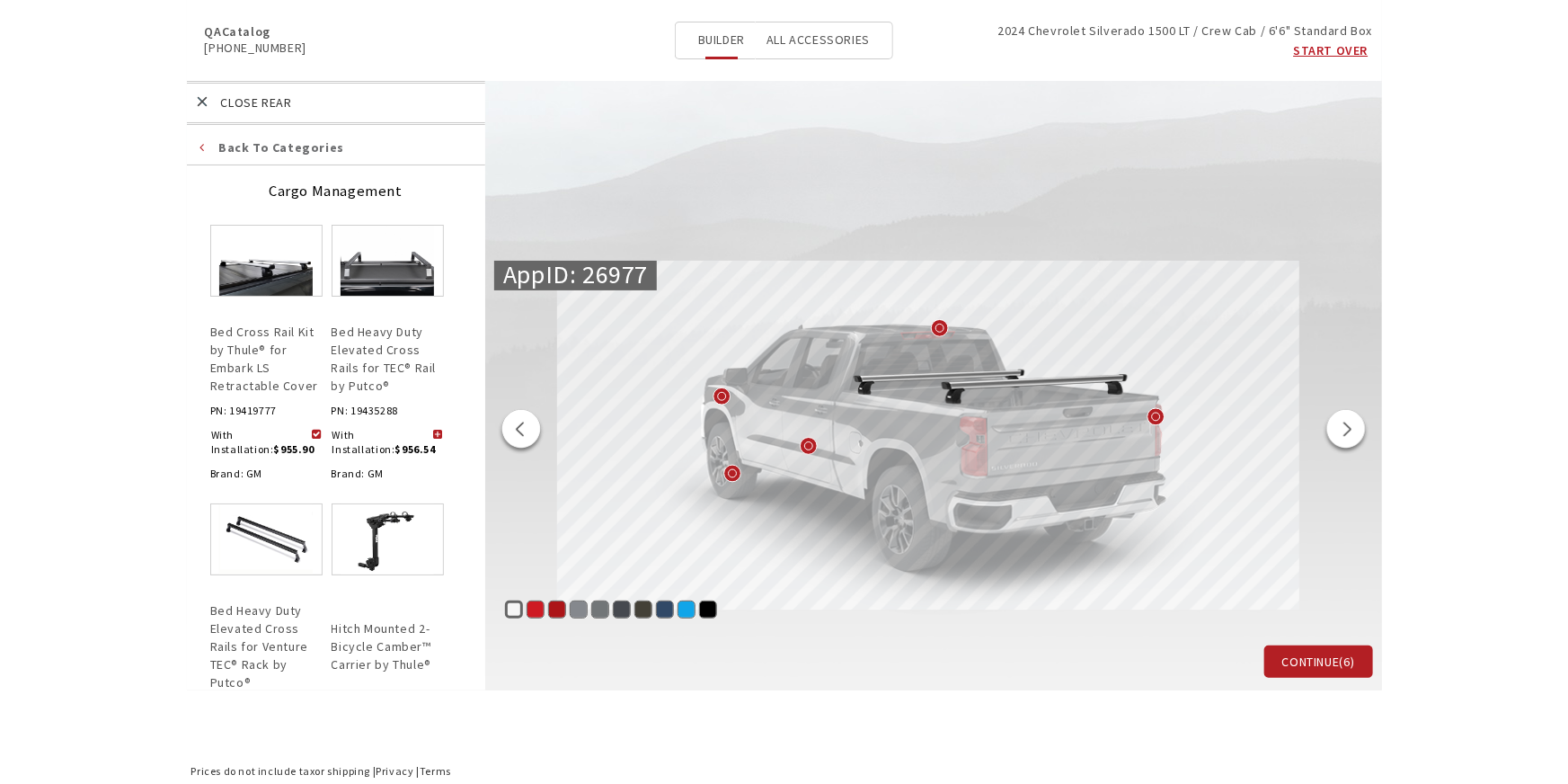 click at bounding box center [438, 435] 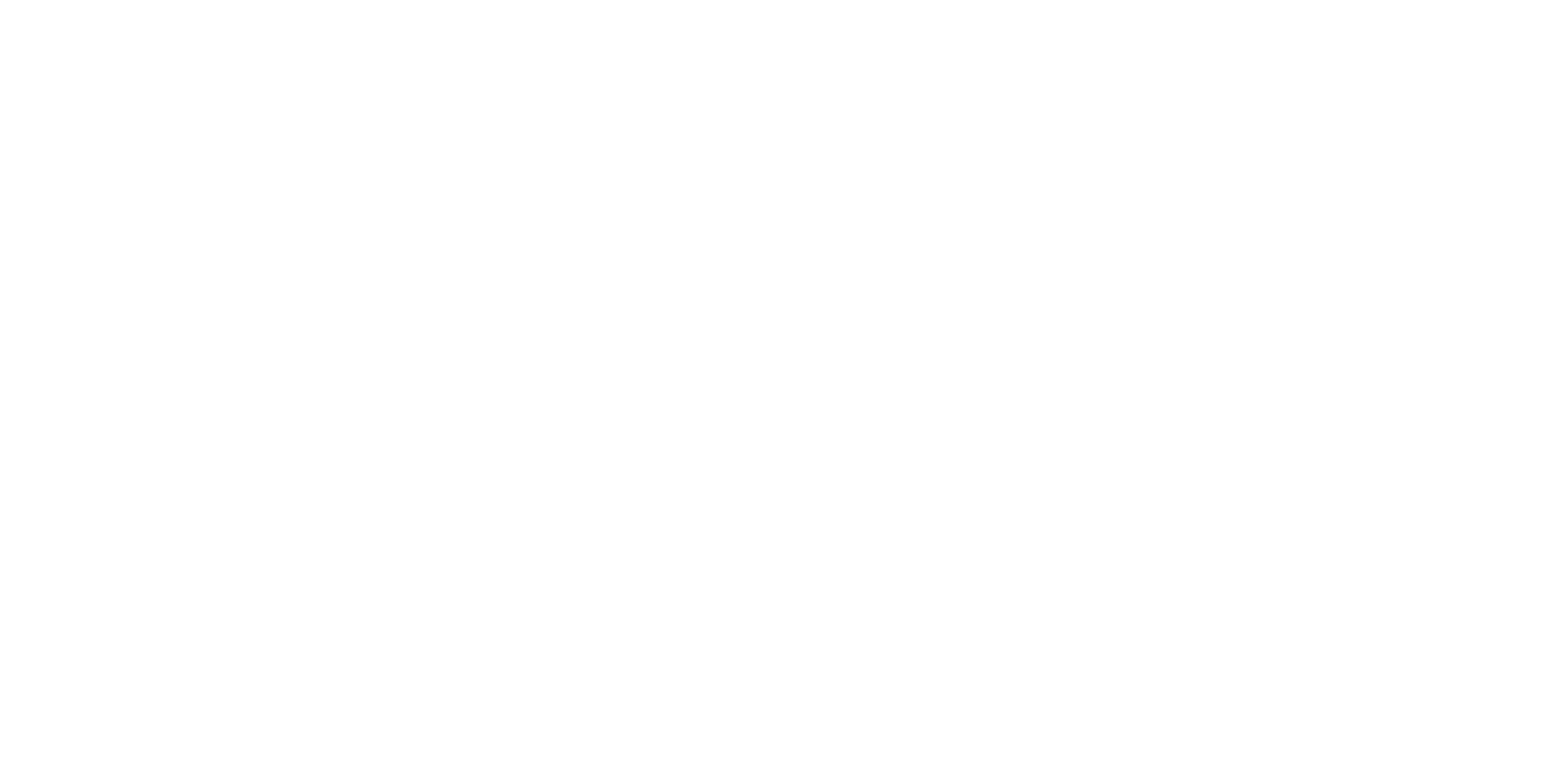 scroll, scrollTop: 0, scrollLeft: 0, axis: both 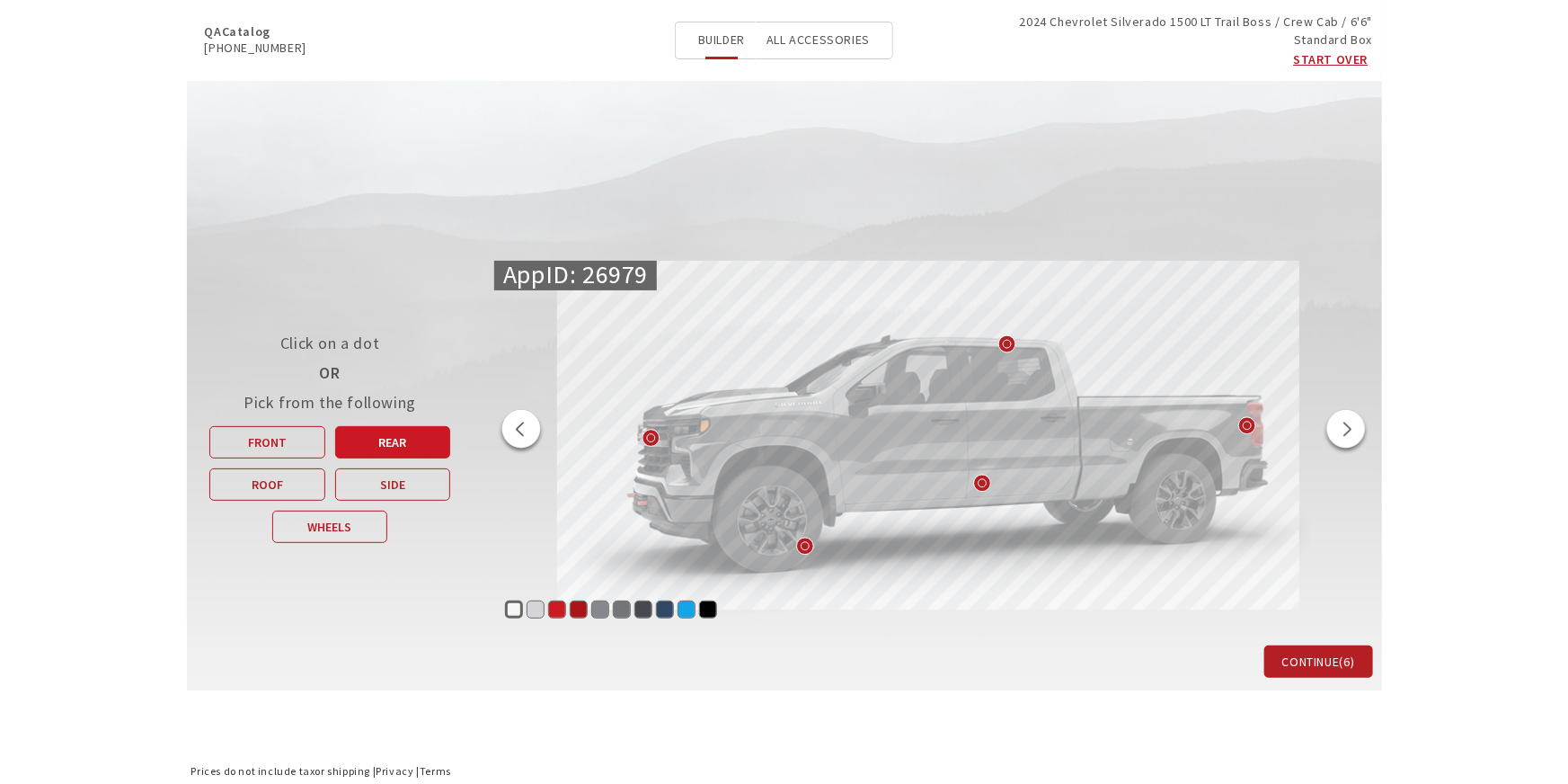 click on "Rear" at bounding box center (392, 442) 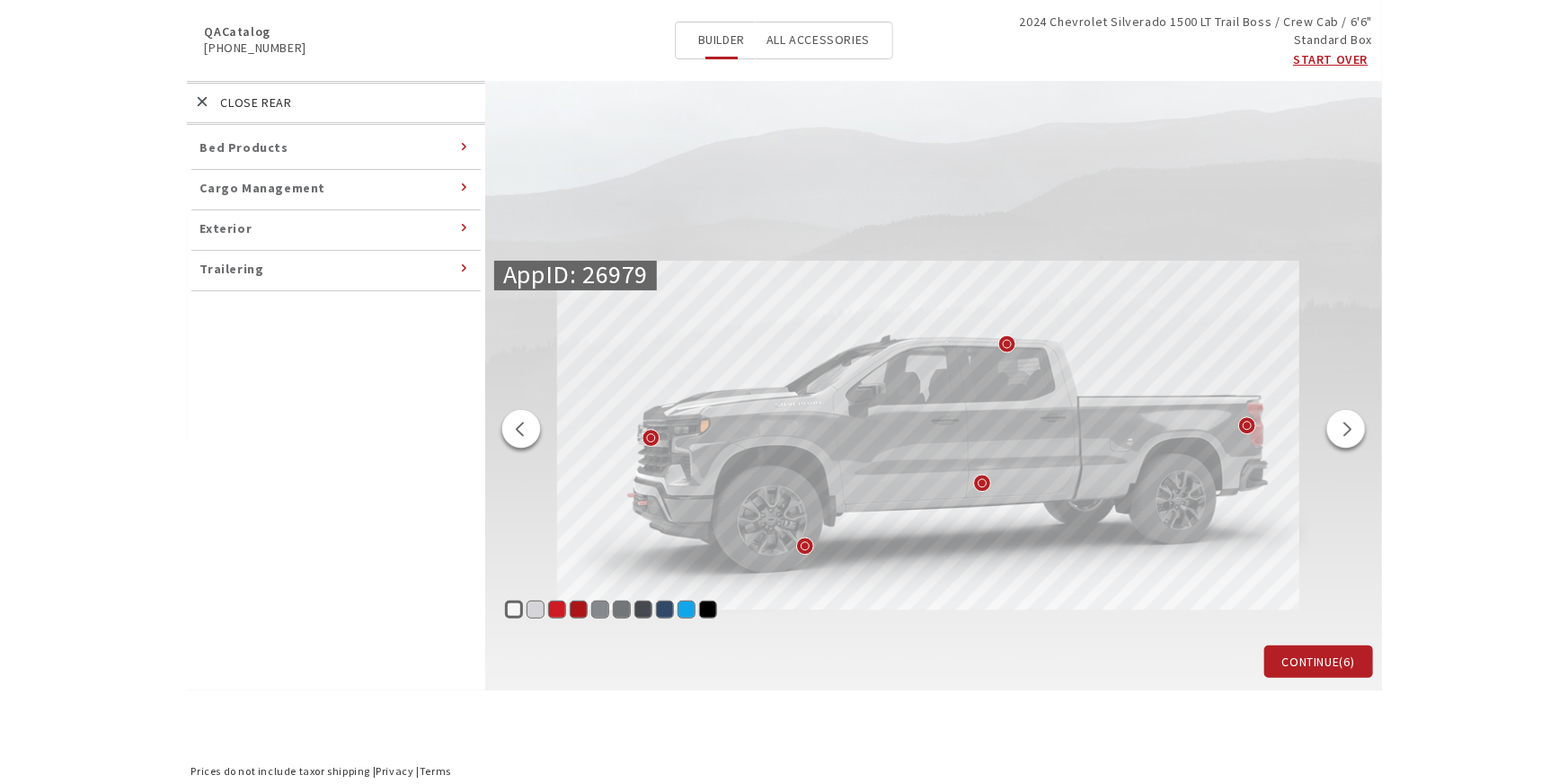 click on "Cargo Management" at bounding box center (263, 188) 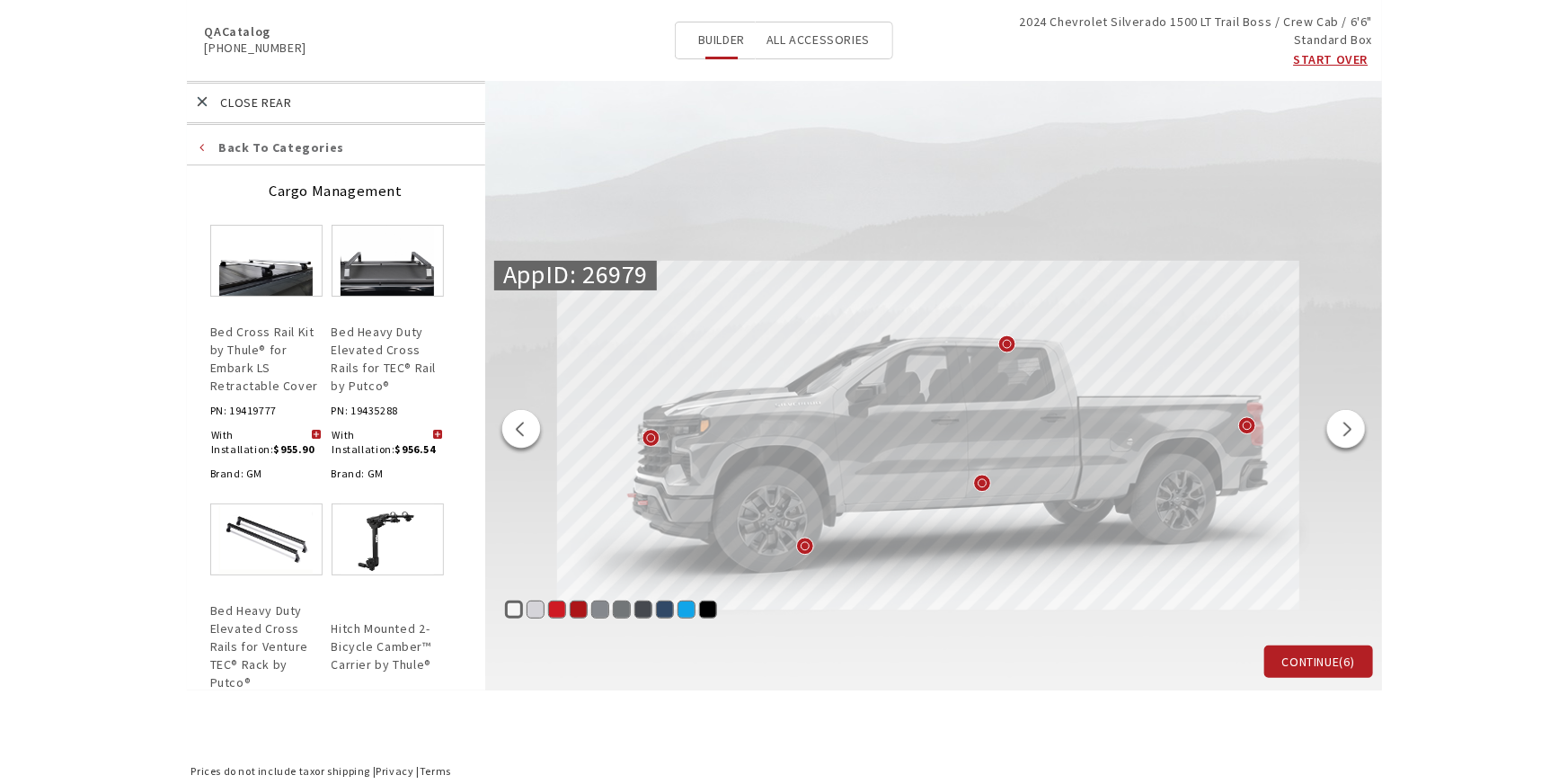 click at bounding box center (438, 435) 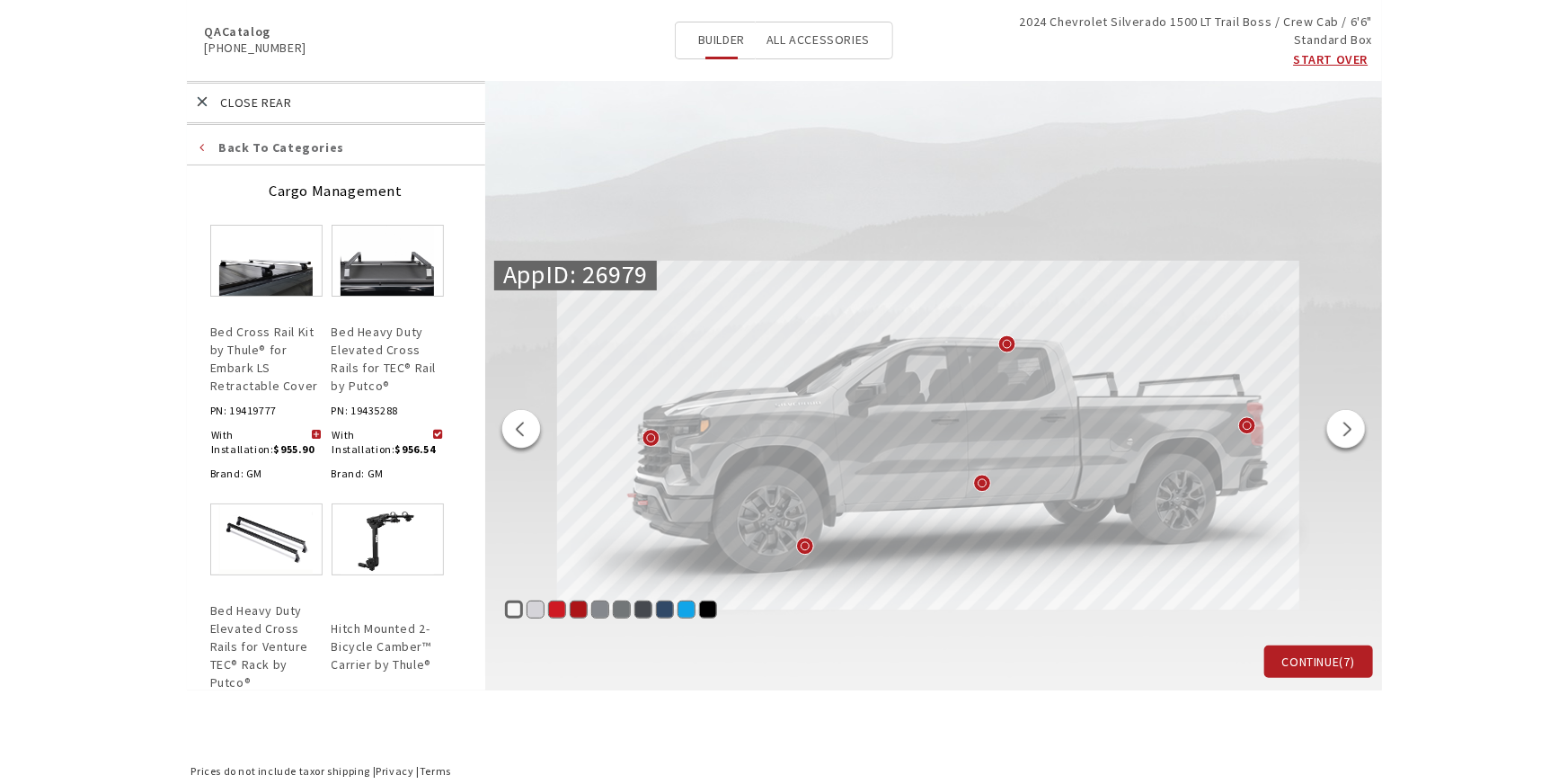 click at bounding box center (521, 432) 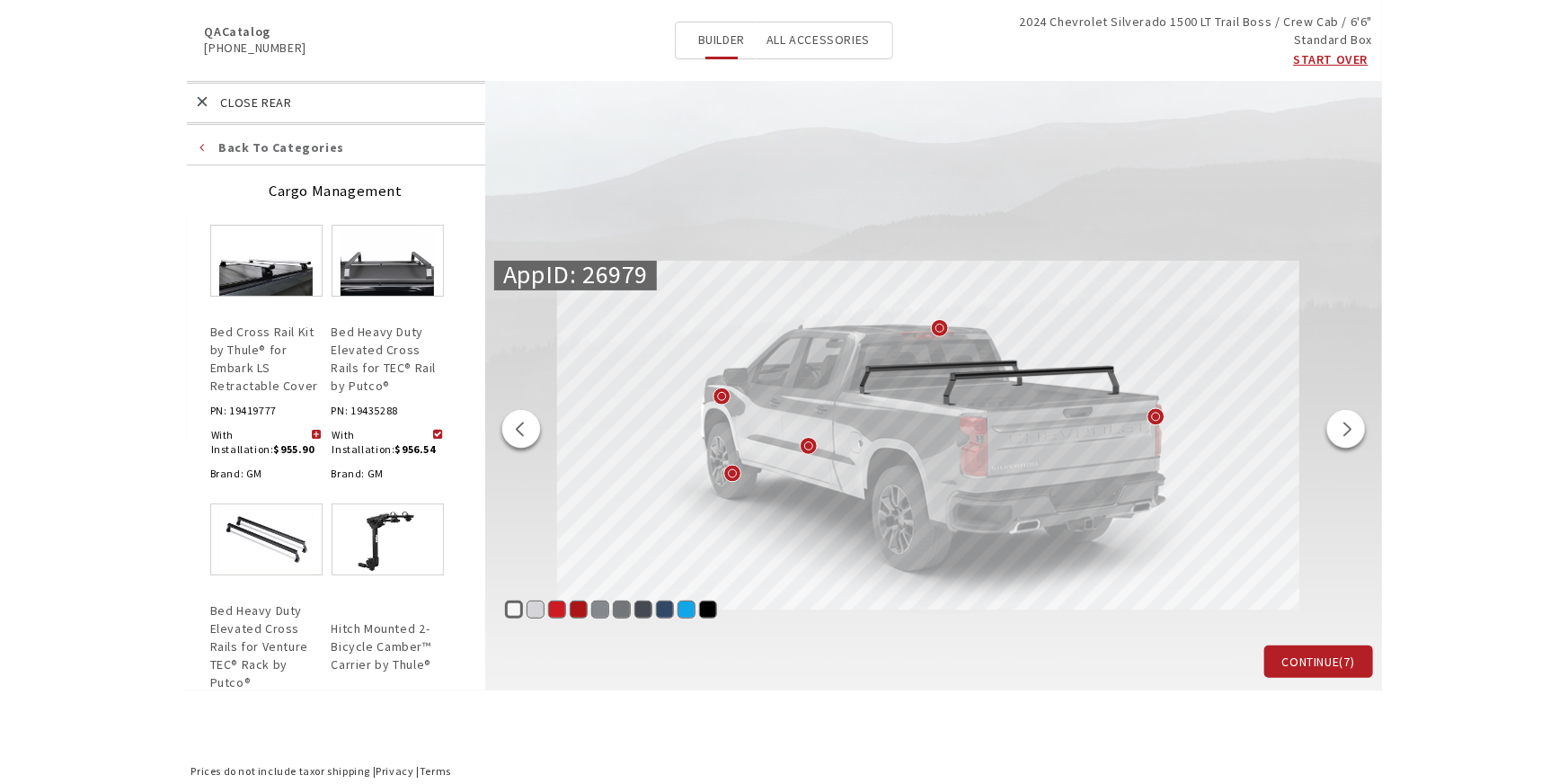 click at bounding box center [521, 432] 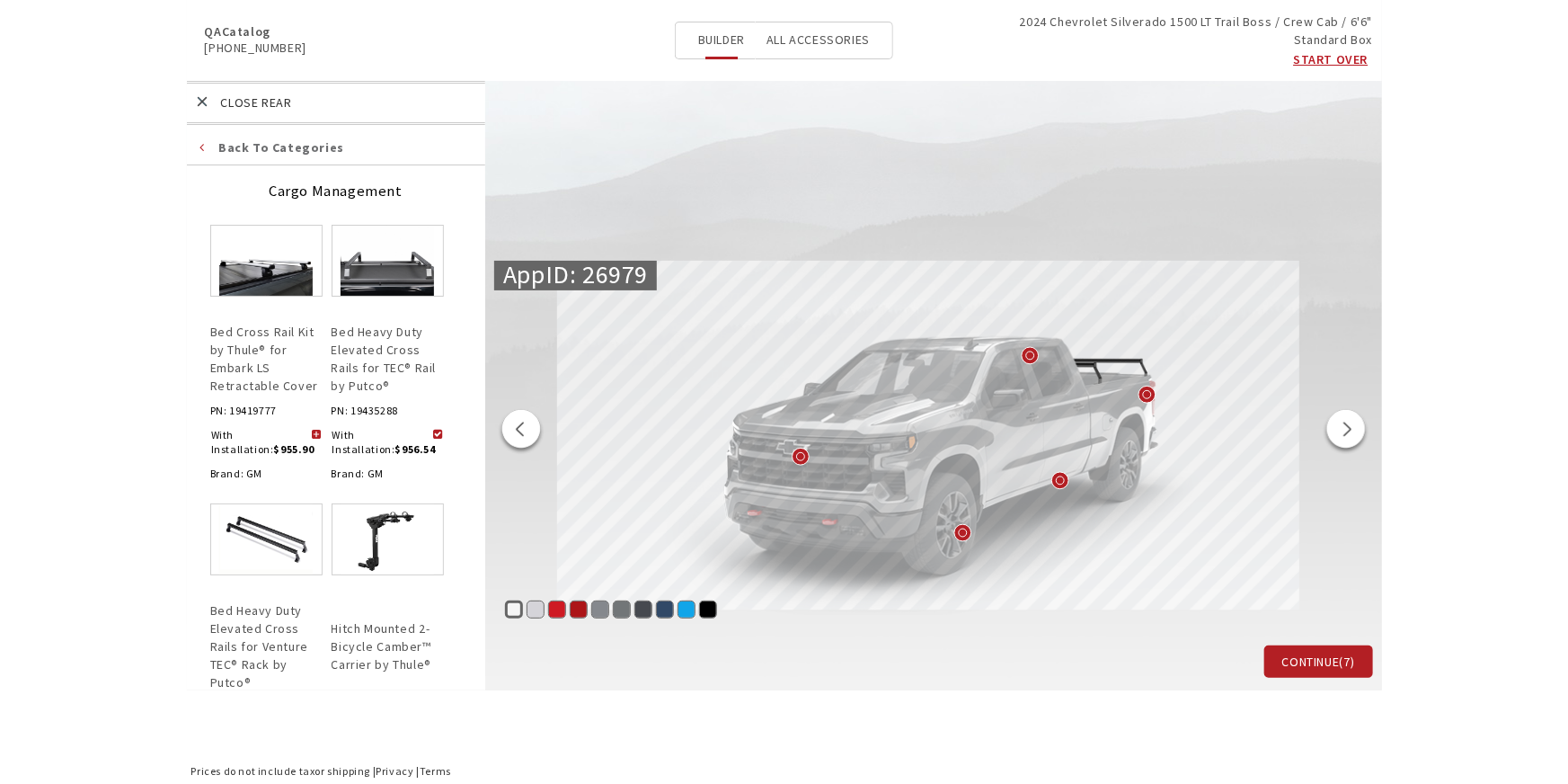 click at bounding box center (521, 432) 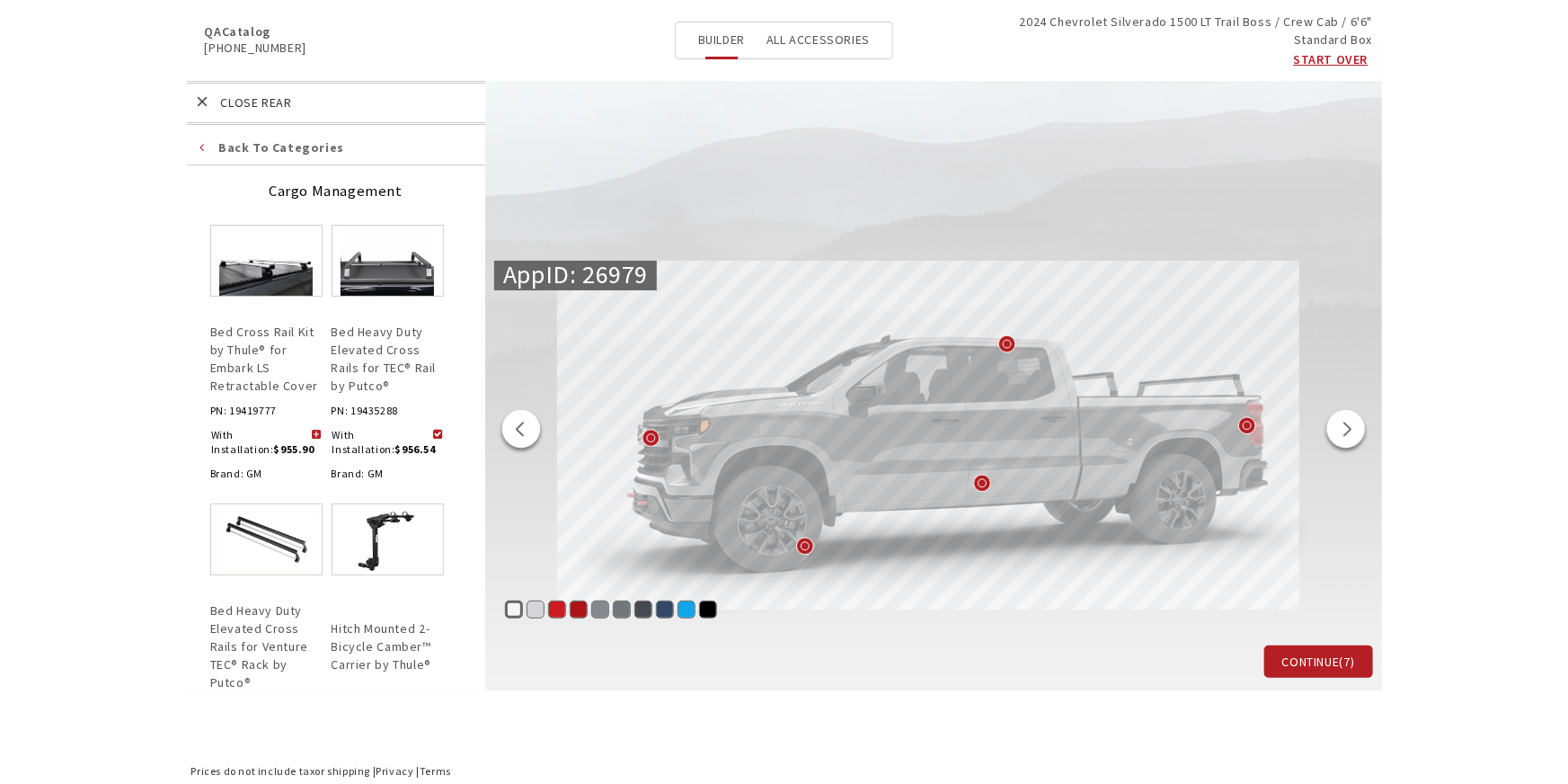 click on "Back to categories" at bounding box center (336, 149) 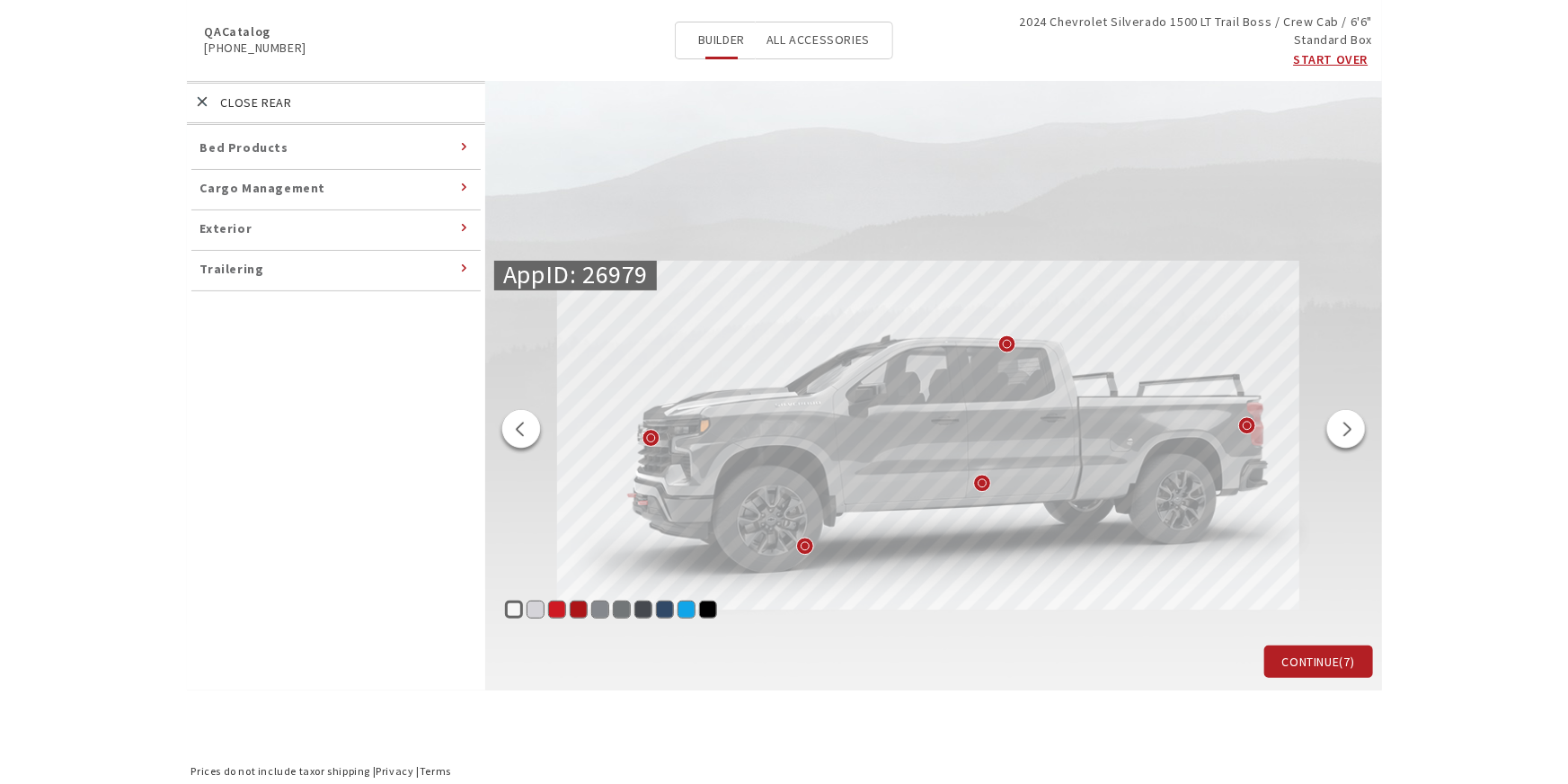 click on "Exterior" at bounding box center (226, 228) 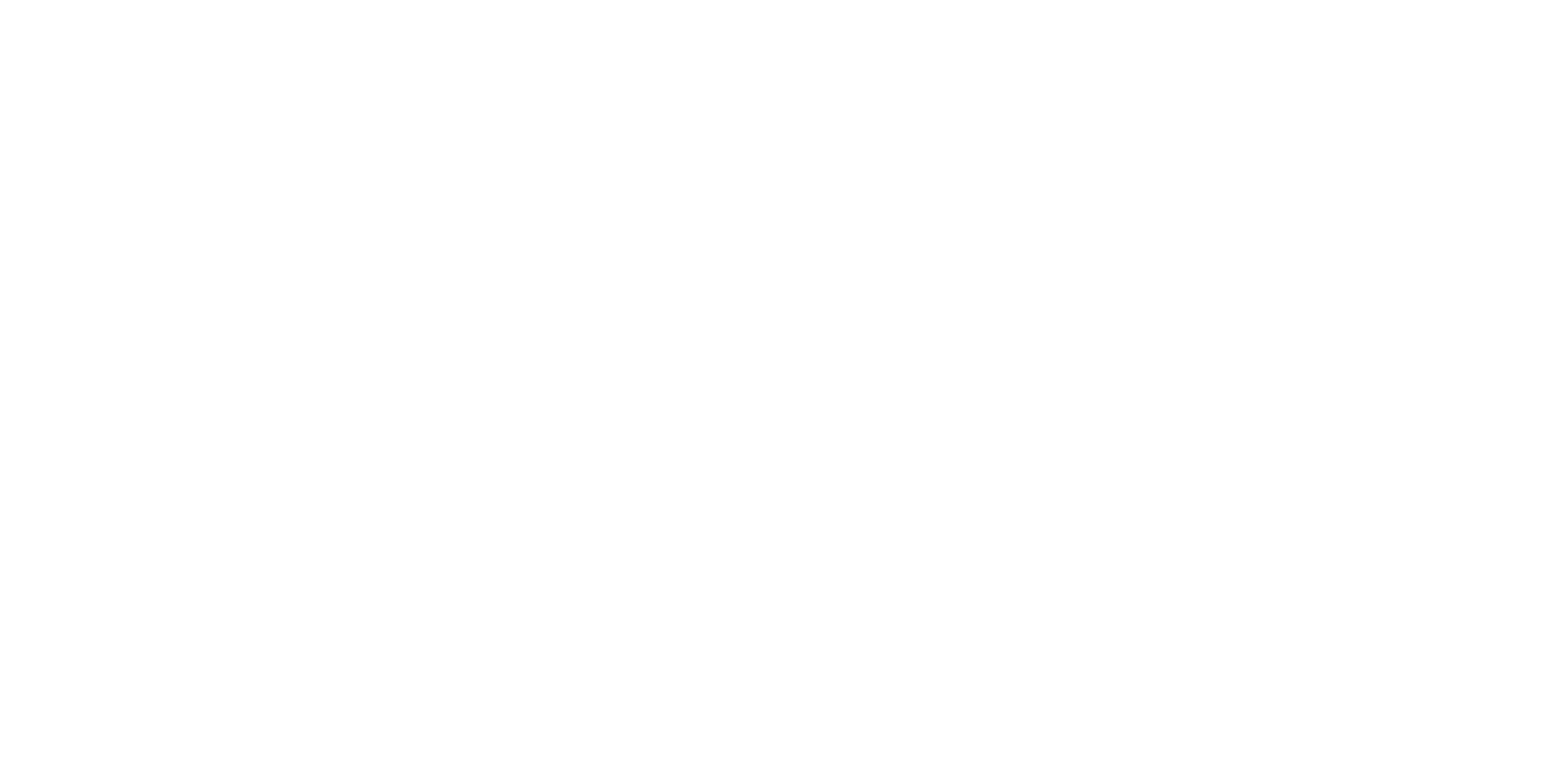 scroll, scrollTop: 0, scrollLeft: 0, axis: both 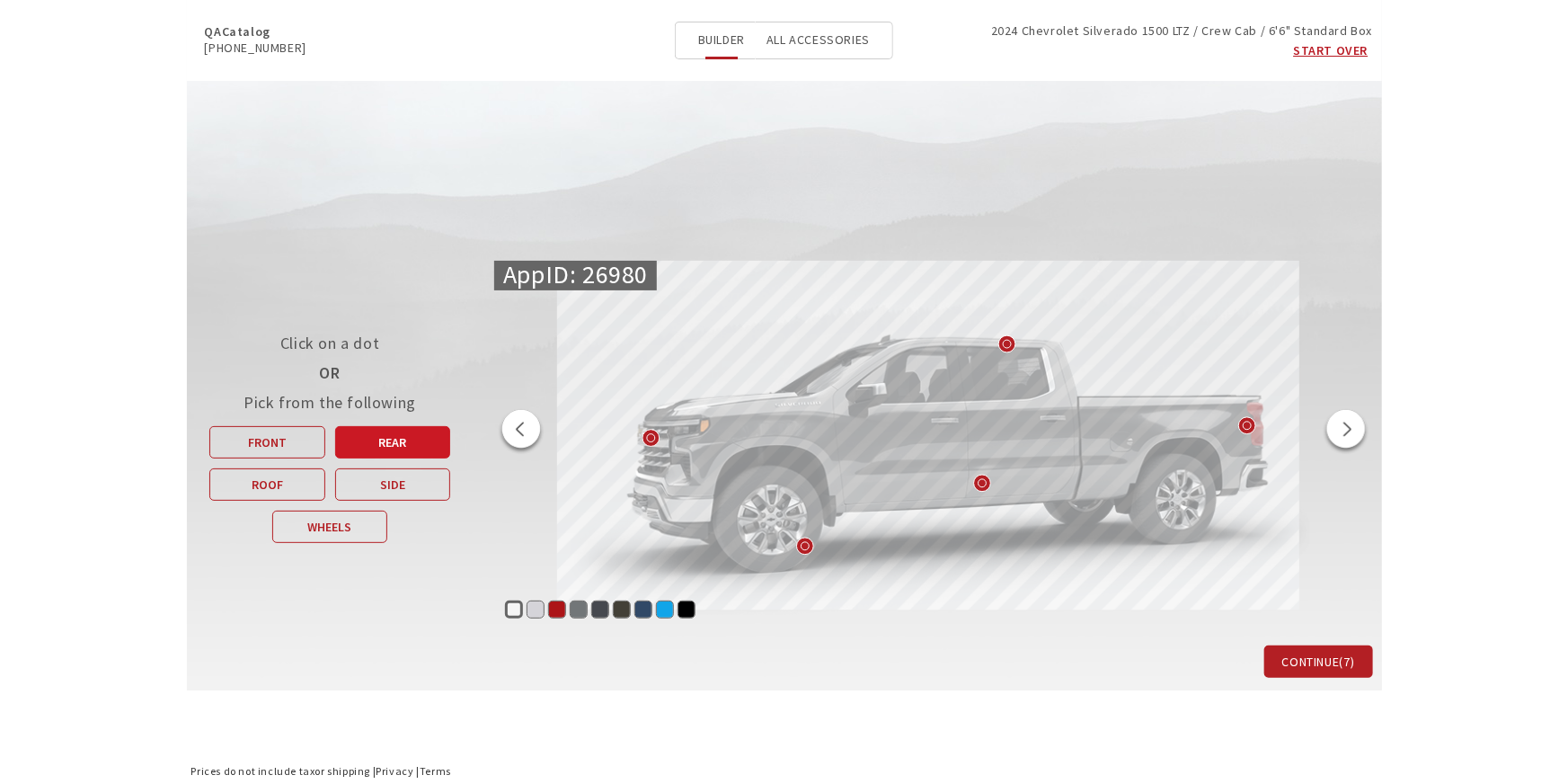 click on "Rear" at bounding box center [393, 442] 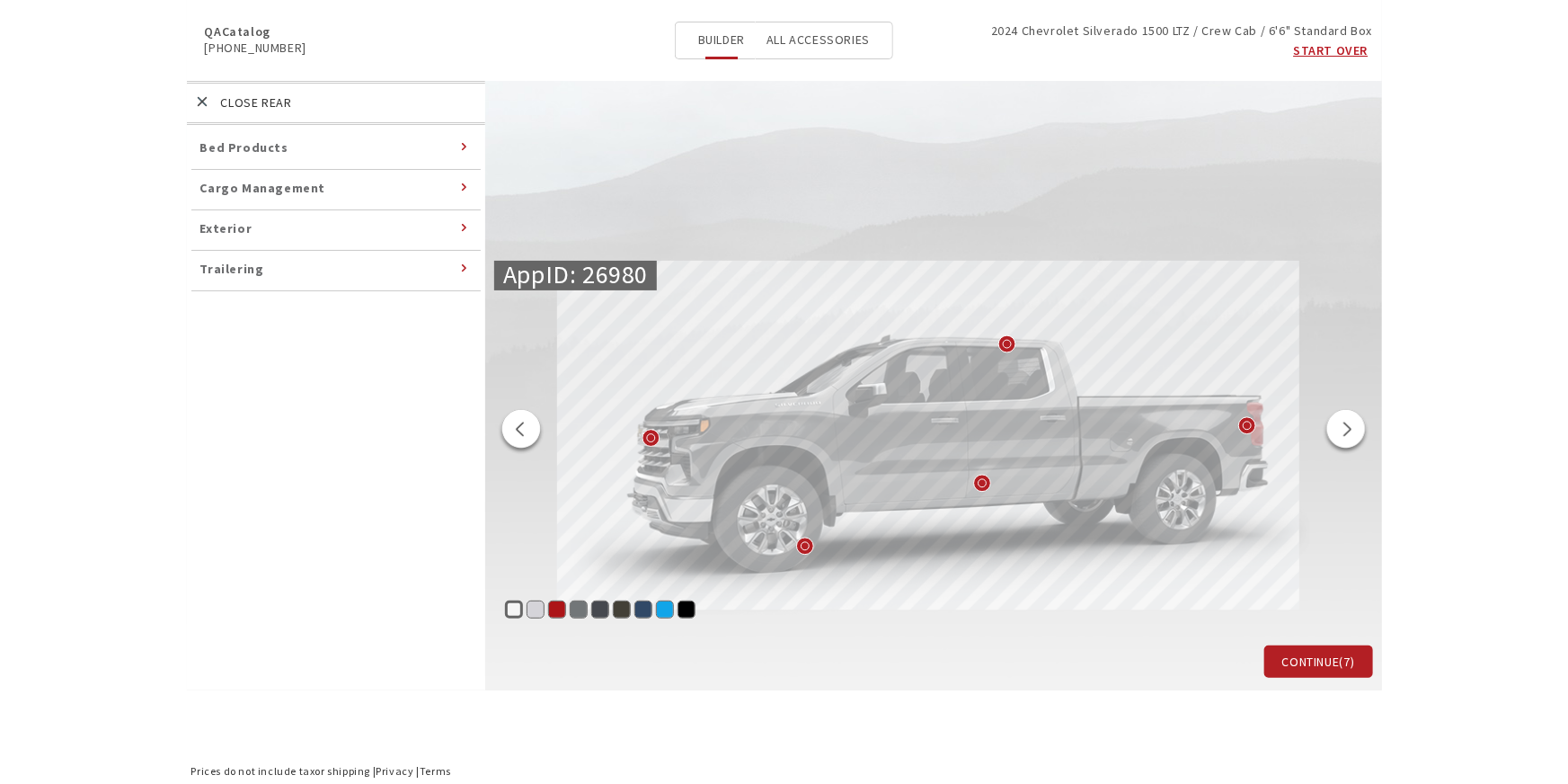 click on "Cargo Management" at bounding box center (263, 188) 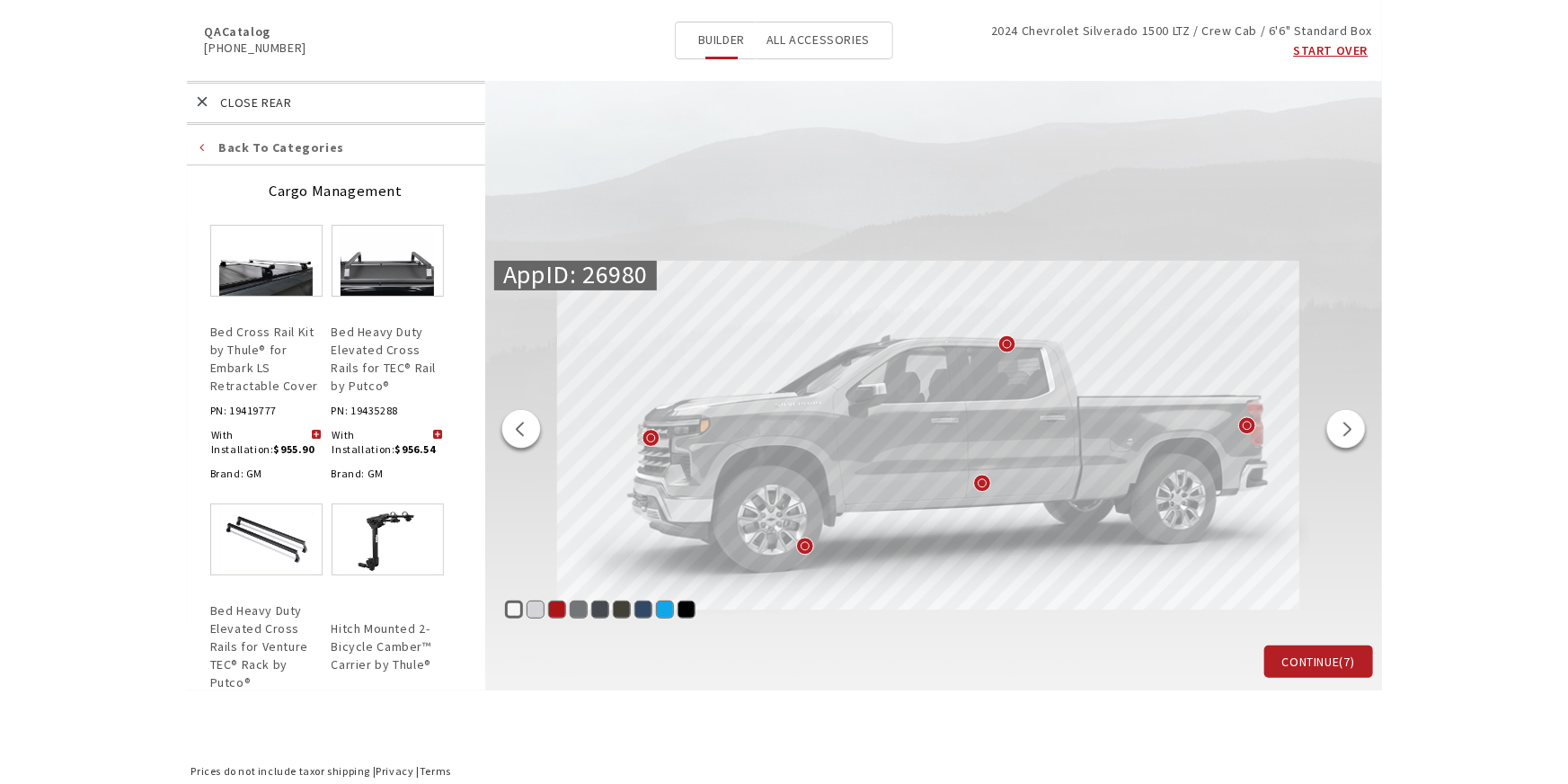 click at bounding box center (438, 435) 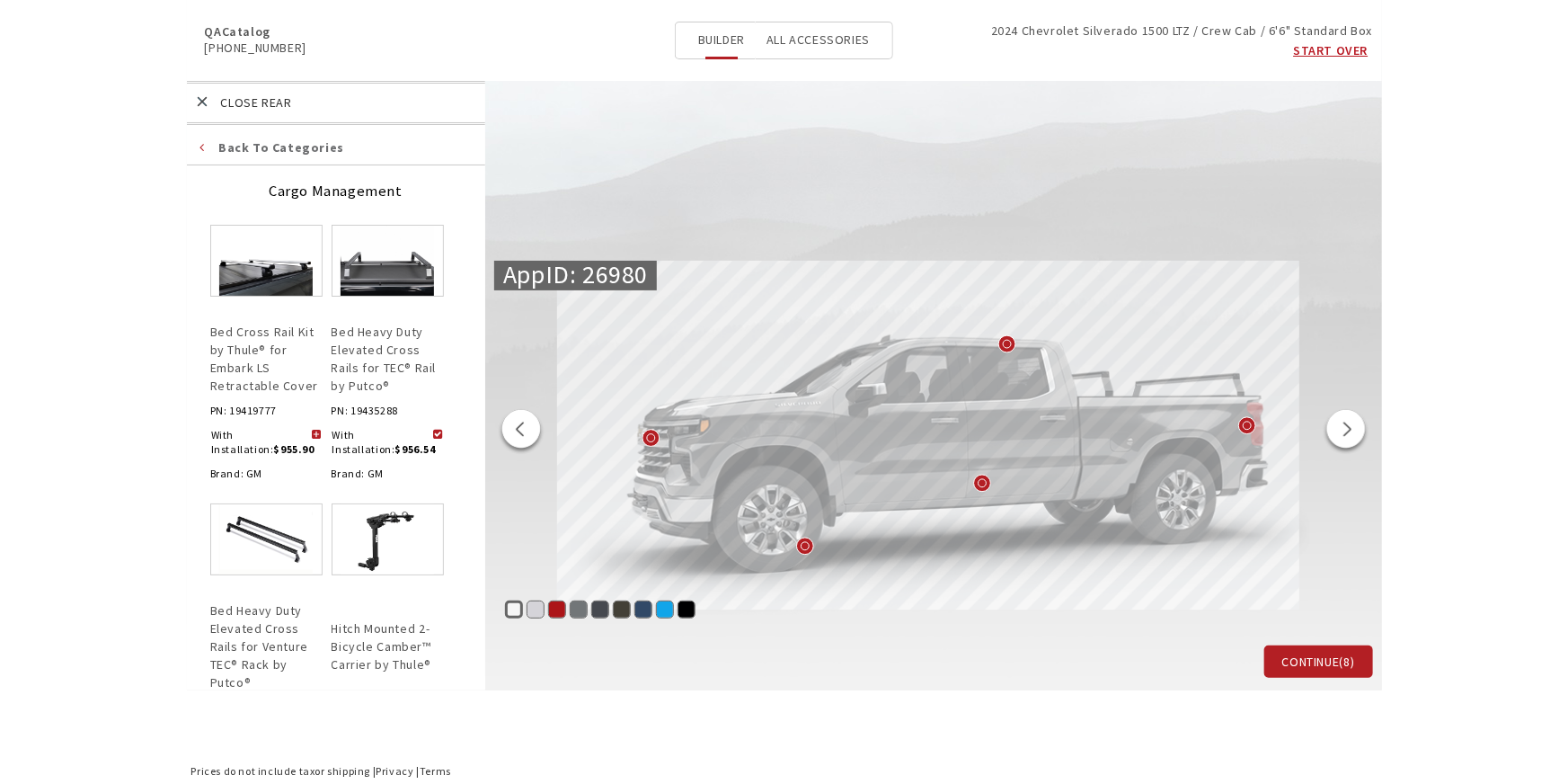 click at bounding box center [521, 432] 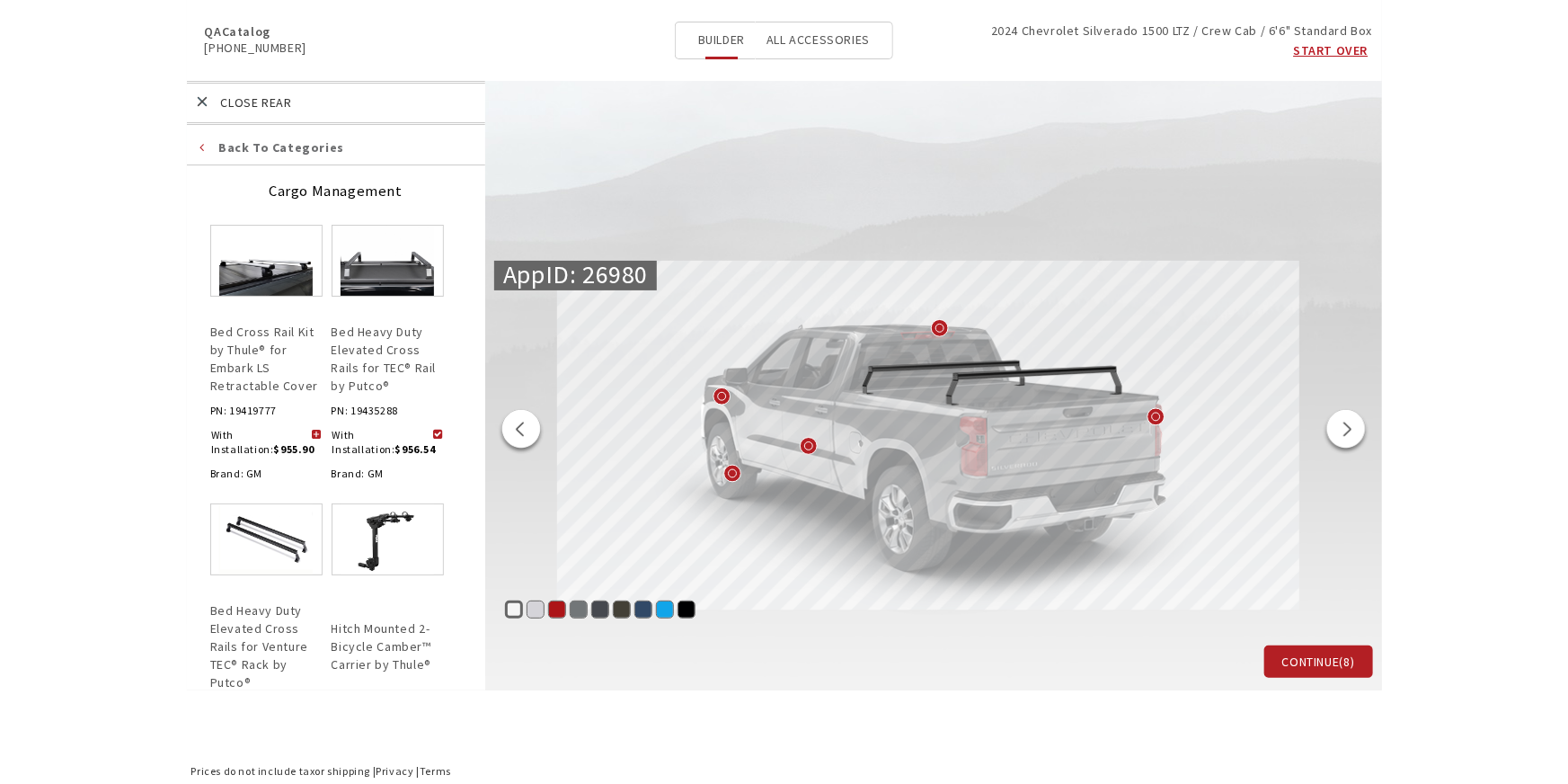 click at bounding box center [521, 432] 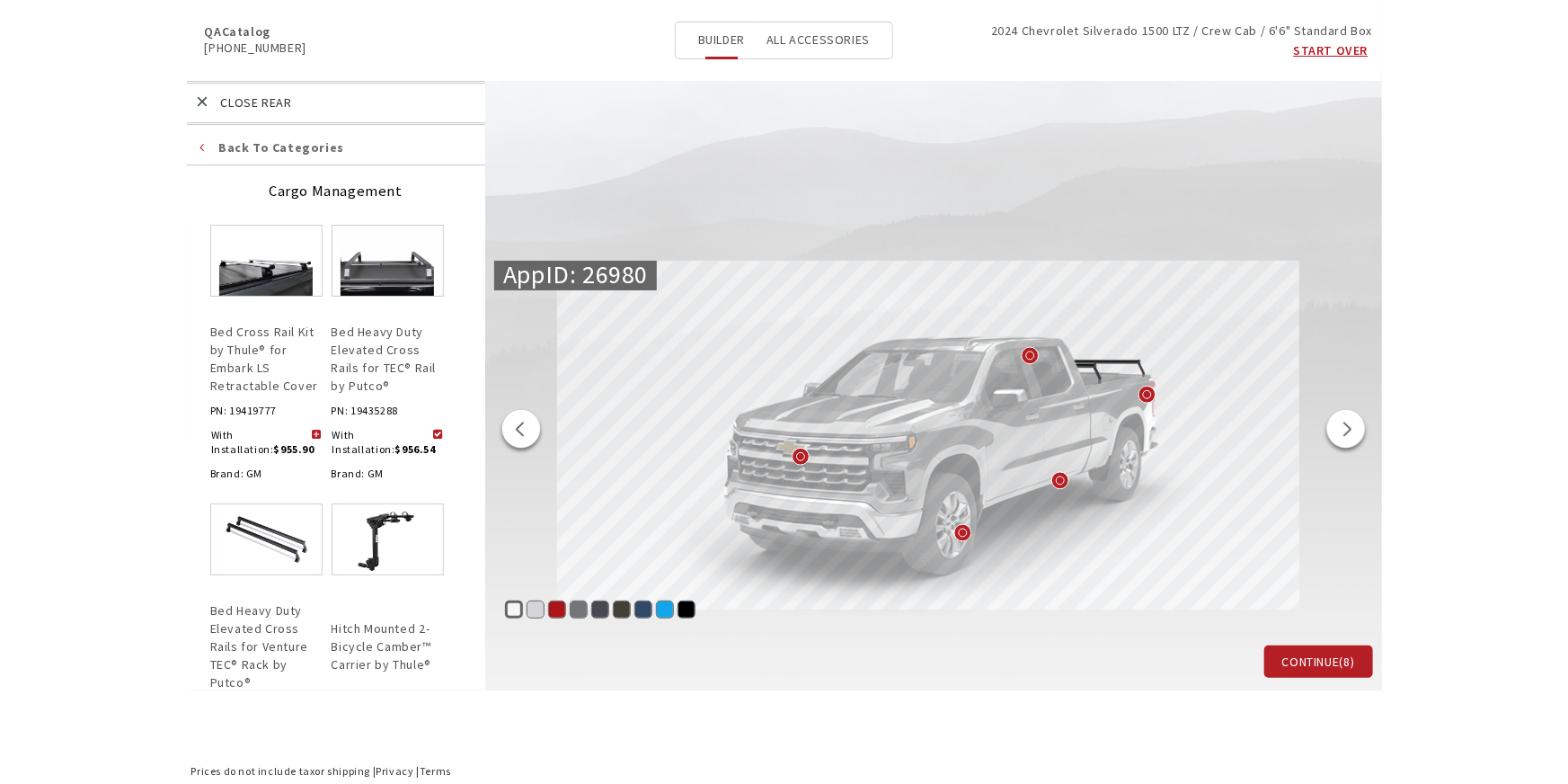 click at bounding box center (521, 432) 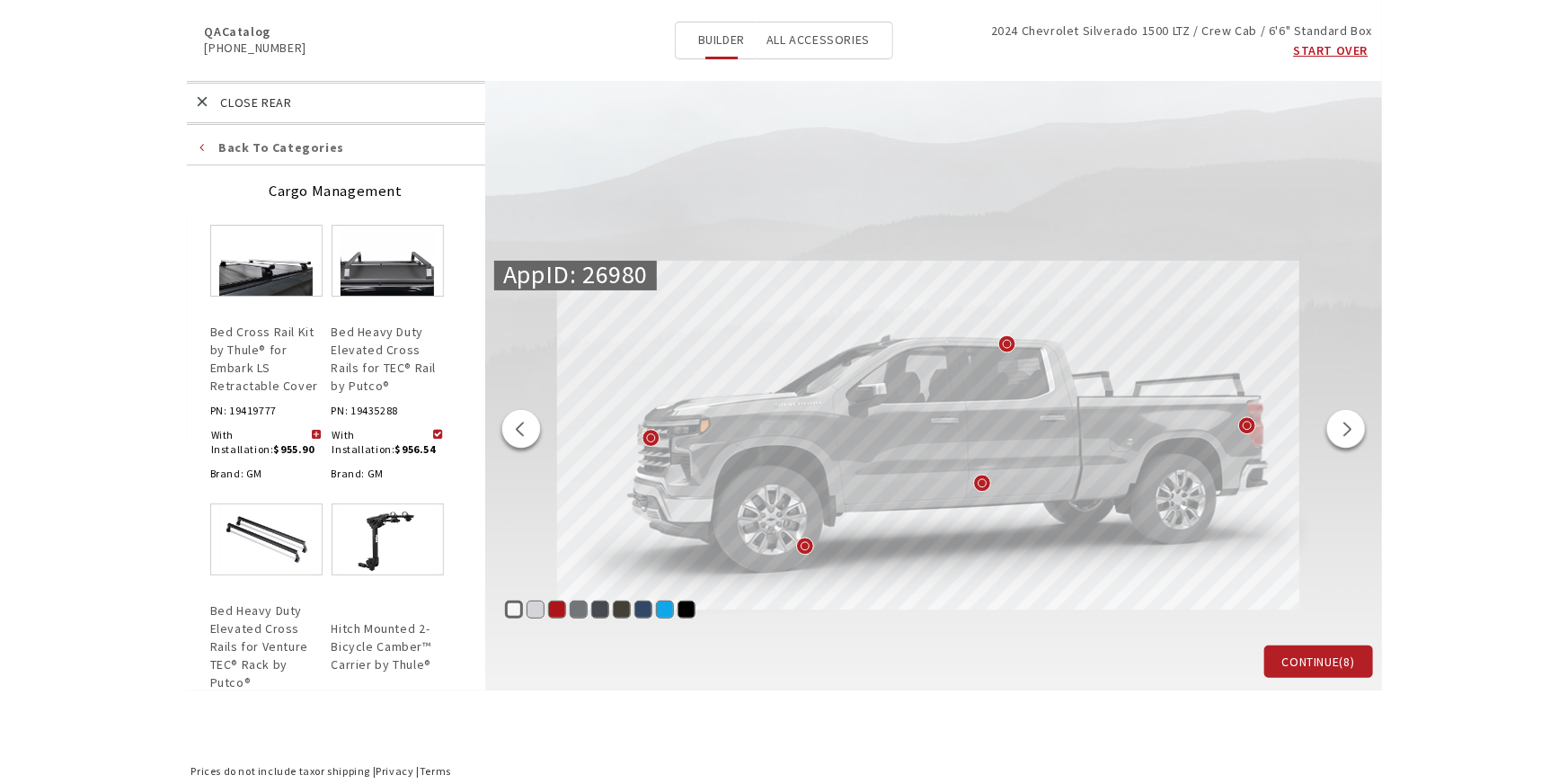 click at bounding box center (521, 432) 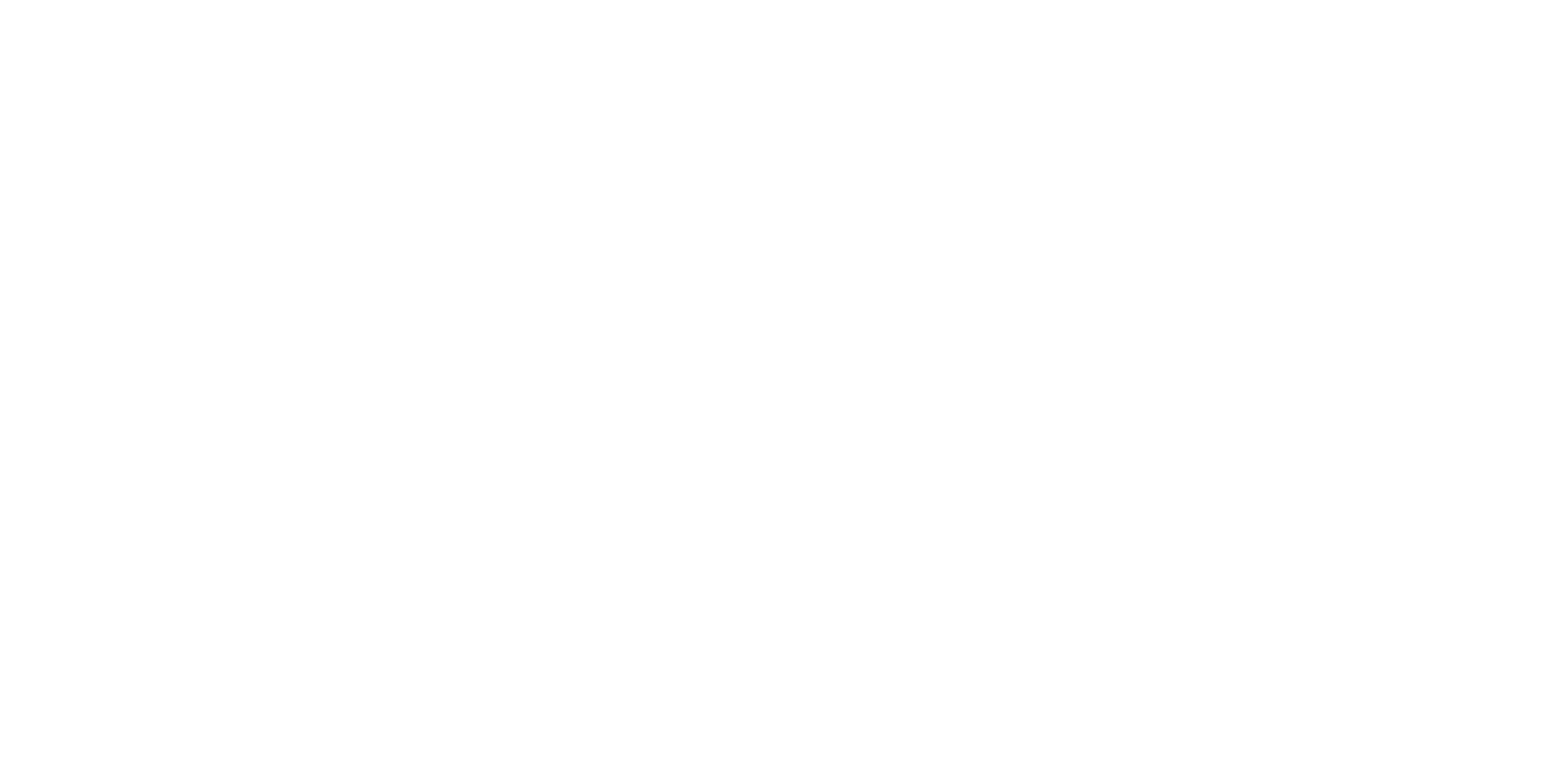 scroll, scrollTop: 0, scrollLeft: 0, axis: both 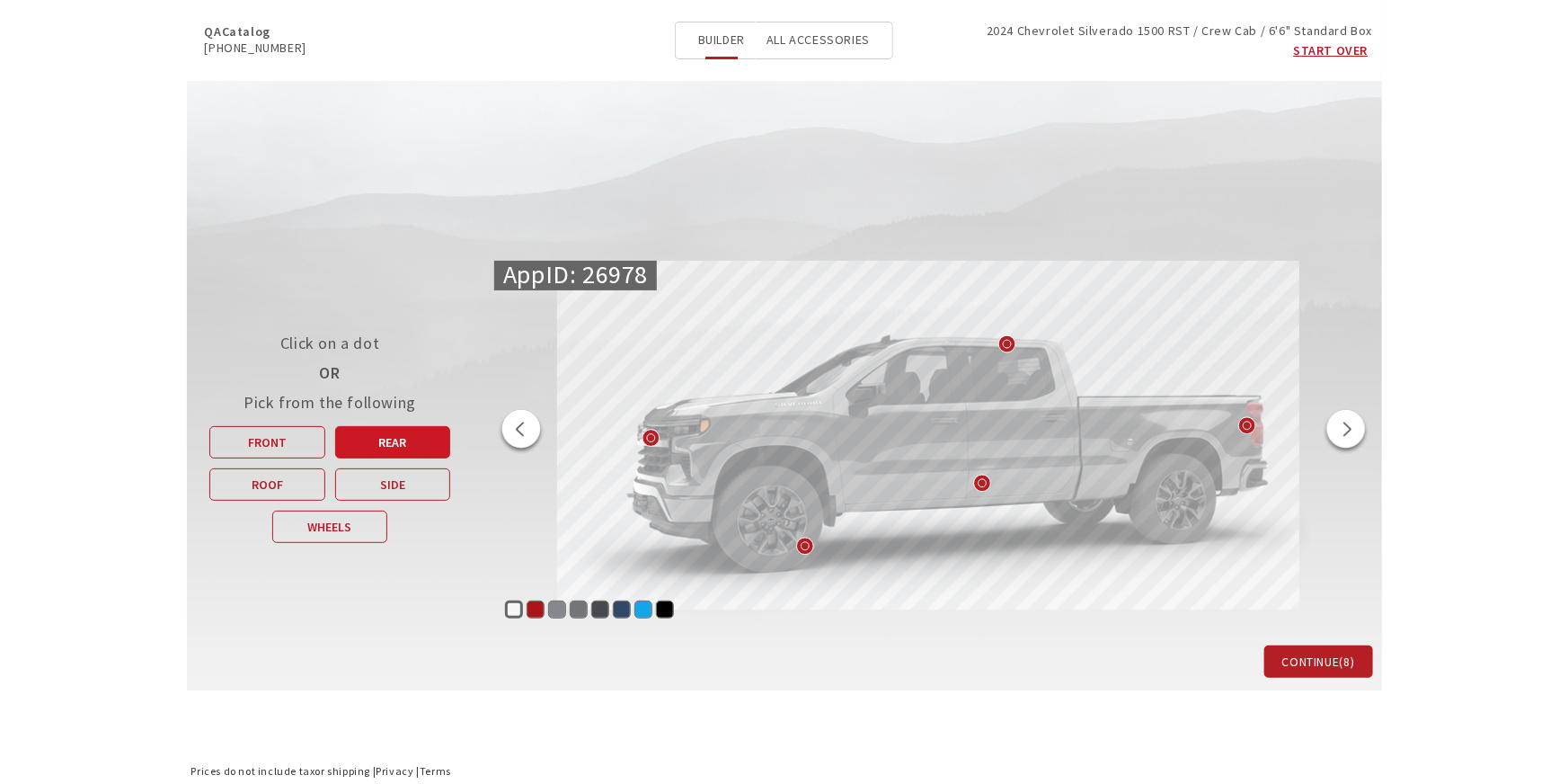 click on "Rear" at bounding box center [393, 442] 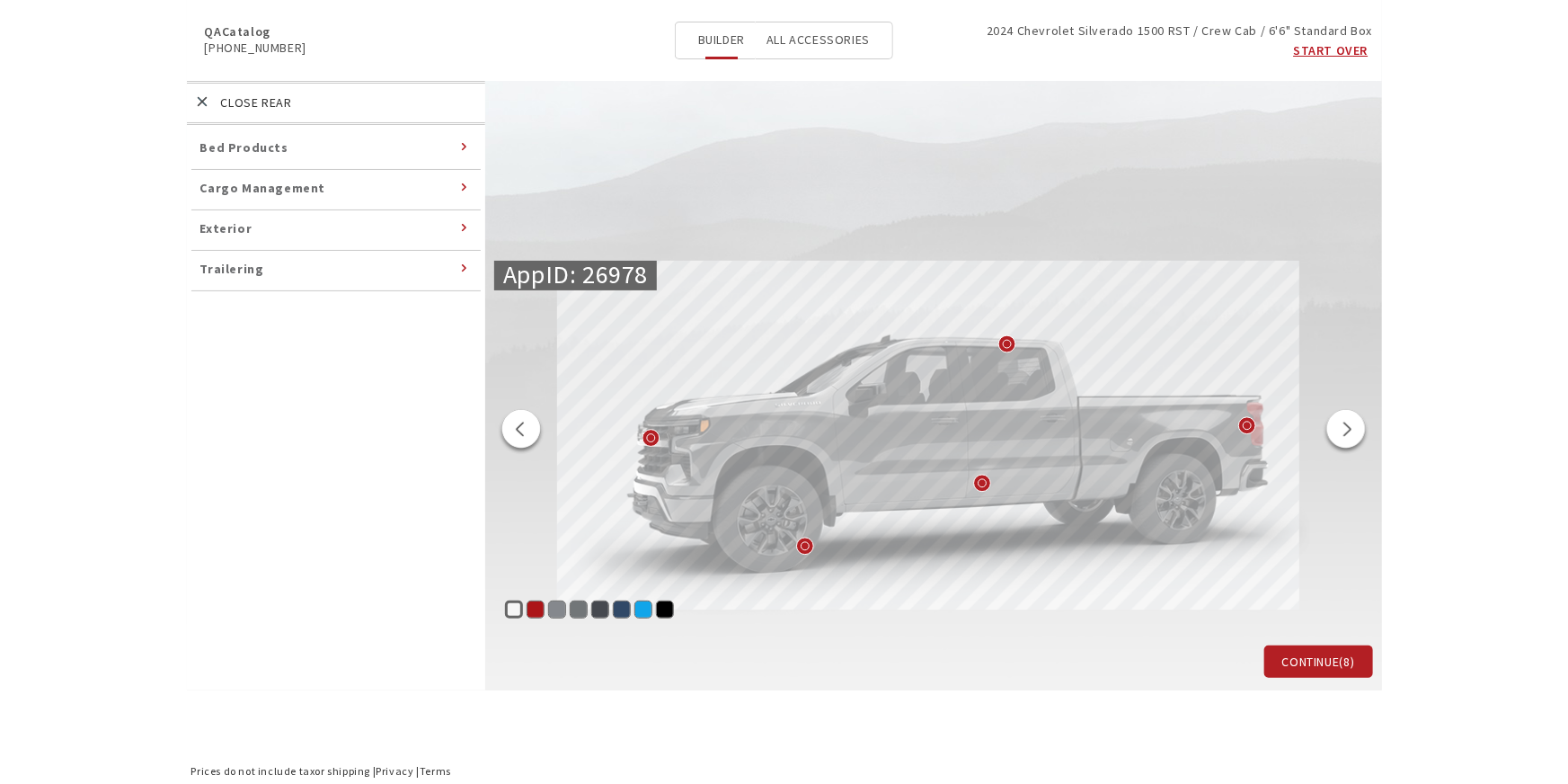 click on "Cargo Management" at bounding box center [263, 188] 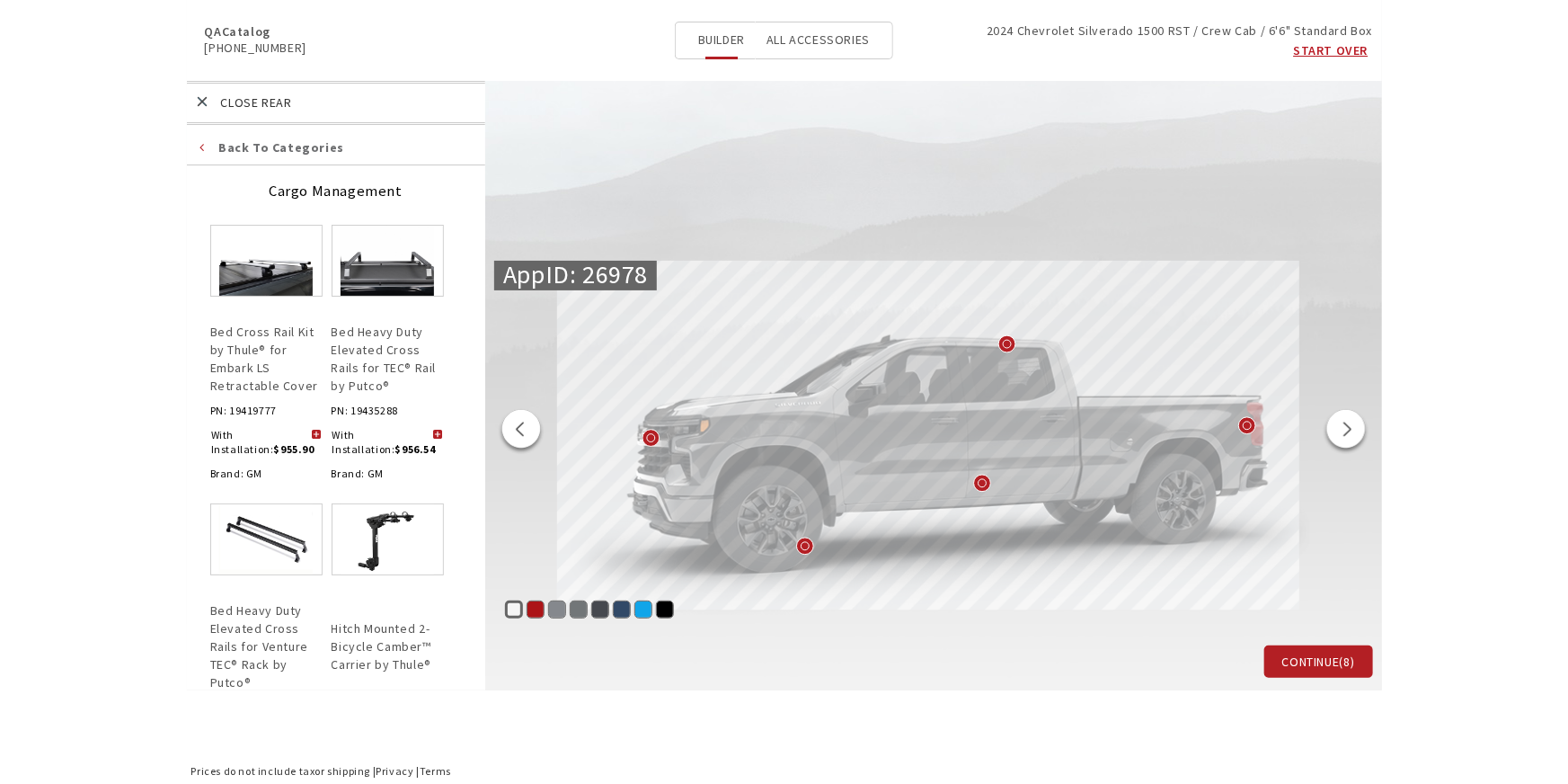 click at bounding box center [438, 435] 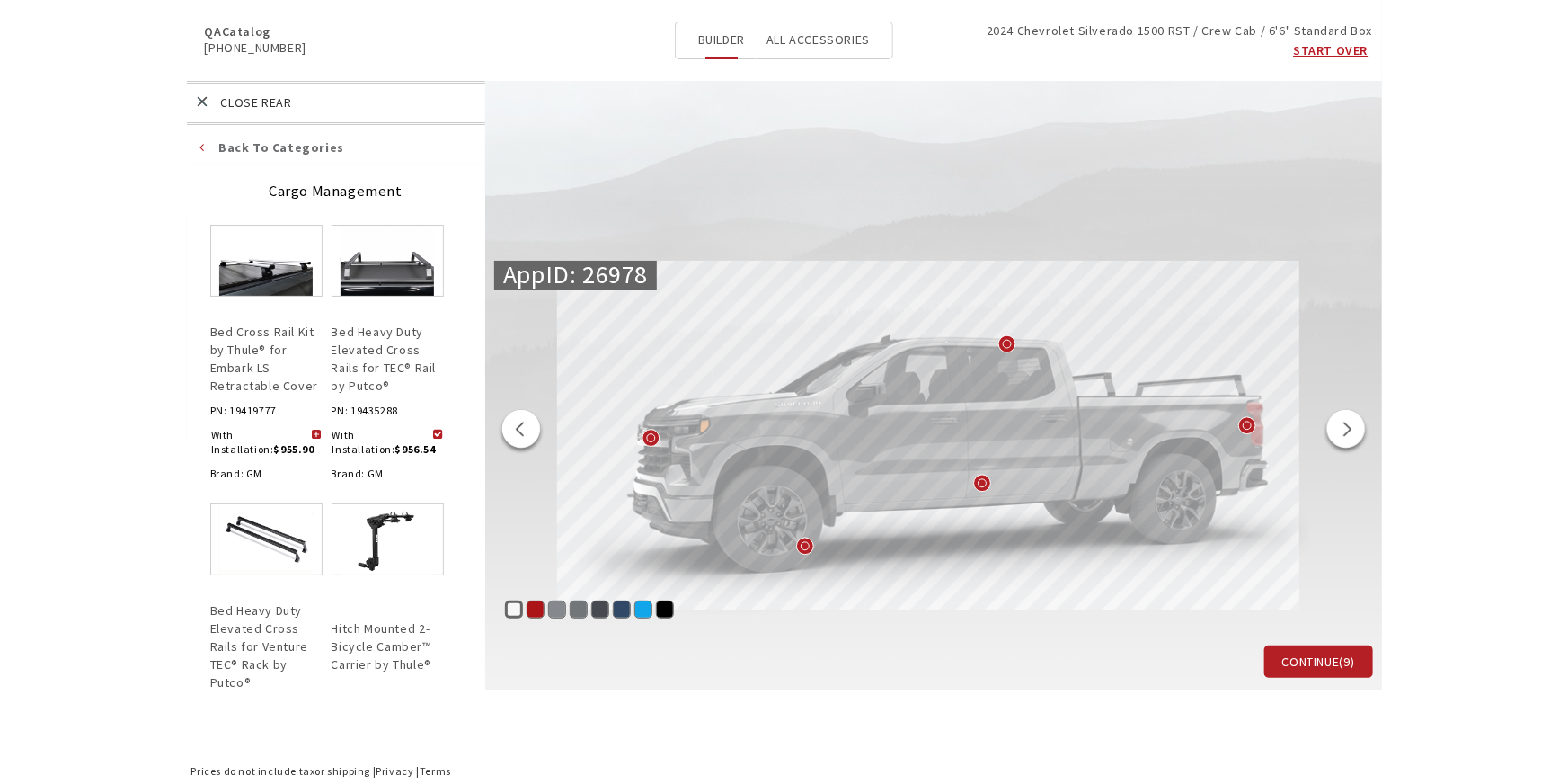click at bounding box center (521, 432) 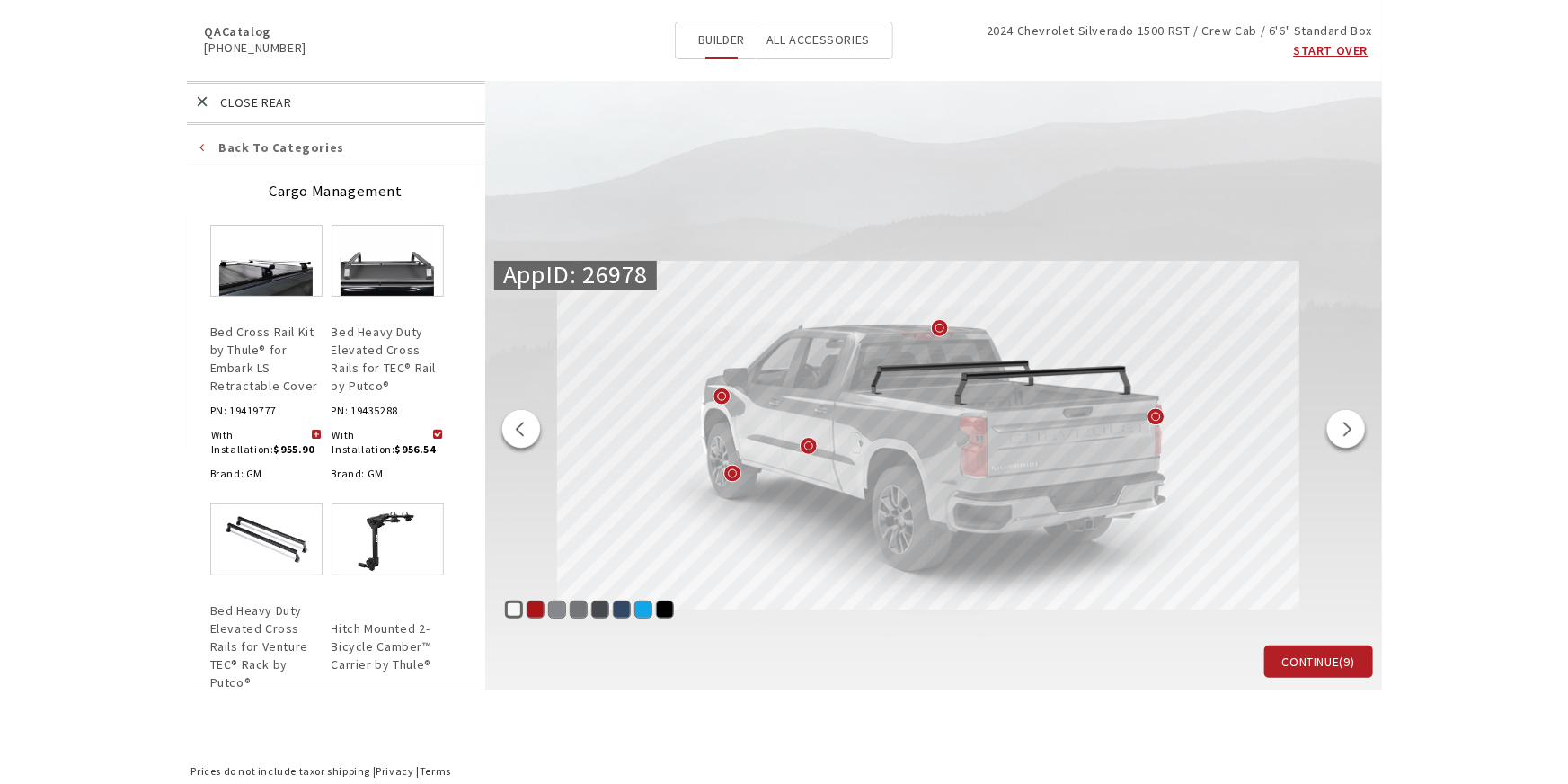 click at bounding box center (521, 432) 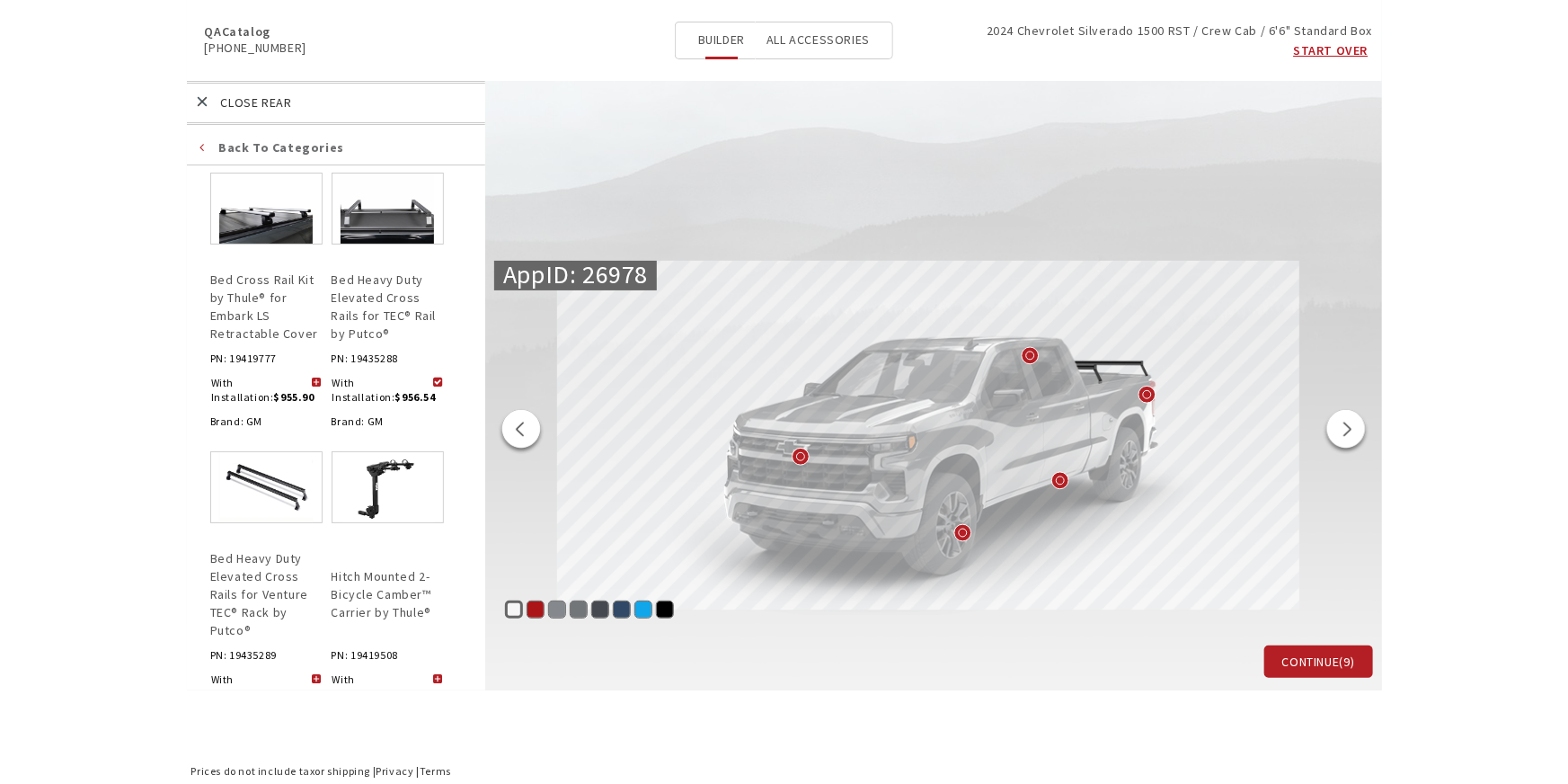 scroll, scrollTop: 245, scrollLeft: 0, axis: vertical 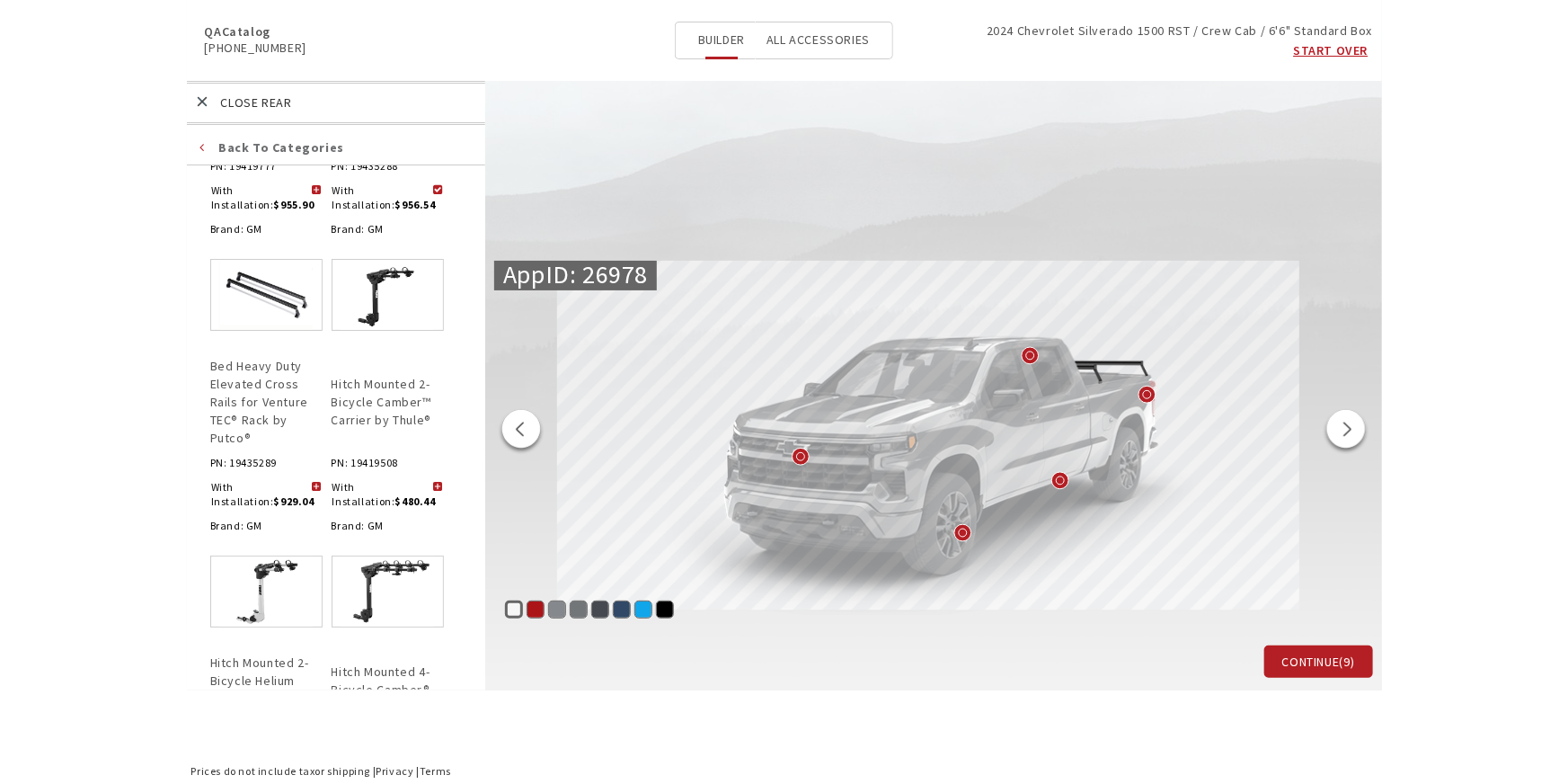 click at bounding box center [438, 487] 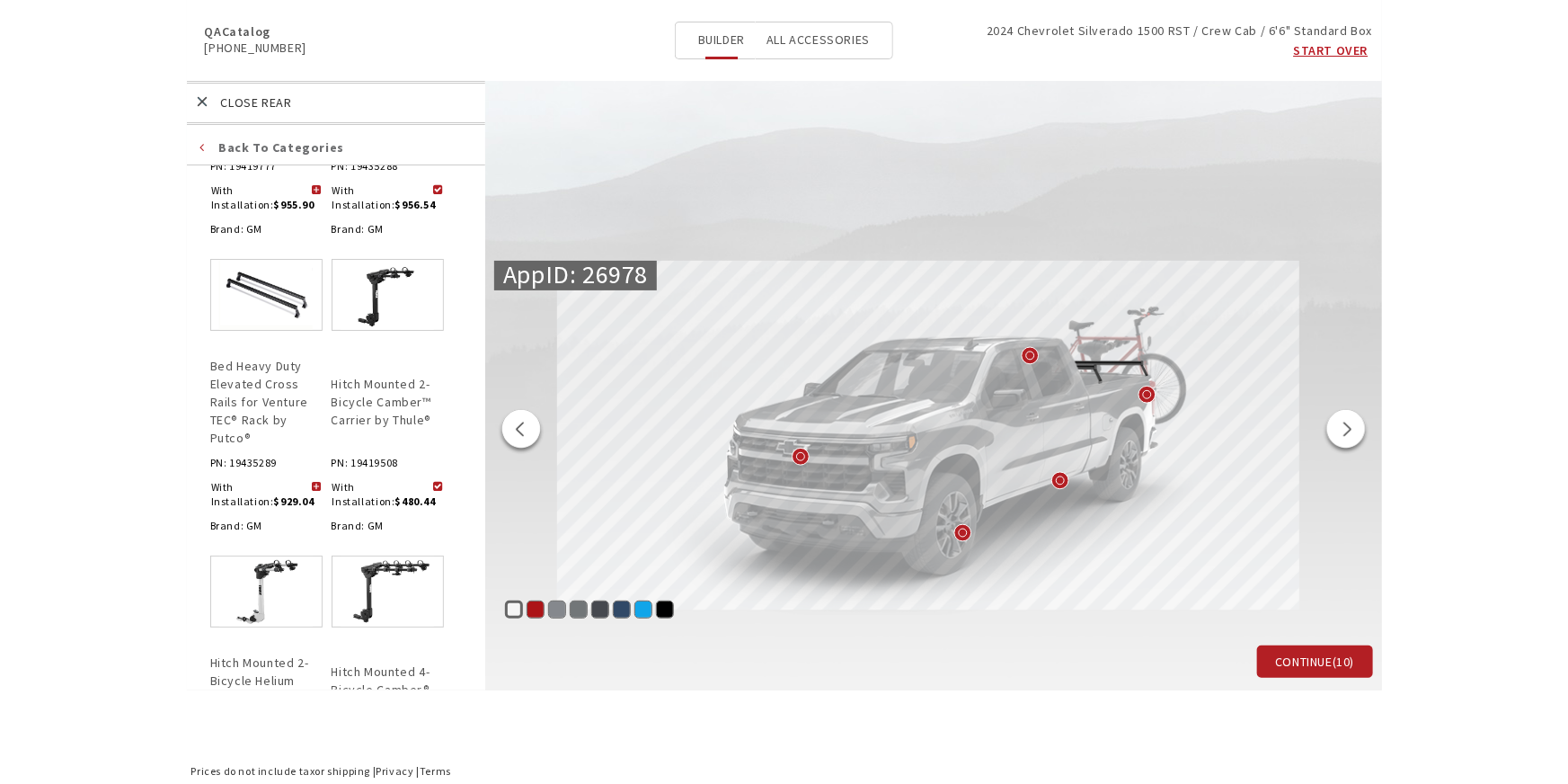 click at bounding box center [521, 432] 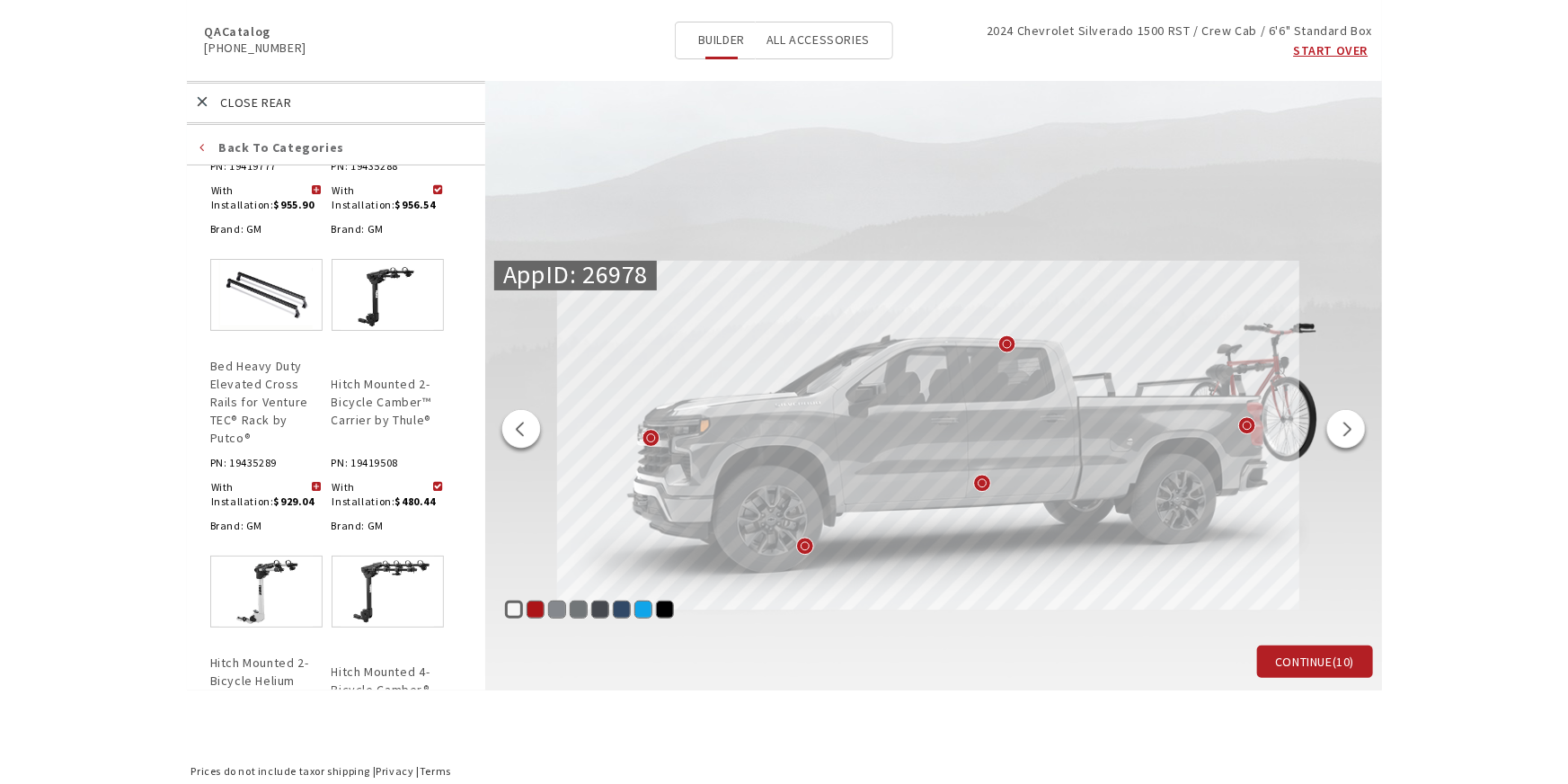 click at bounding box center (521, 432) 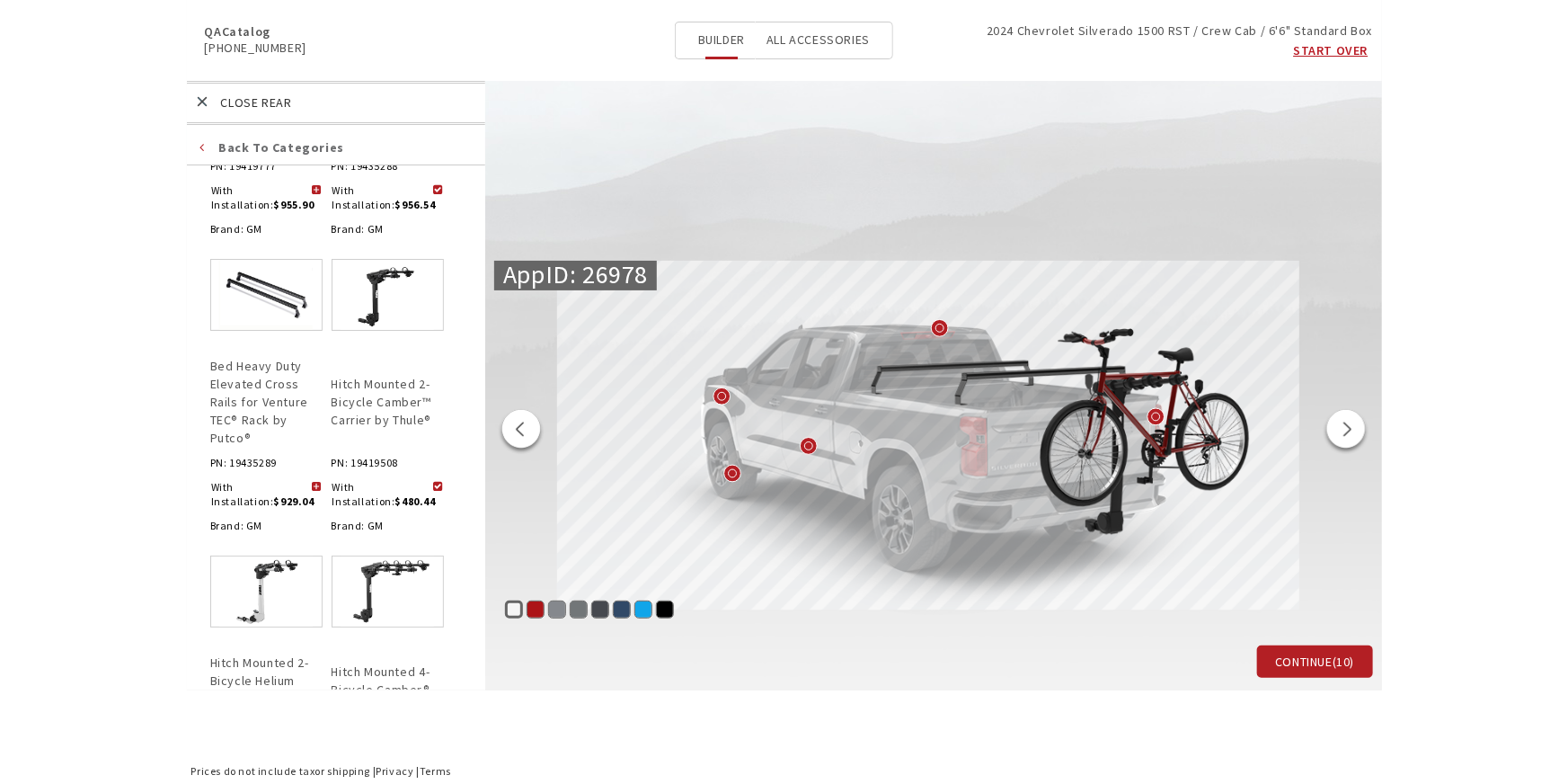 click at bounding box center (521, 432) 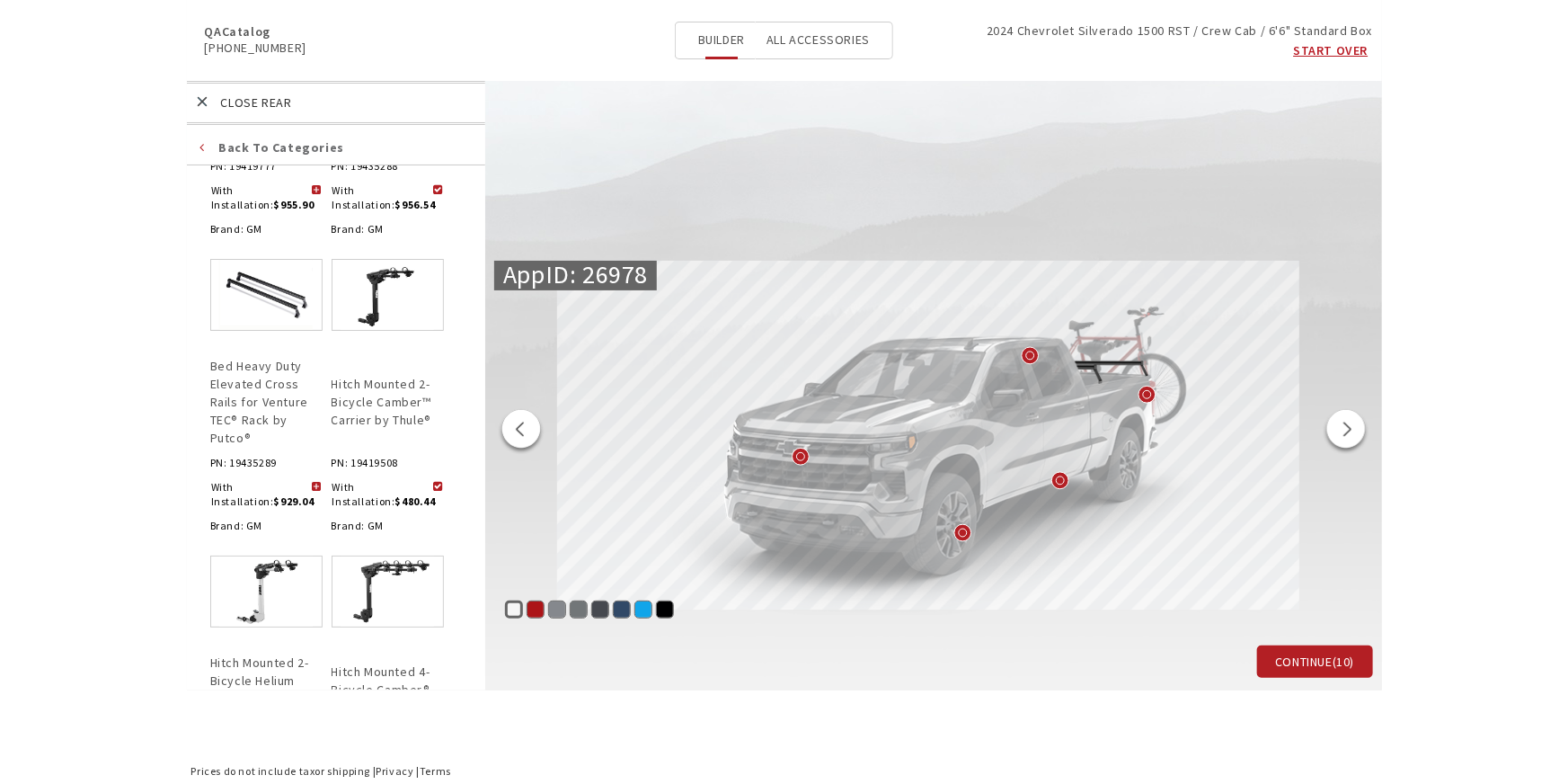 click at bounding box center (521, 432) 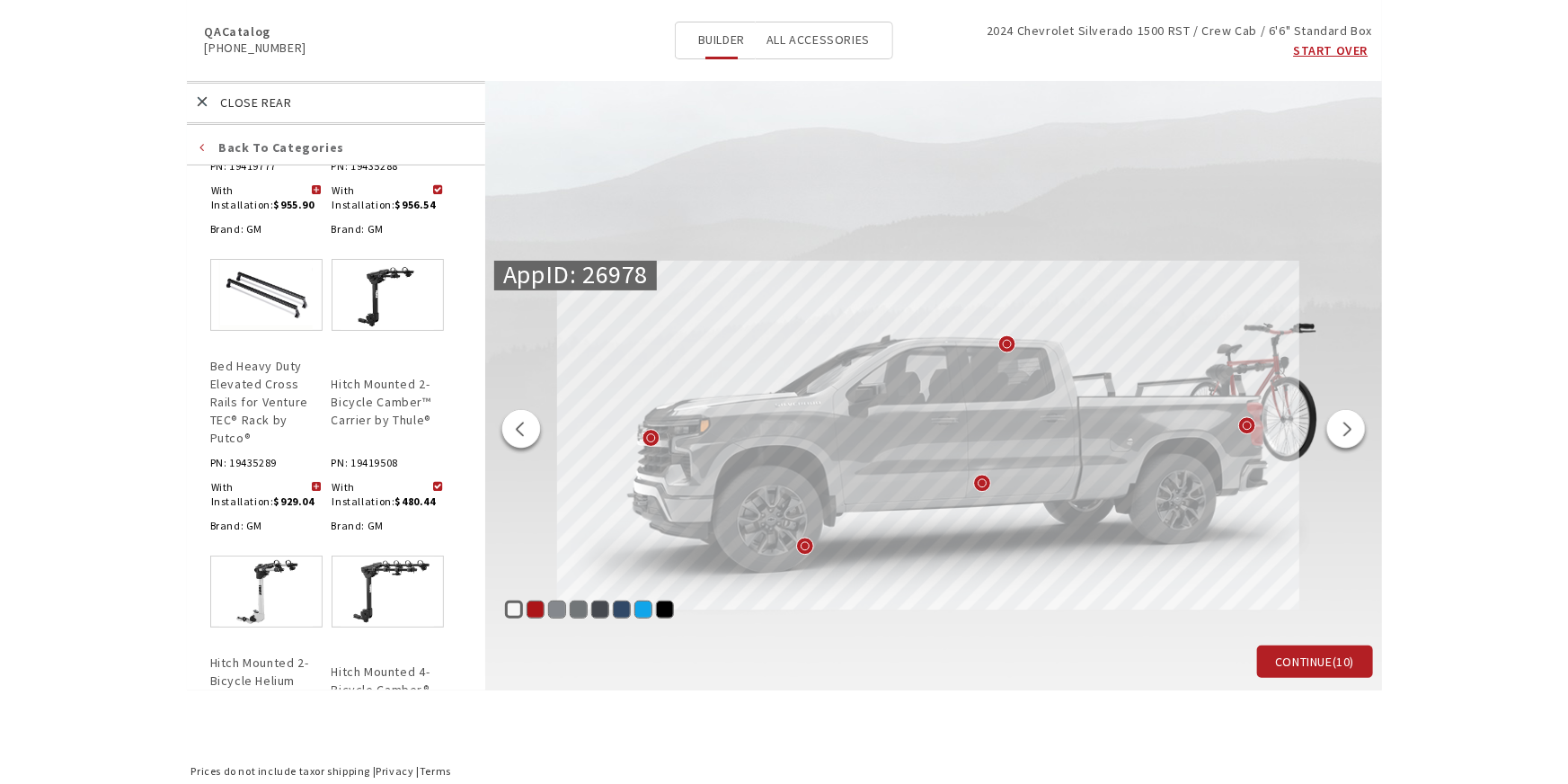 click at bounding box center [203, 147] 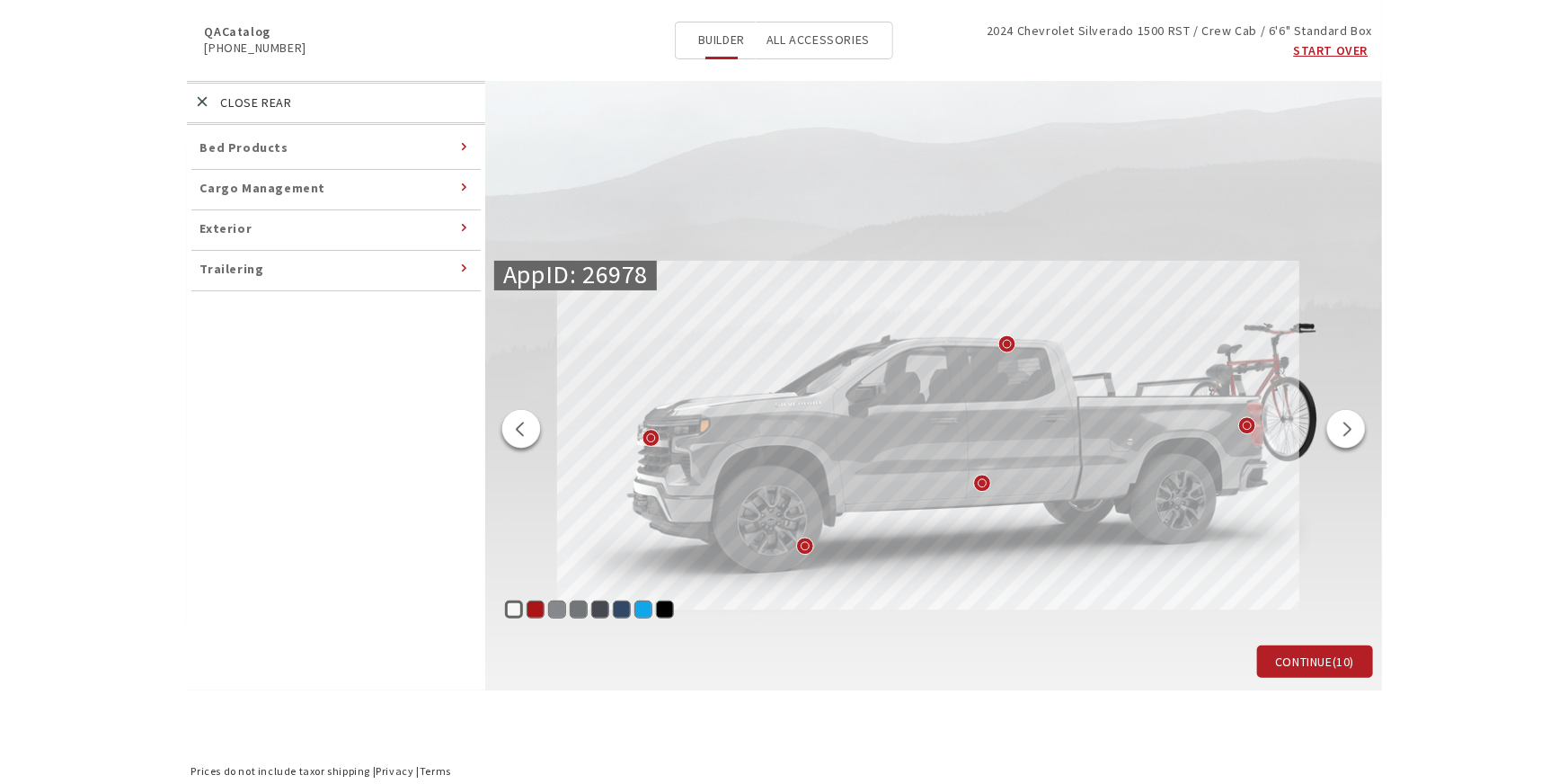 click on "Bed Products" at bounding box center [244, 147] 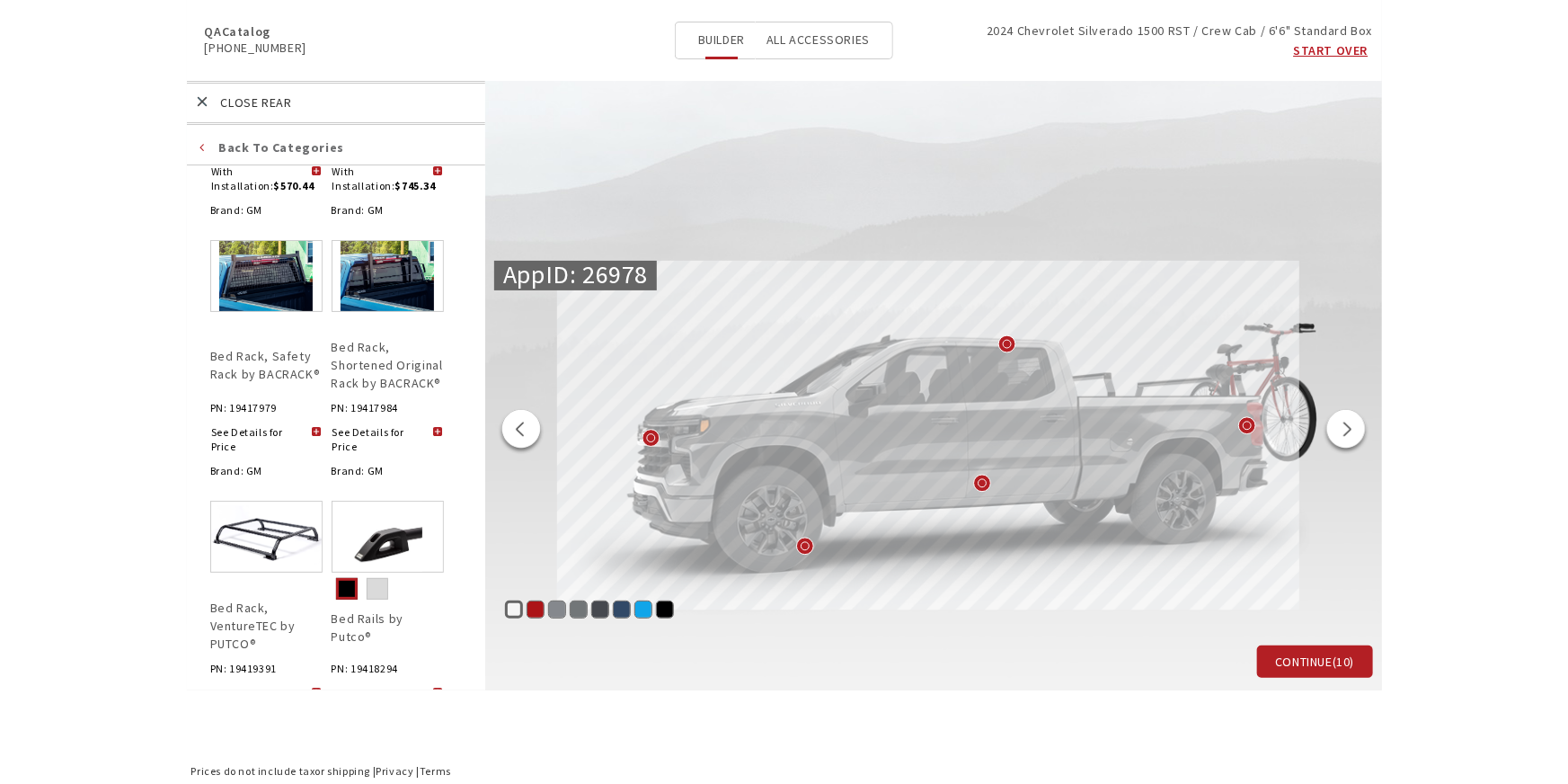 scroll, scrollTop: 1062, scrollLeft: 0, axis: vertical 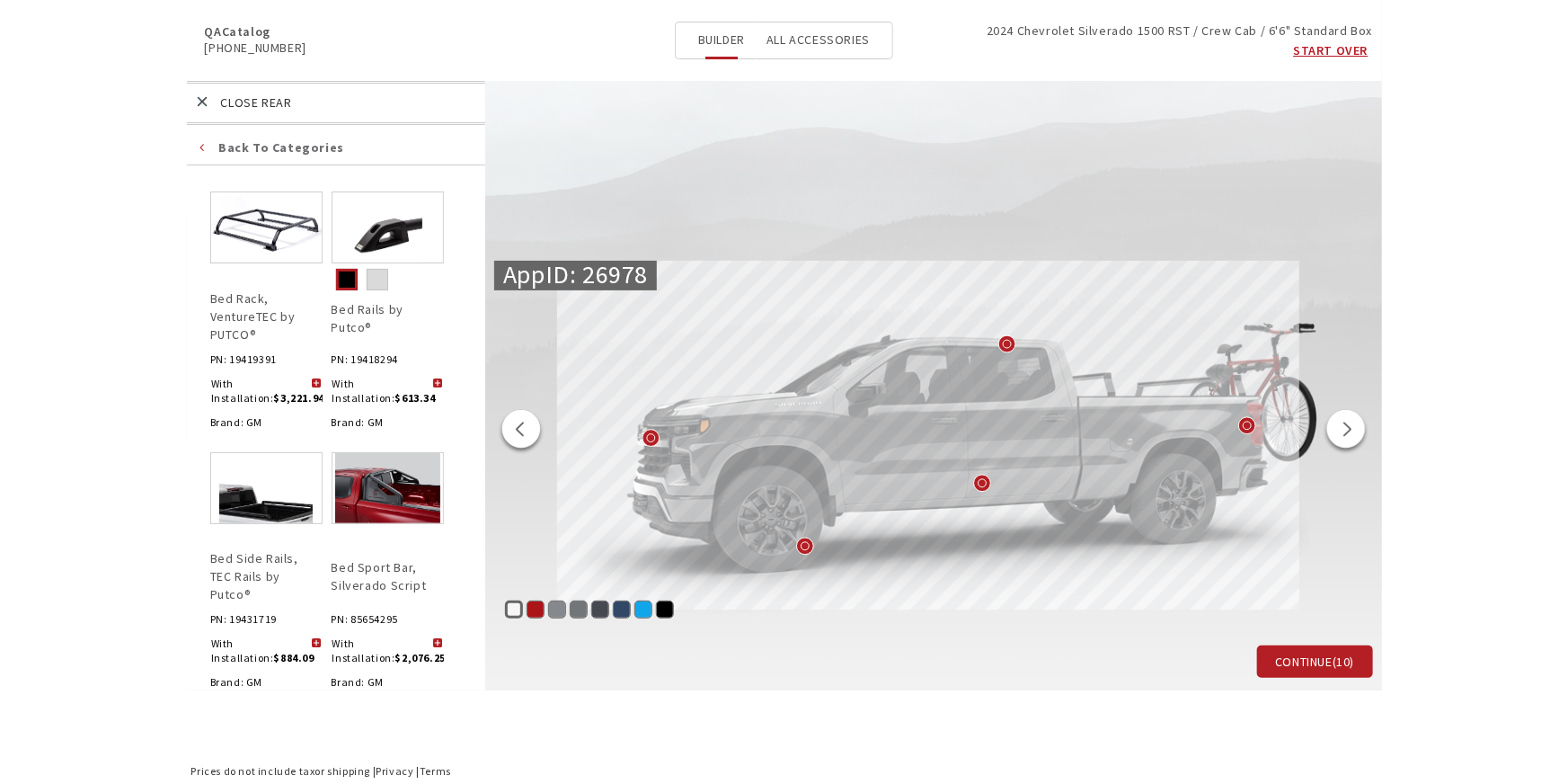 click at bounding box center (316, 384) 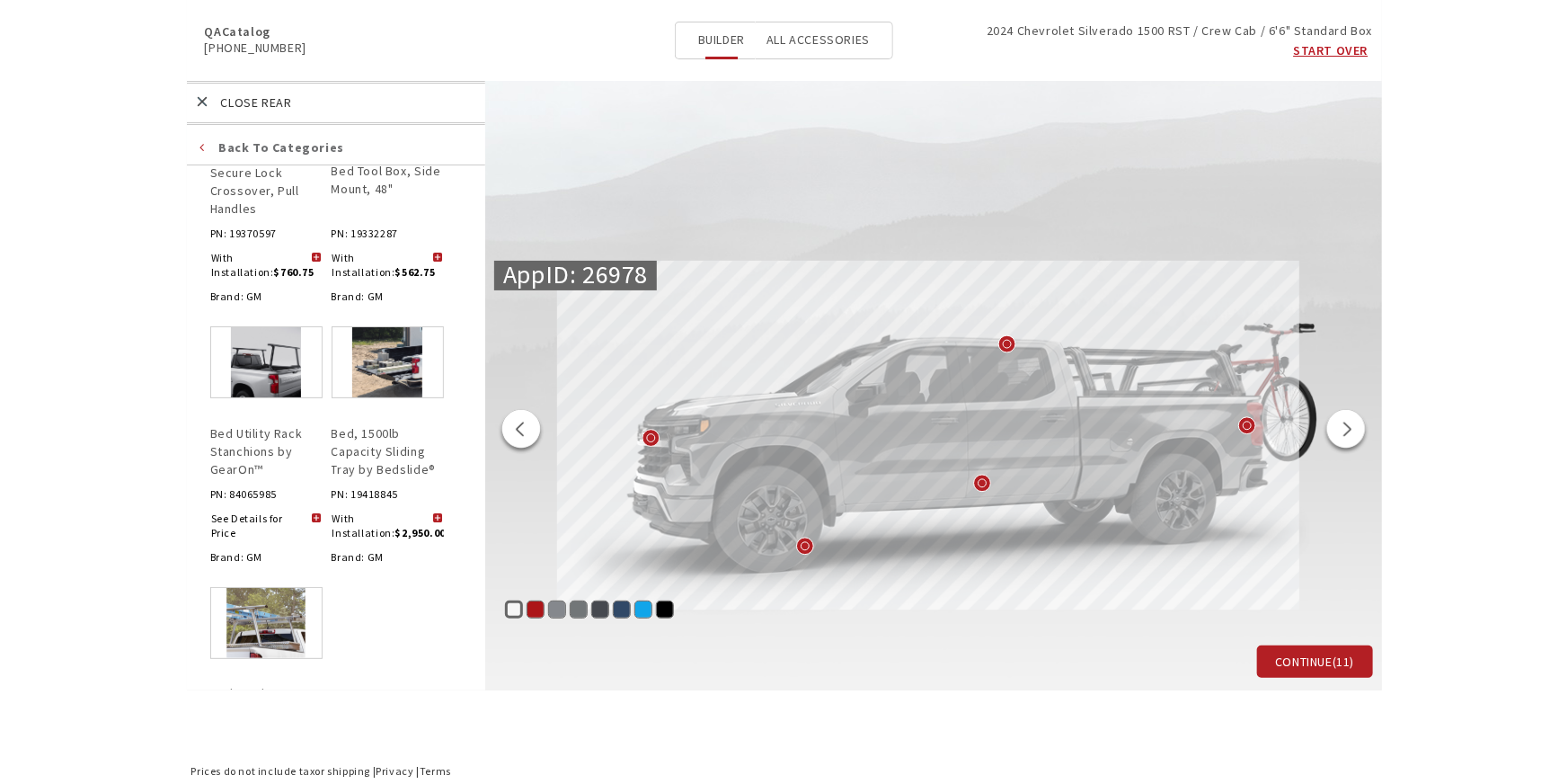 scroll, scrollTop: 4809, scrollLeft: 0, axis: vertical 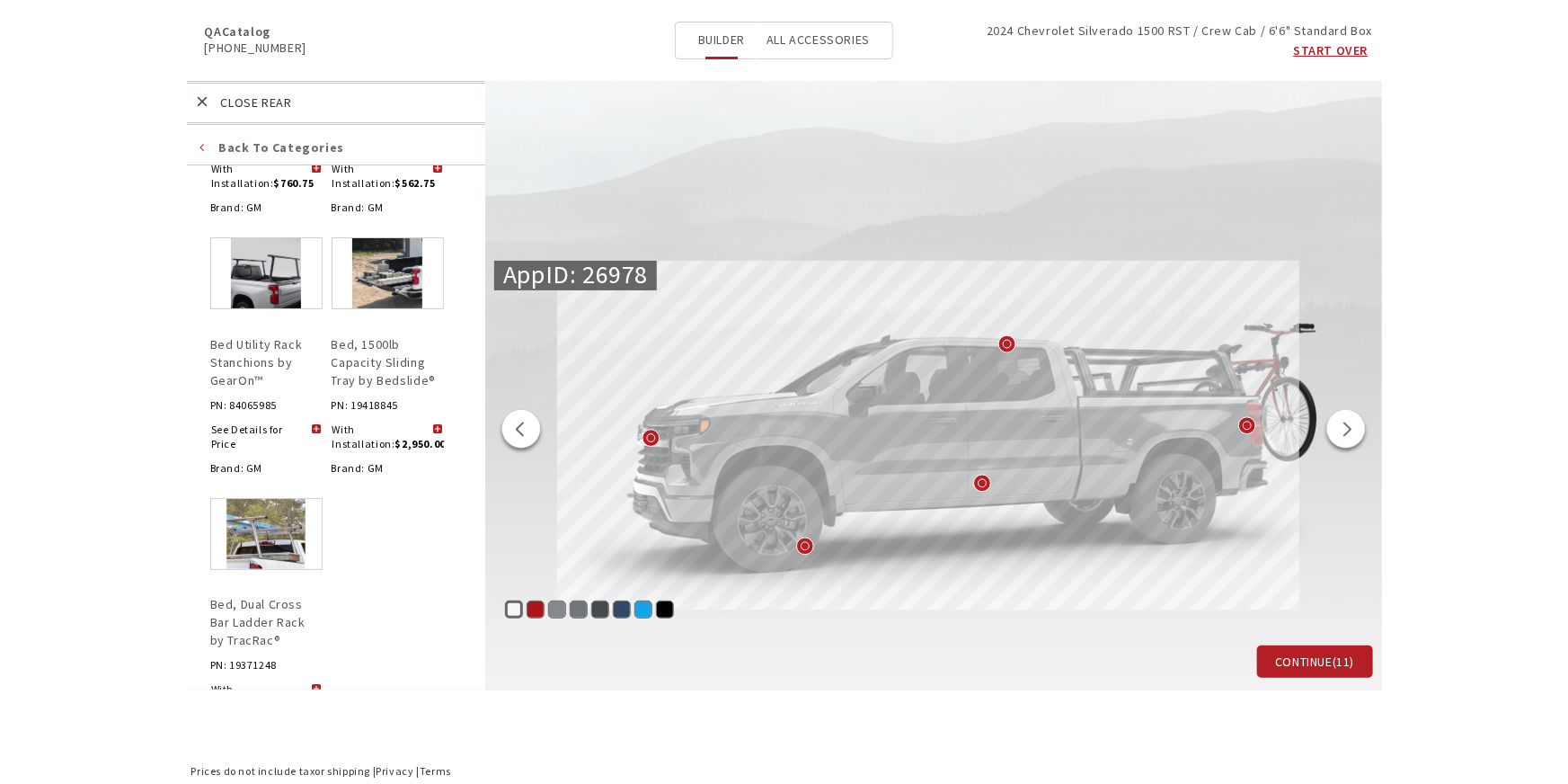 click at bounding box center (316, 430) 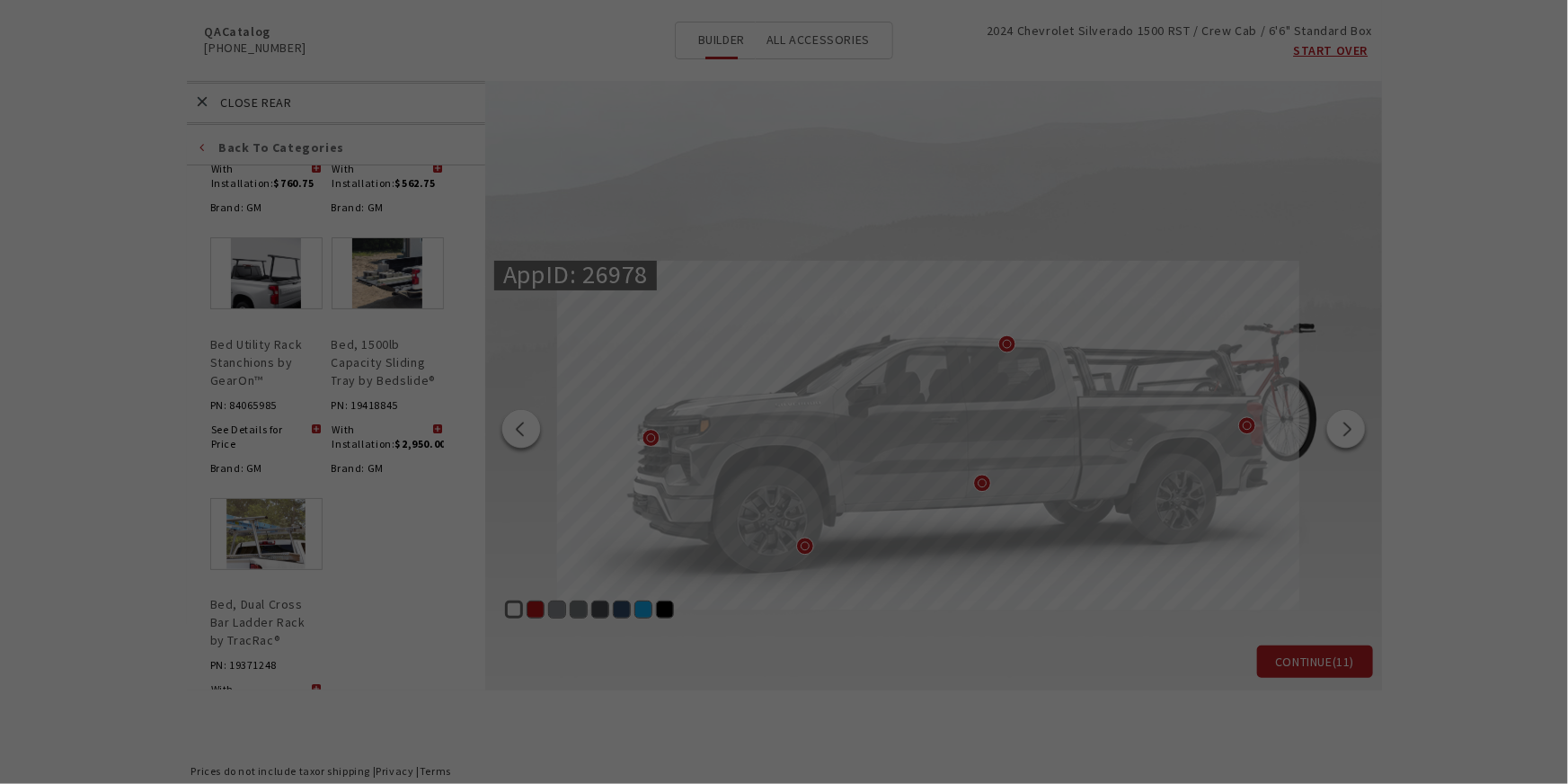 scroll, scrollTop: 0, scrollLeft: 0, axis: both 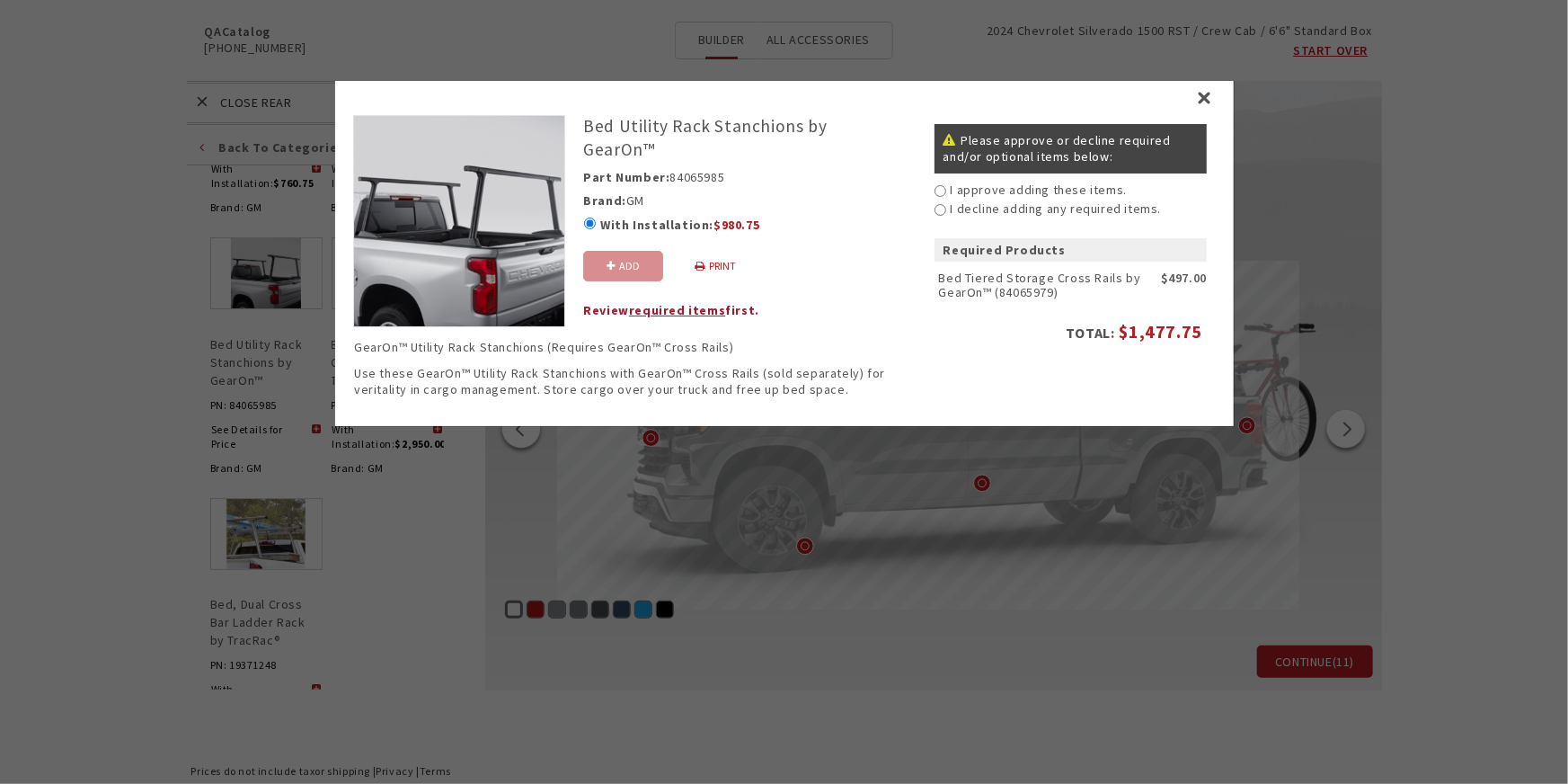 click on "I approve adding these items.
I decline adding any required items." at bounding box center (1070, 198) 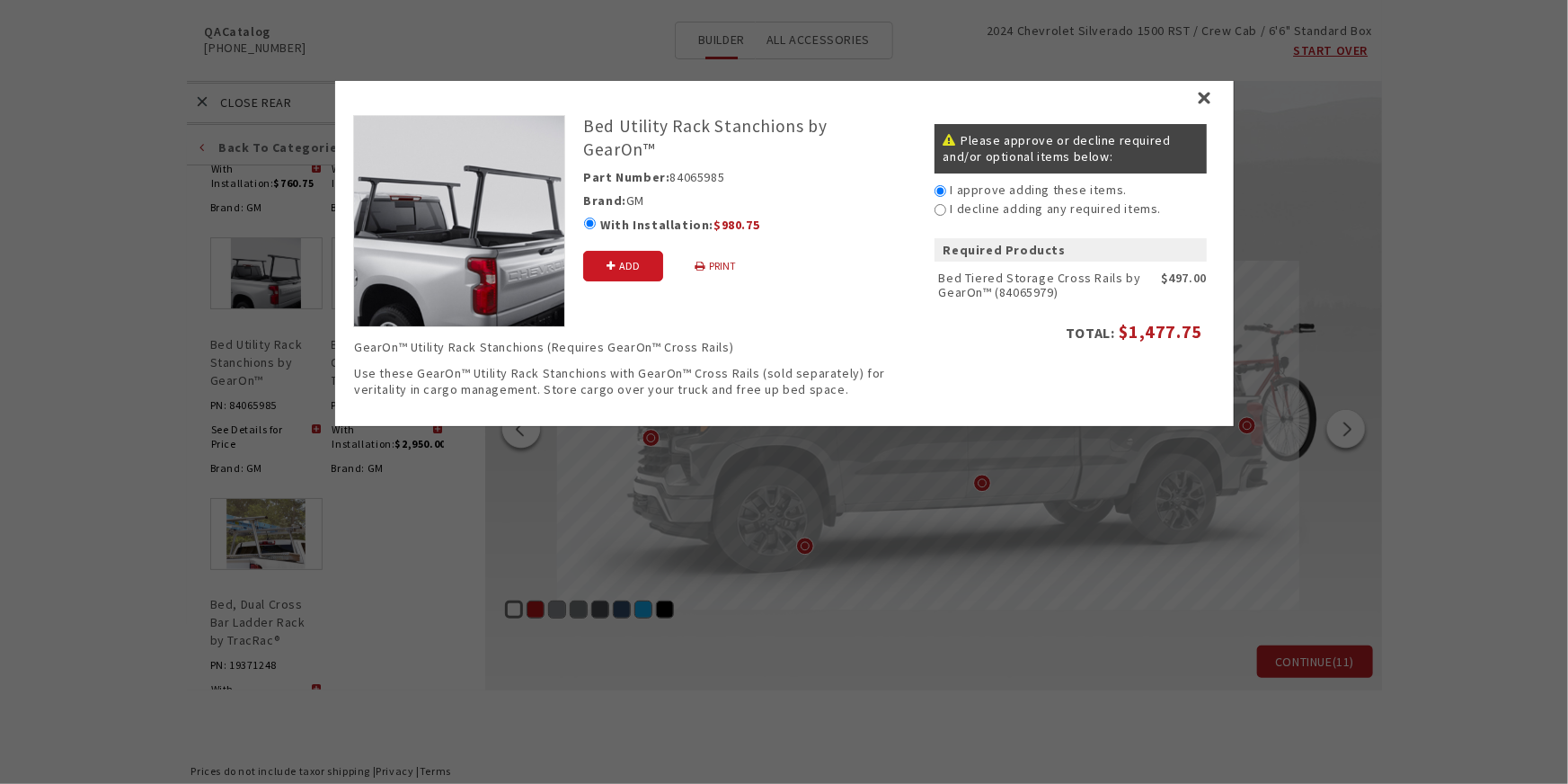 click on "Add" at bounding box center [622, 265] 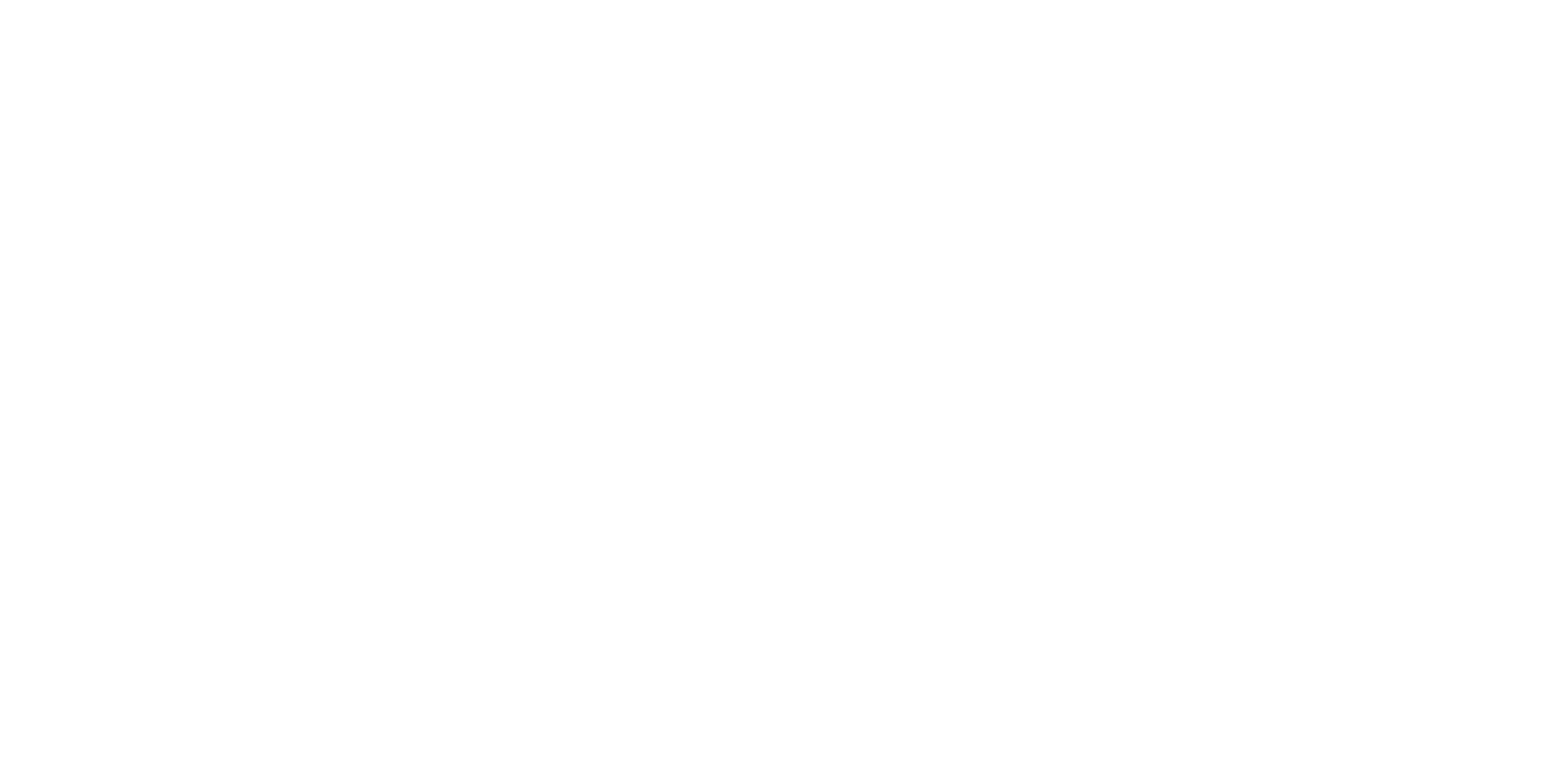 scroll, scrollTop: 0, scrollLeft: 0, axis: both 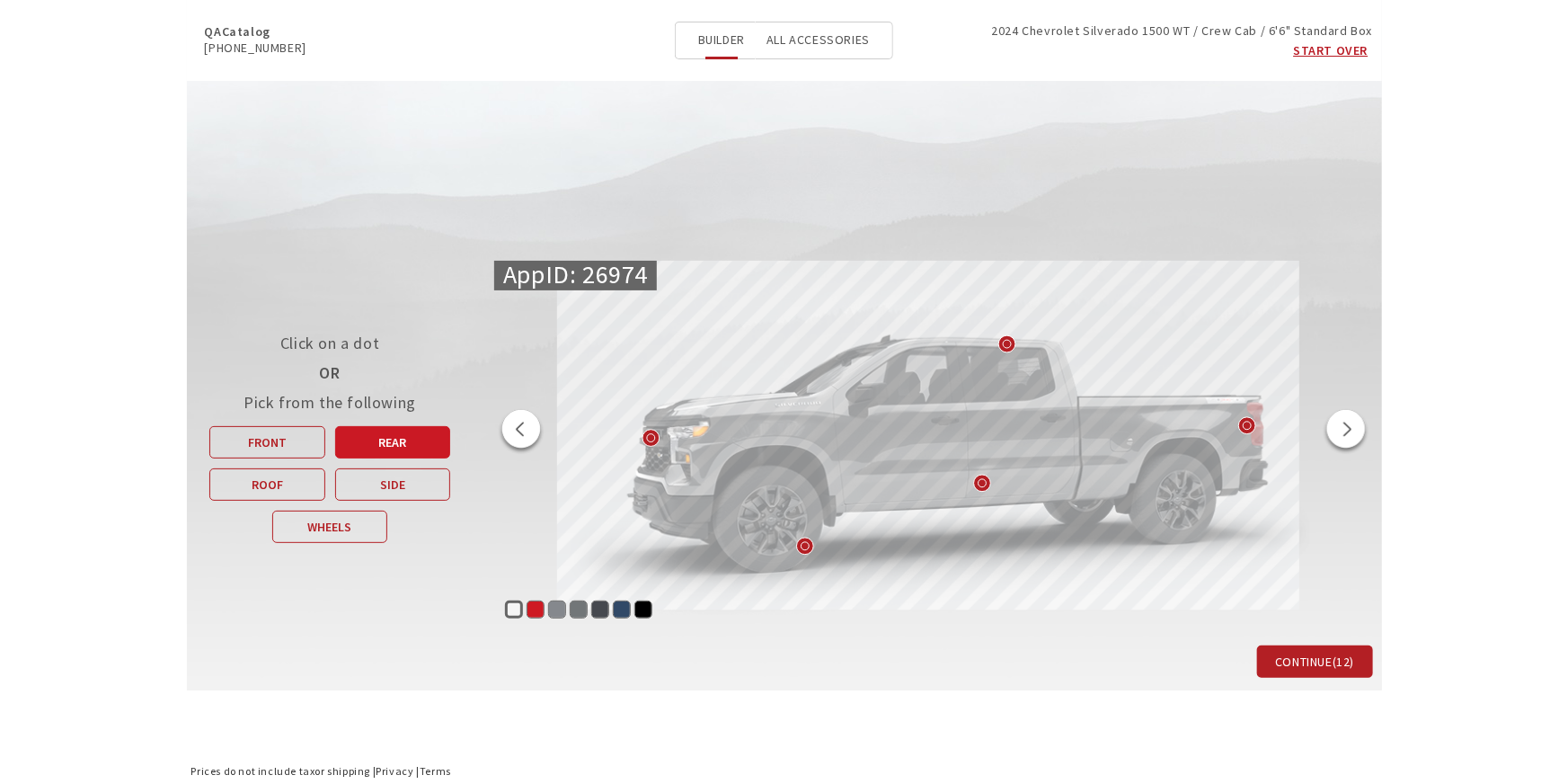 click on "Rear" at bounding box center [392, 442] 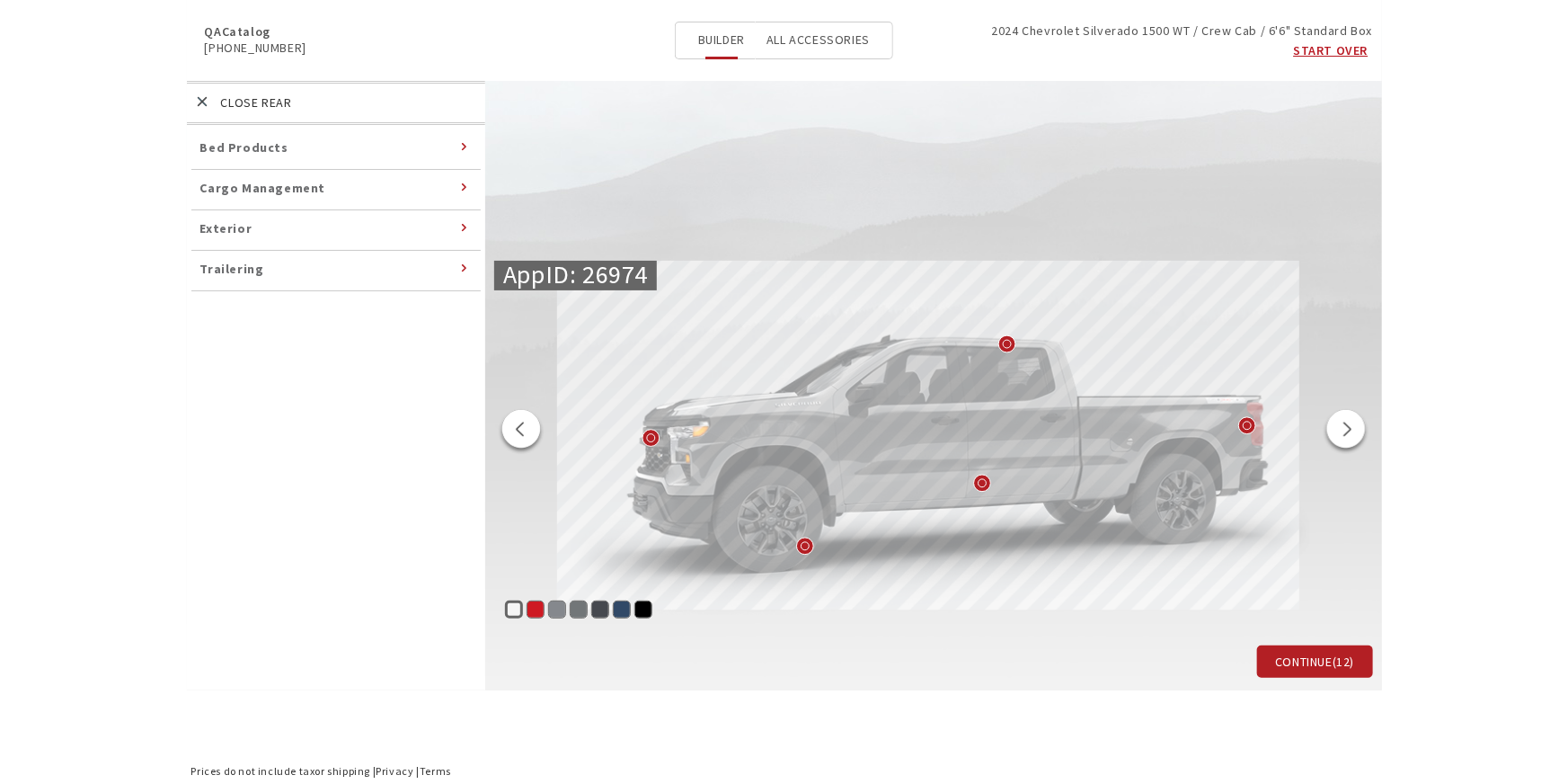 click on "Cargo Management" at bounding box center (263, 188) 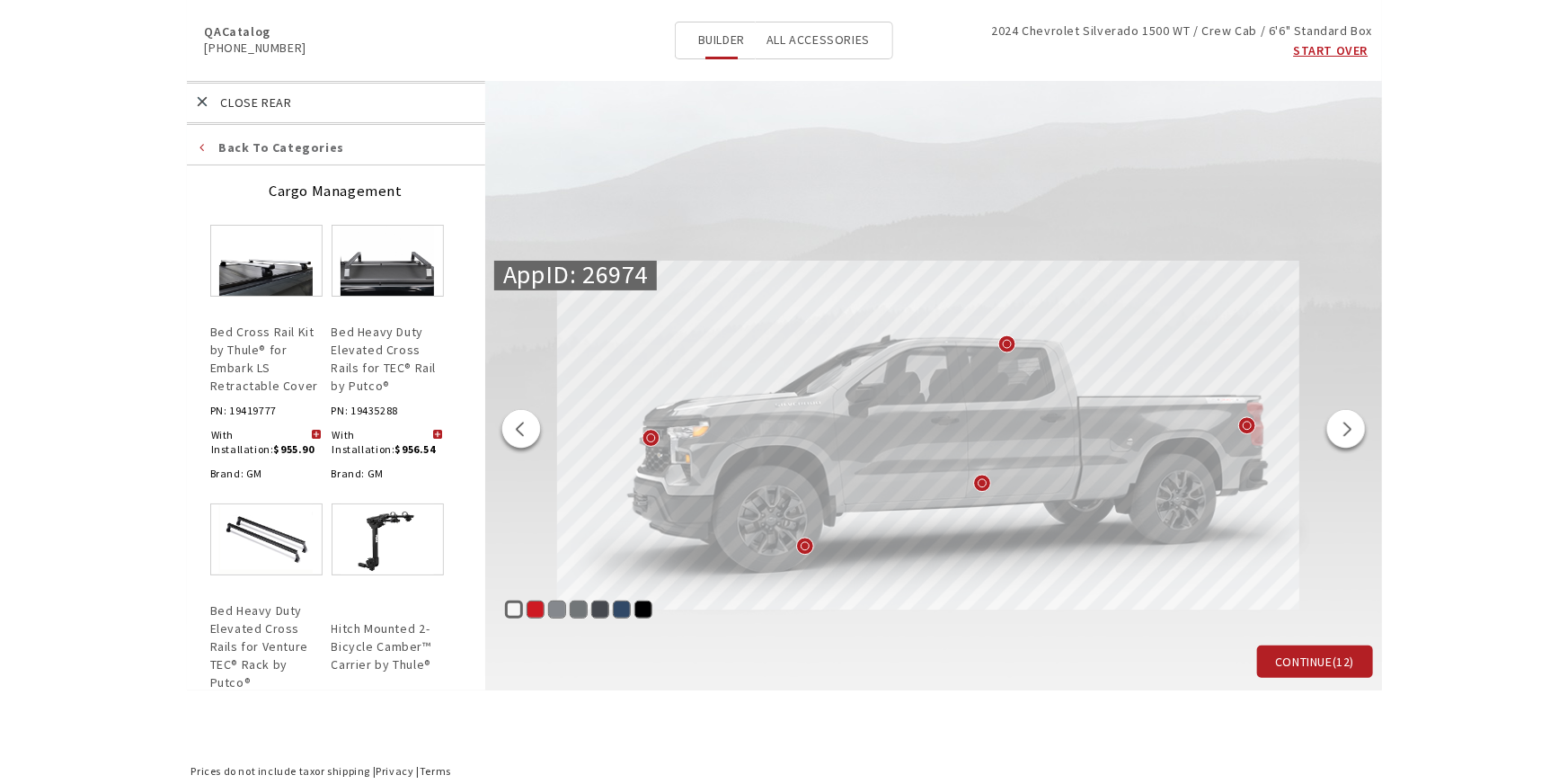 click at bounding box center [438, 435] 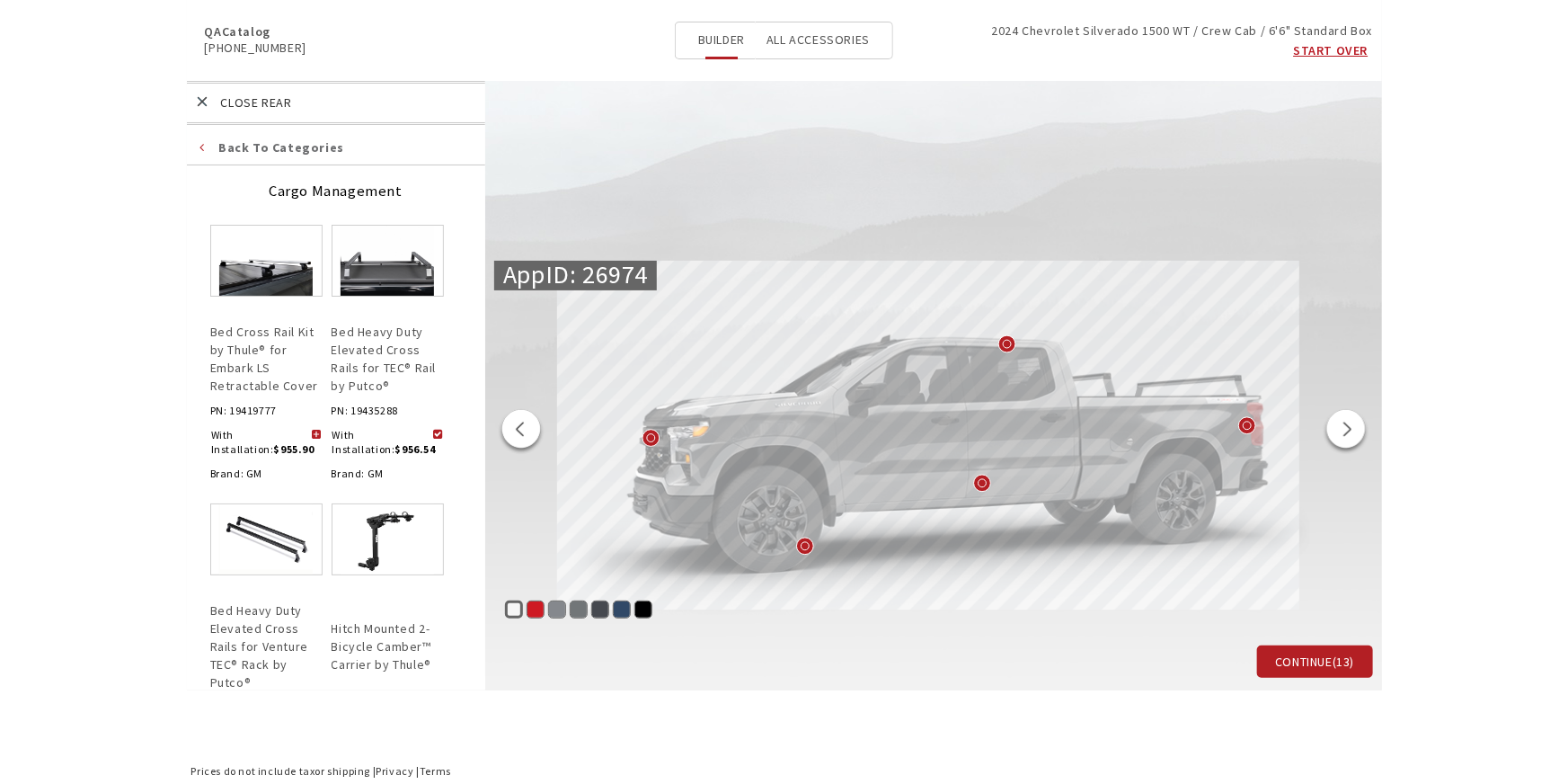 click at bounding box center (521, 432) 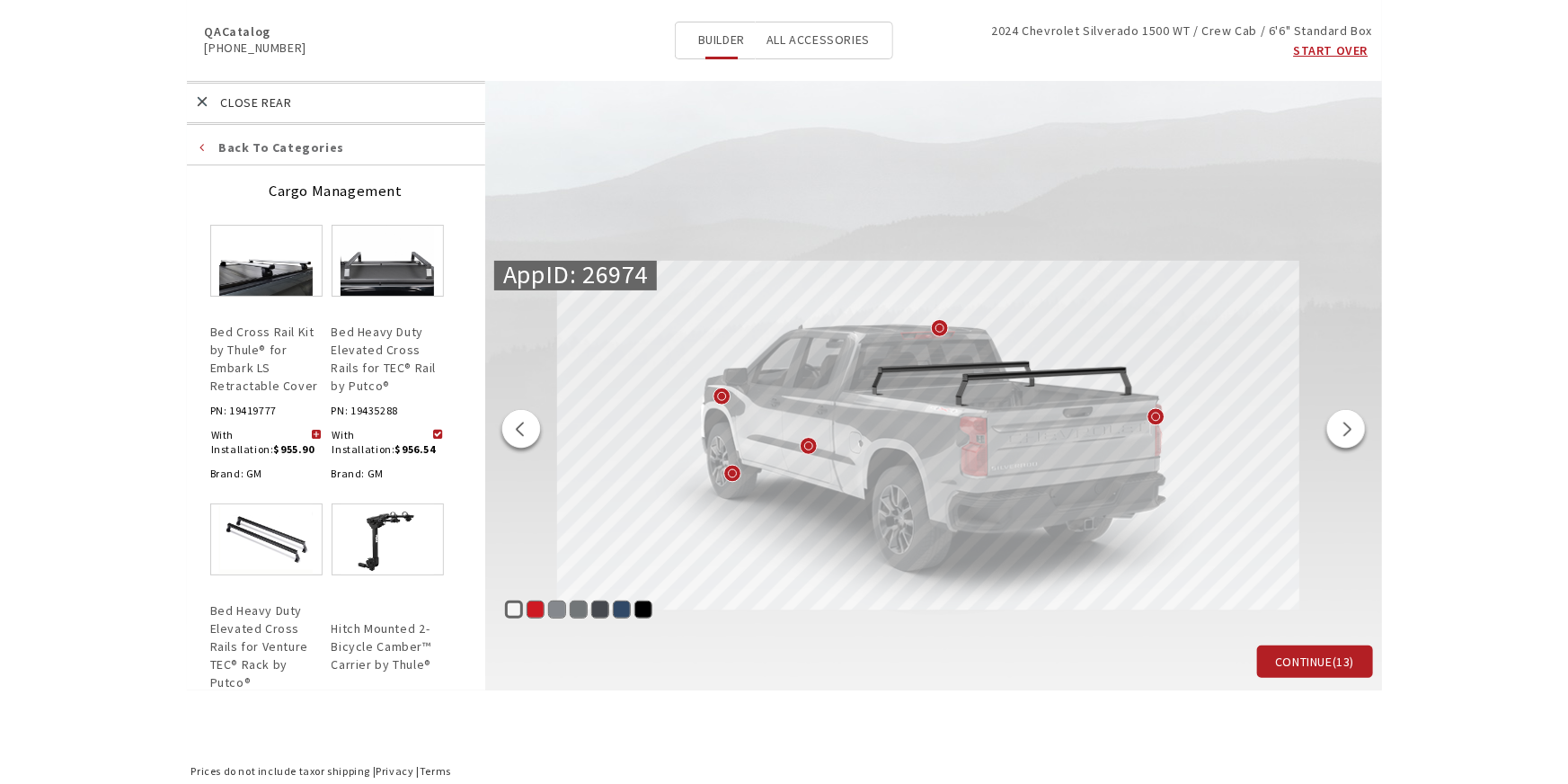 click at bounding box center (521, 432) 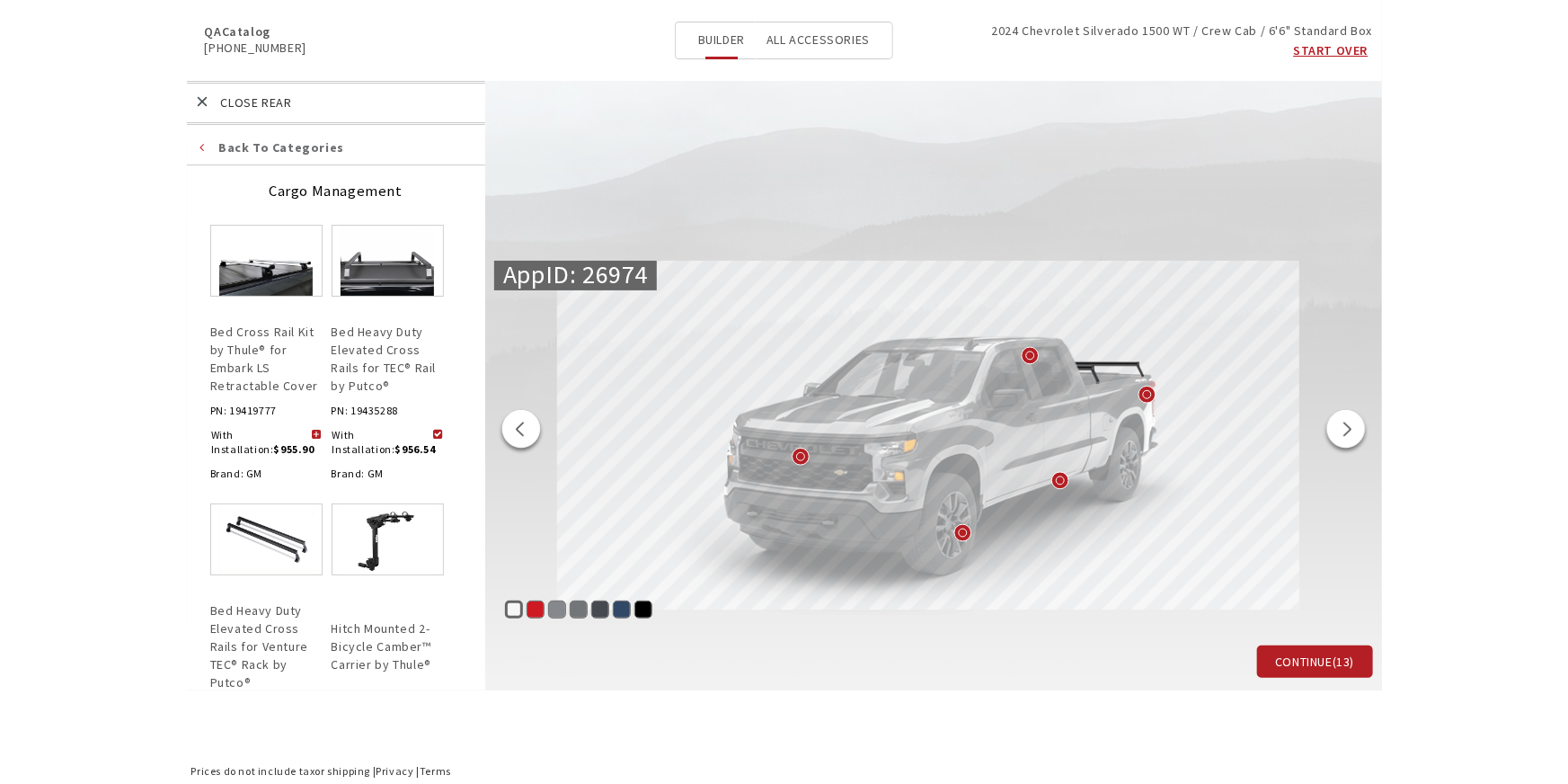 click at bounding box center (521, 432) 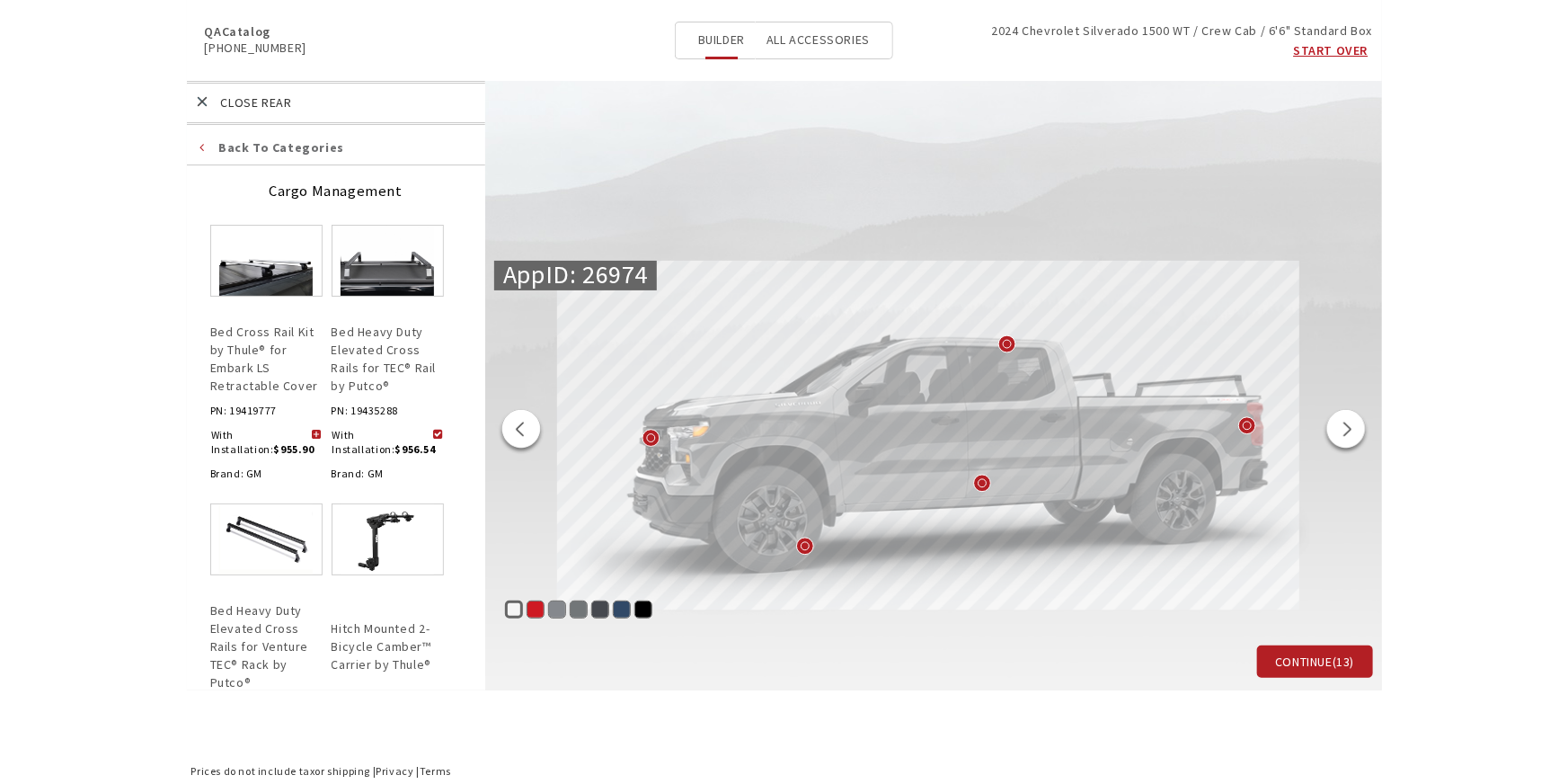 click at bounding box center [521, 432] 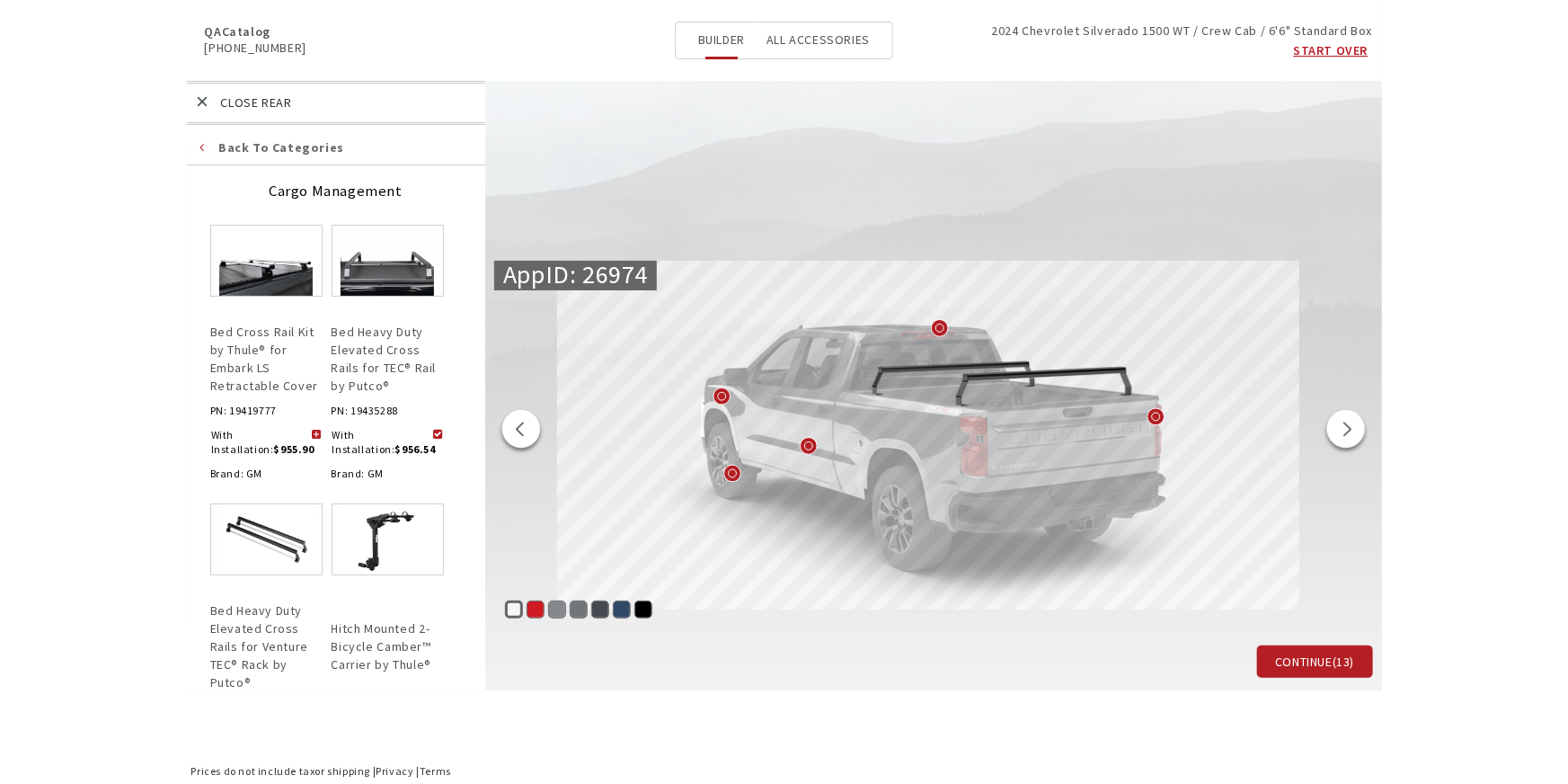click on "Back to categories" at bounding box center (336, 149) 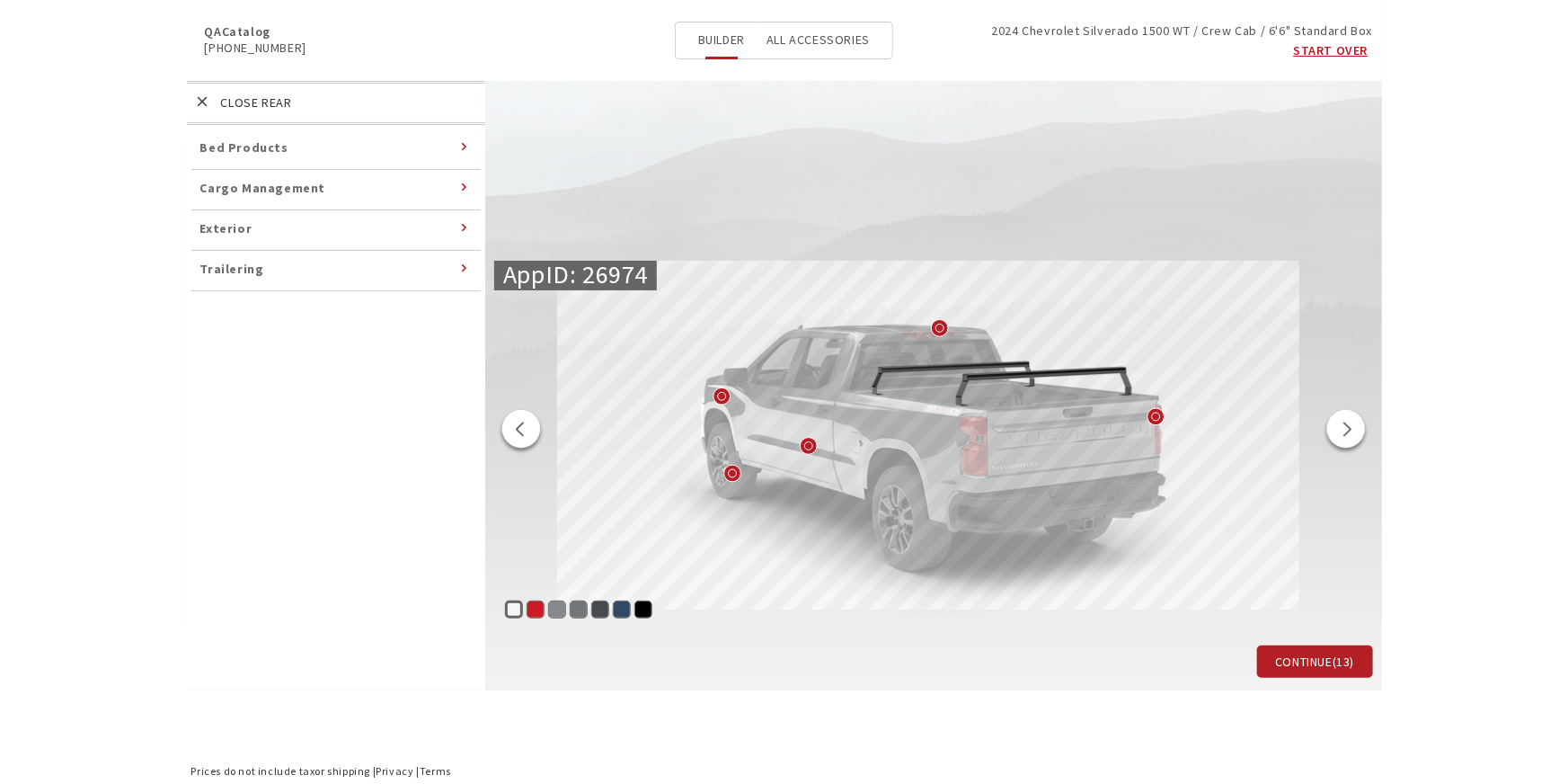 click on "Bed Products" at bounding box center (244, 147) 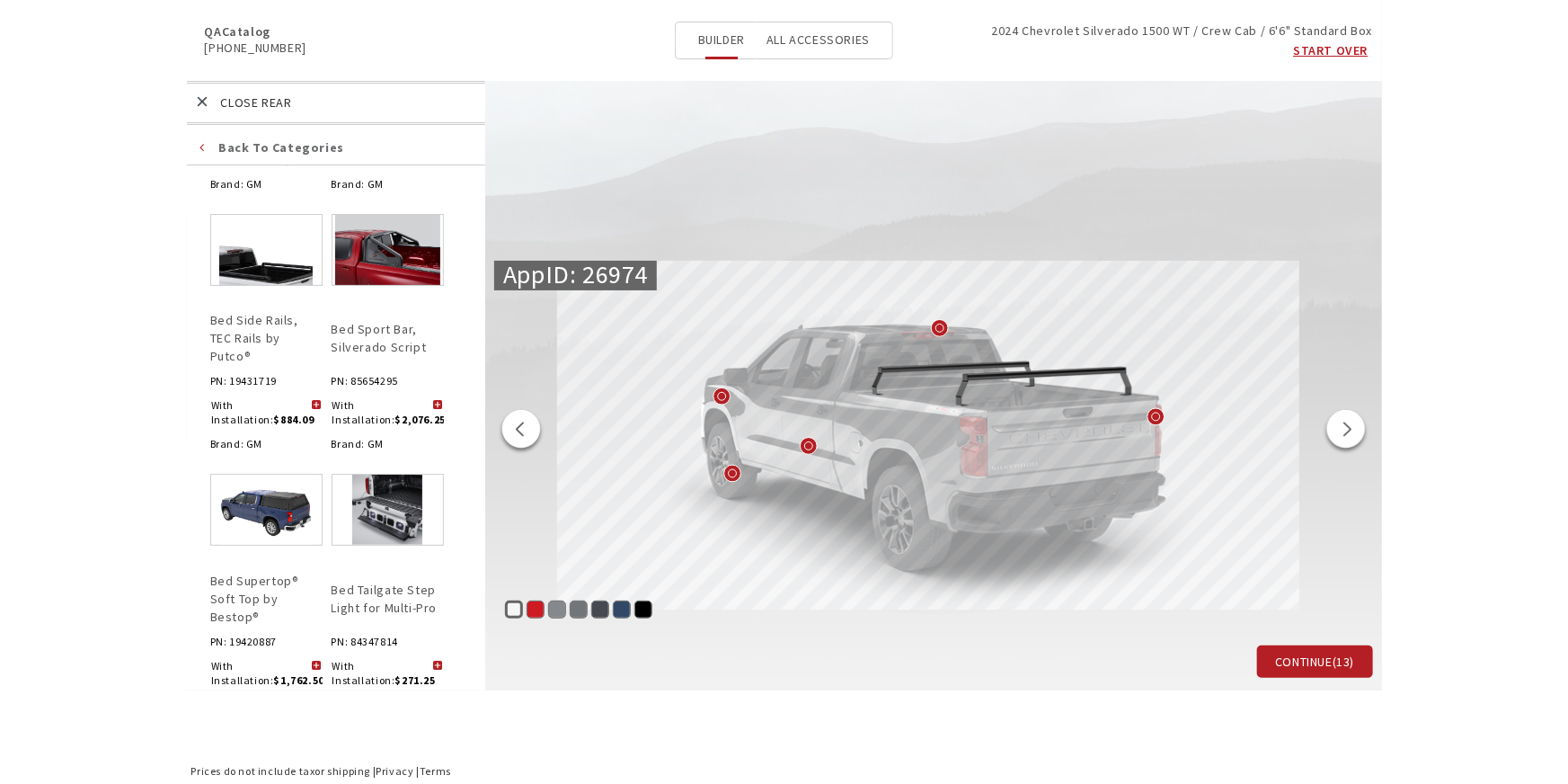 scroll, scrollTop: 1307, scrollLeft: 0, axis: vertical 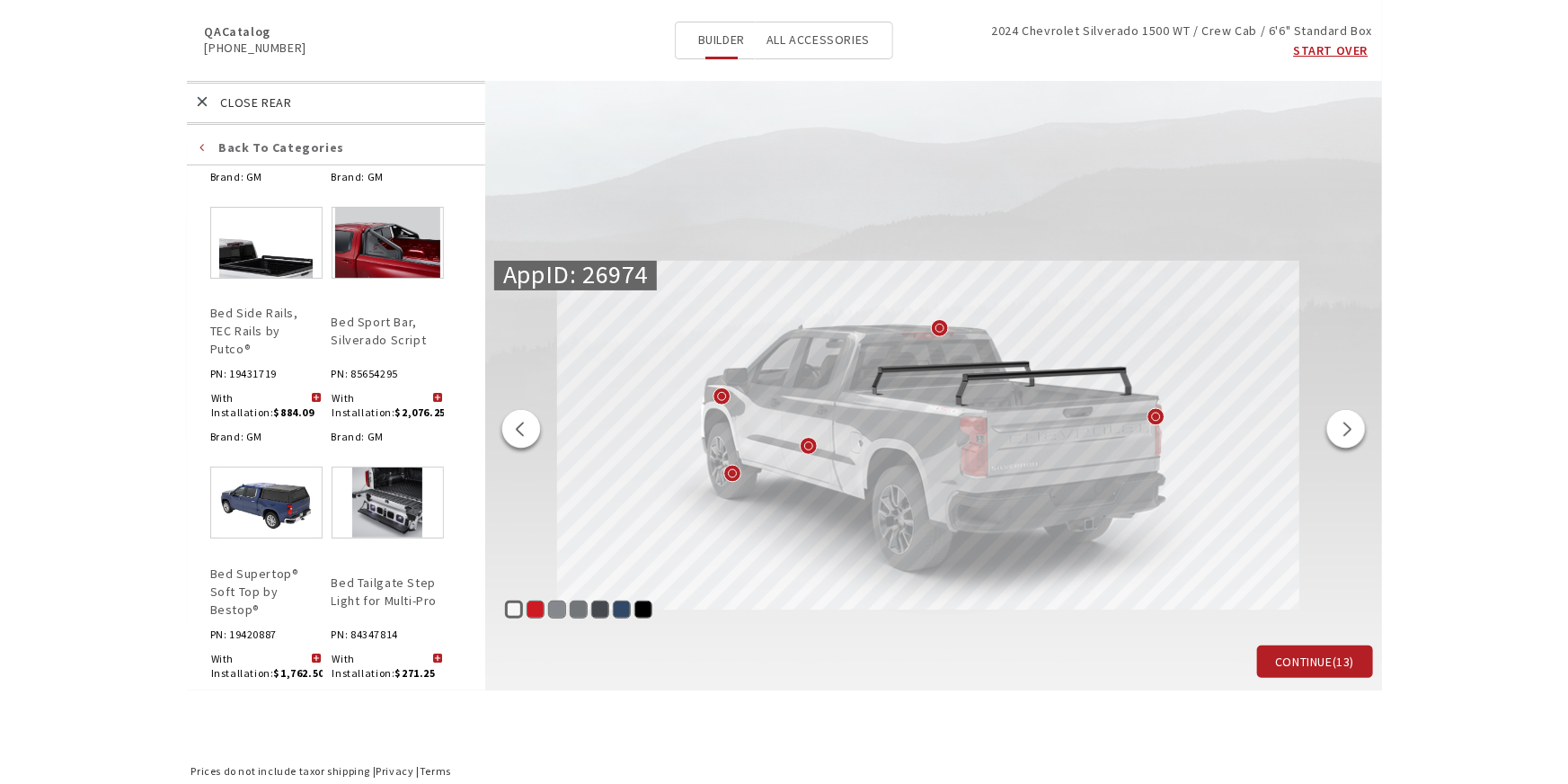 click on "Add" at bounding box center [435, 405] 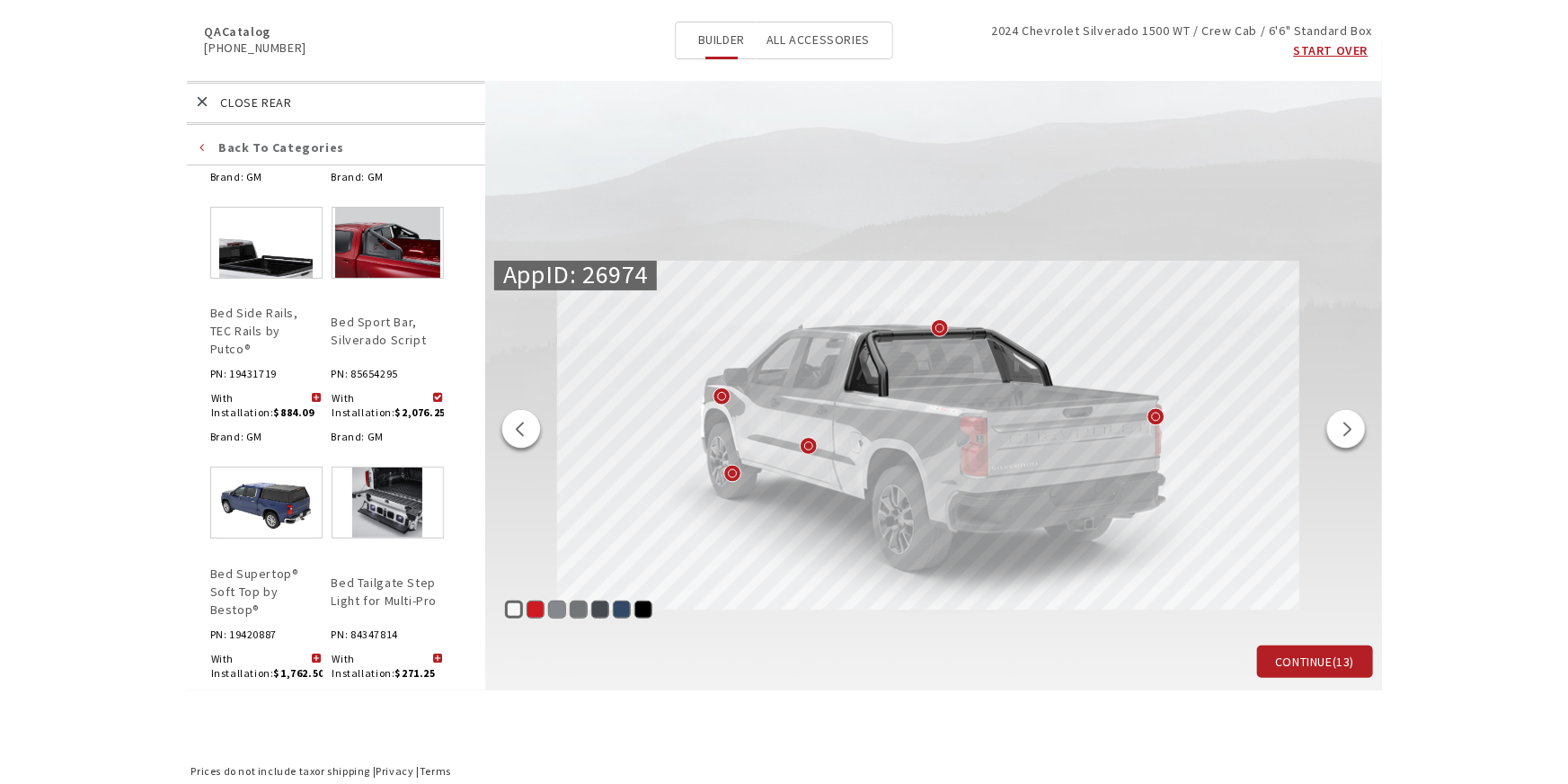 click at bounding box center (203, 147) 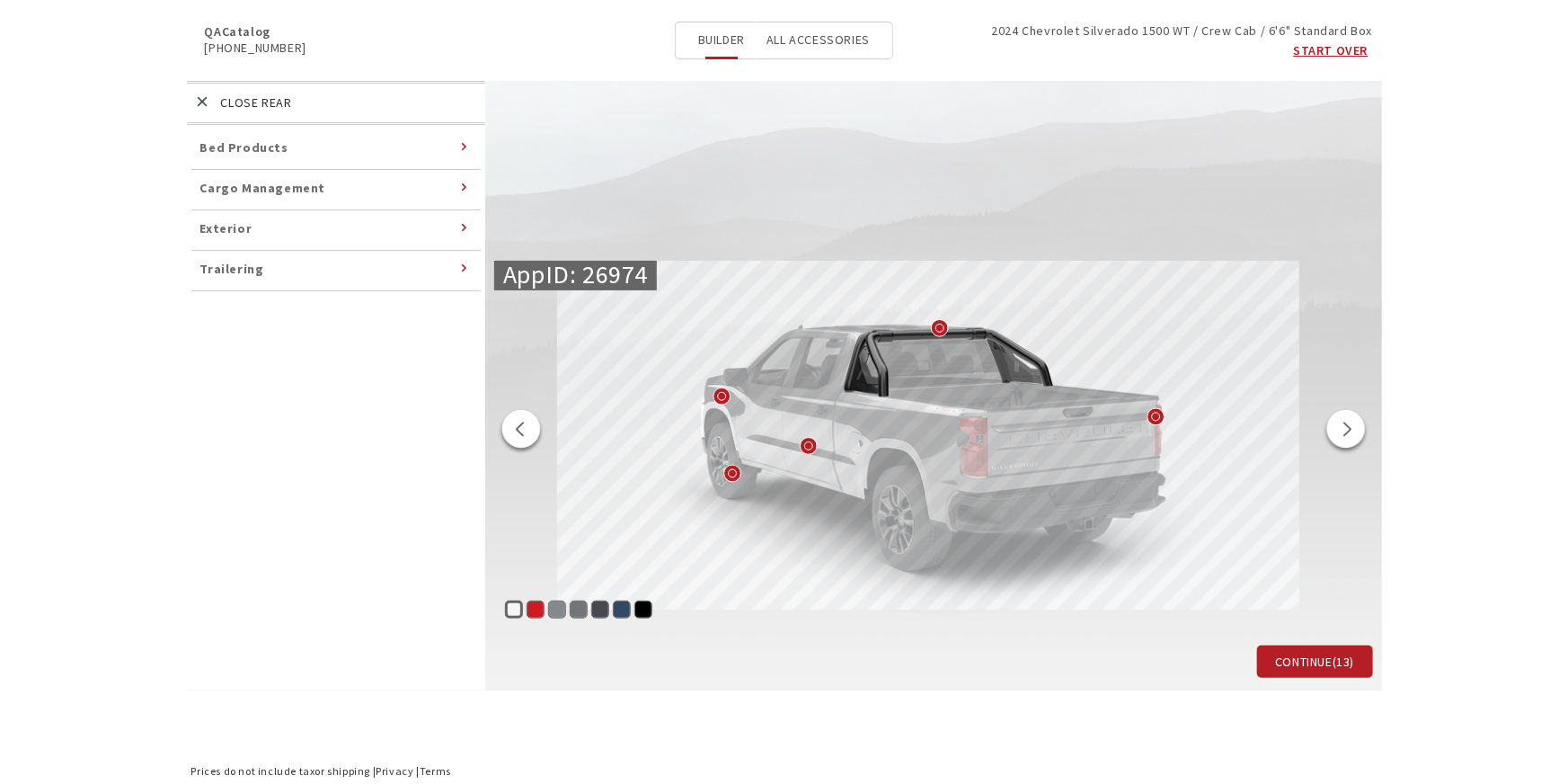click on "Exterior" at bounding box center [226, 228] 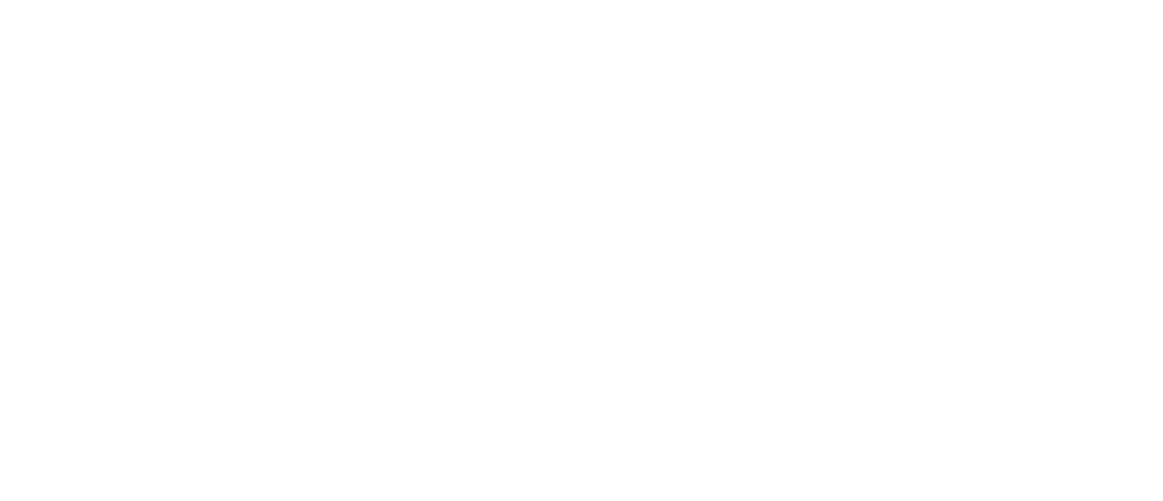 scroll, scrollTop: 0, scrollLeft: 0, axis: both 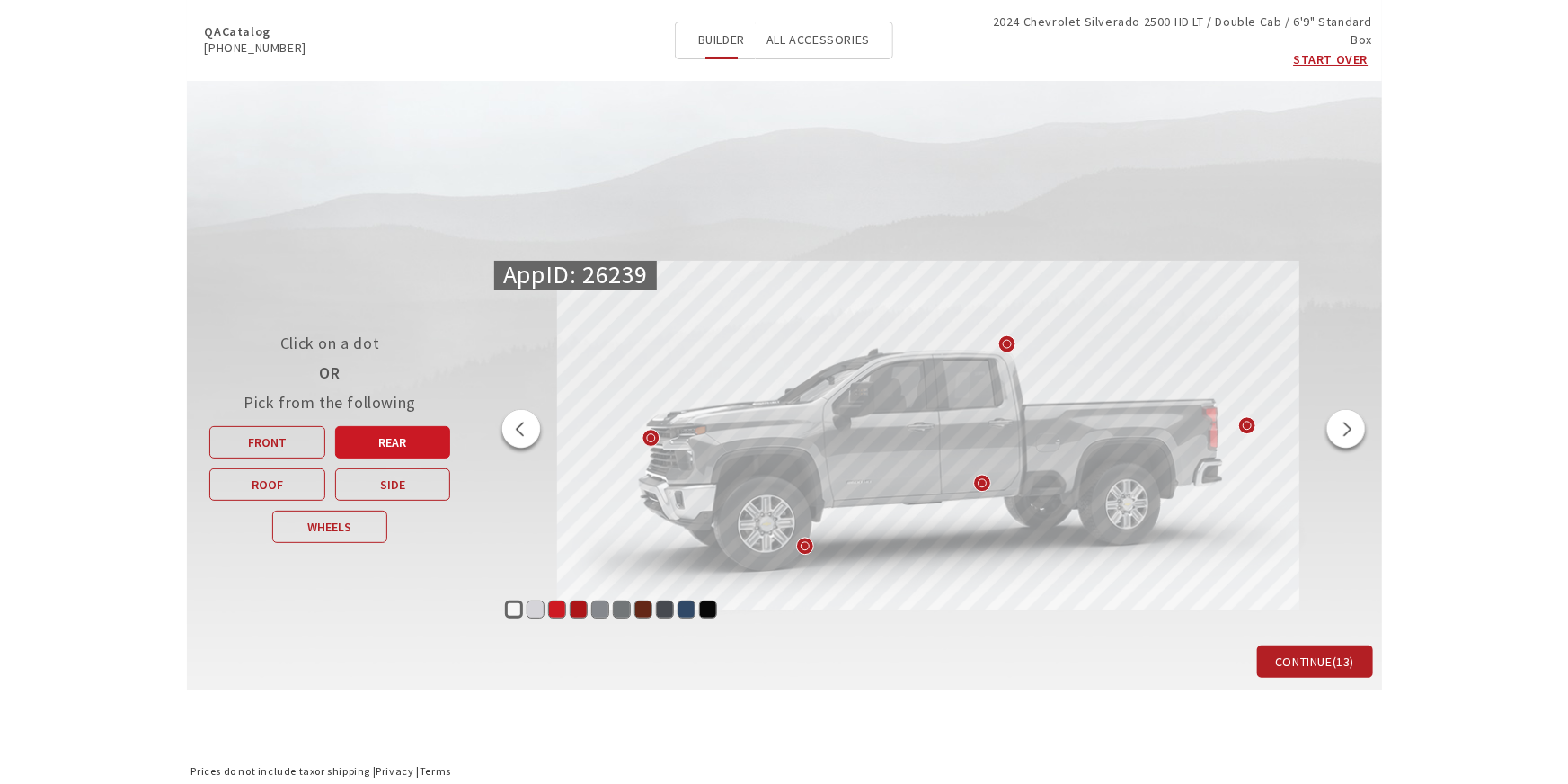 click on "Rear" at bounding box center [393, 442] 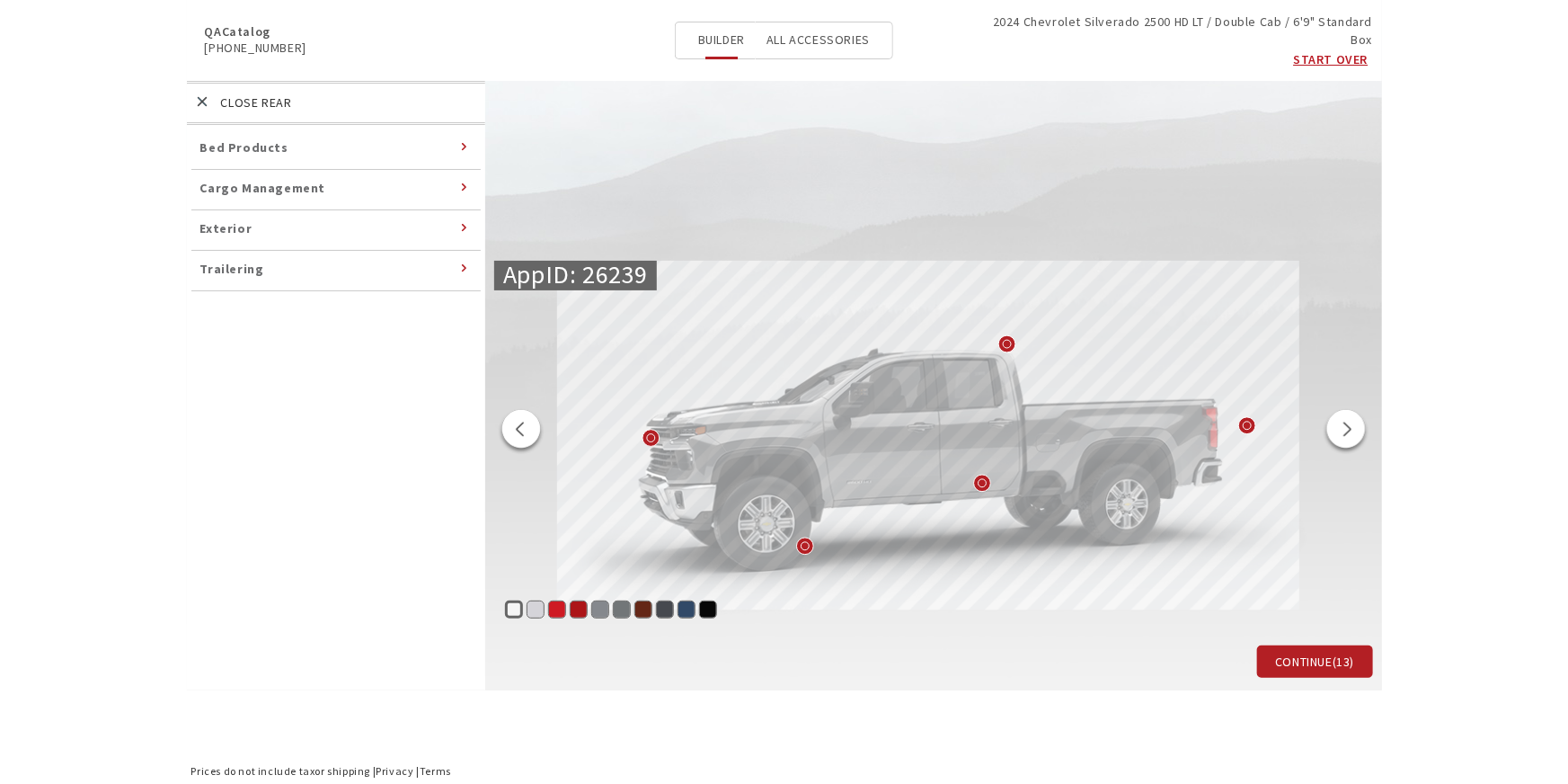 click on "Exterior" at bounding box center (226, 228) 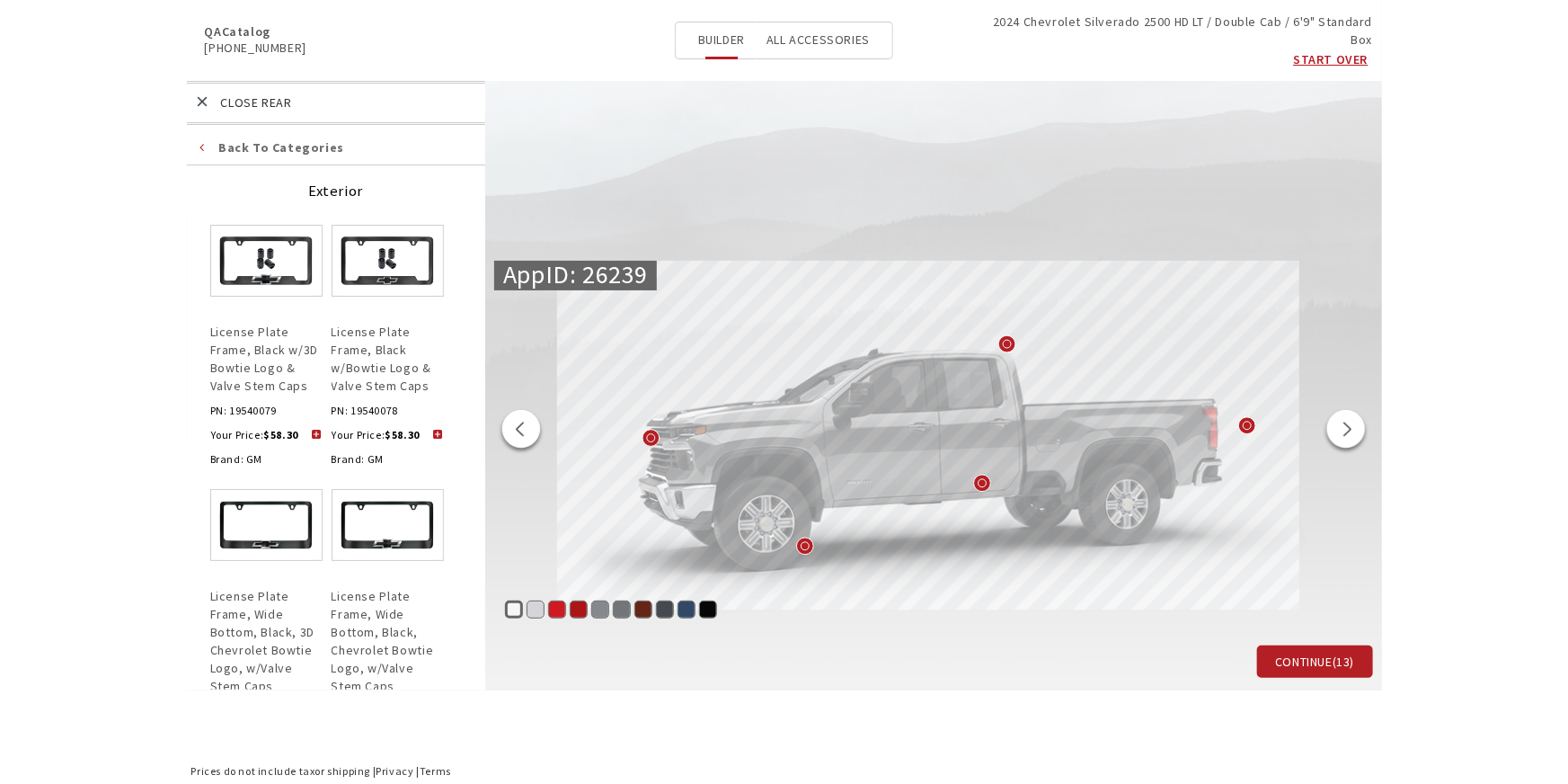 click on "Rear" at bounding box center (347, 102) 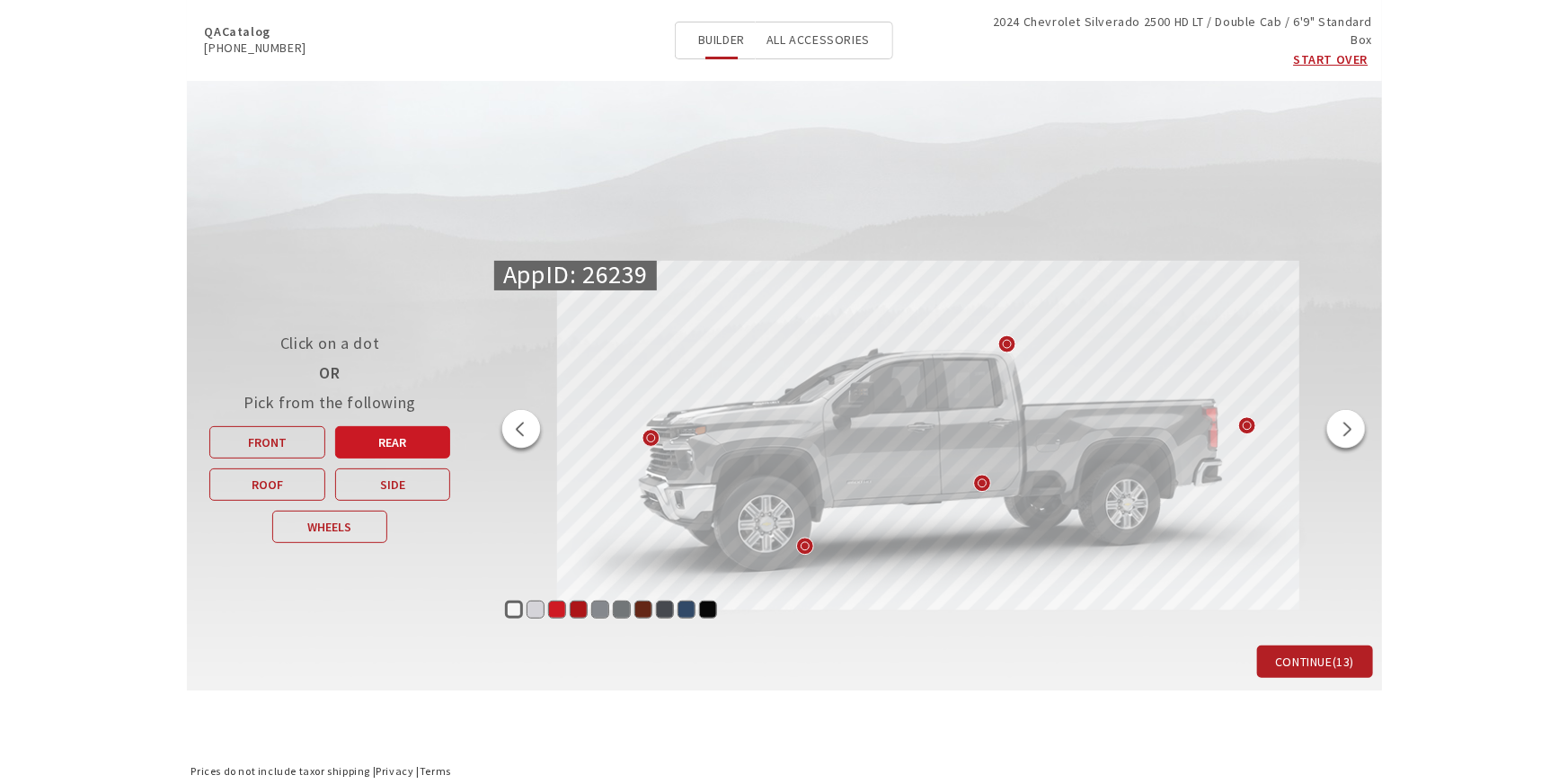 click on "Rear" at bounding box center (393, 442) 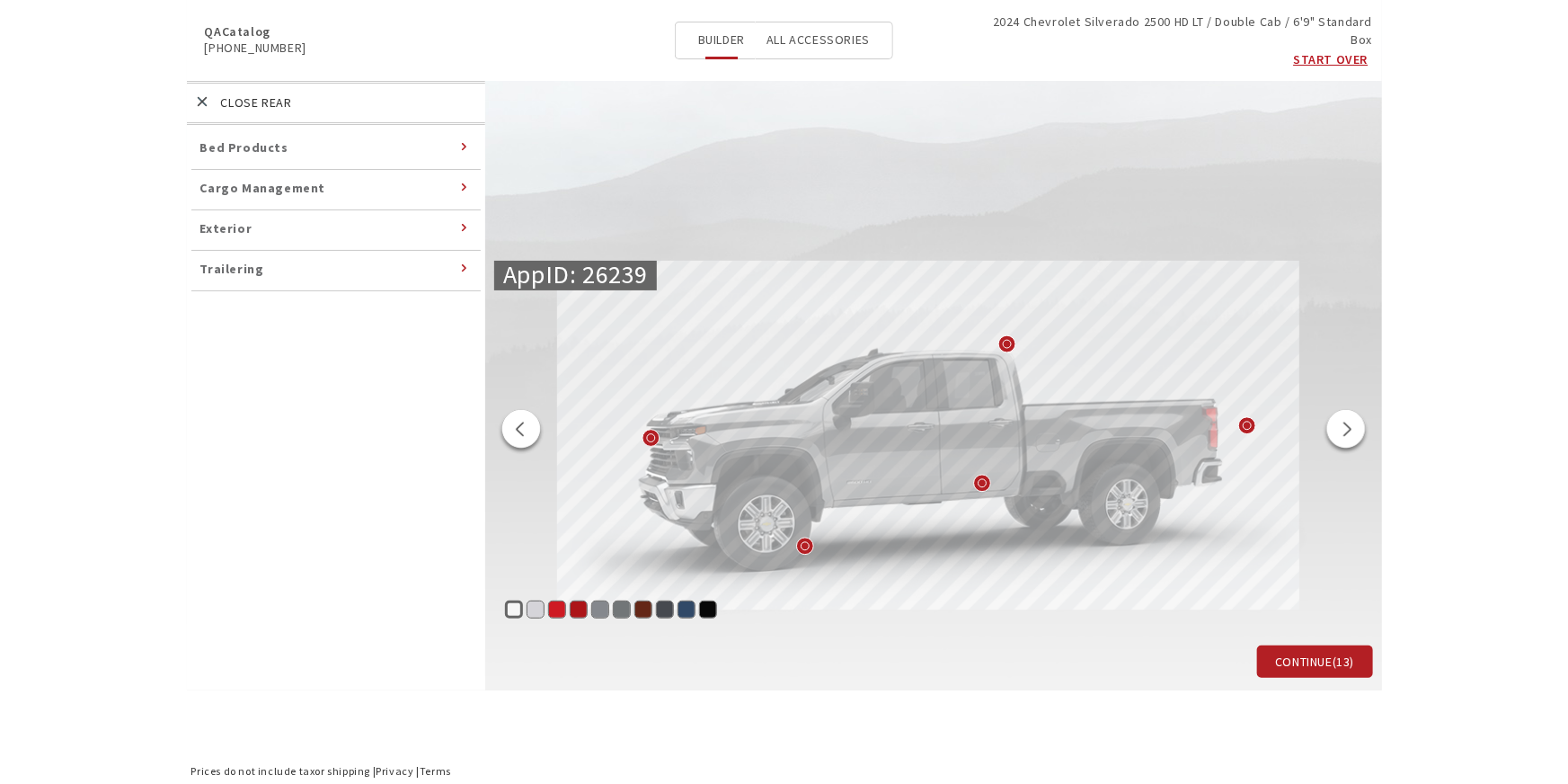 click on "Cargo Management" at bounding box center [263, 188] 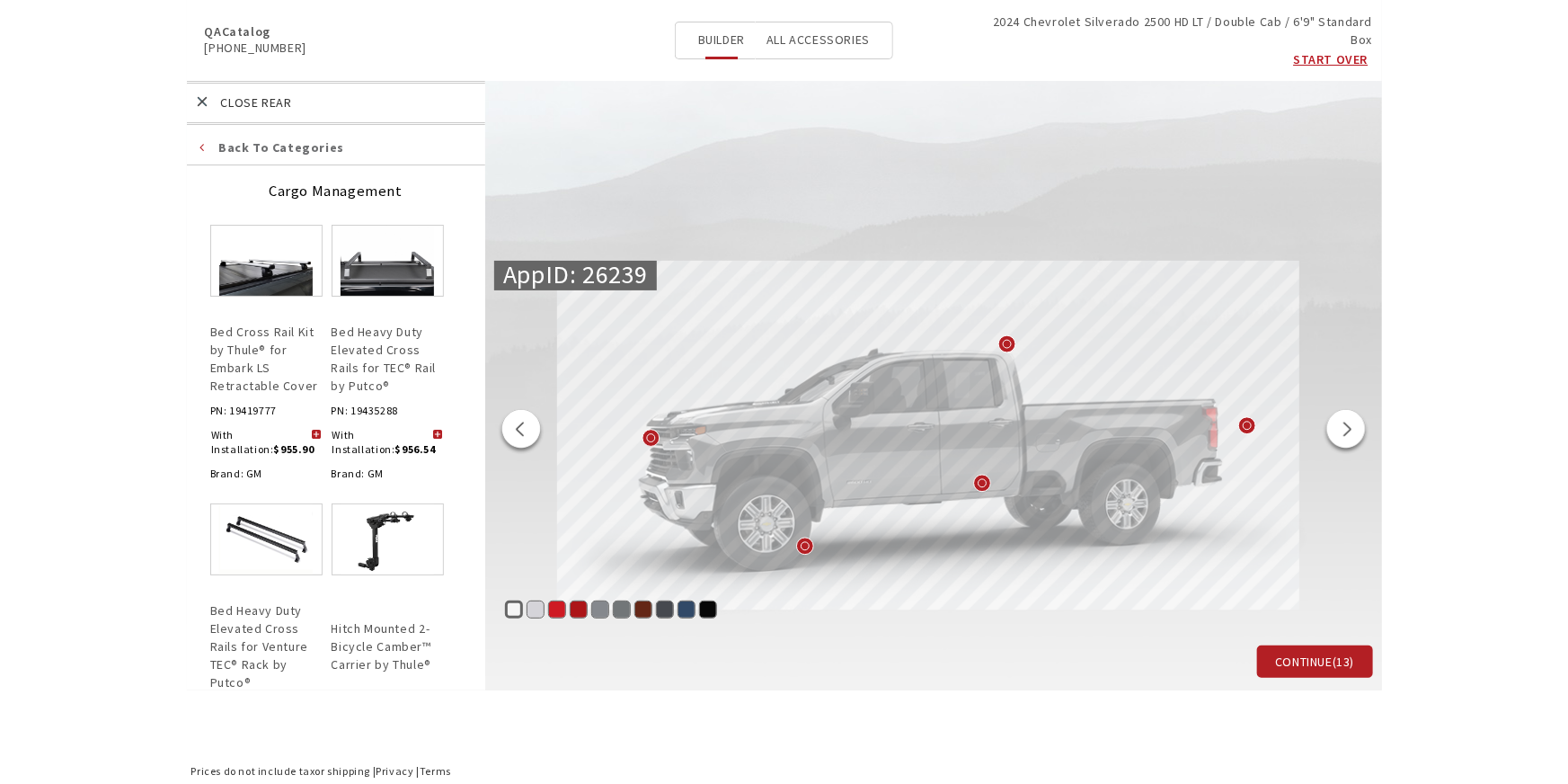 click at bounding box center [438, 435] 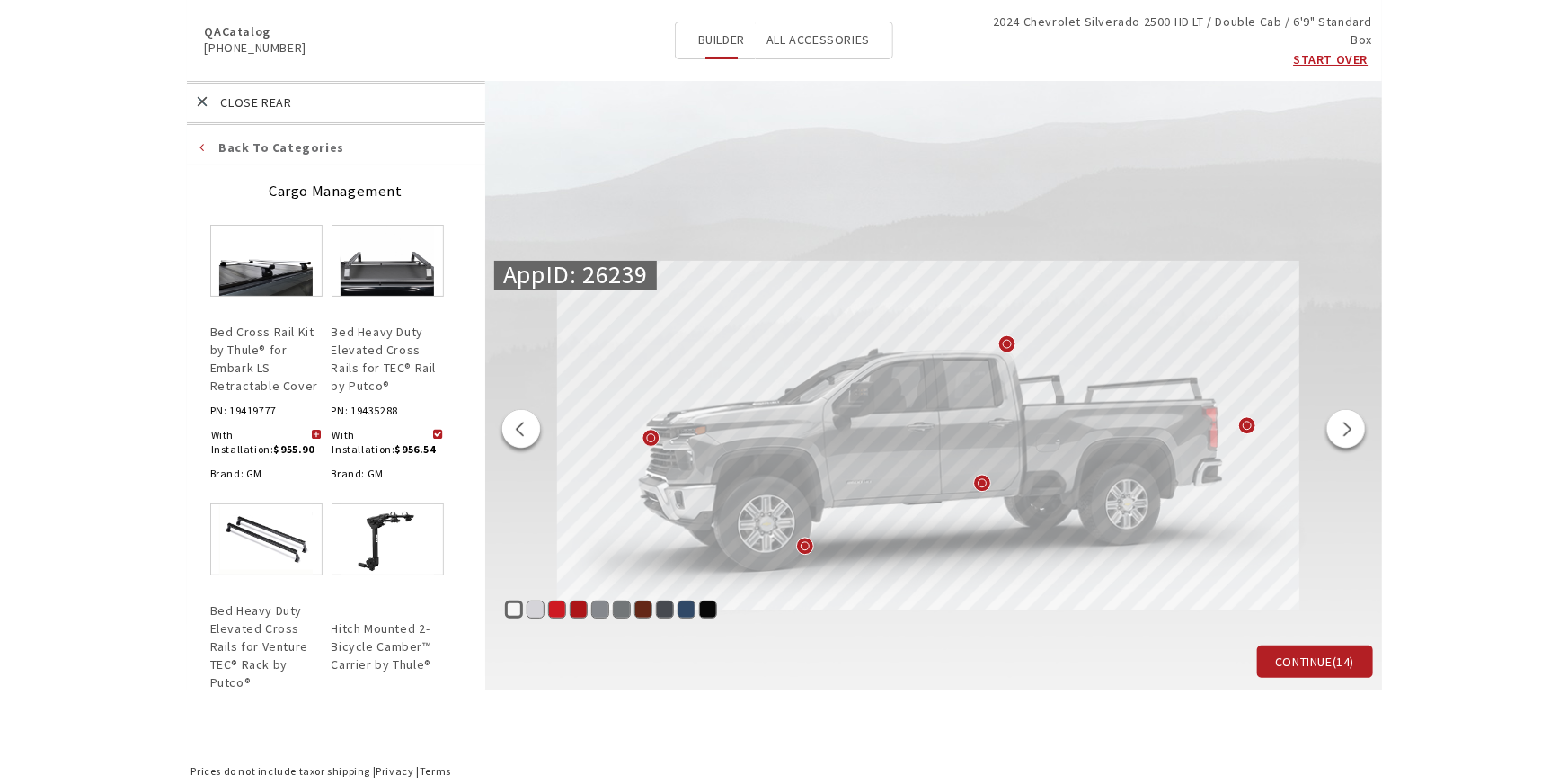 click at bounding box center [521, 432] 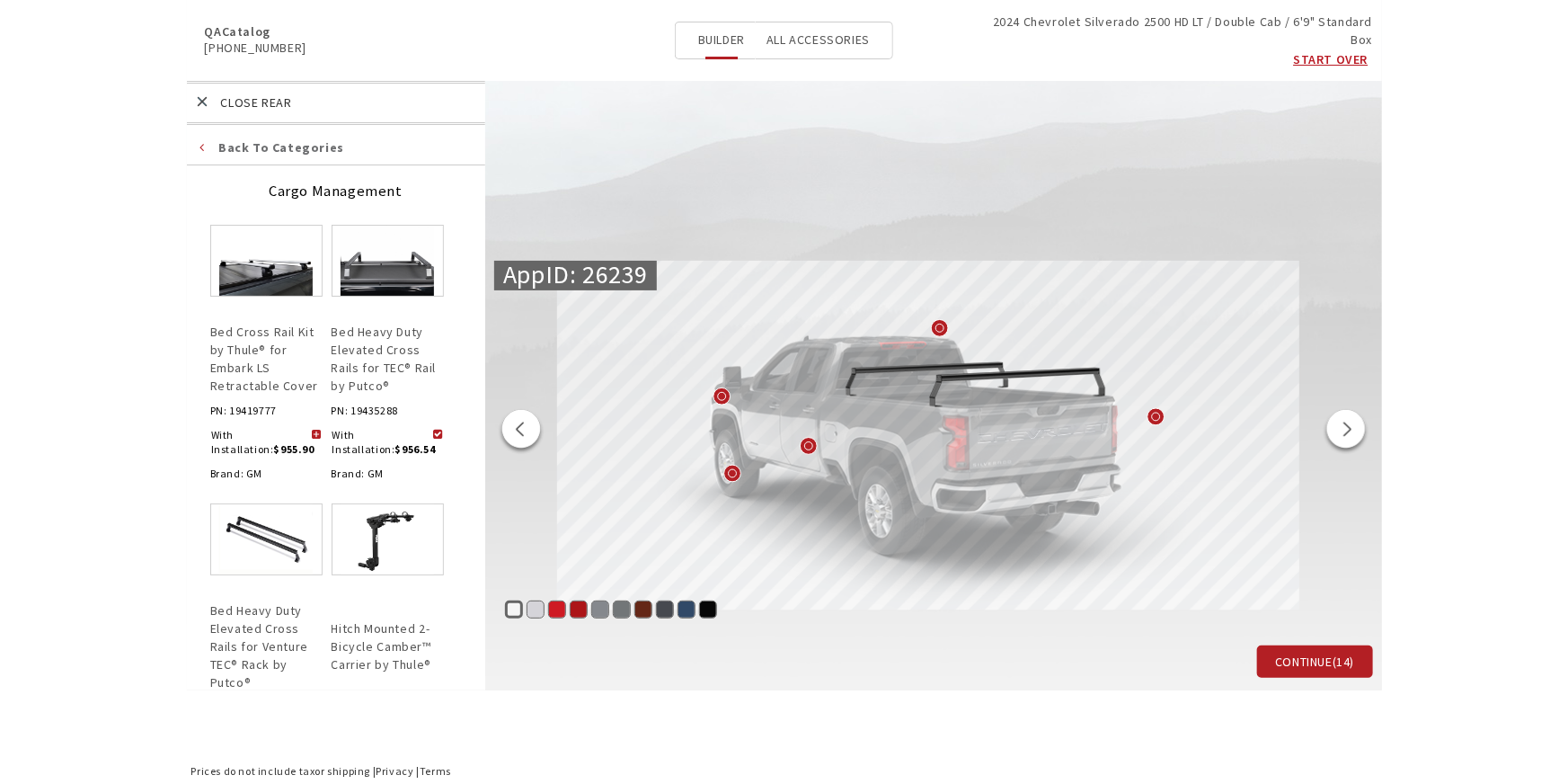 click at bounding box center [521, 432] 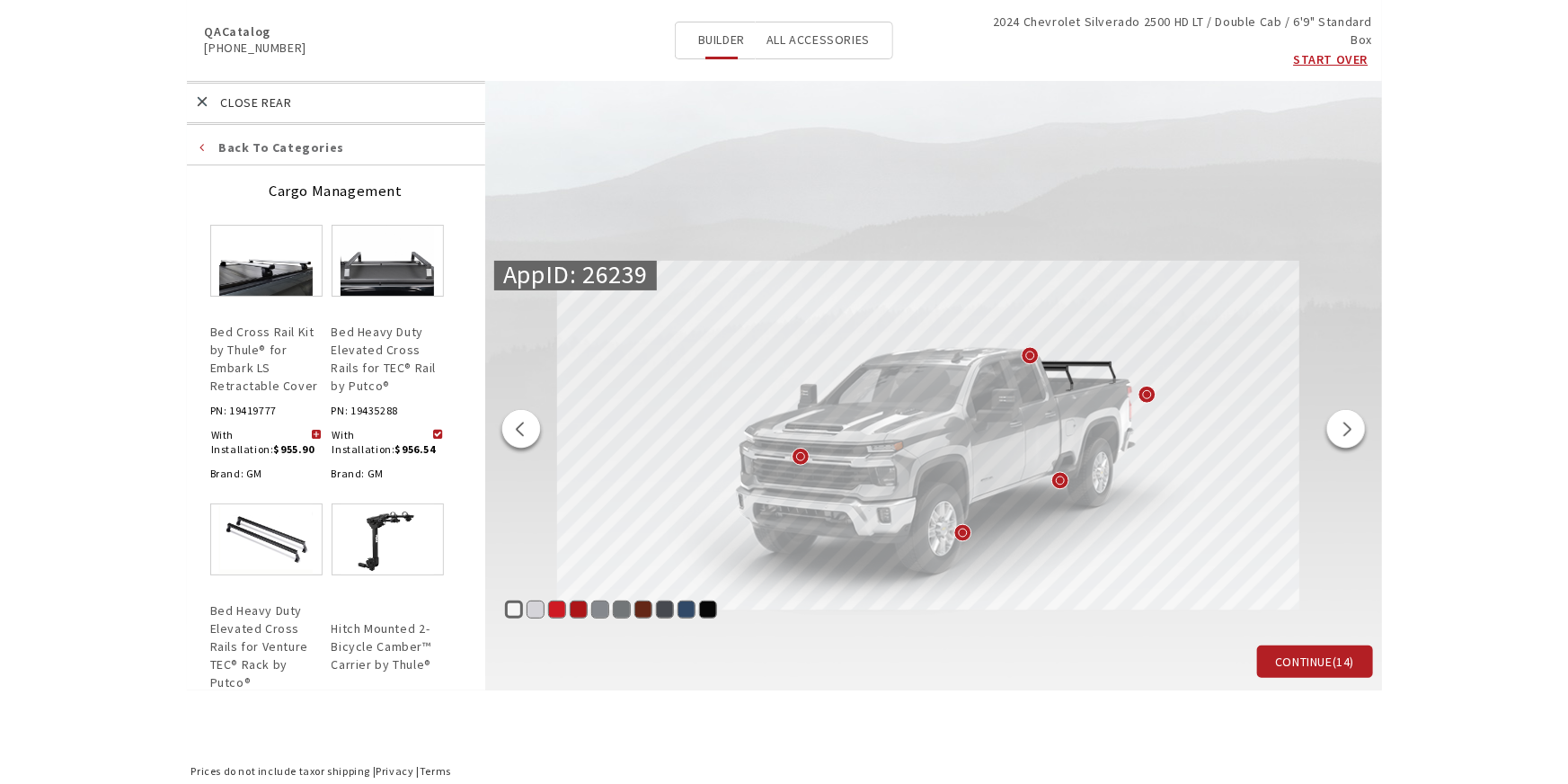 click at bounding box center (521, 432) 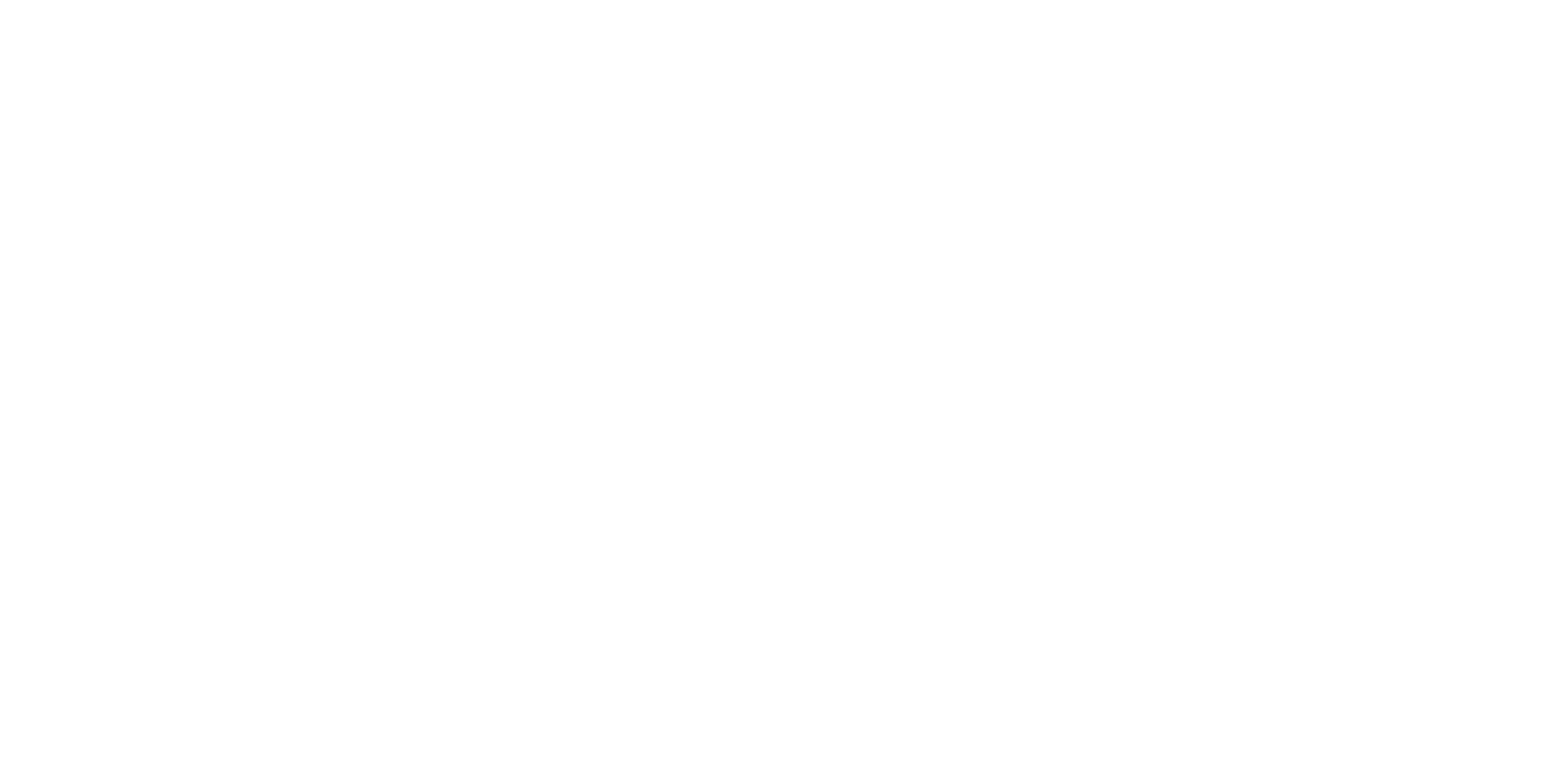 scroll, scrollTop: 0, scrollLeft: 0, axis: both 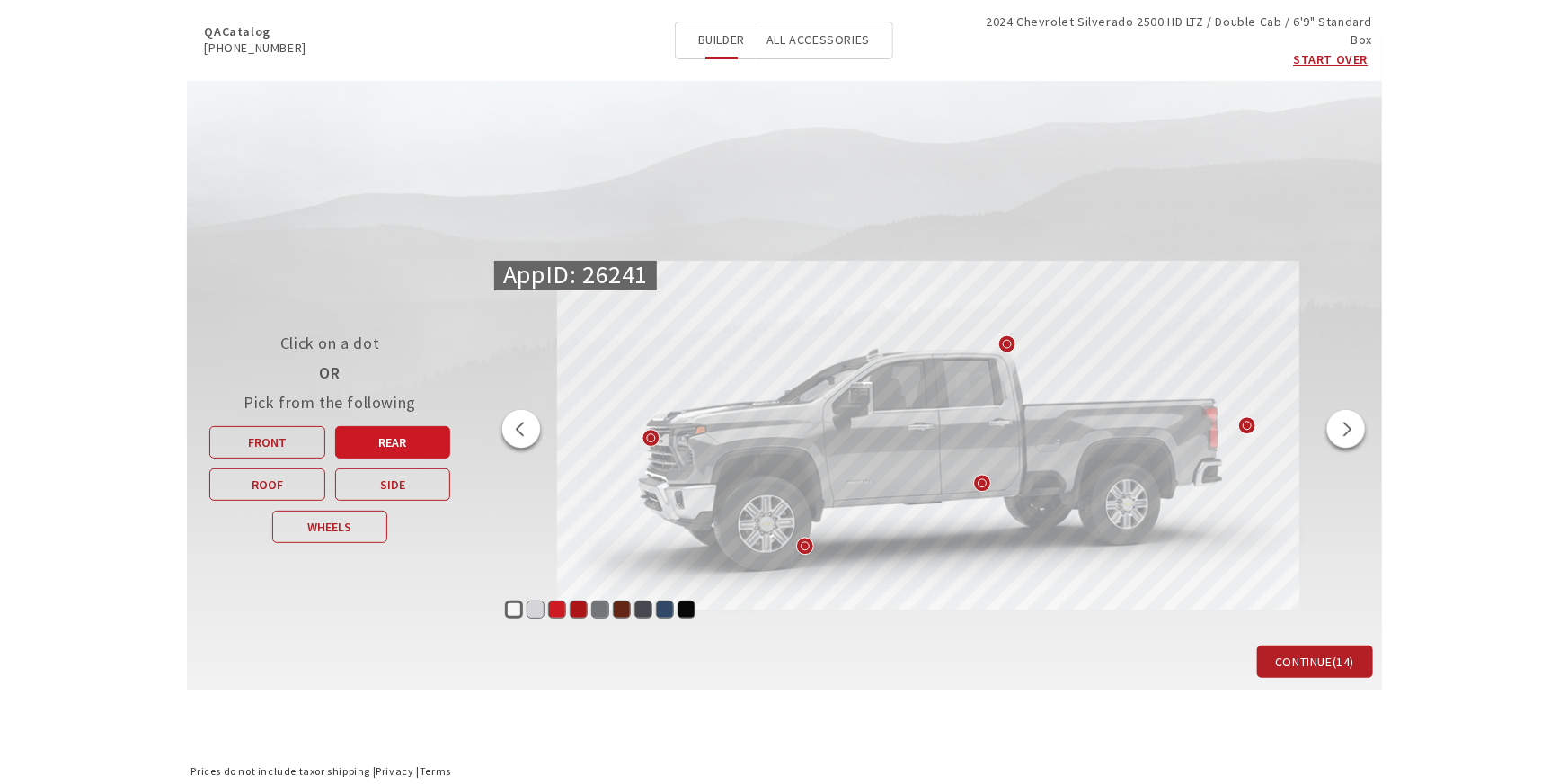 click on "Rear" at bounding box center (393, 442) 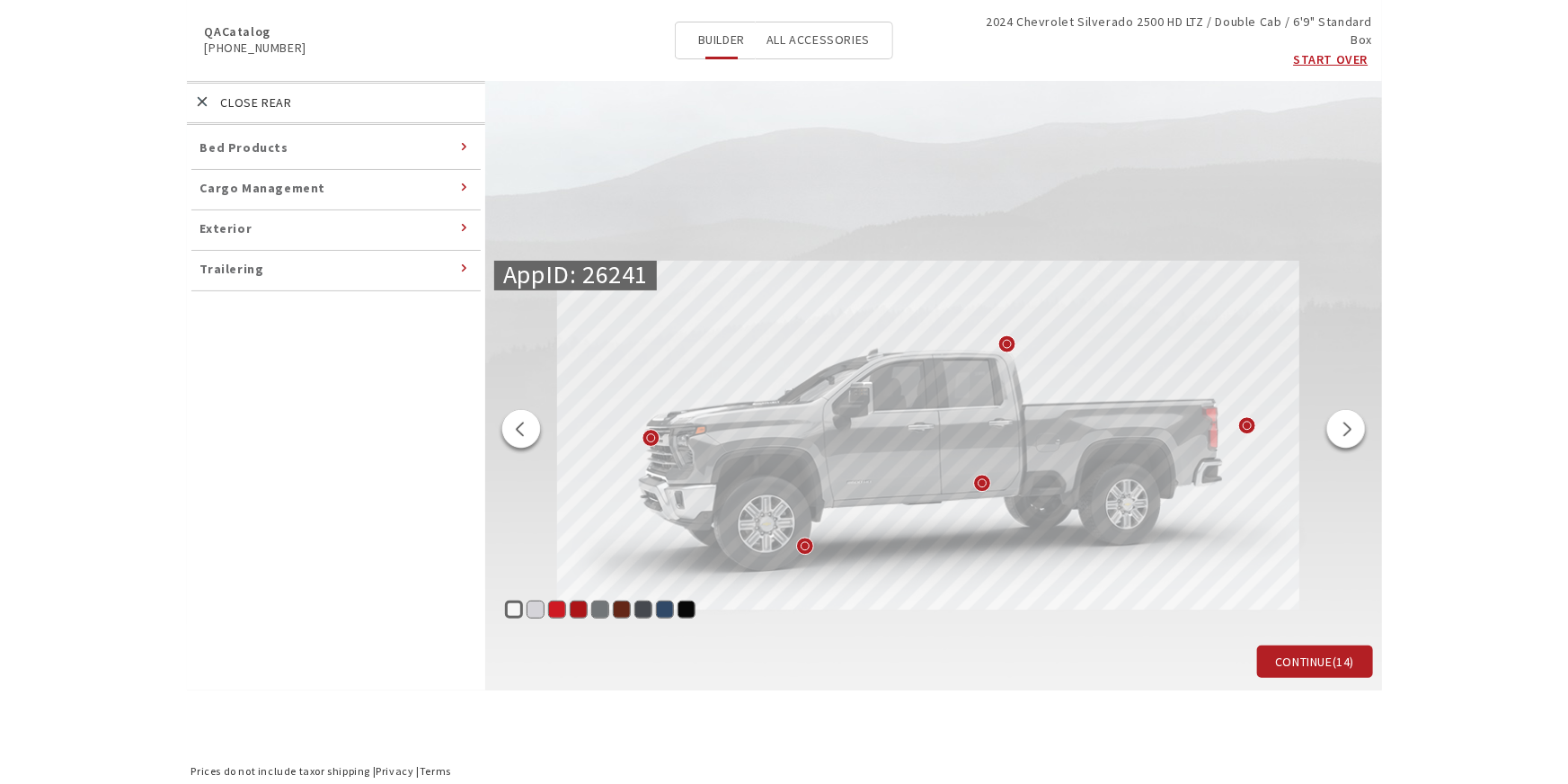 click on "Cargo Management" at bounding box center (263, 188) 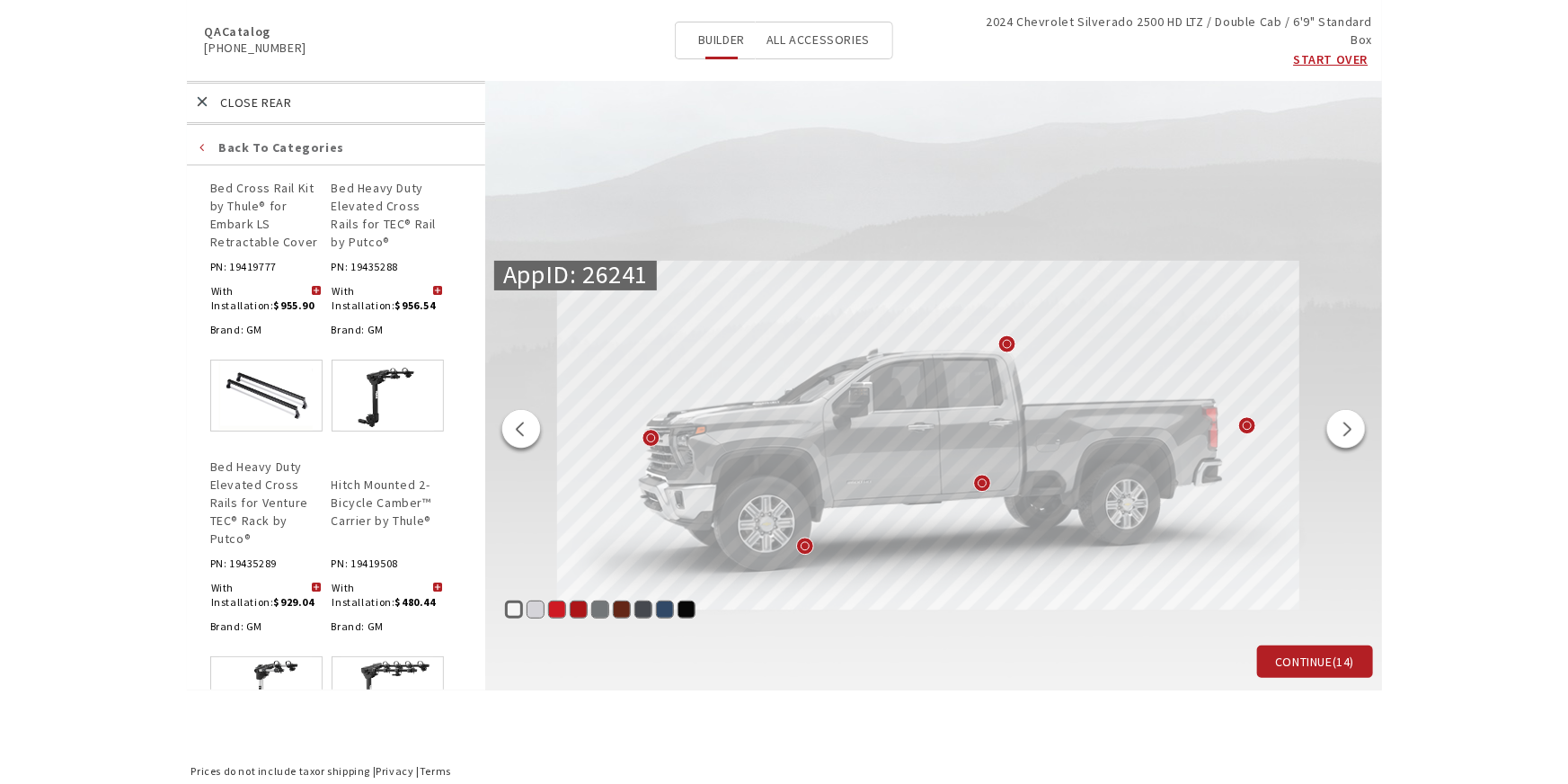 scroll, scrollTop: 163, scrollLeft: 0, axis: vertical 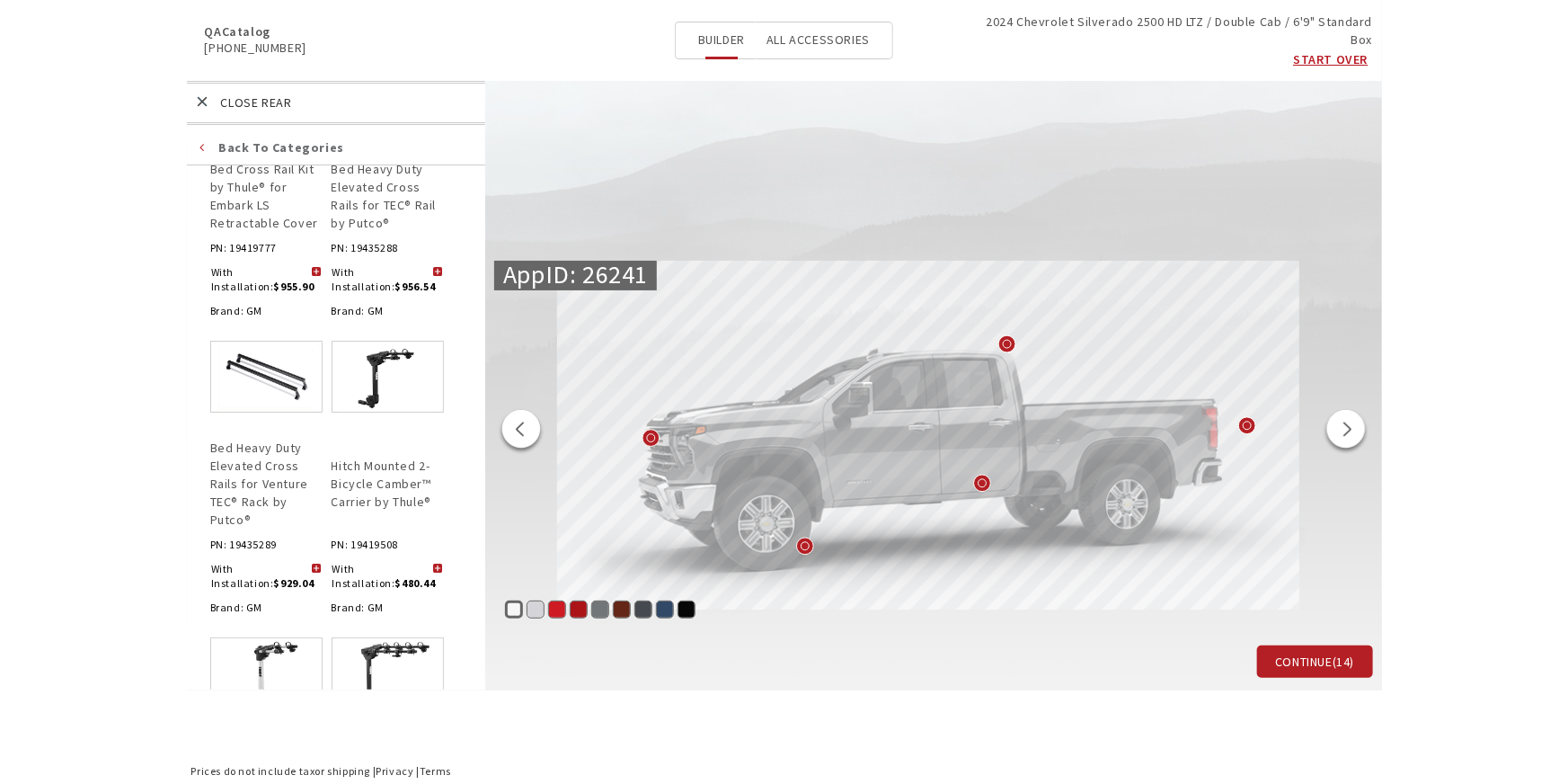 click at bounding box center [438, 569] 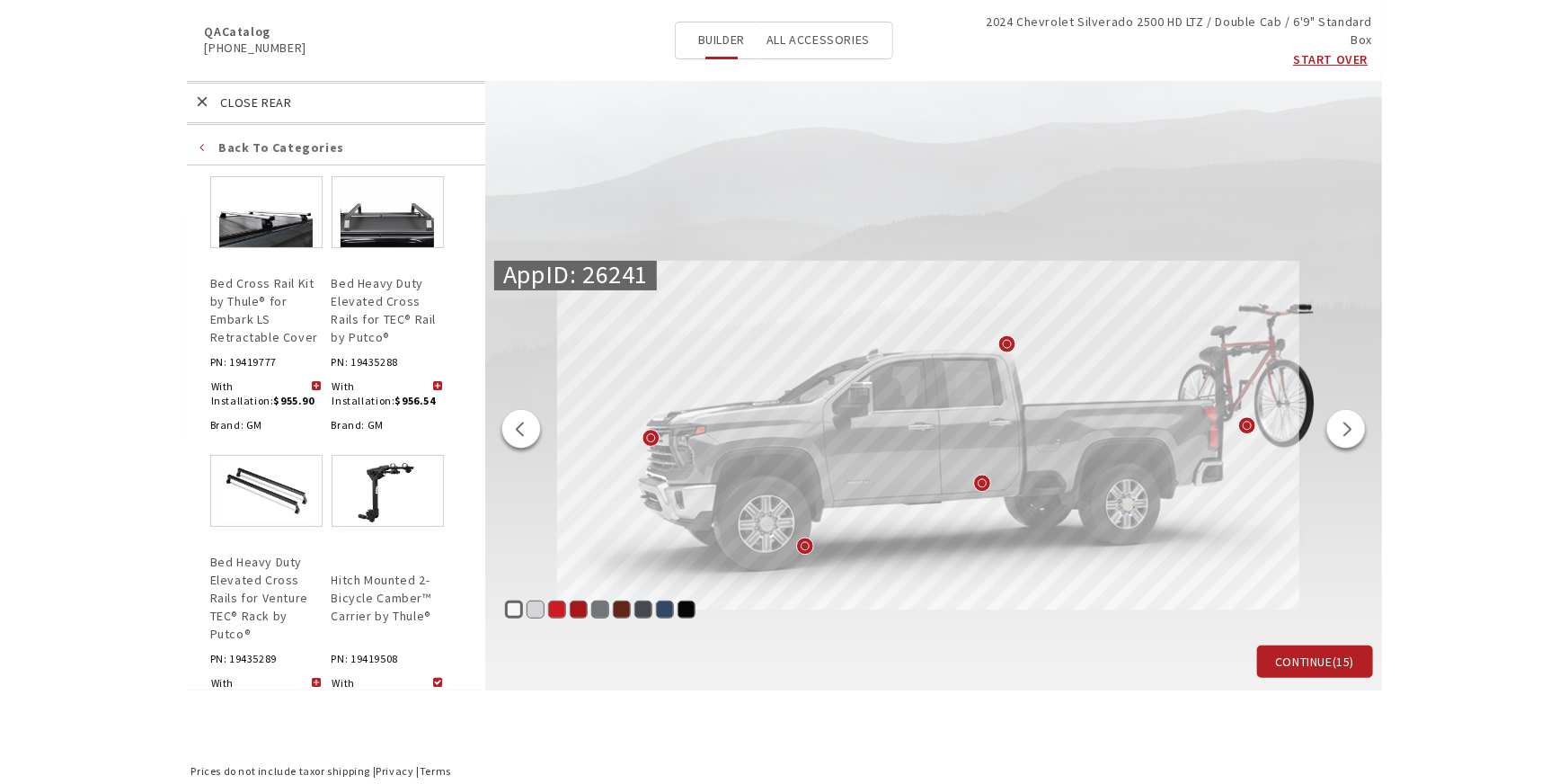 scroll, scrollTop: 0, scrollLeft: 0, axis: both 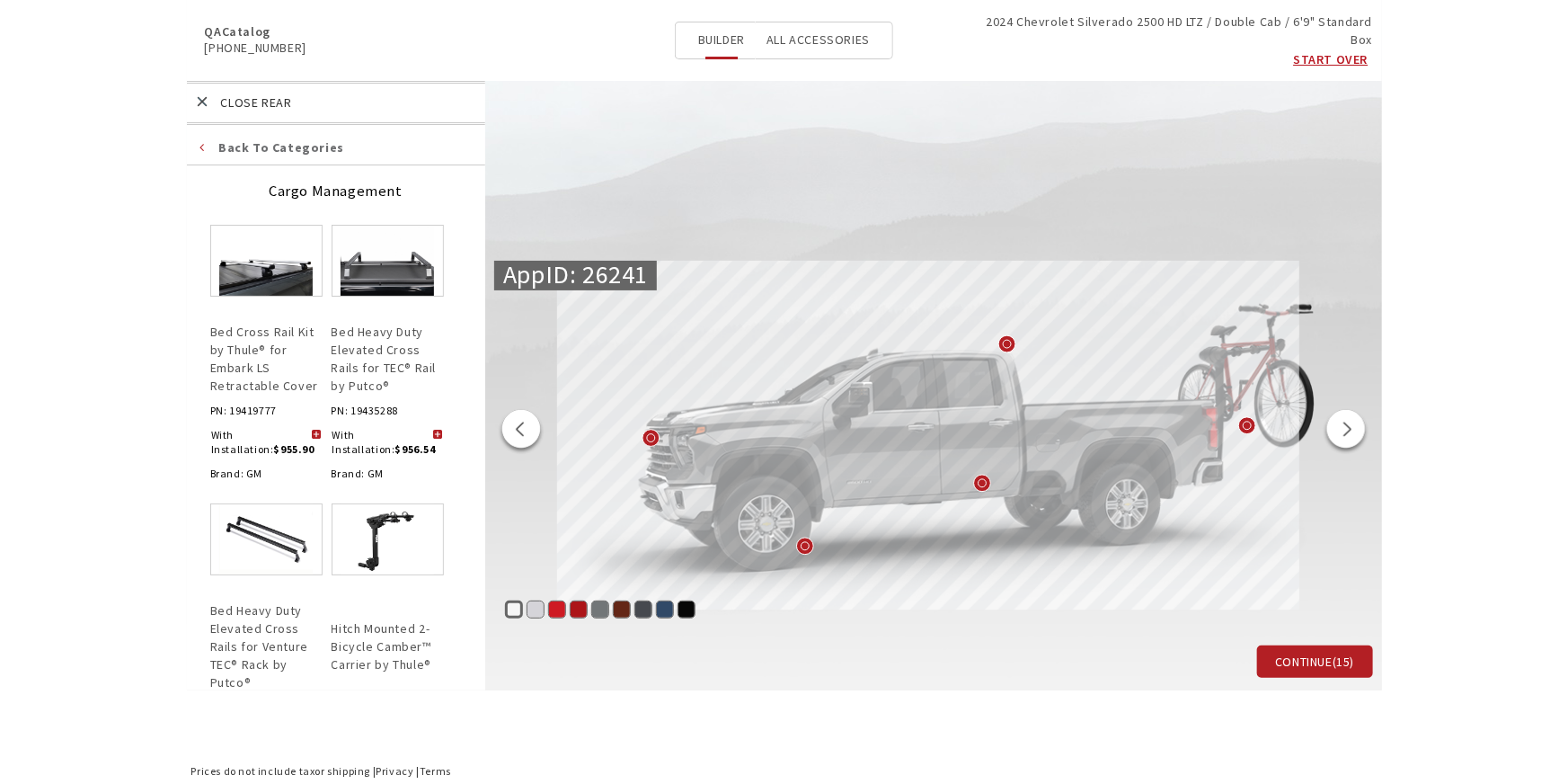 click on "Back to categories" at bounding box center [336, 149] 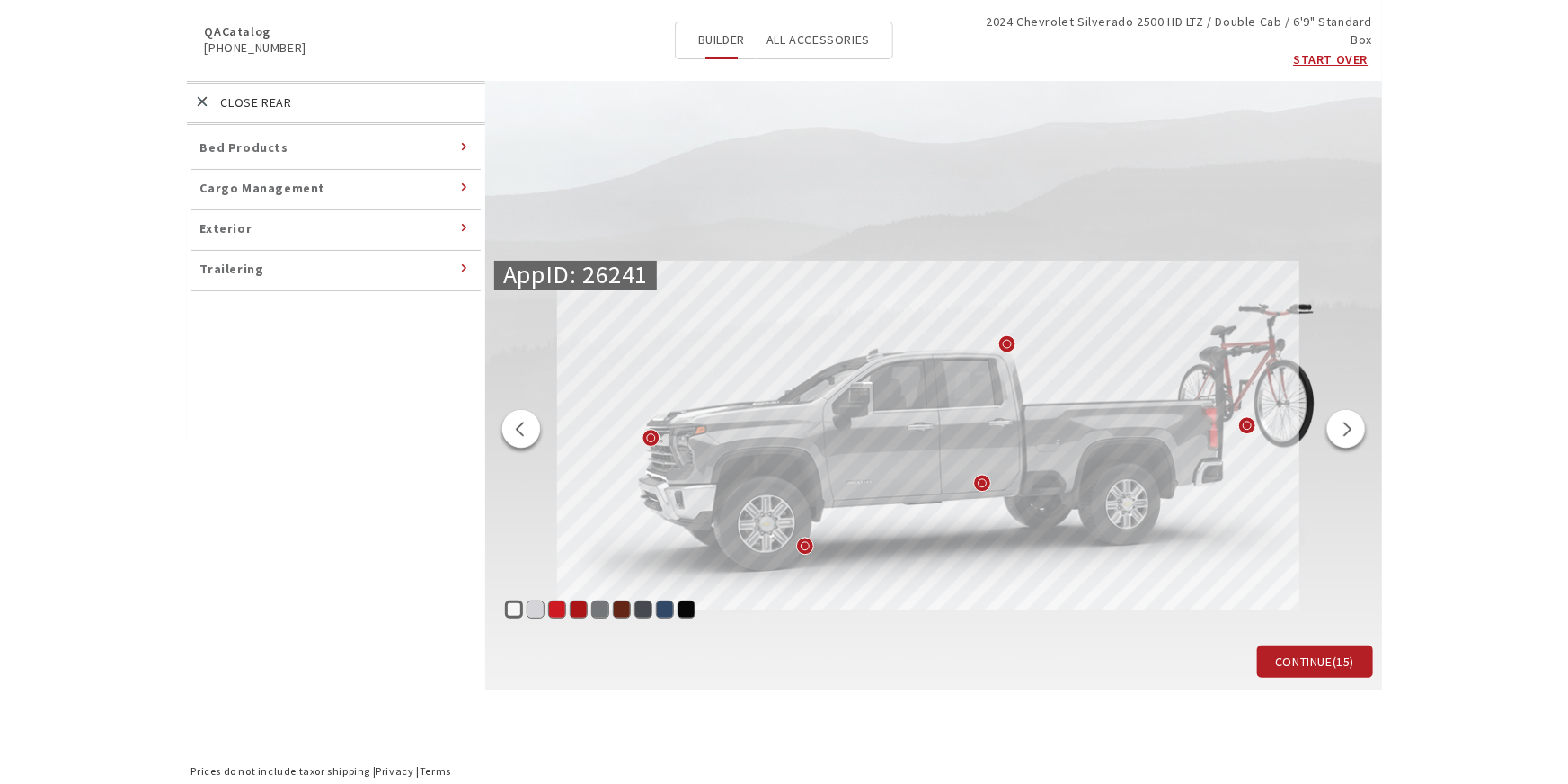 click on "Bed Products" at bounding box center [244, 147] 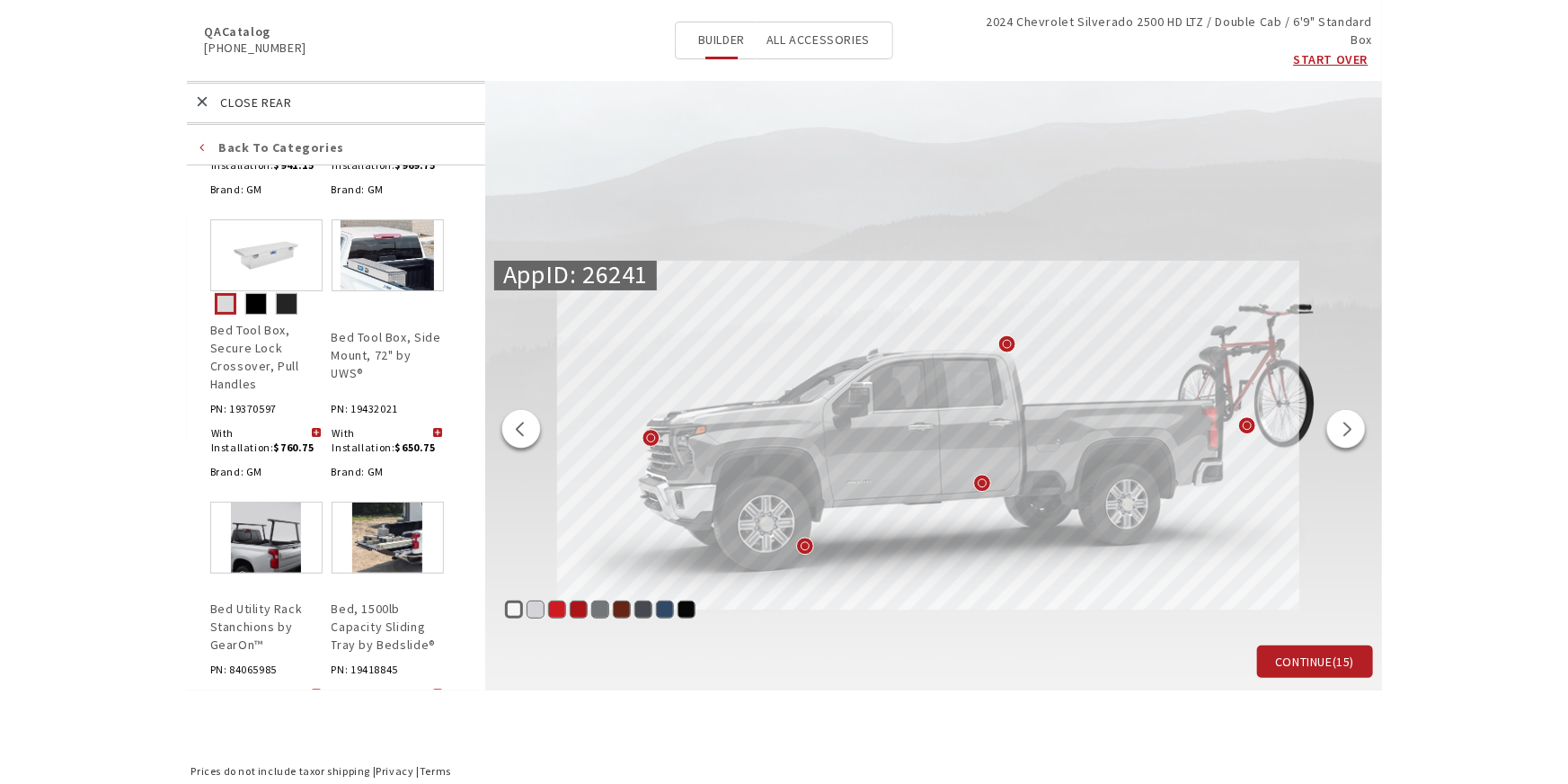 scroll, scrollTop: 2942, scrollLeft: 0, axis: vertical 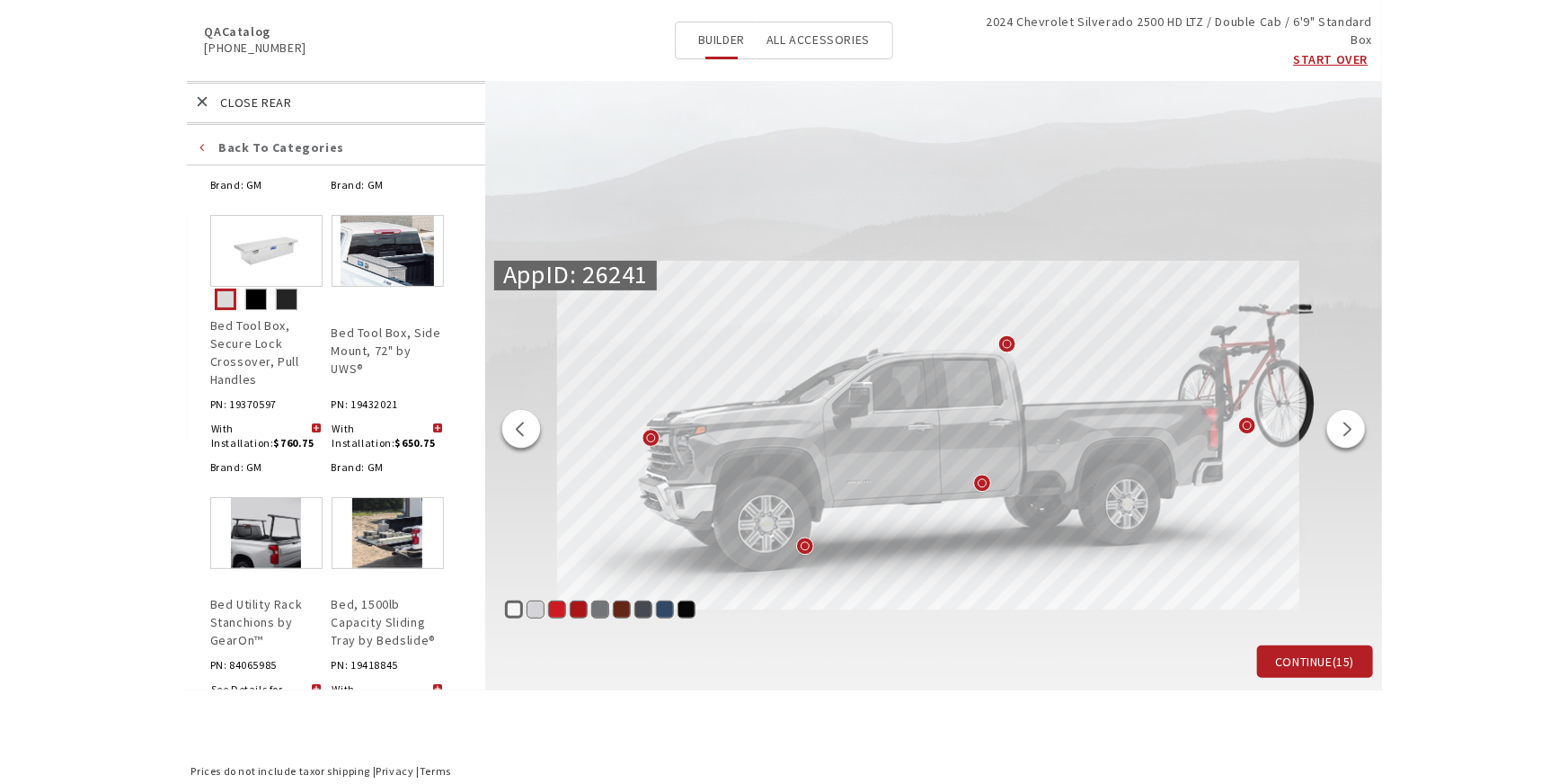 click at bounding box center (316, 690) 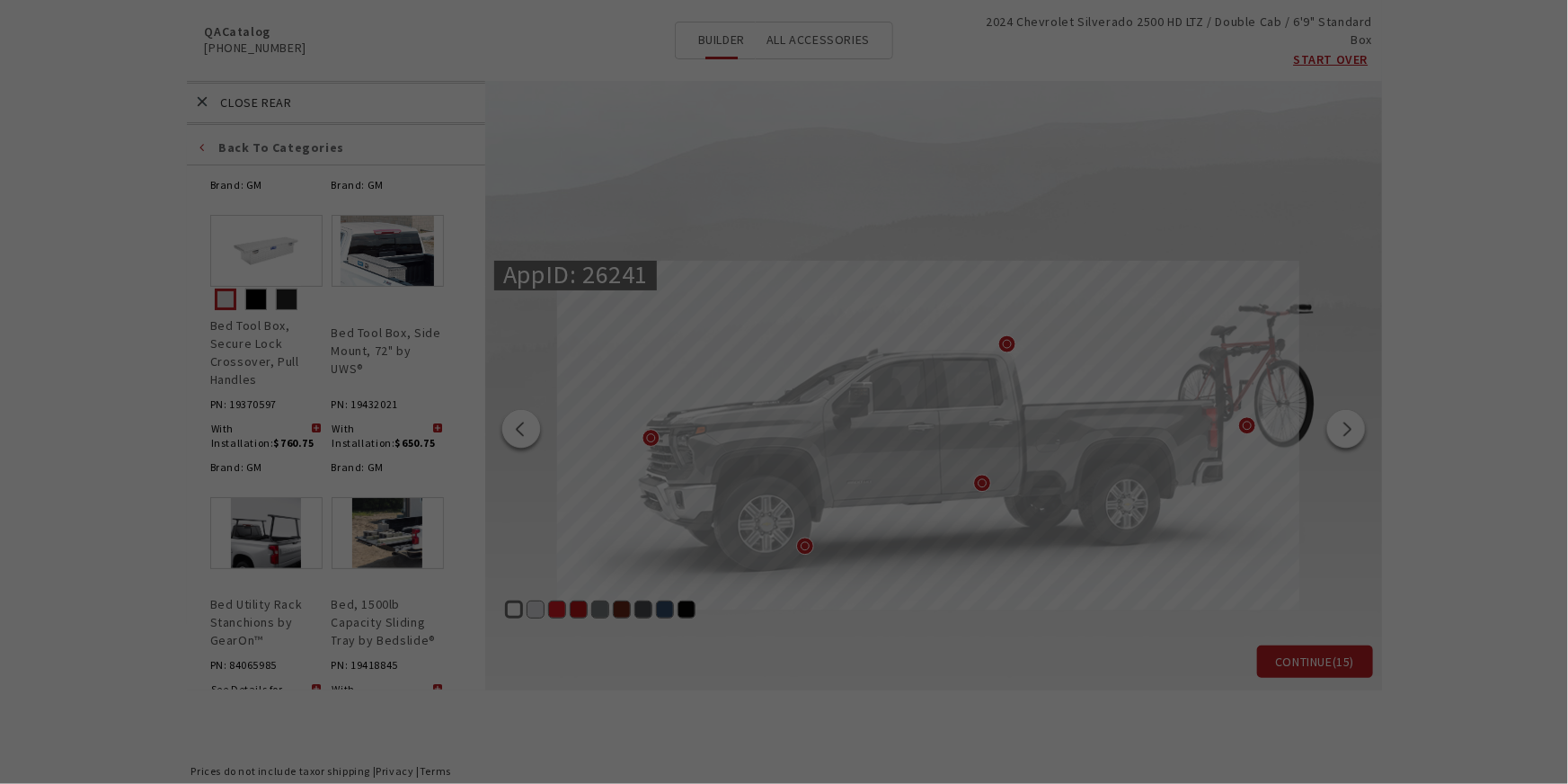 scroll, scrollTop: 0, scrollLeft: 0, axis: both 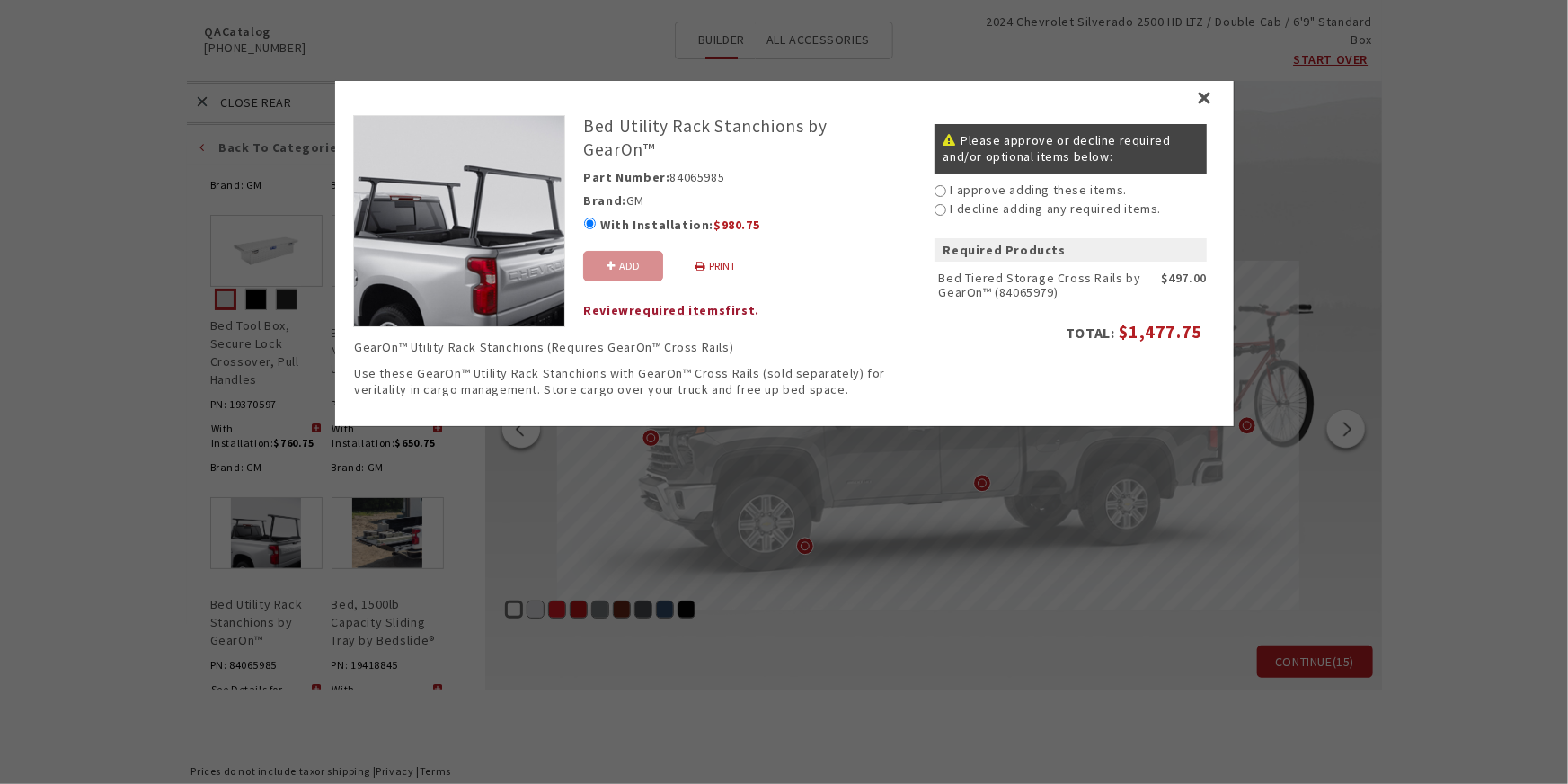 click on "I approve adding these items." at bounding box center [939, 190] 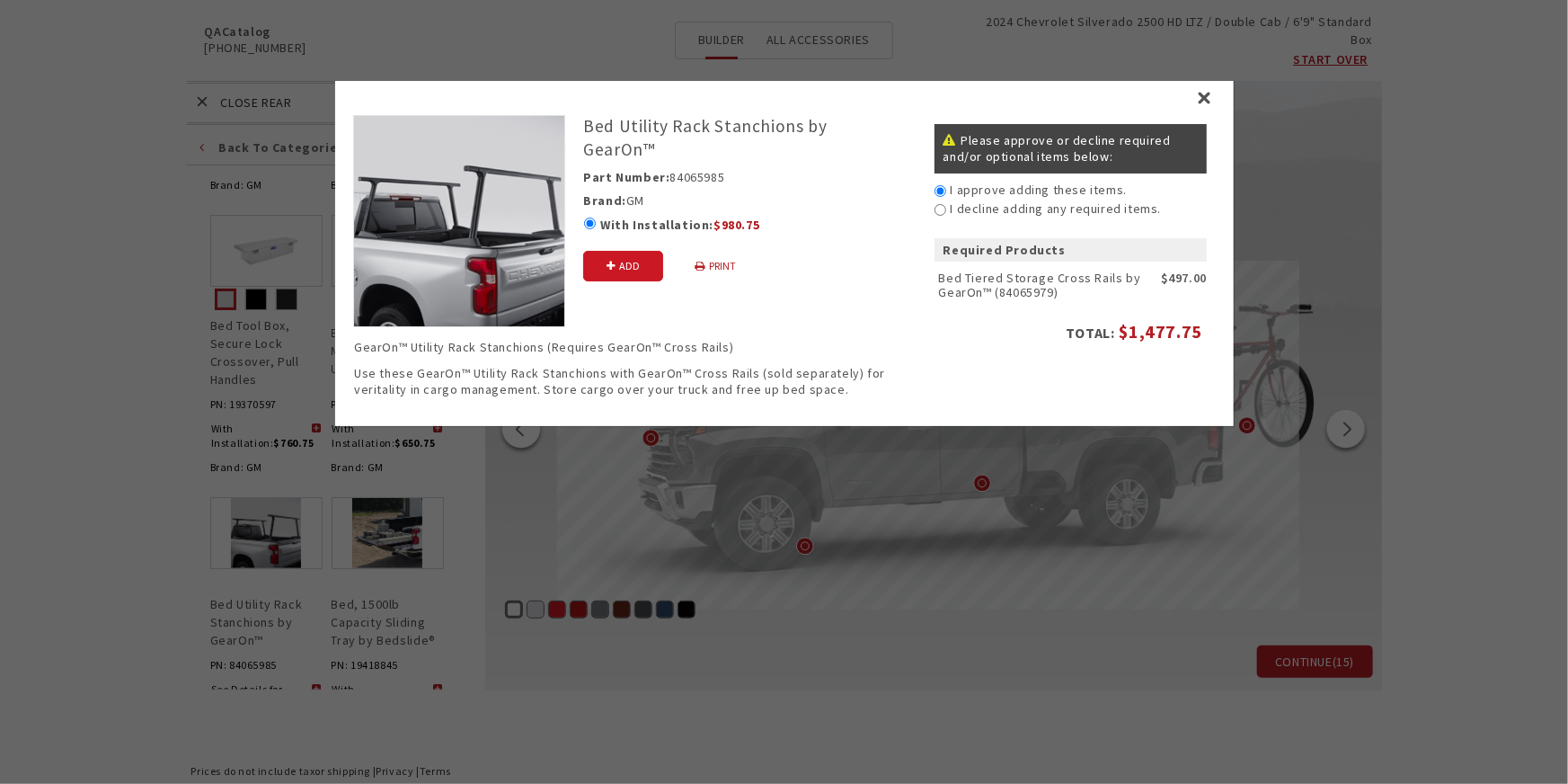 click on "Add" at bounding box center (622, 265) 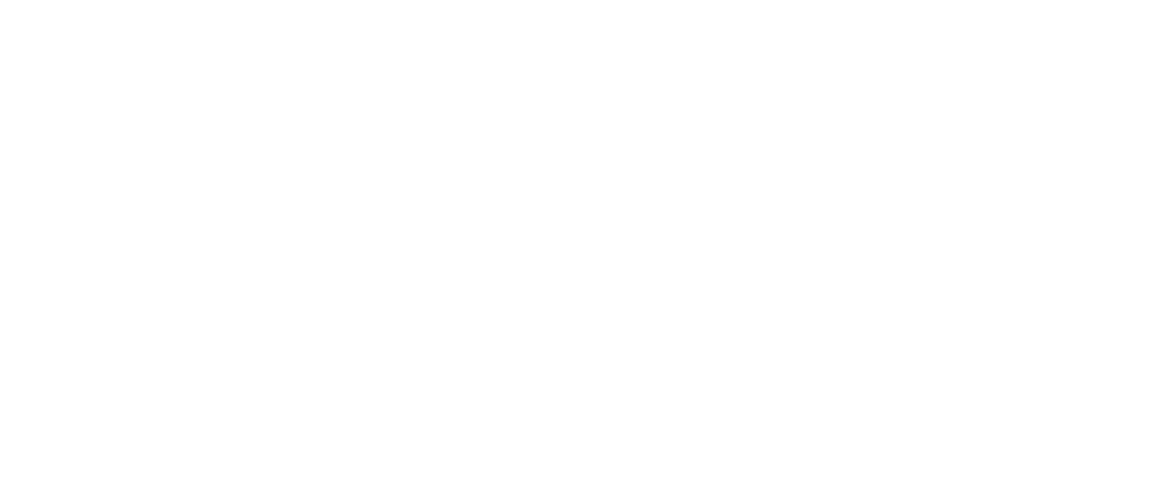 scroll, scrollTop: 0, scrollLeft: 0, axis: both 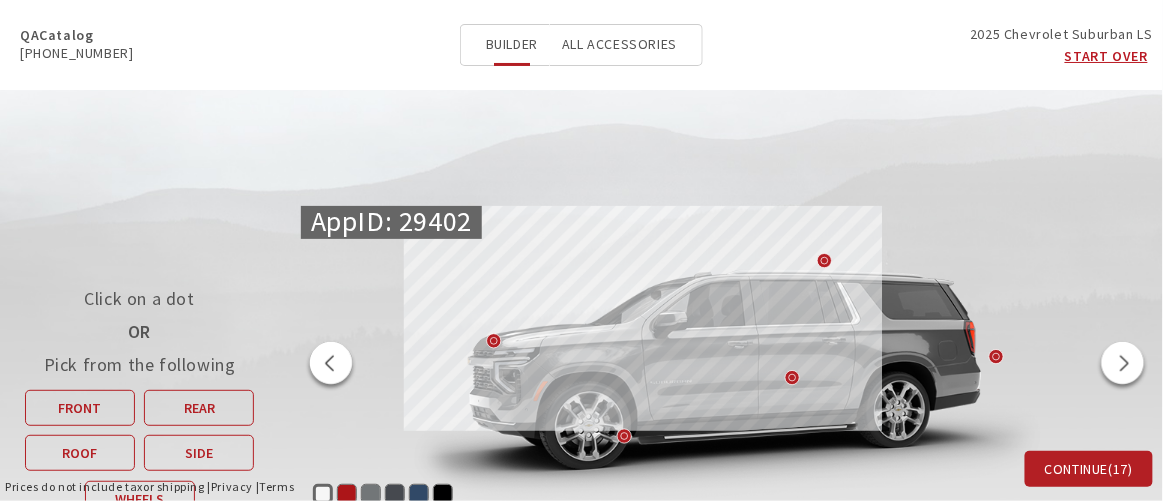 click at bounding box center [331, 366] 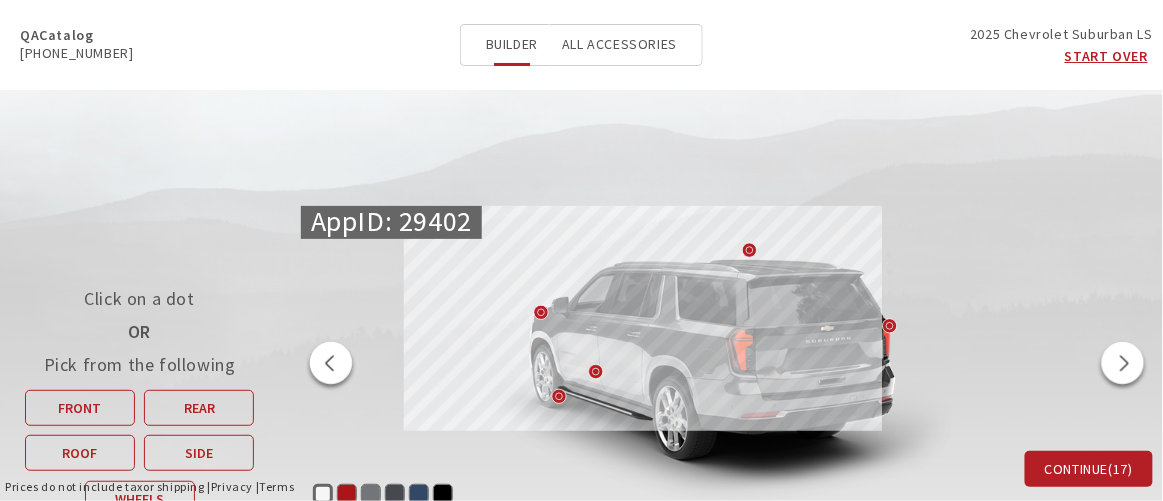 click at bounding box center (331, 366) 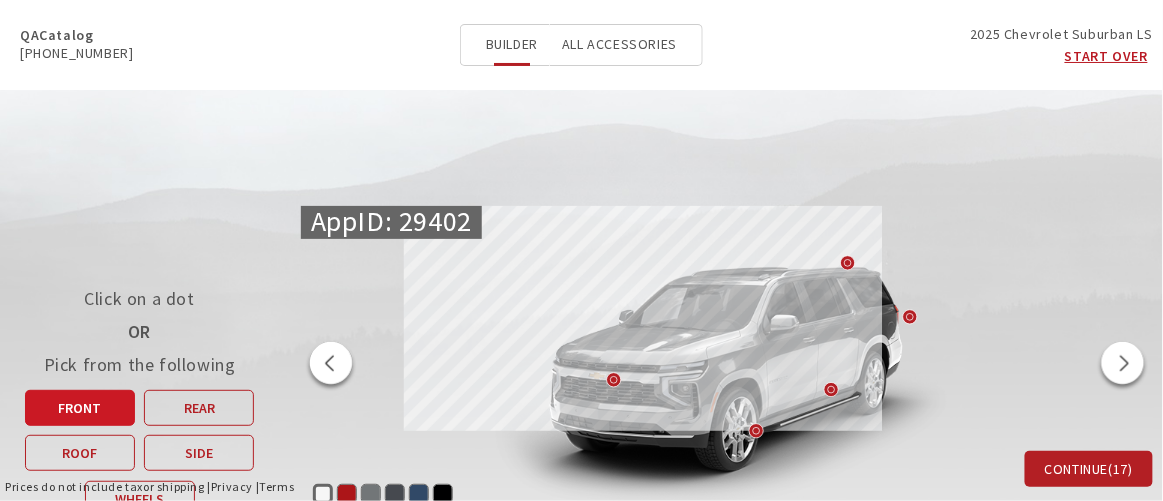 click on "Front" at bounding box center [79, 408] 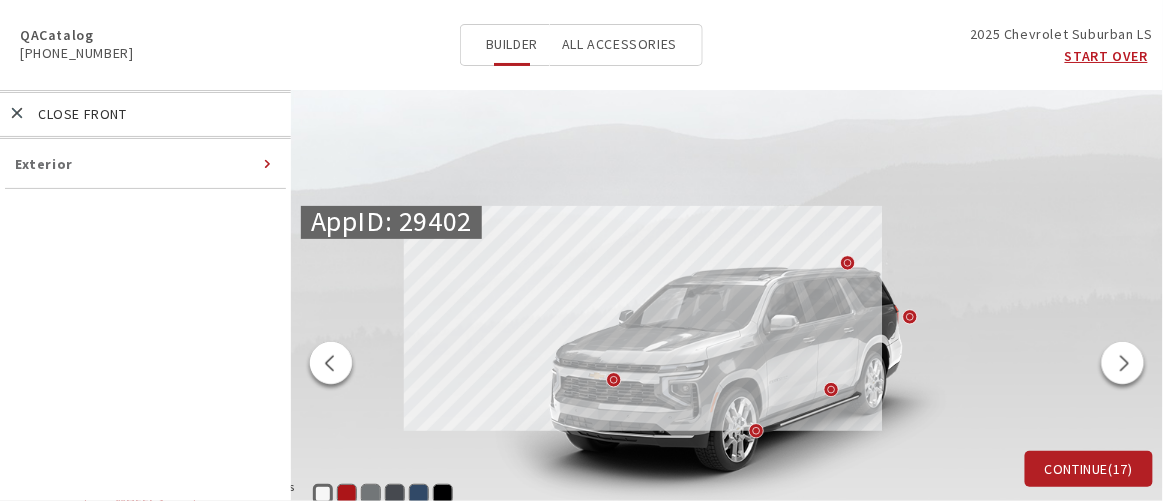 click on "Exterior" at bounding box center [44, 164] 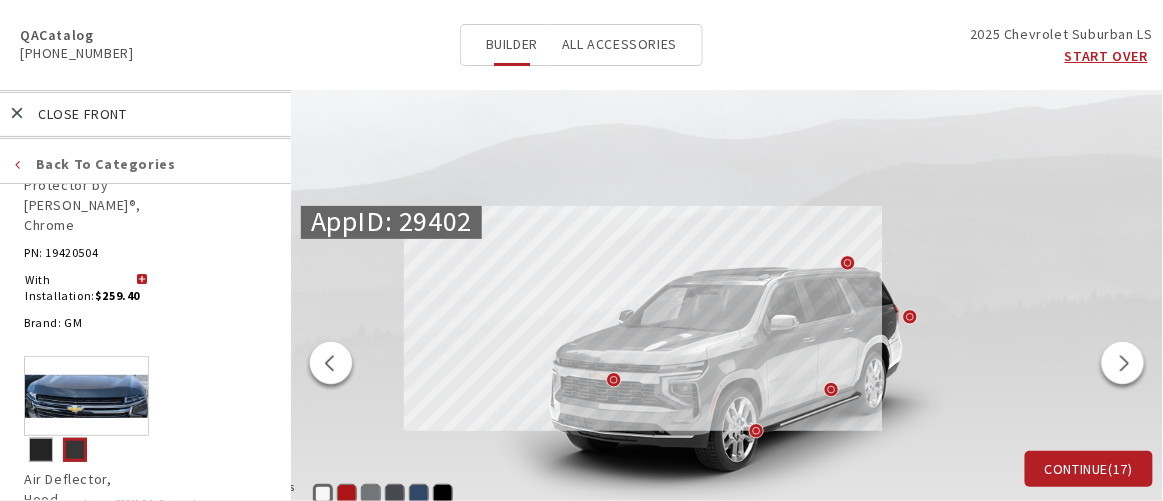 scroll, scrollTop: 272, scrollLeft: 0, axis: vertical 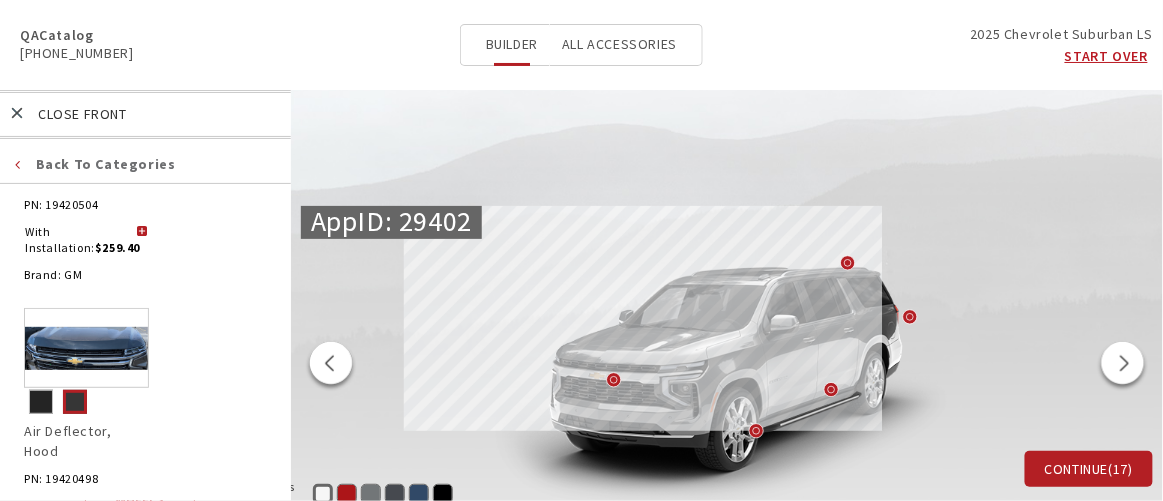 click at bounding box center [142, 506] 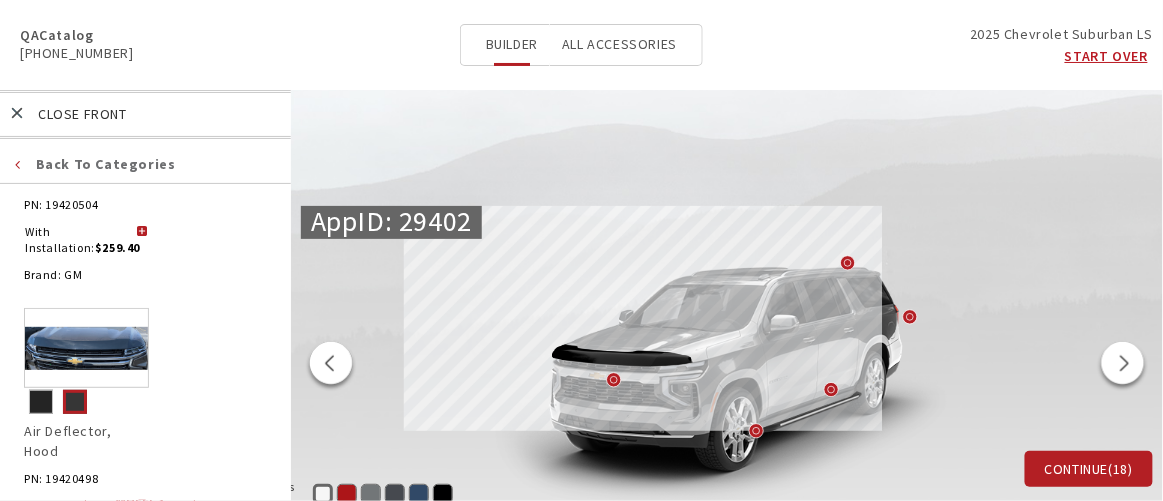 click on "Front" at bounding box center [158, 114] 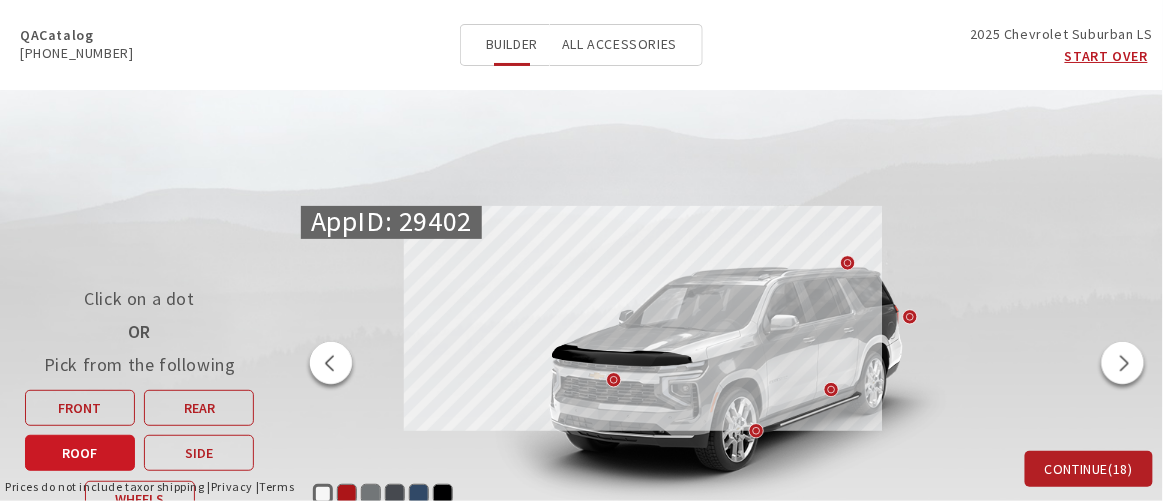 click on "Roof" at bounding box center (79, 453) 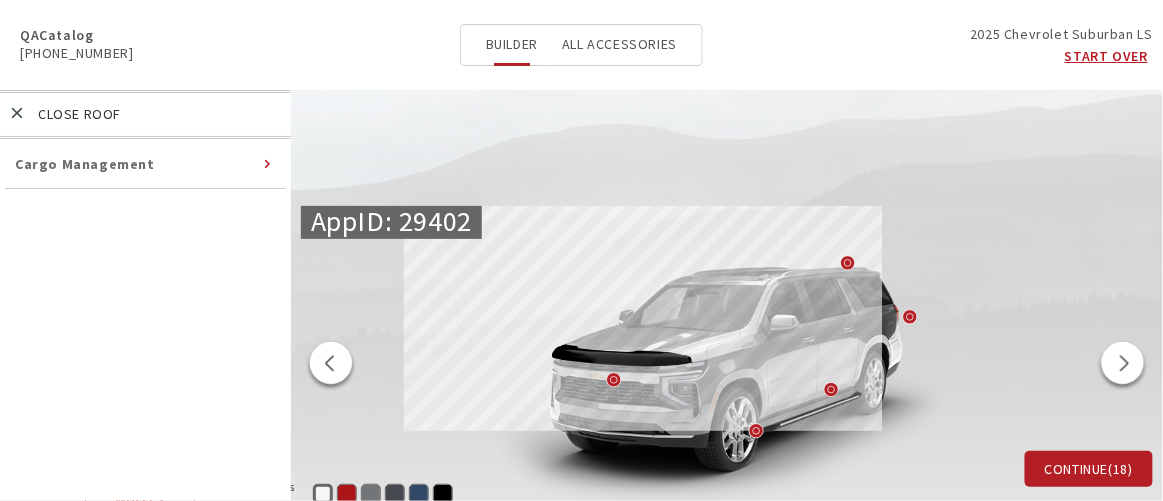 click on "Cargo Management" at bounding box center [85, 164] 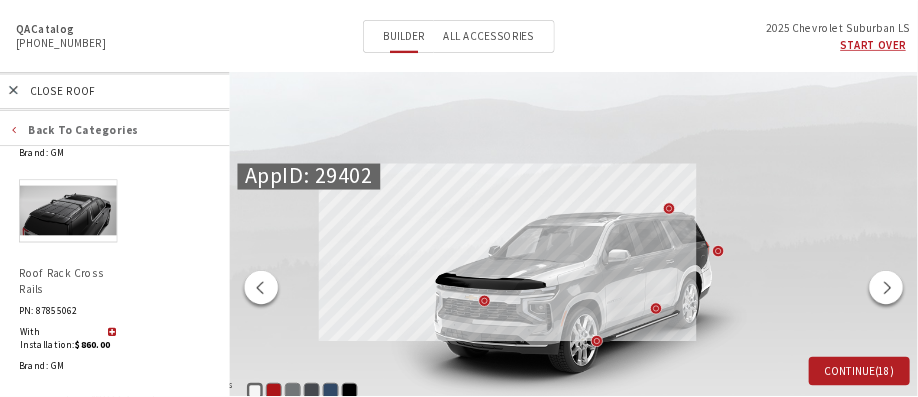 scroll, scrollTop: 2967, scrollLeft: 0, axis: vertical 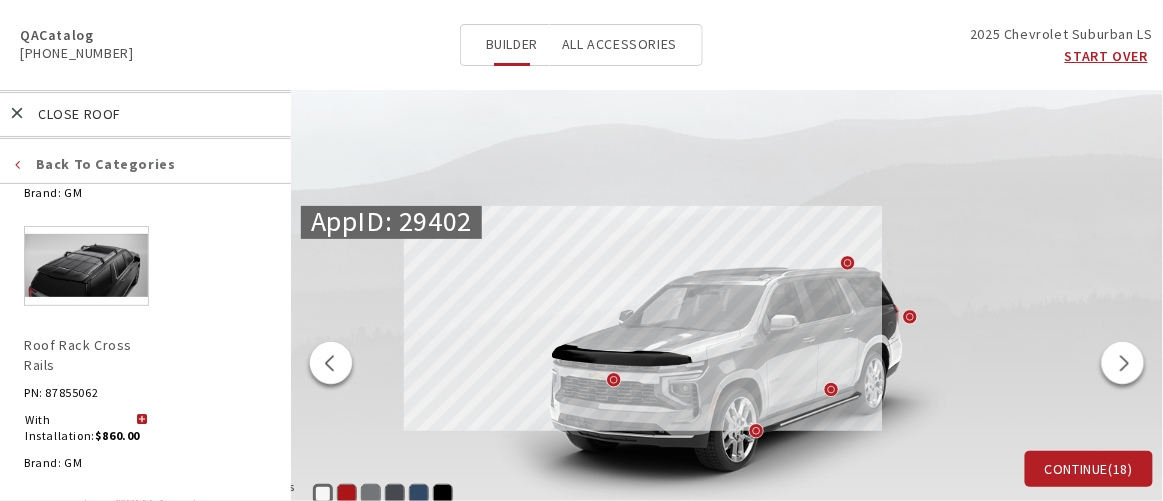 click at bounding box center (142, 420) 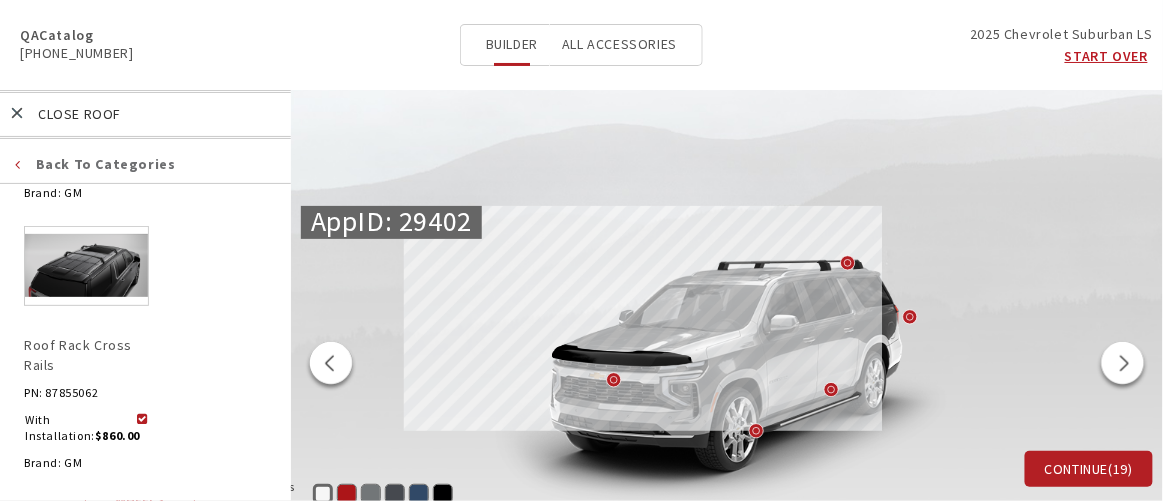click at bounding box center [331, 366] 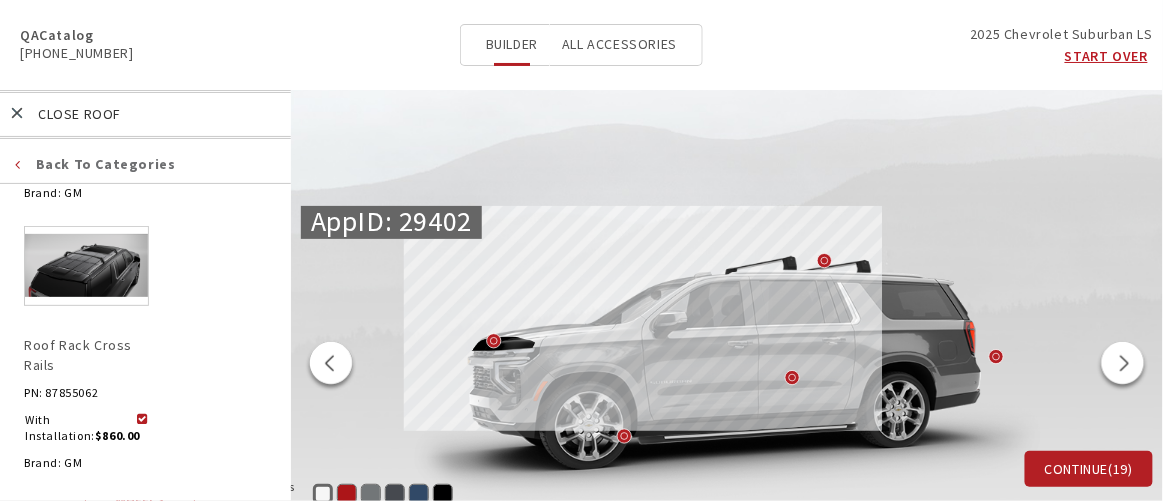 click at bounding box center (331, 366) 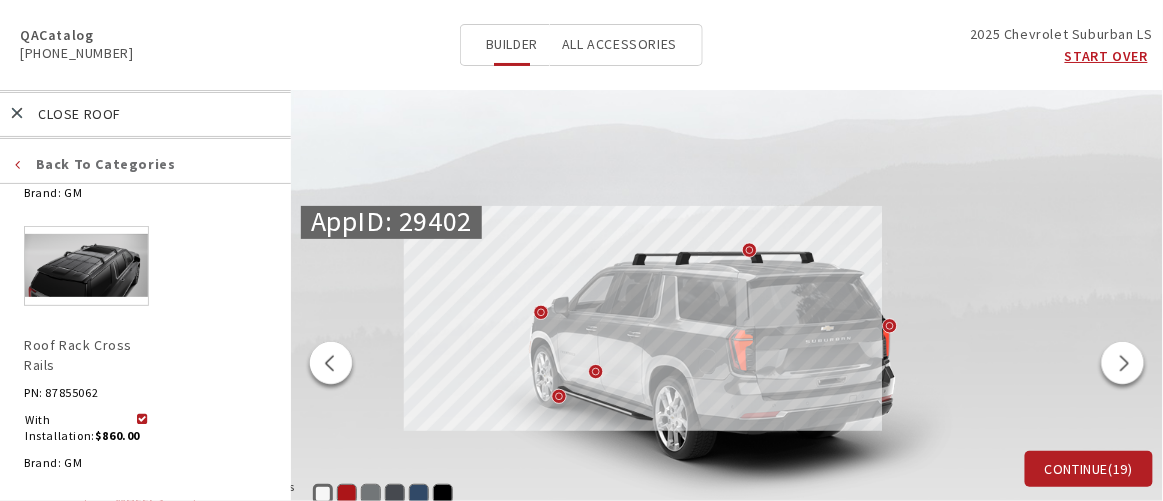 click at bounding box center [331, 366] 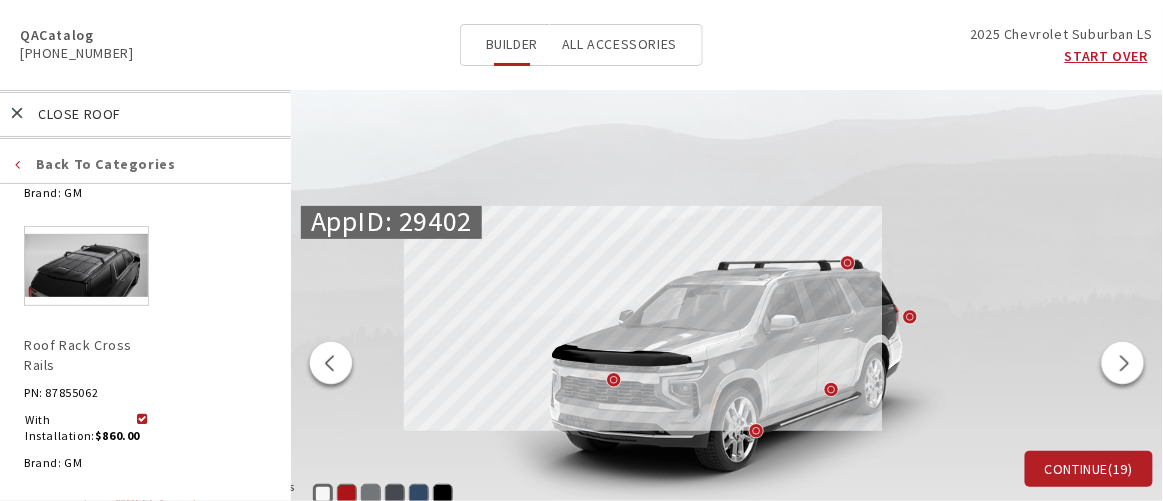 click at bounding box center (331, 366) 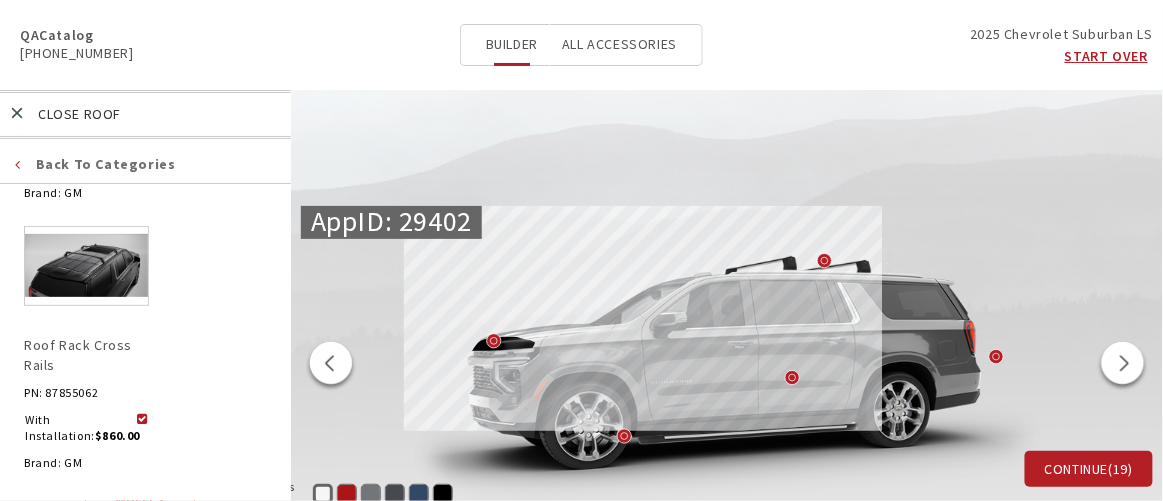 click on "Roof" at bounding box center (158, 114) 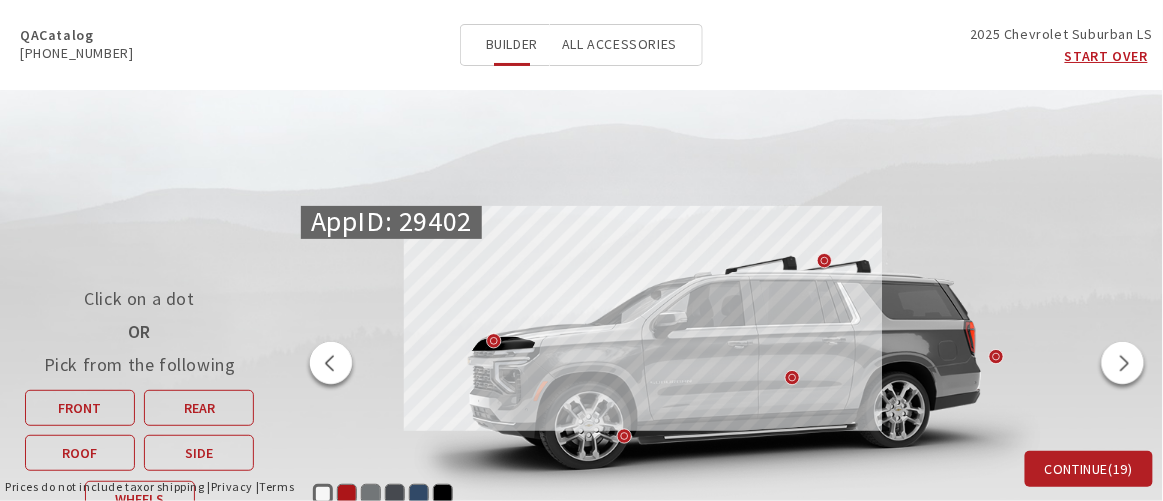 click on "or shipping" at bounding box center [174, 486] 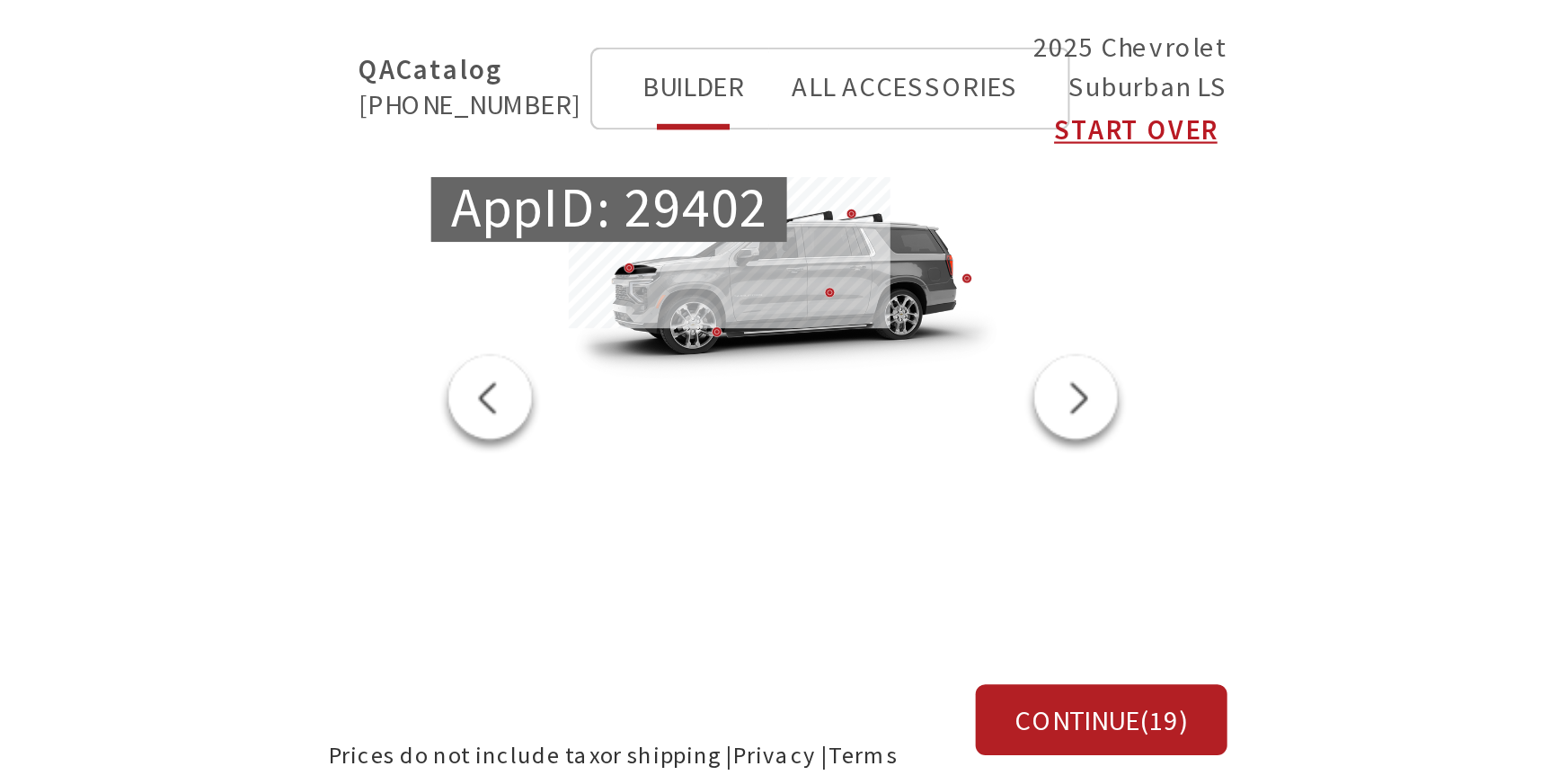 scroll, scrollTop: 2668, scrollLeft: 0, axis: vertical 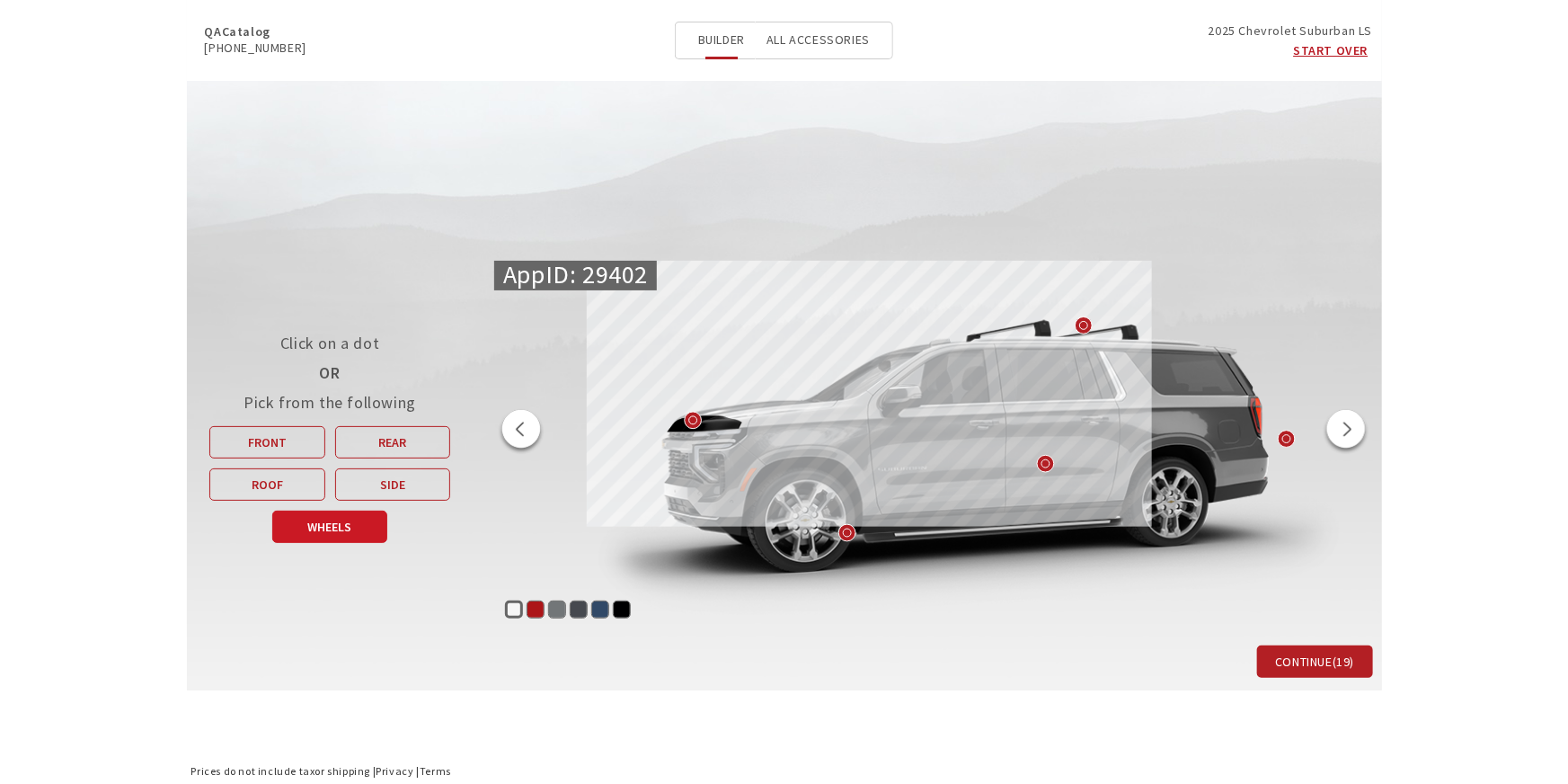 click on "Wheels" at bounding box center (330, 527) 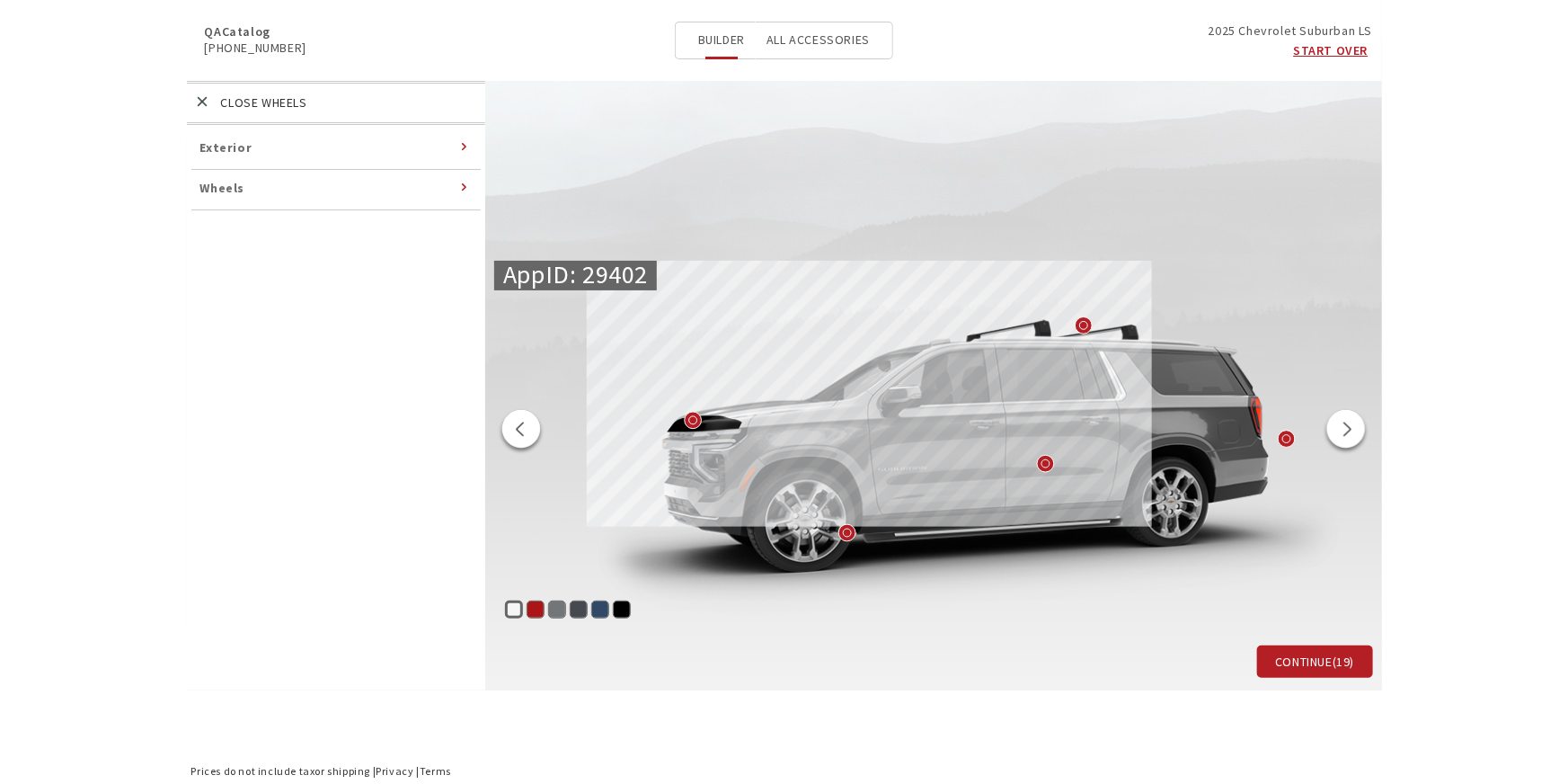 click on "Wheels" at bounding box center (223, 188) 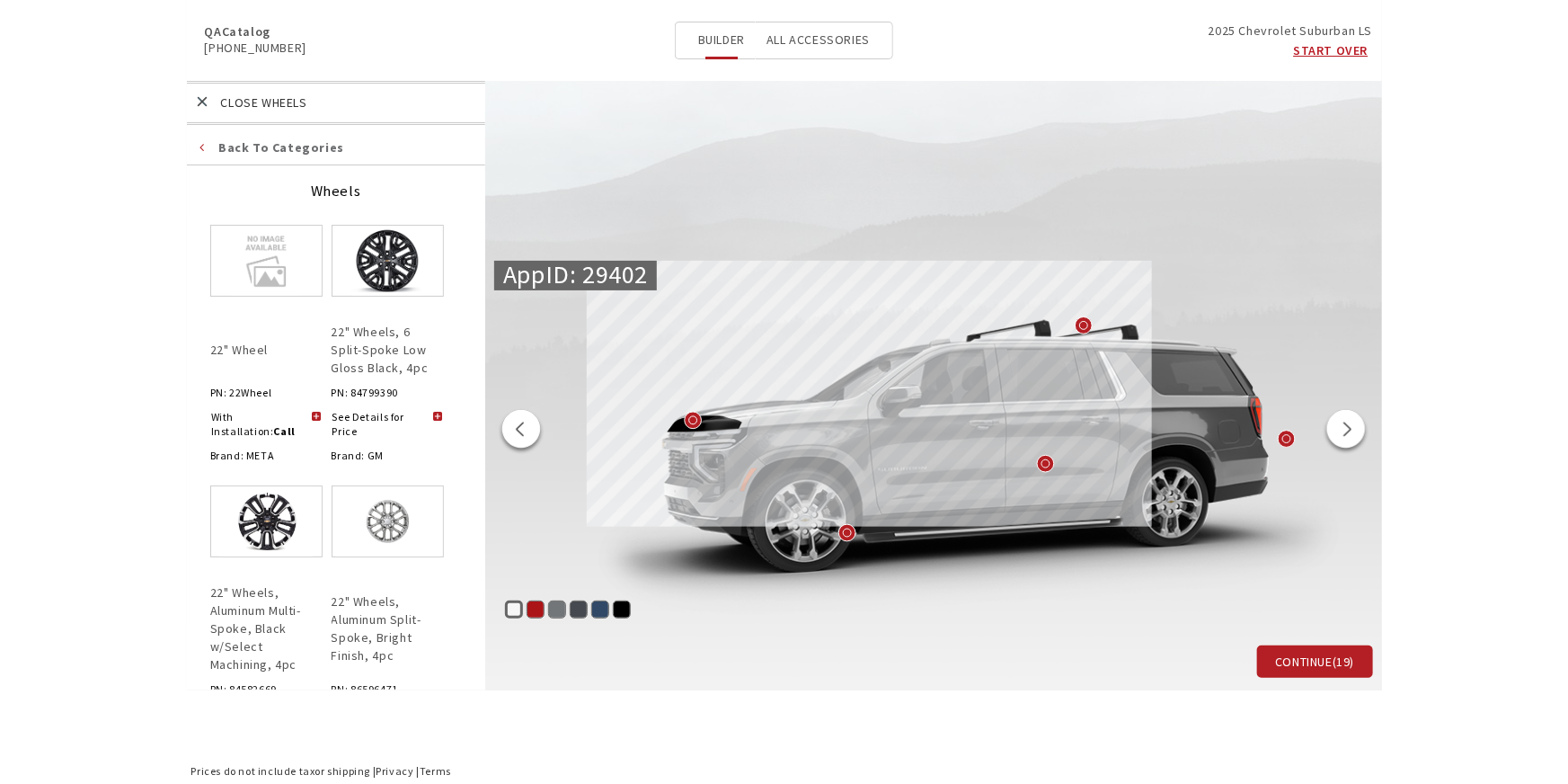 click at bounding box center (438, 417) 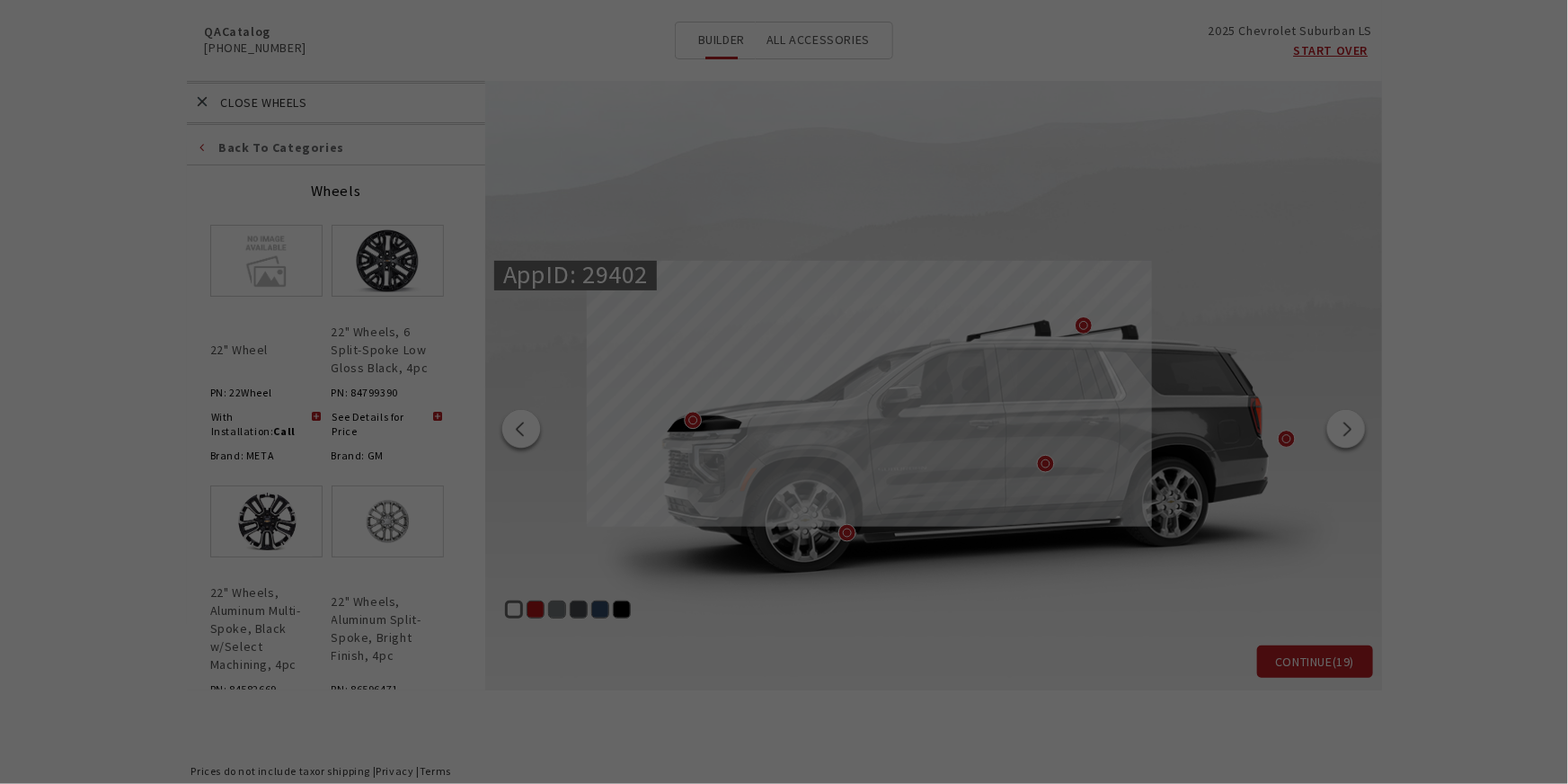 scroll, scrollTop: 0, scrollLeft: 0, axis: both 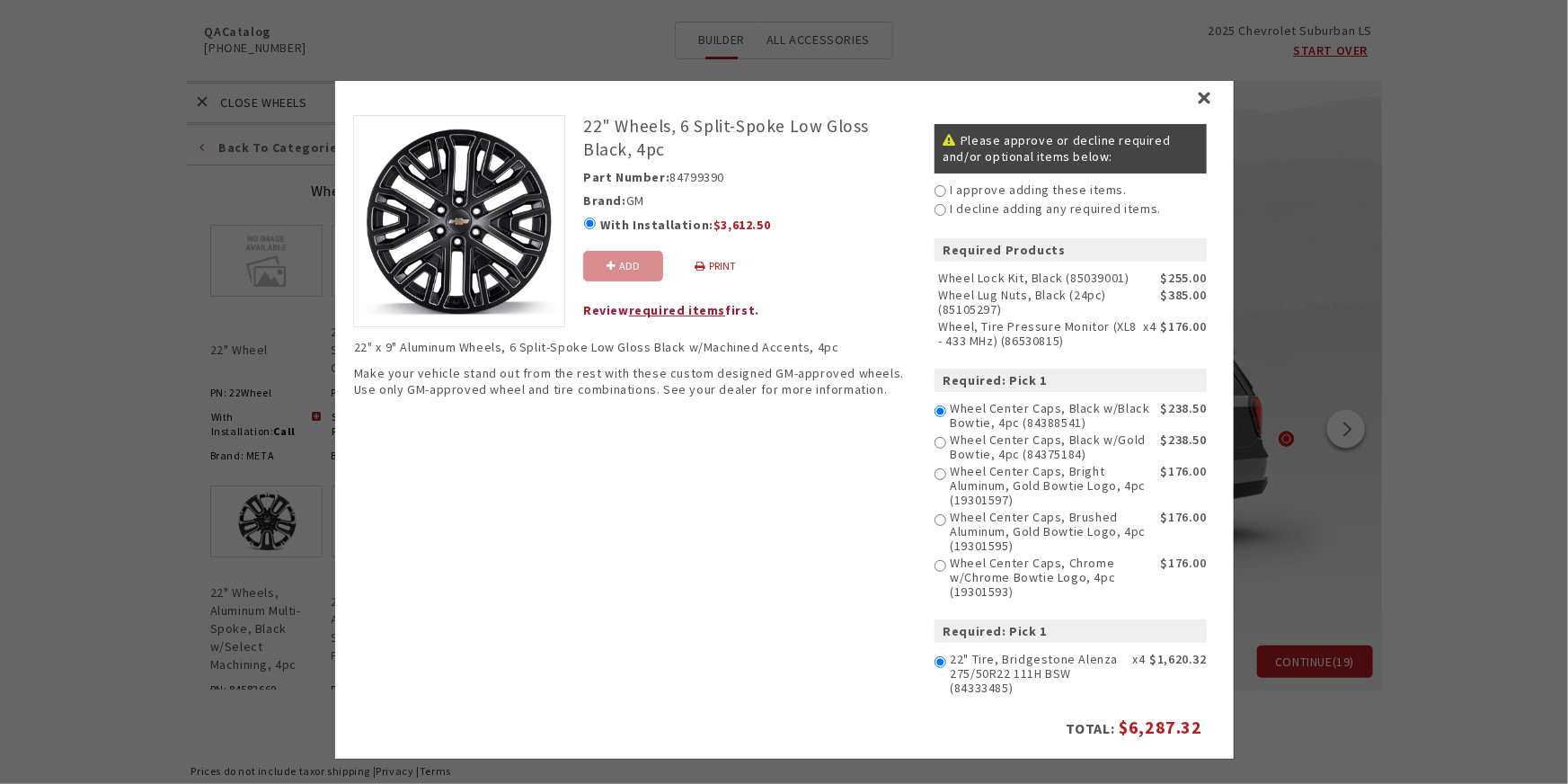 click on "I approve adding these items." at bounding box center [939, 190] 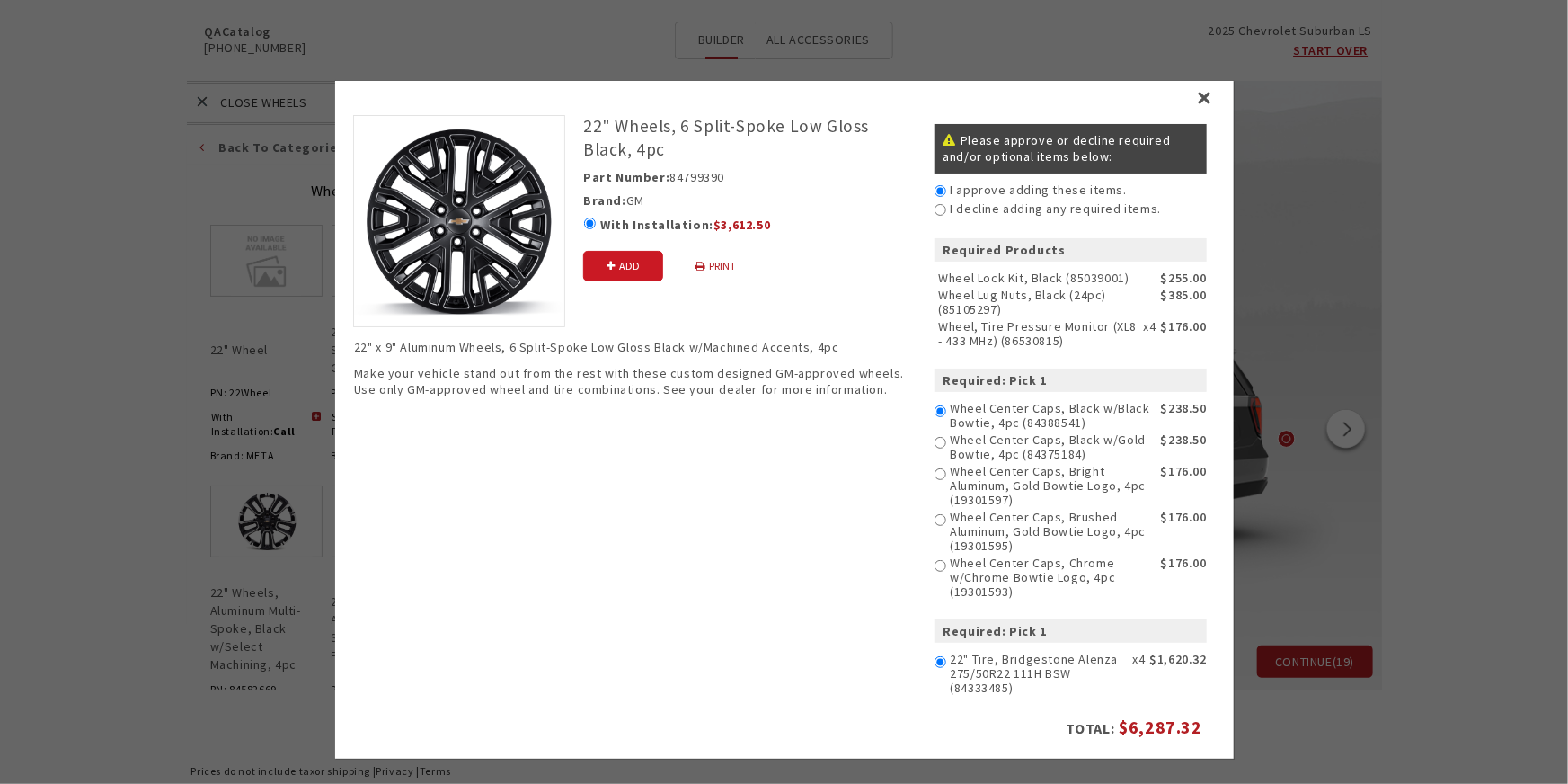 click on "Add" at bounding box center [622, 265] 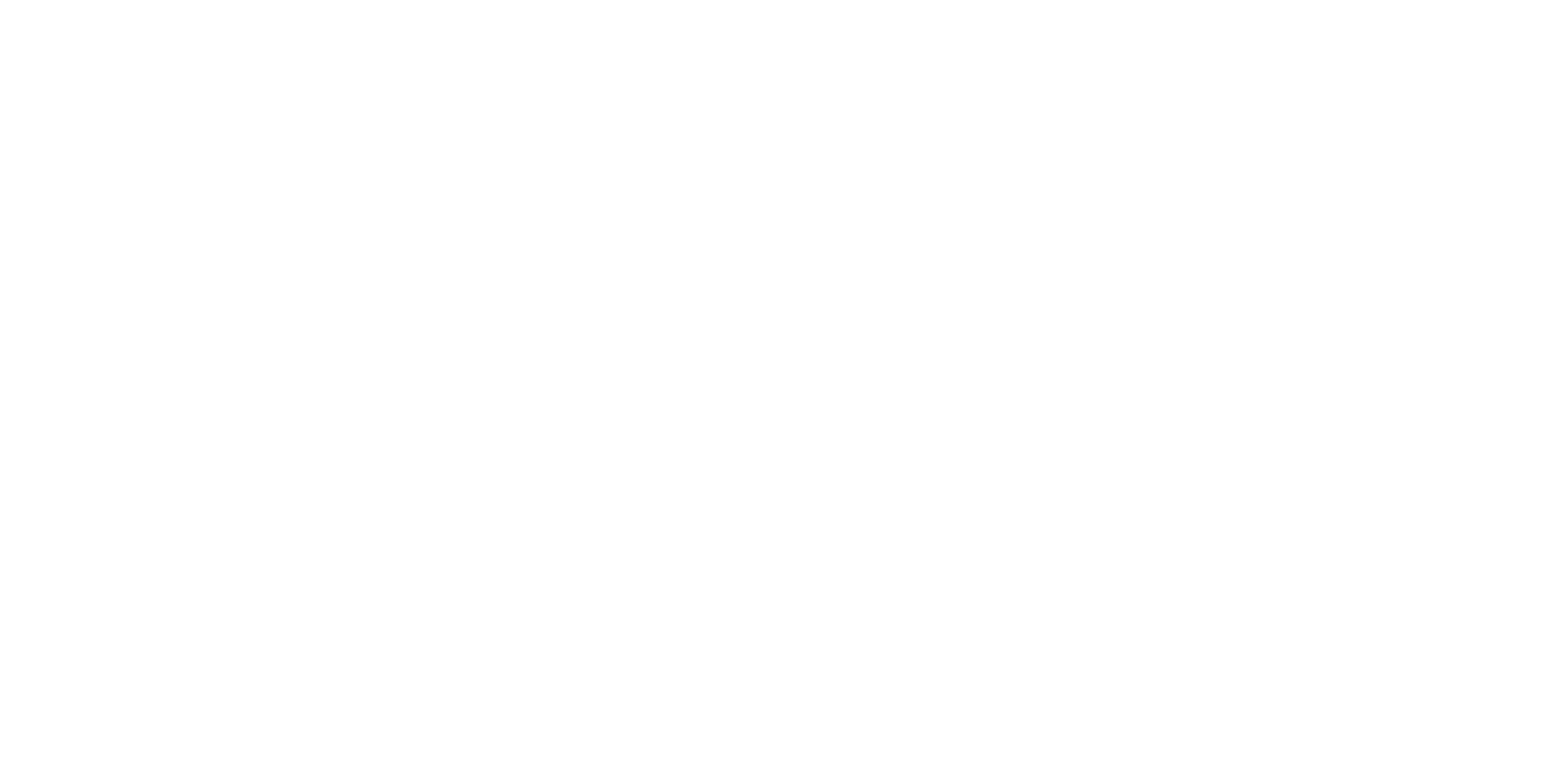 scroll, scrollTop: 0, scrollLeft: 0, axis: both 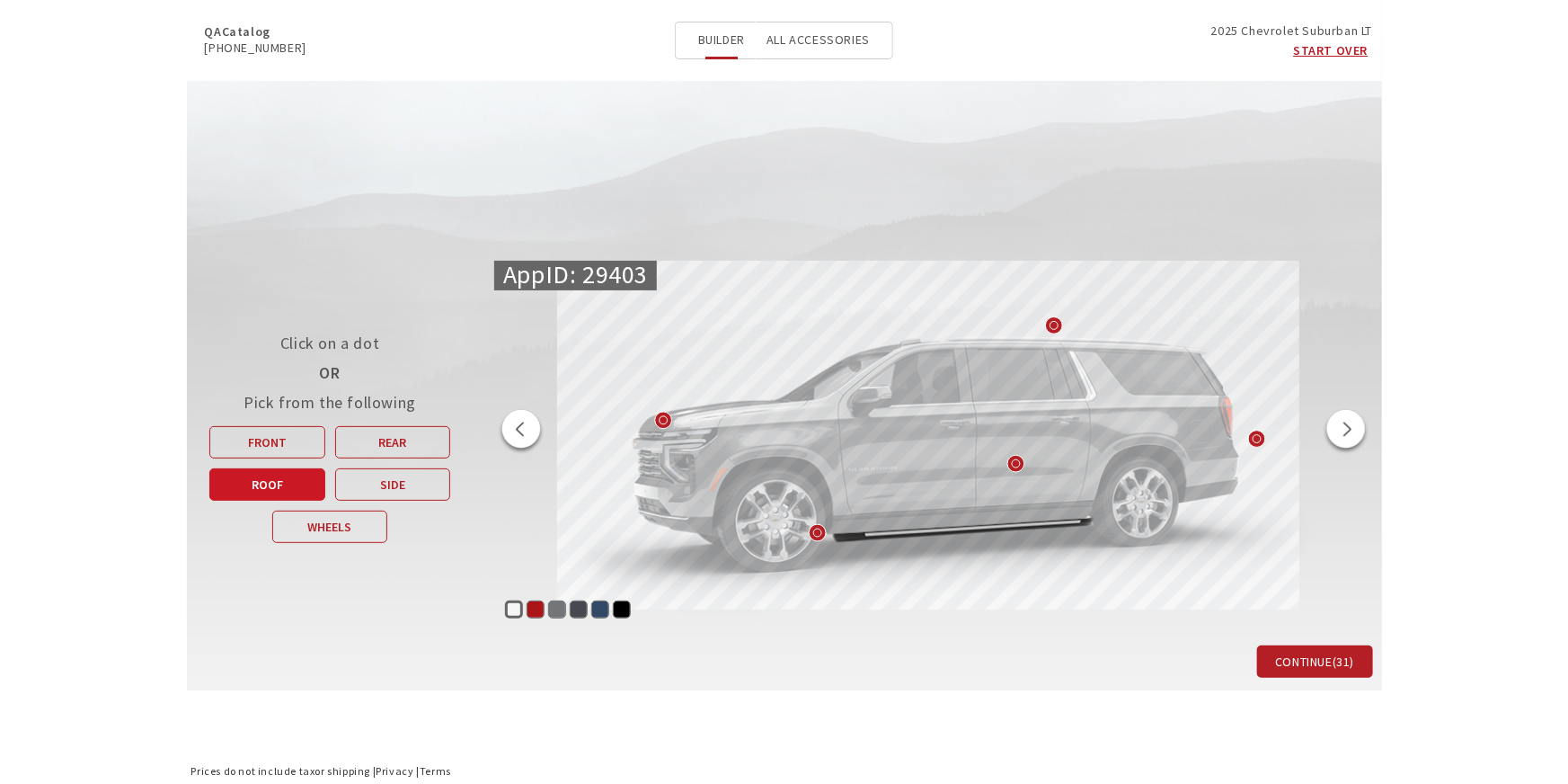 click on "Roof" at bounding box center [267, 485] 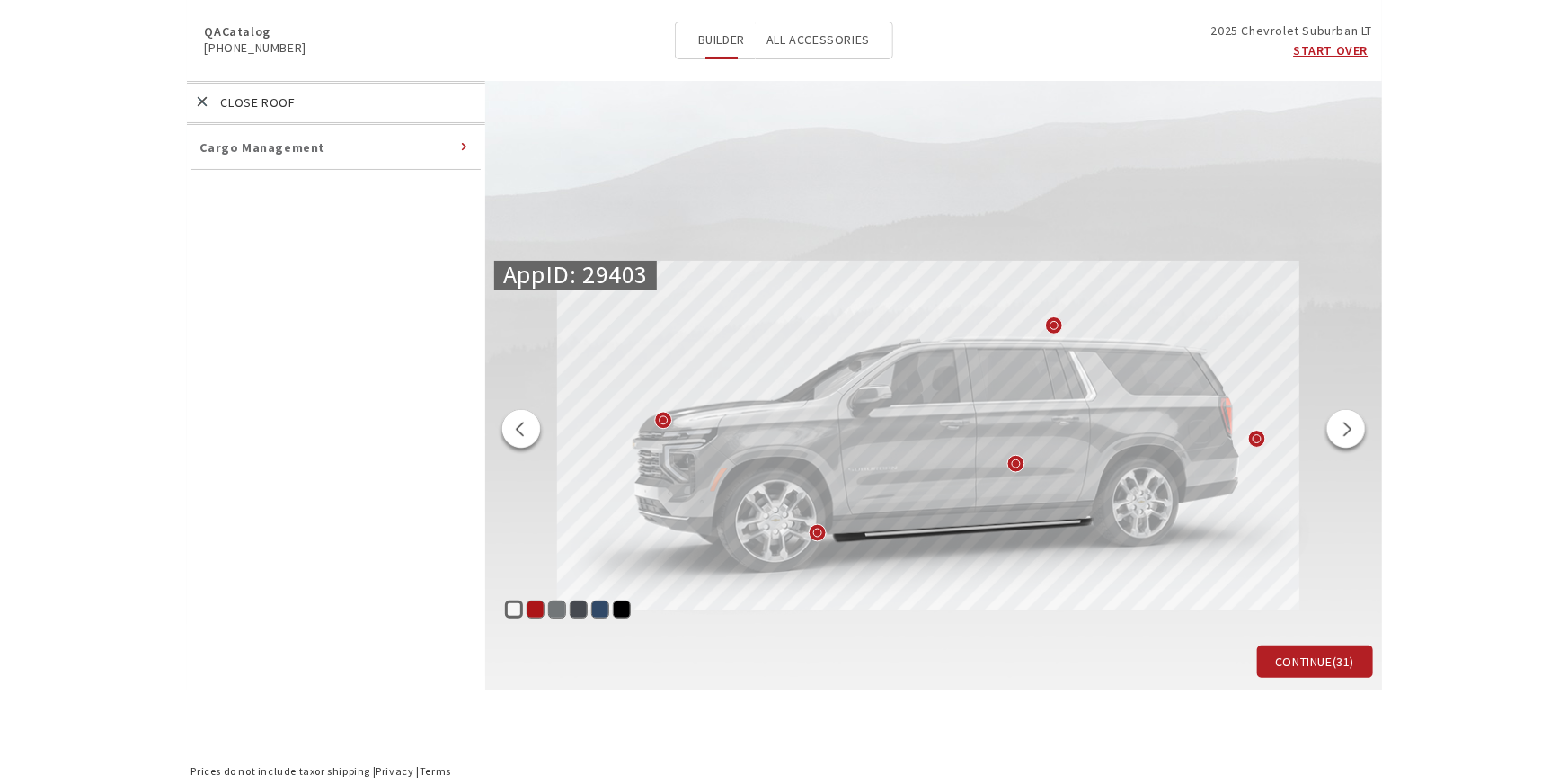 click on "Cargo Management" at bounding box center [336, 149] 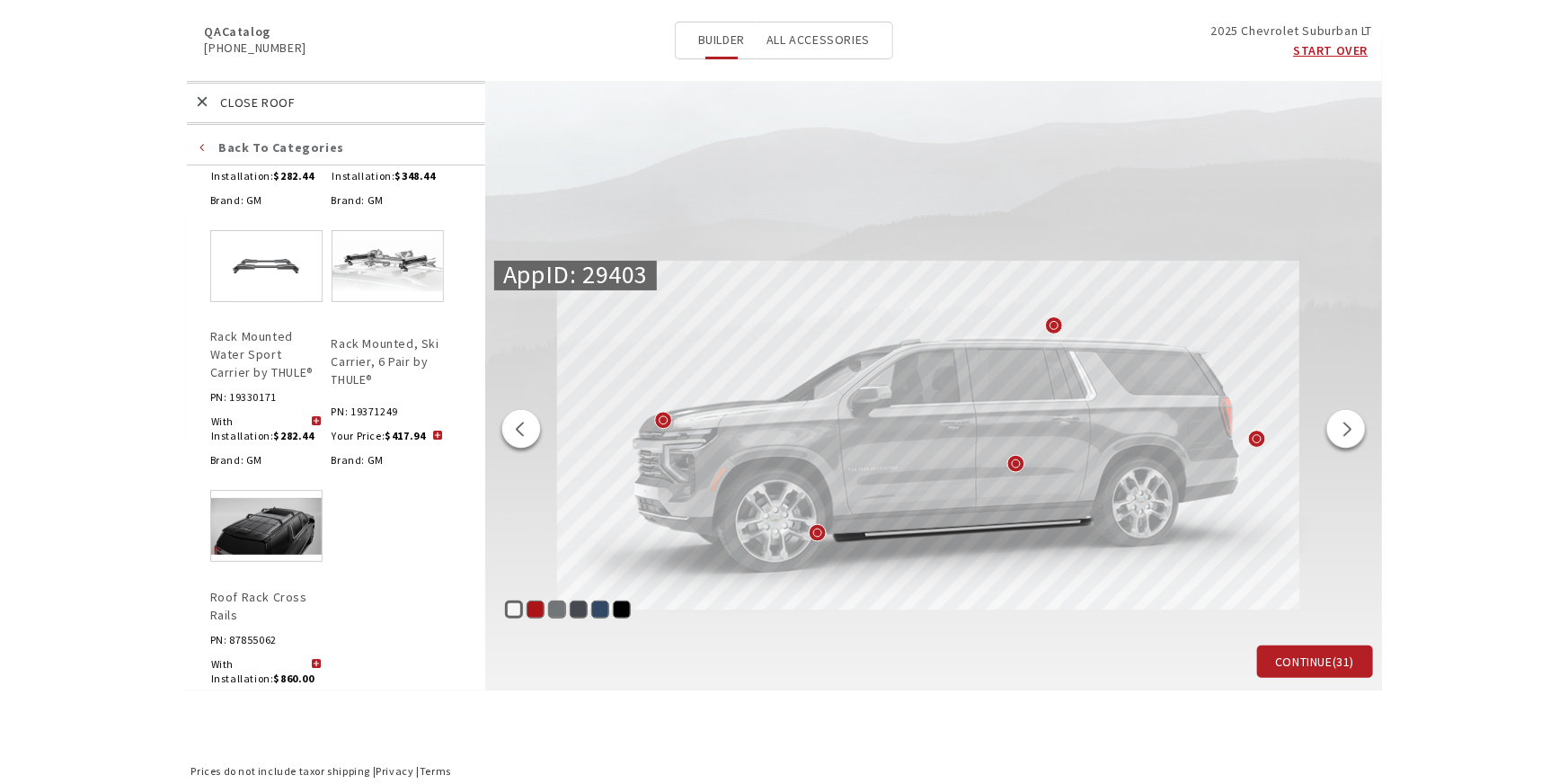 scroll, scrollTop: 1139, scrollLeft: 0, axis: vertical 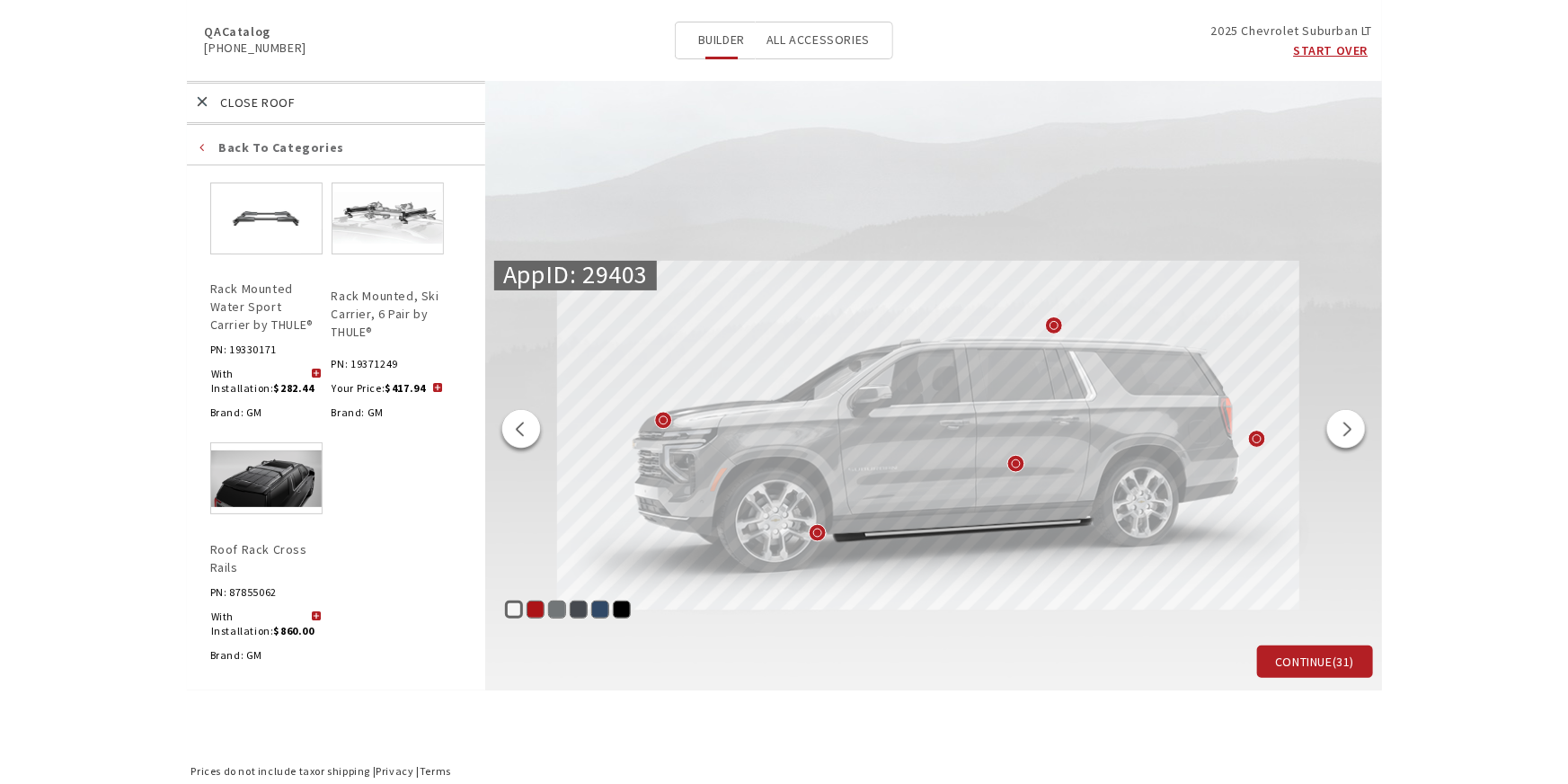 click at bounding box center (316, 617) 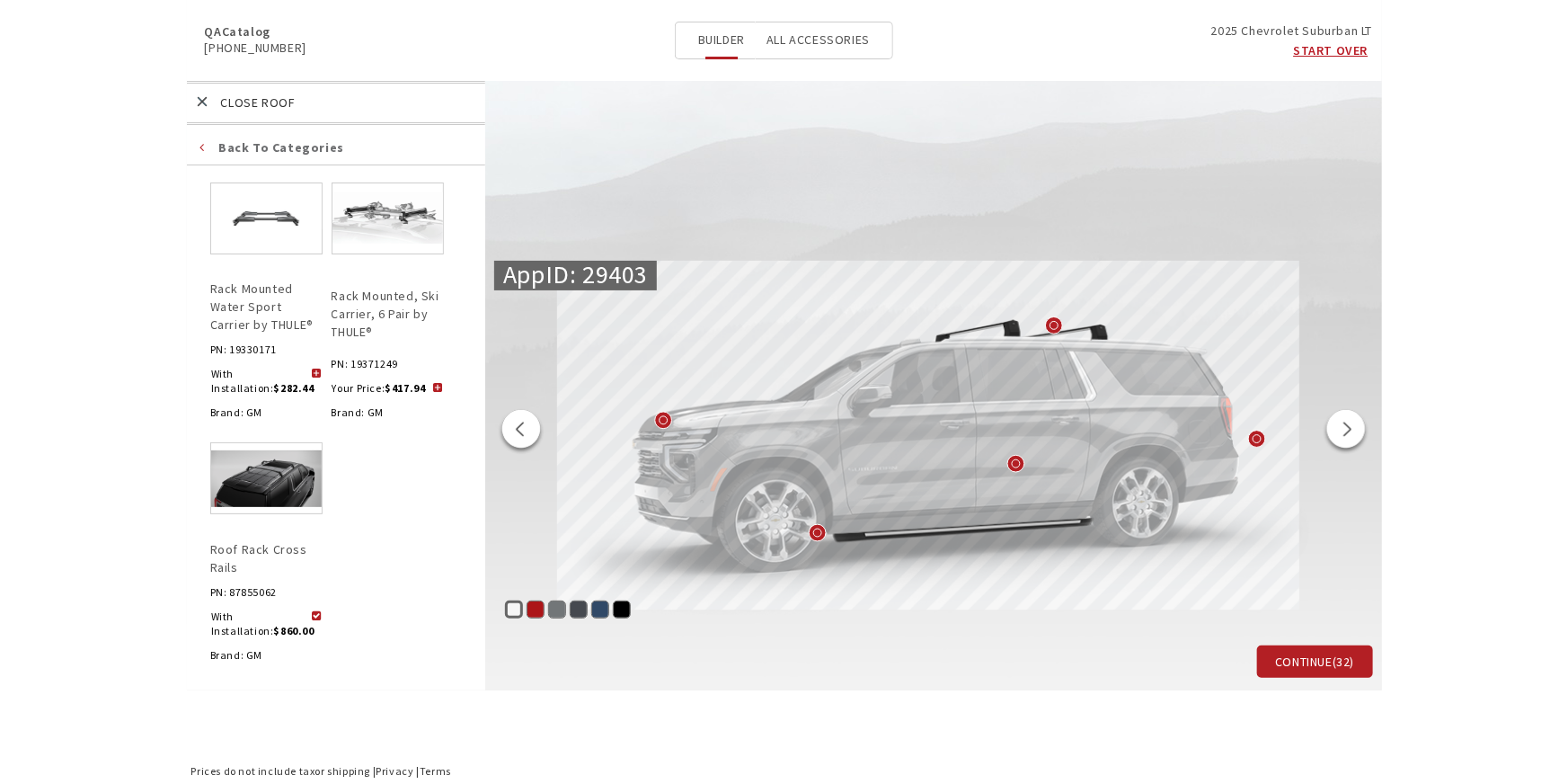click at bounding box center [521, 432] 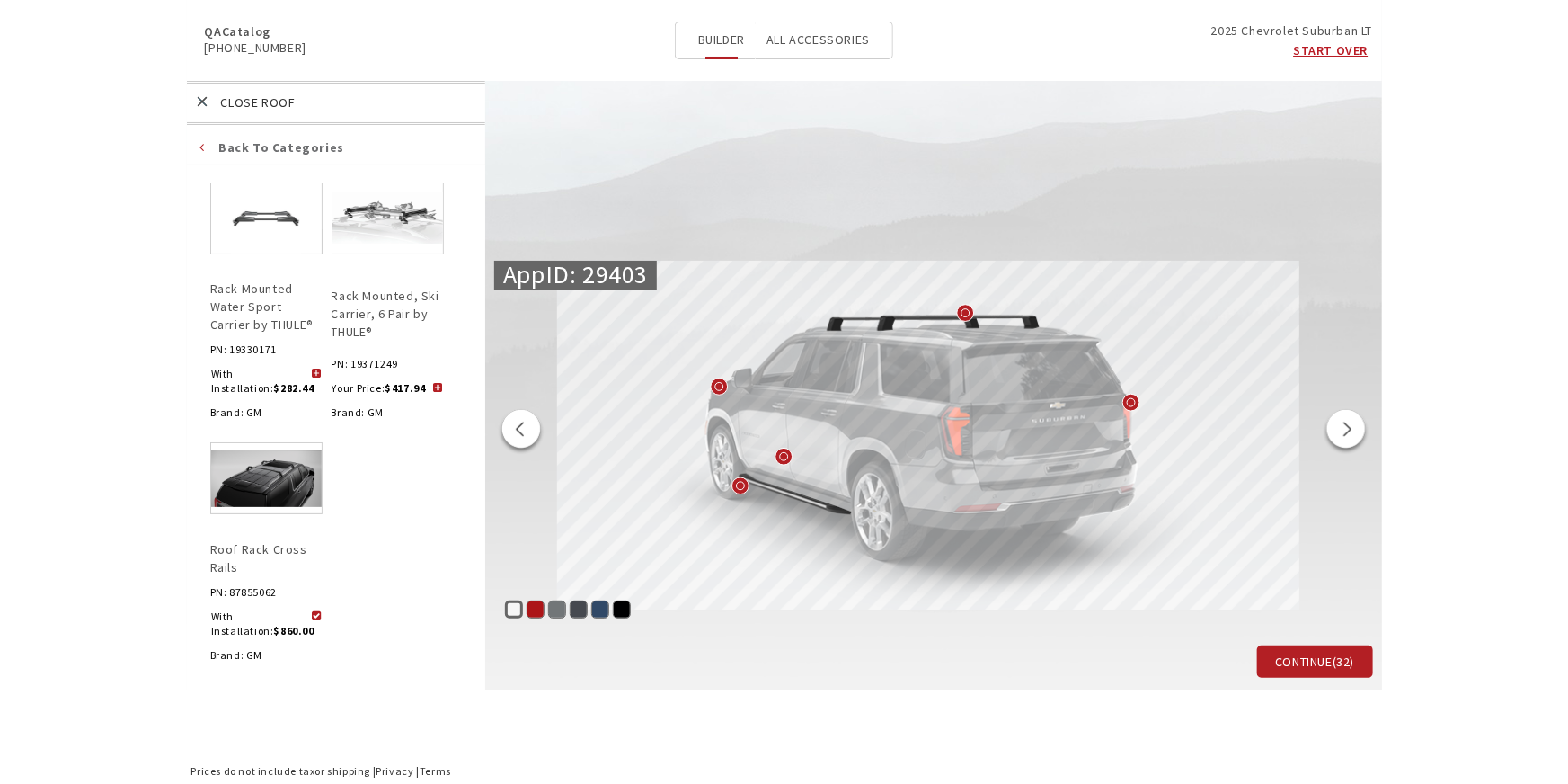 click at bounding box center (521, 432) 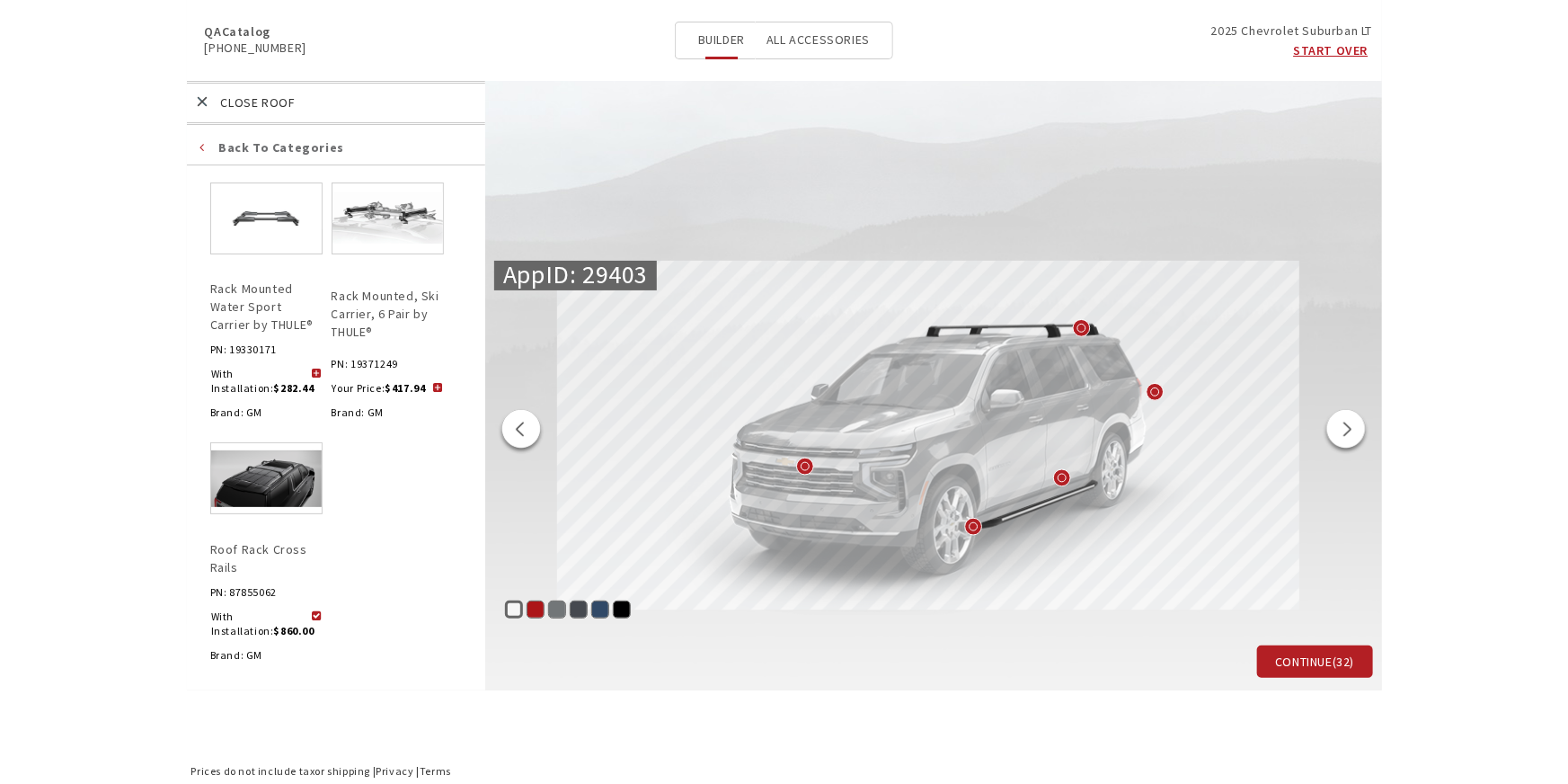 click on "Back to categories" at bounding box center [336, 149] 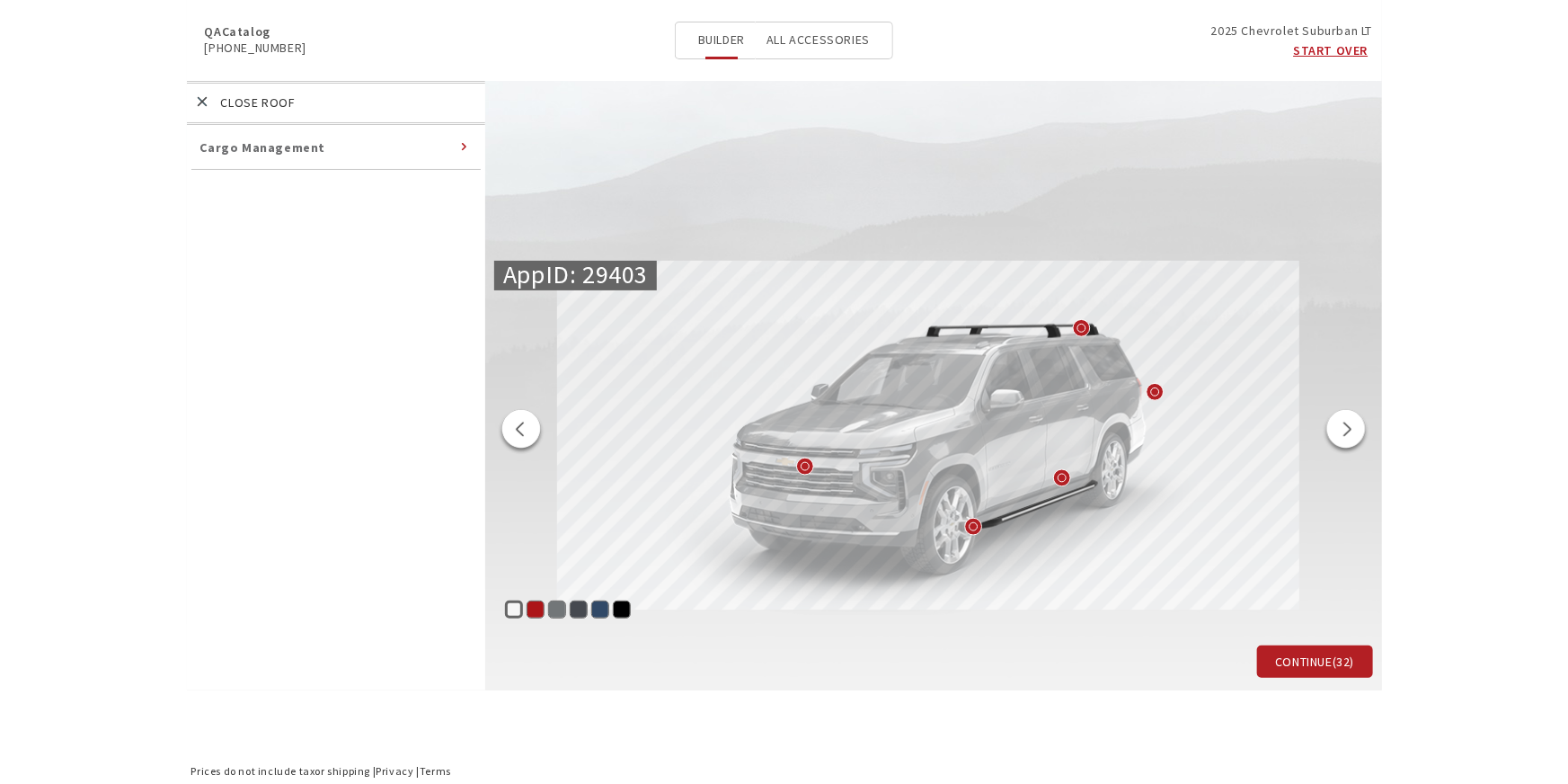 click on "Roof" at bounding box center [347, 102] 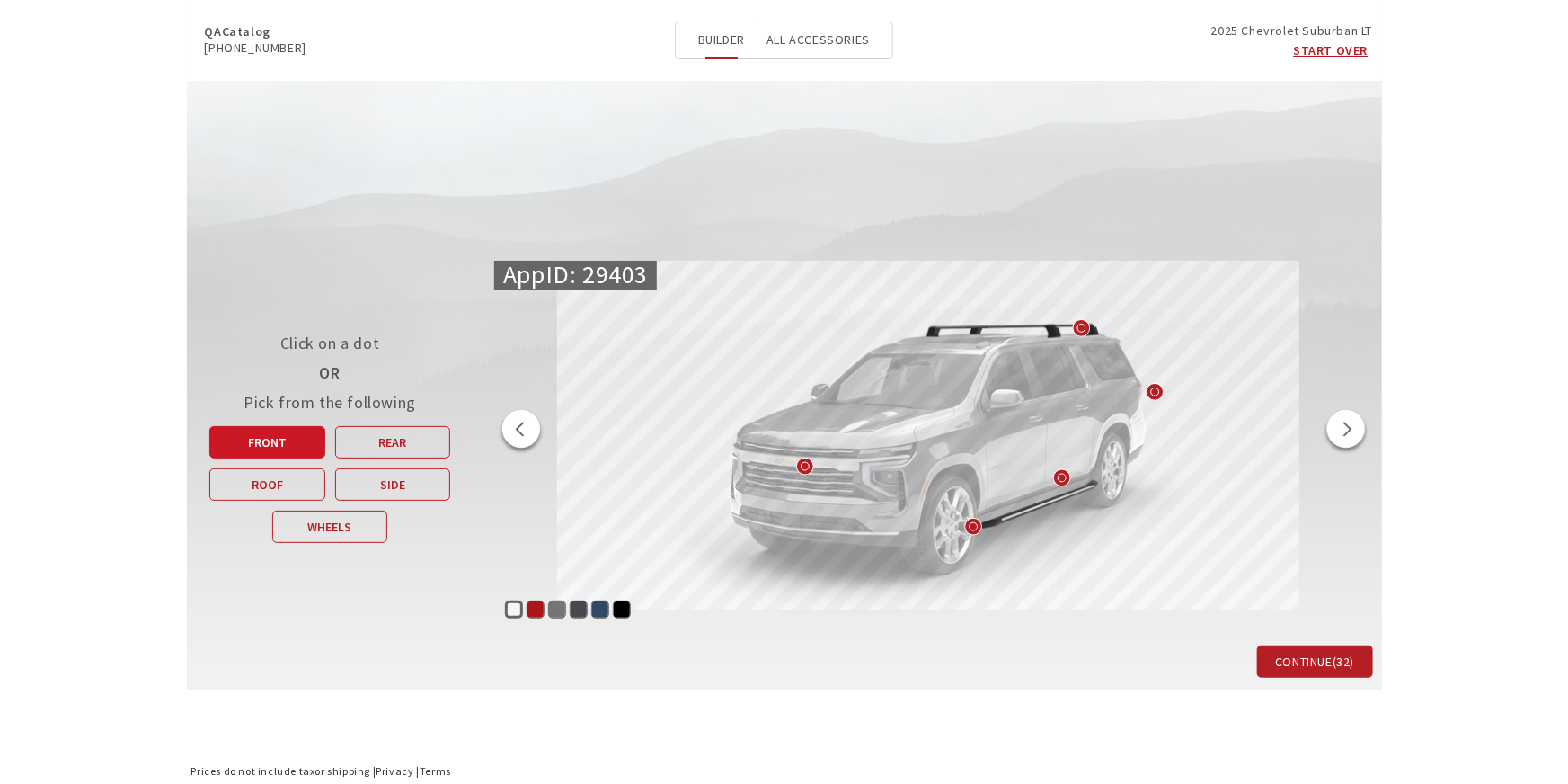 click on "Front" at bounding box center [267, 442] 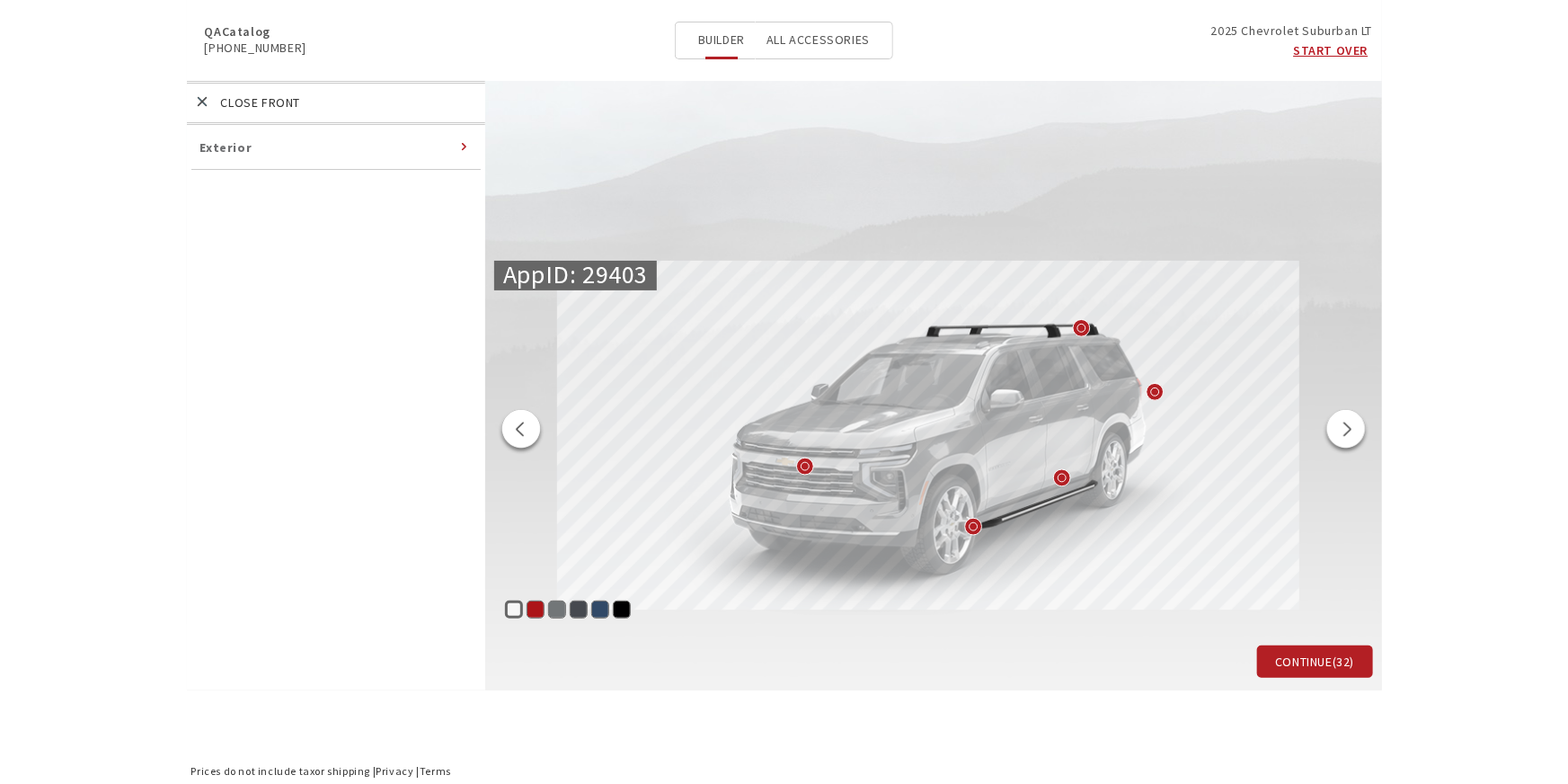 click on "Exterior" at bounding box center (336, 149) 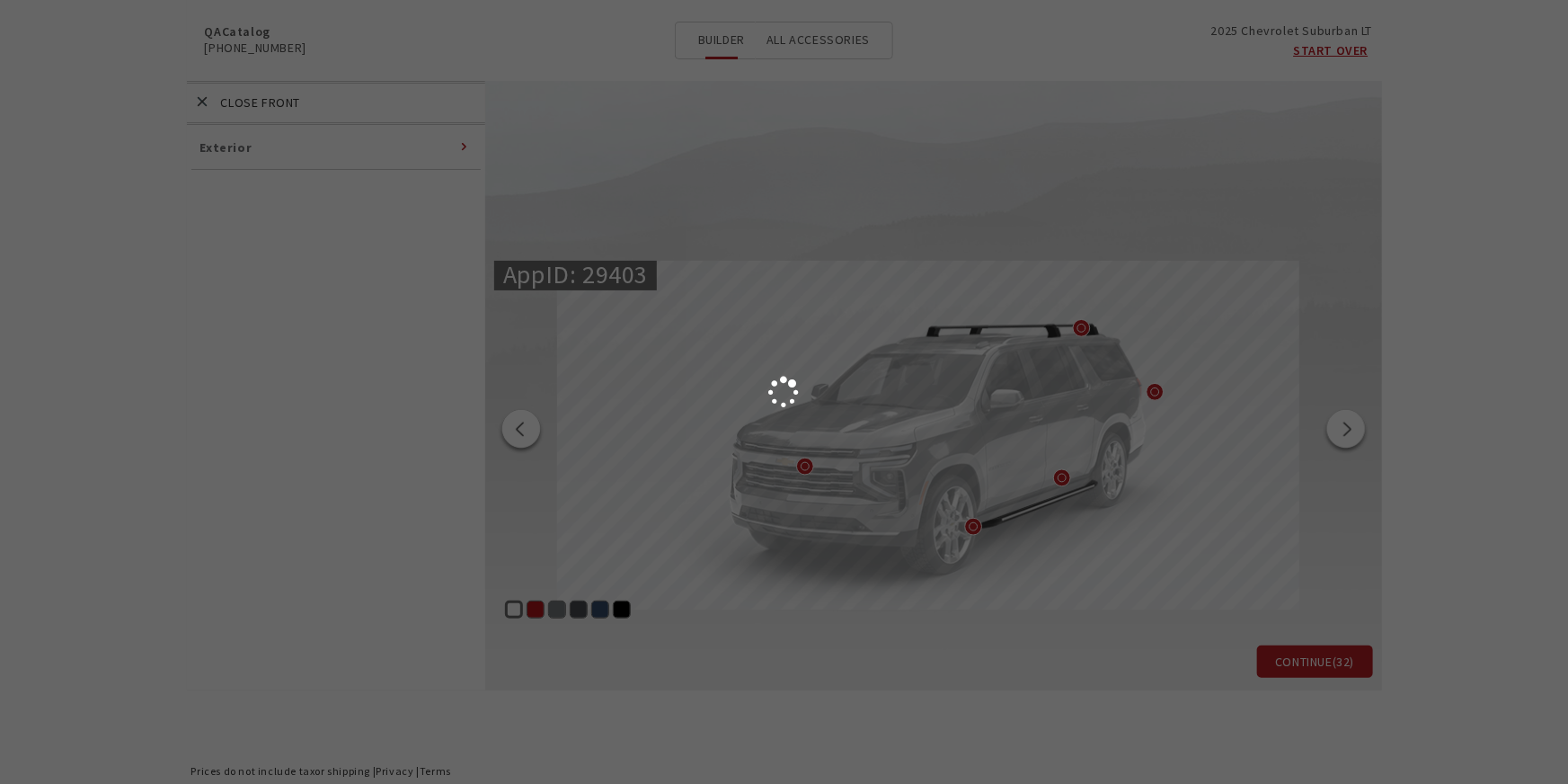 click at bounding box center (784, 392) 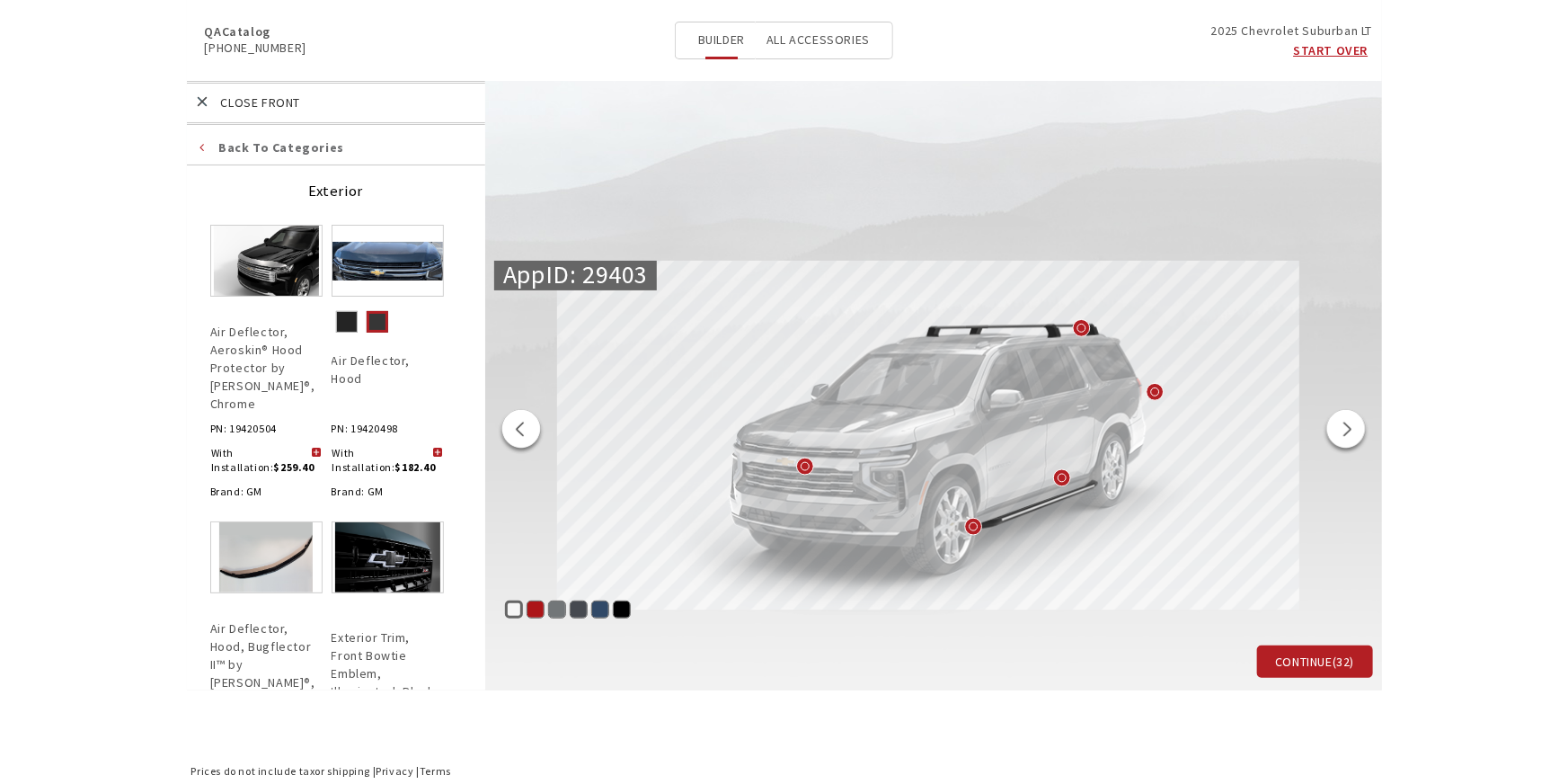 drag, startPoint x: 532, startPoint y: 609, endPoint x: 539, endPoint y: 595, distance: 16 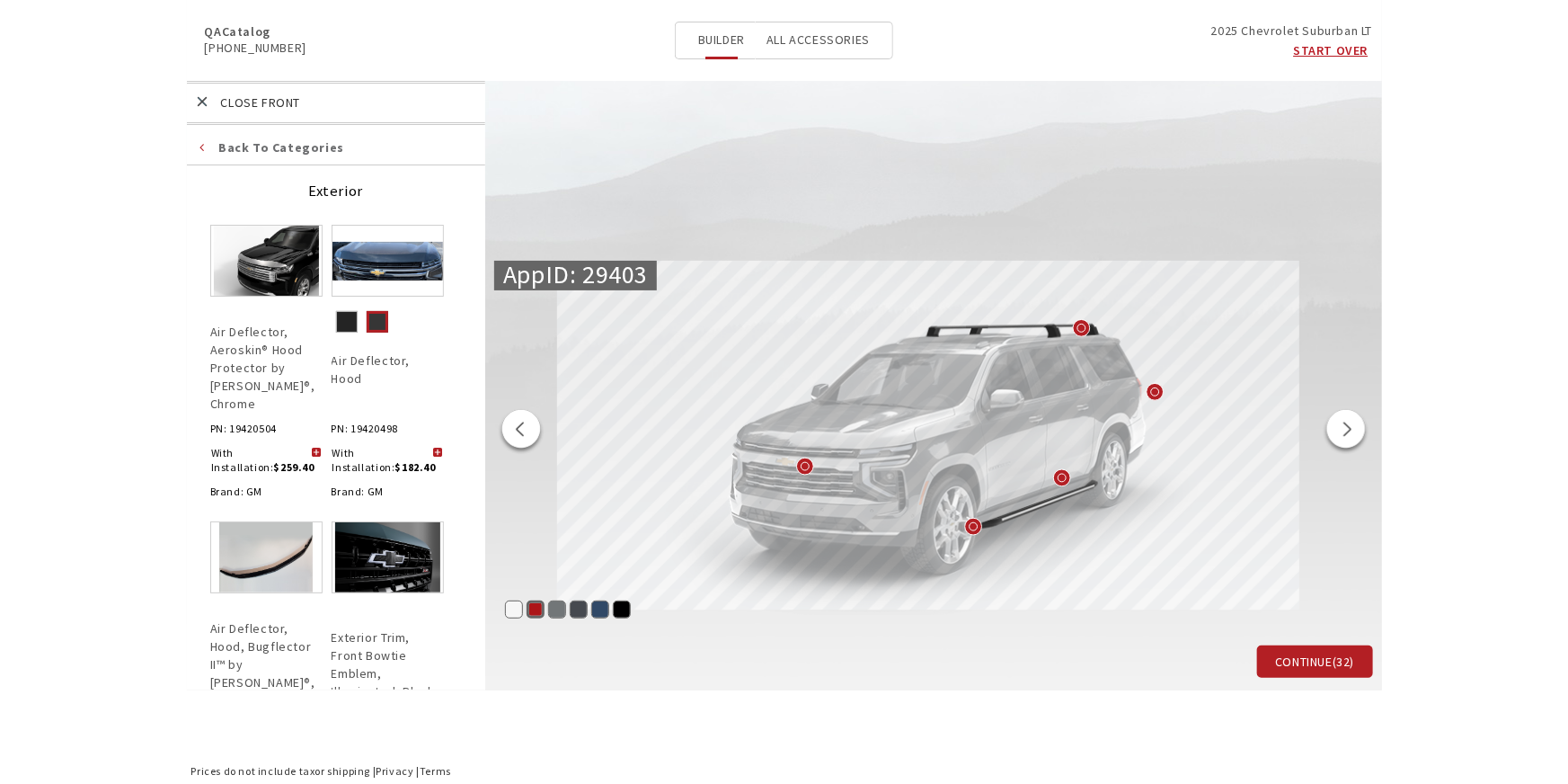 click at bounding box center (316, 453) 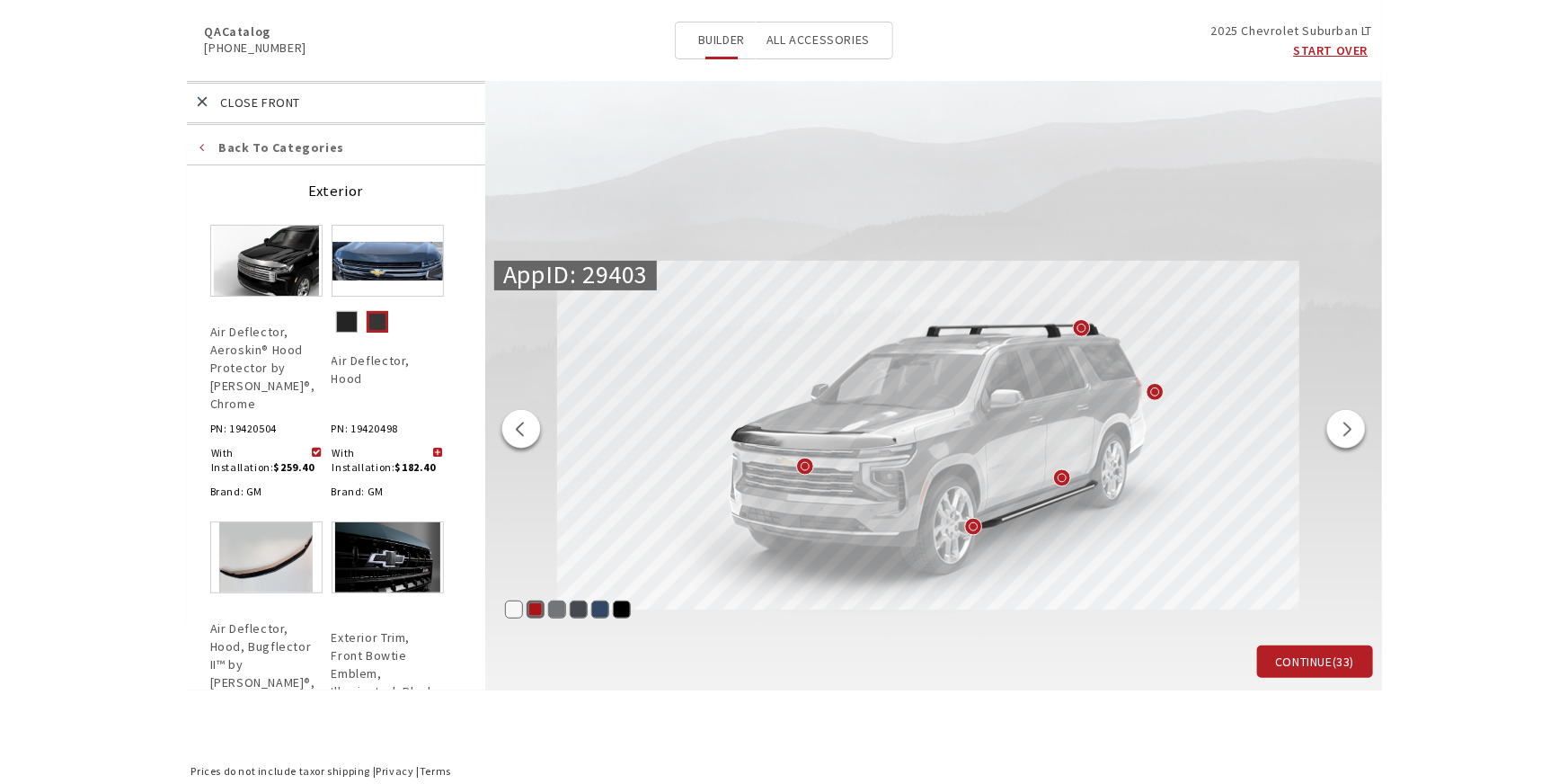 click on "Back to categories" at bounding box center (336, 149) 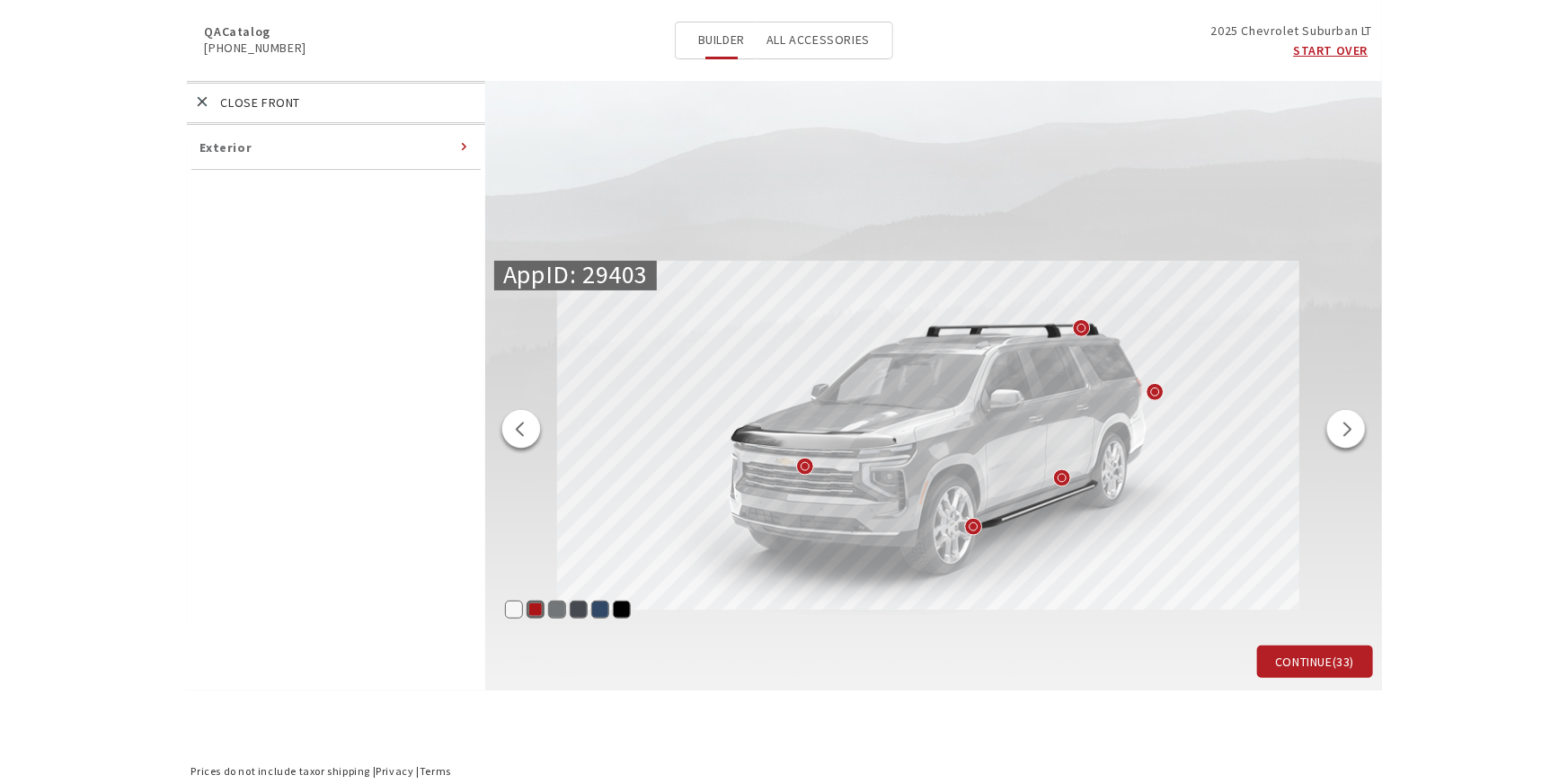 click on "Front Rear Roof Side Wheels
All Accessories" at bounding box center (336, 102) 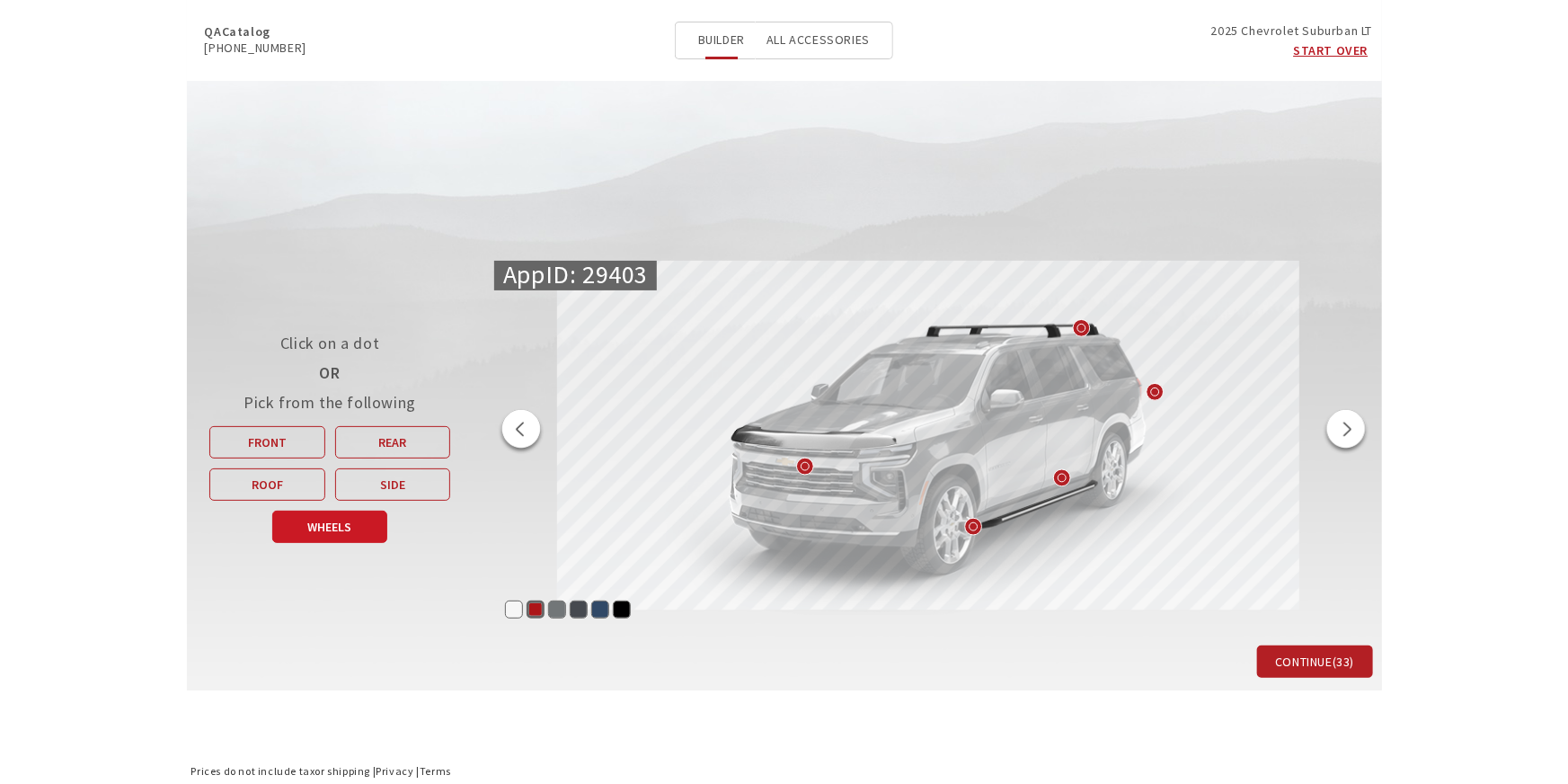 click on "Wheels" at bounding box center (330, 527) 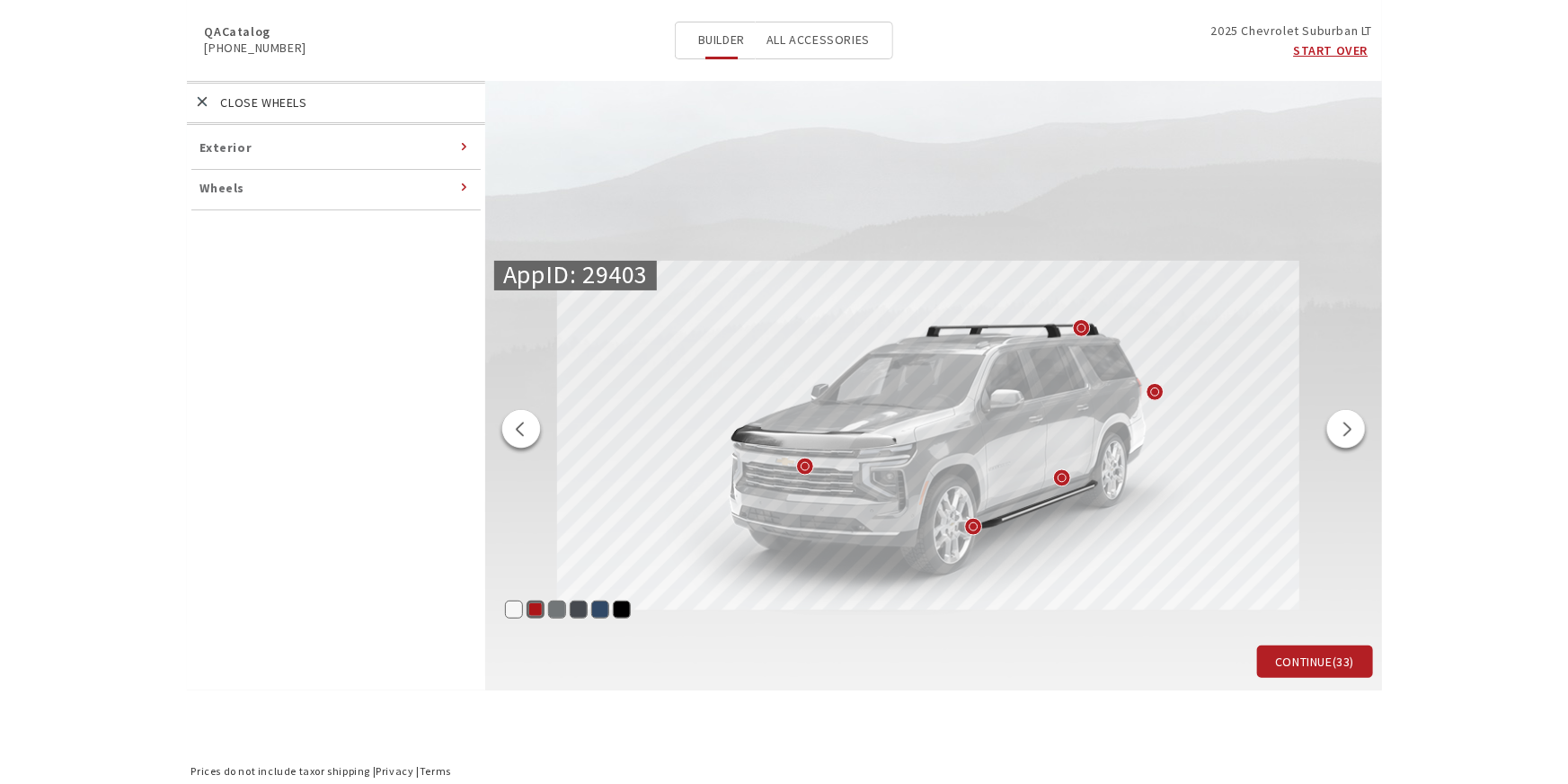 click on "Wheels" at bounding box center [223, 188] 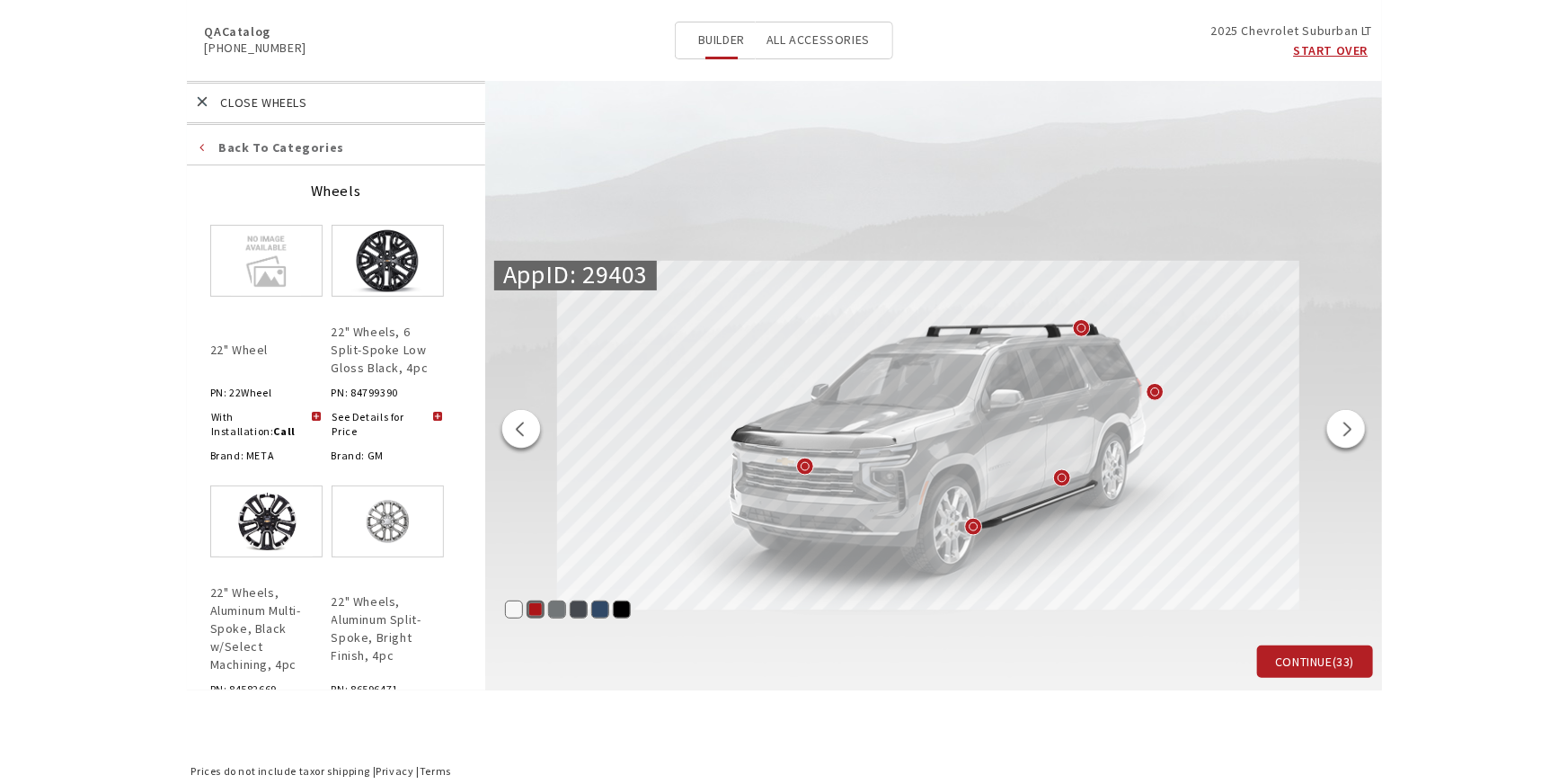 click at bounding box center [521, 432] 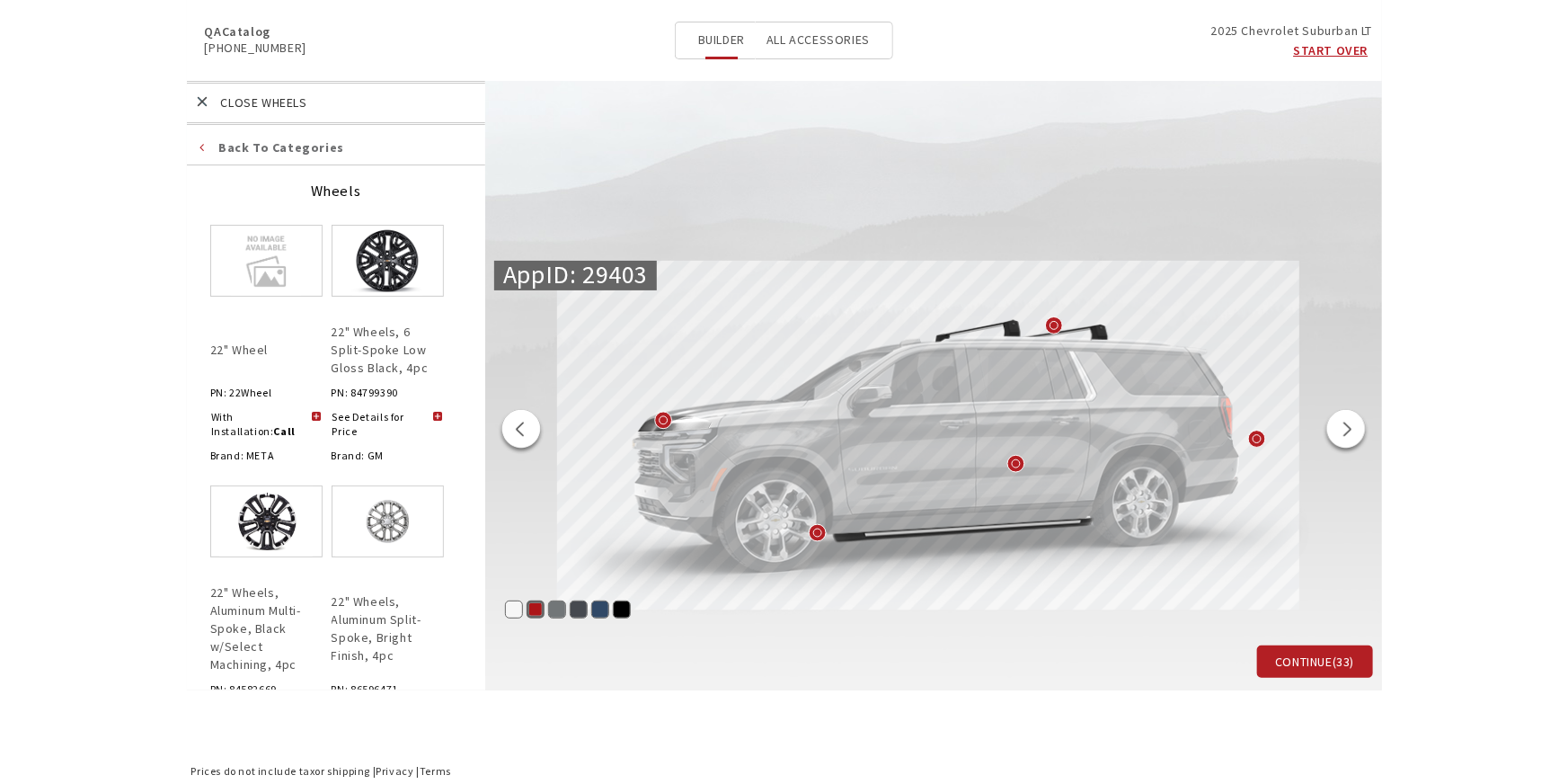 click at bounding box center [438, 417] 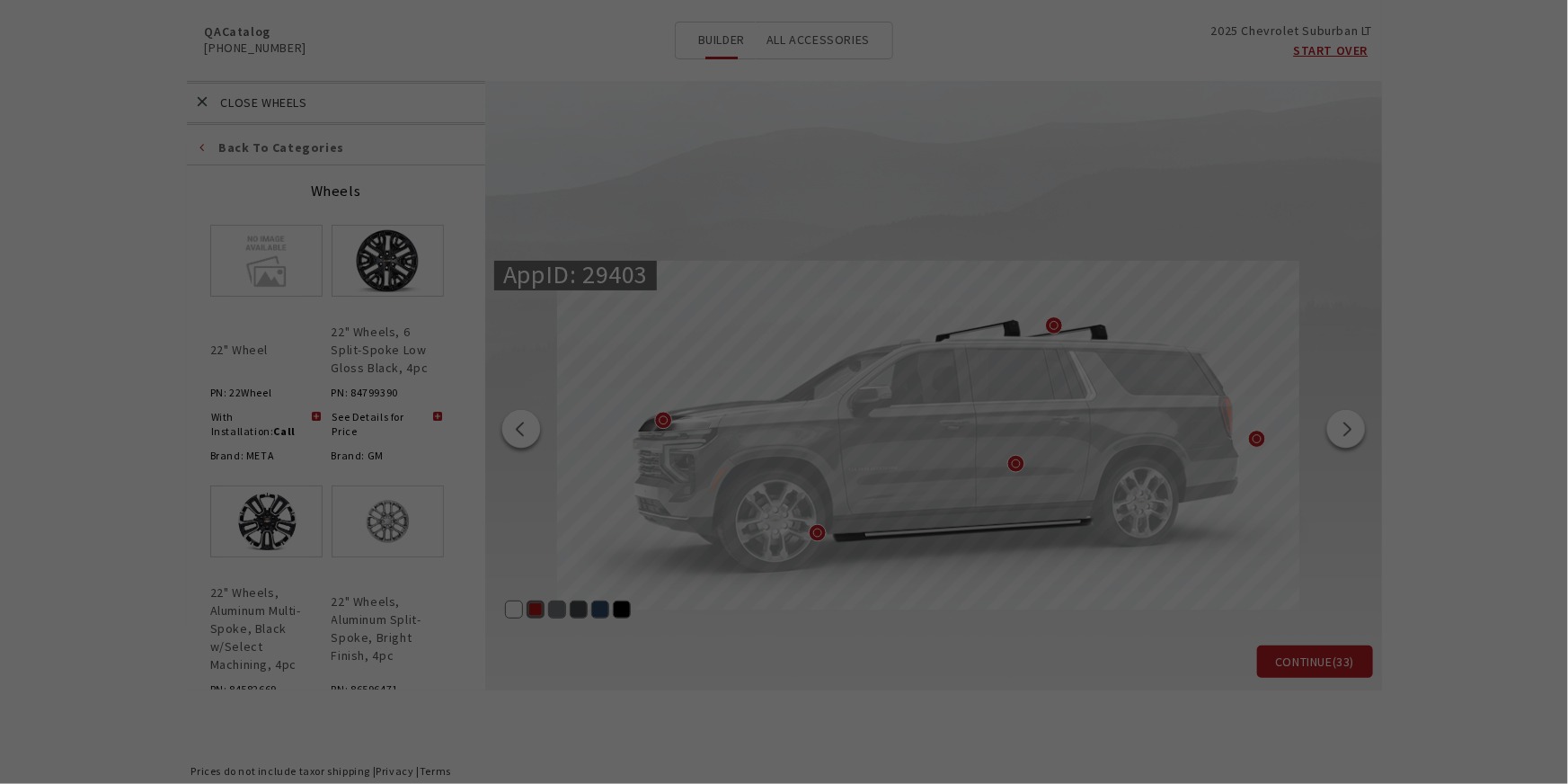 scroll, scrollTop: 0, scrollLeft: 0, axis: both 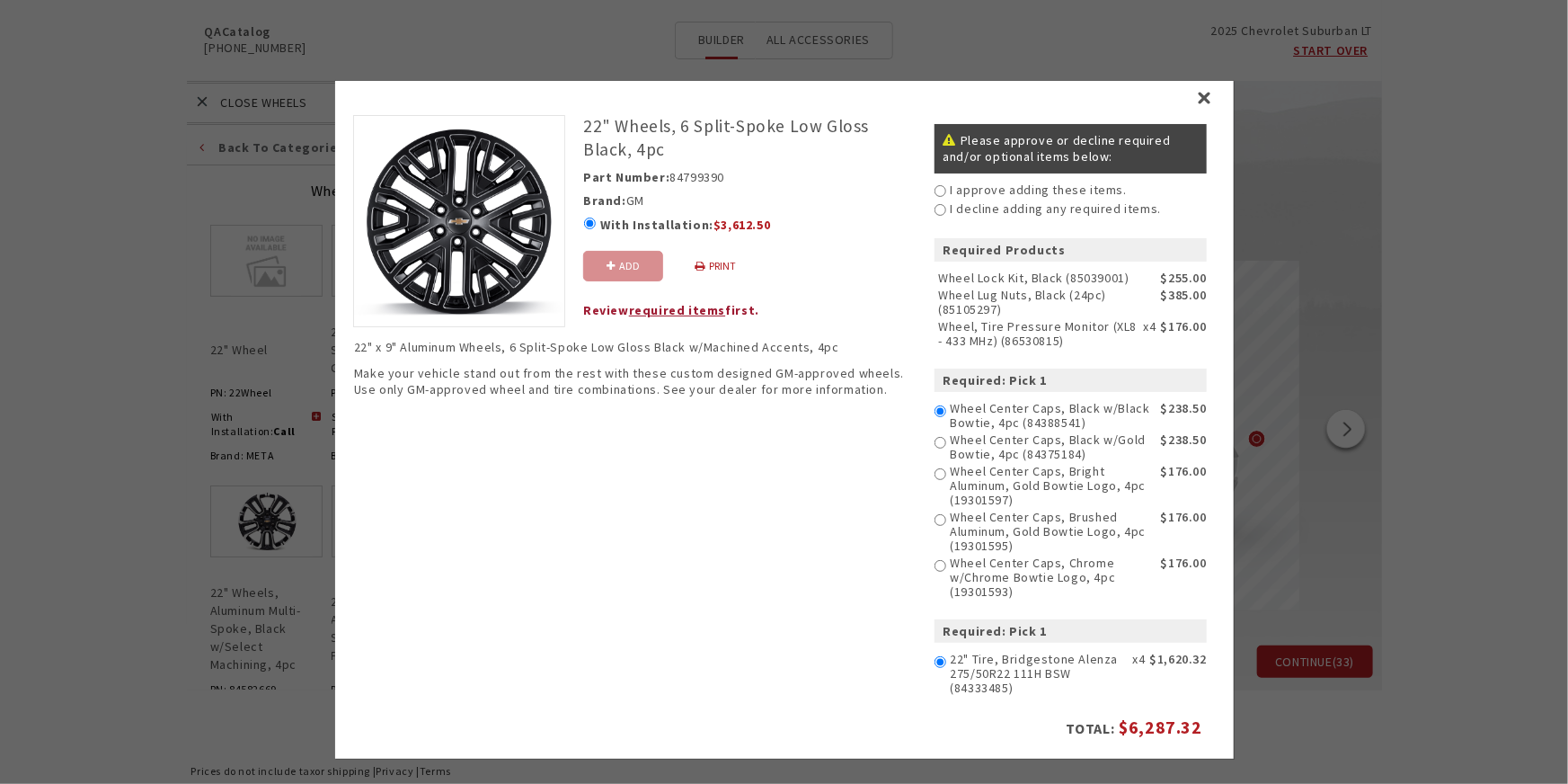 click on "I approve adding these items." at bounding box center [939, 190] 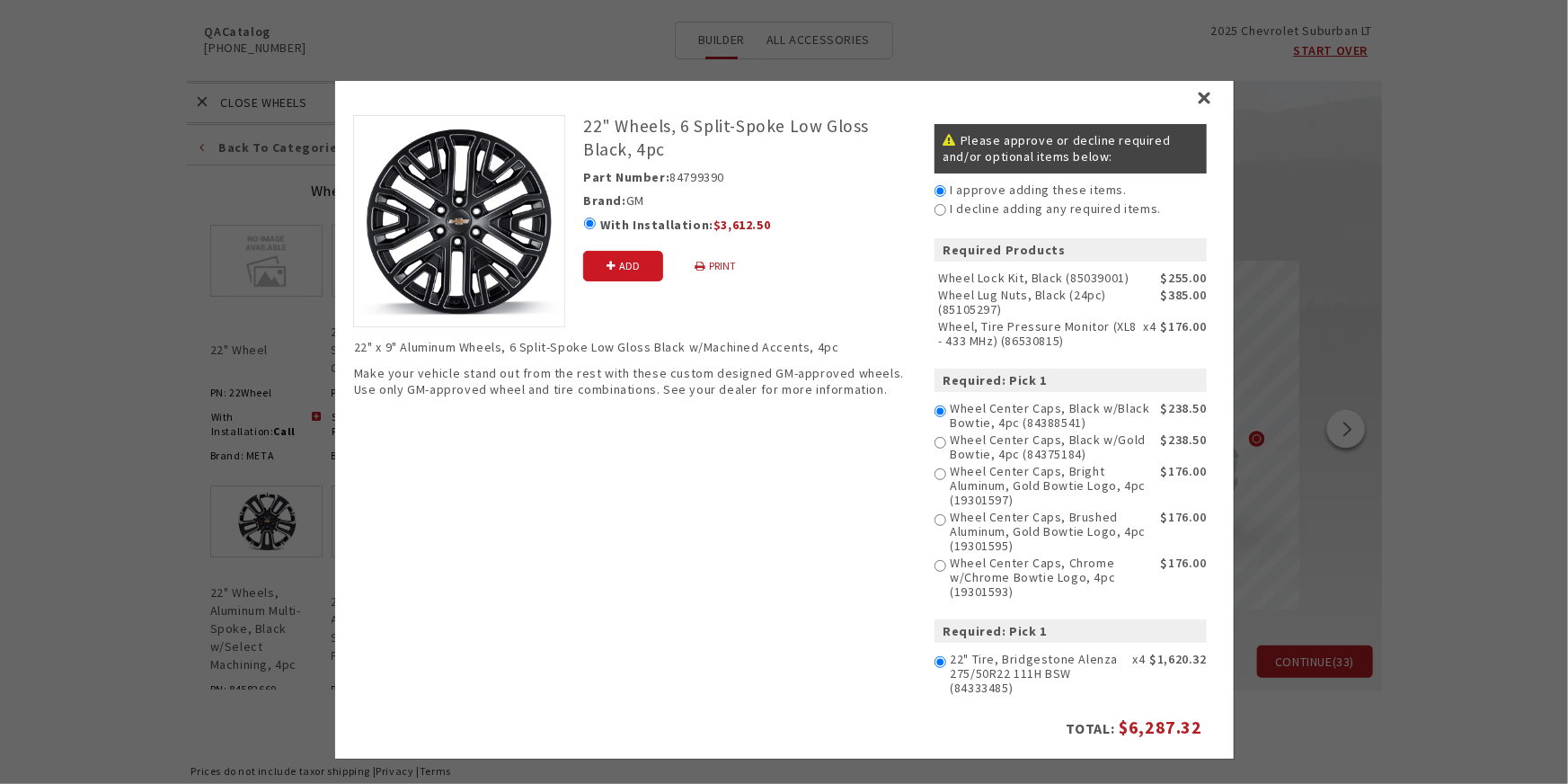 click at bounding box center (609, 265) 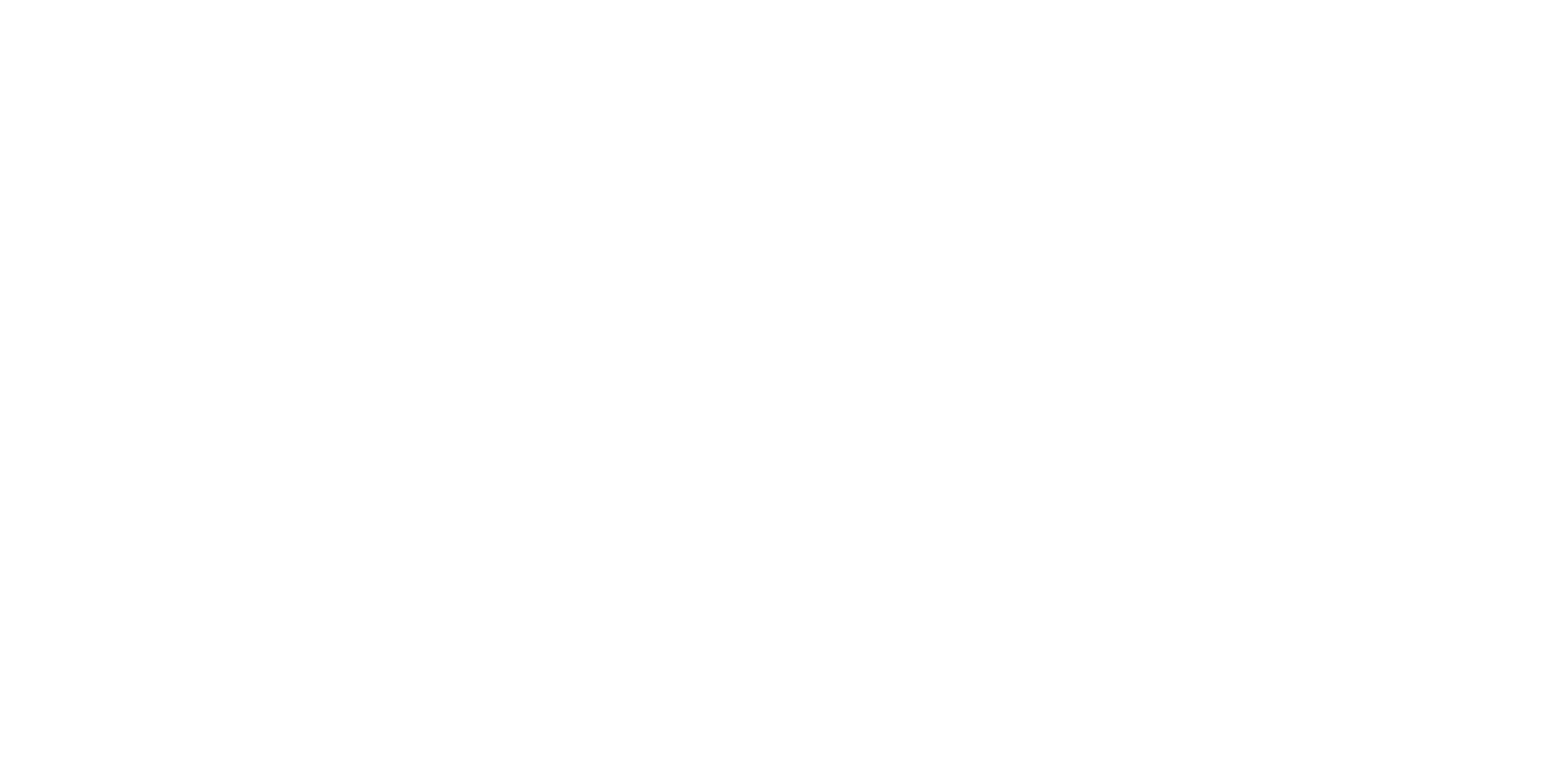 scroll, scrollTop: 0, scrollLeft: 0, axis: both 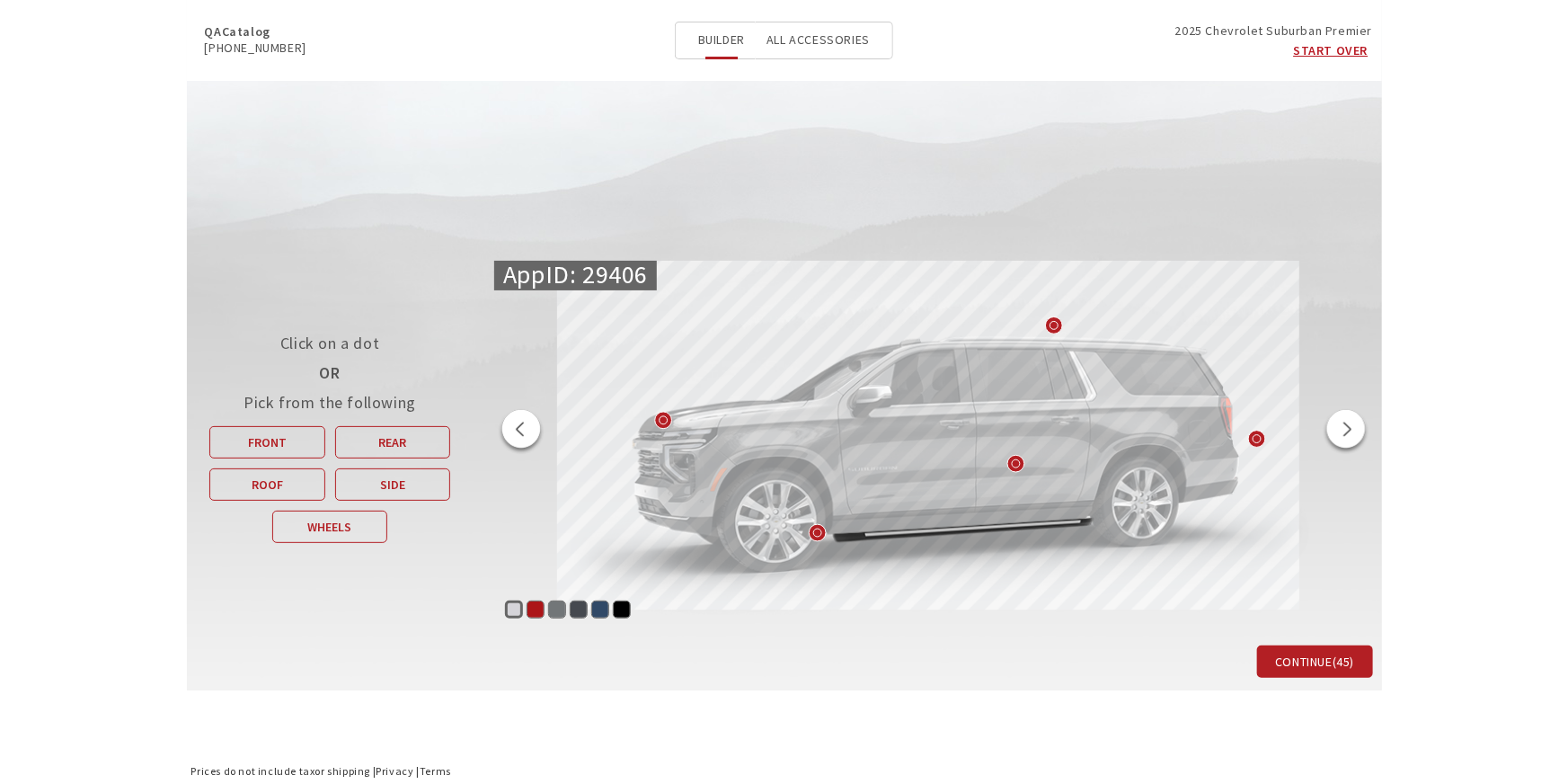click at bounding box center [521, 432] 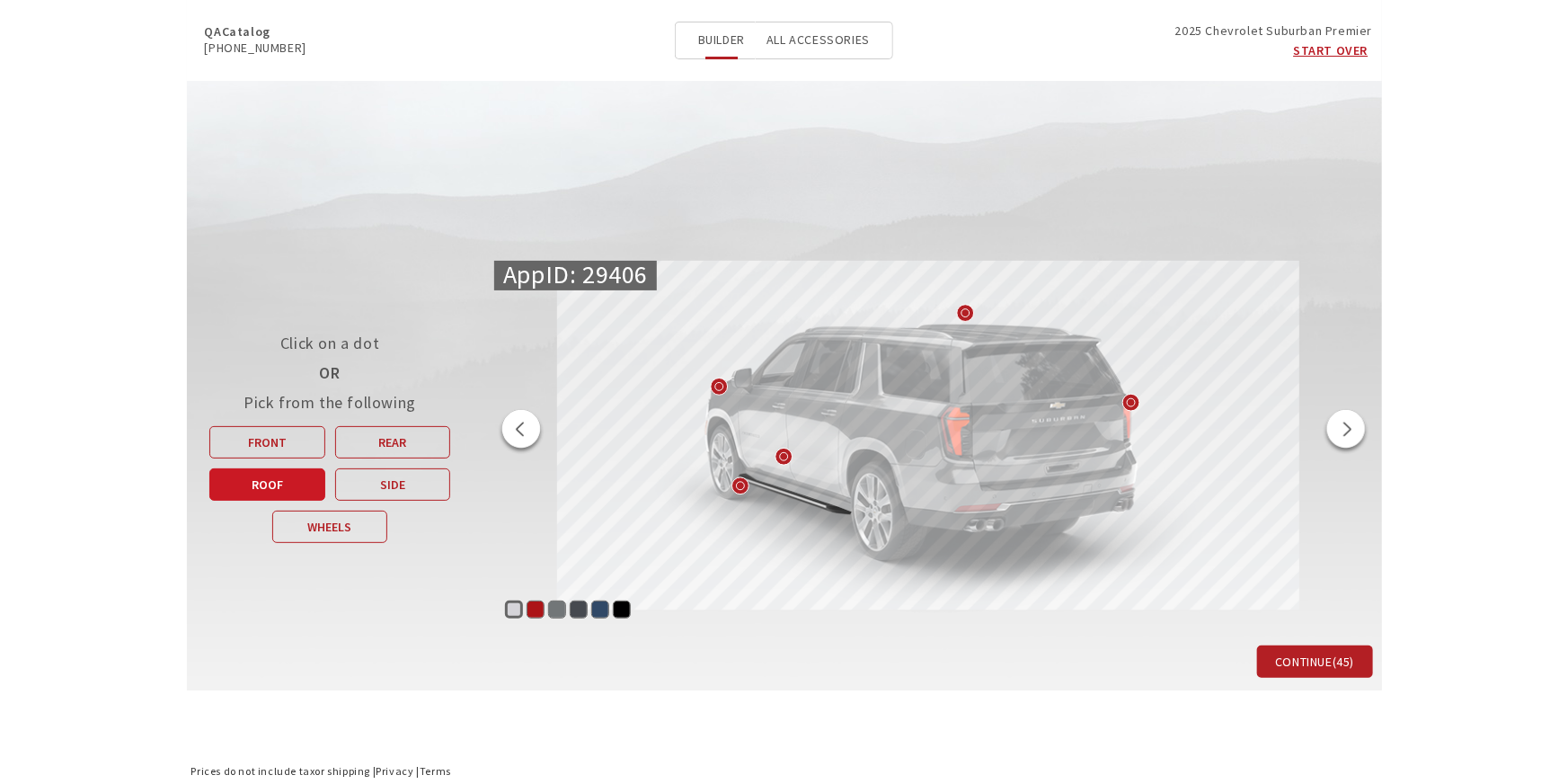 click on "Roof" at bounding box center [267, 485] 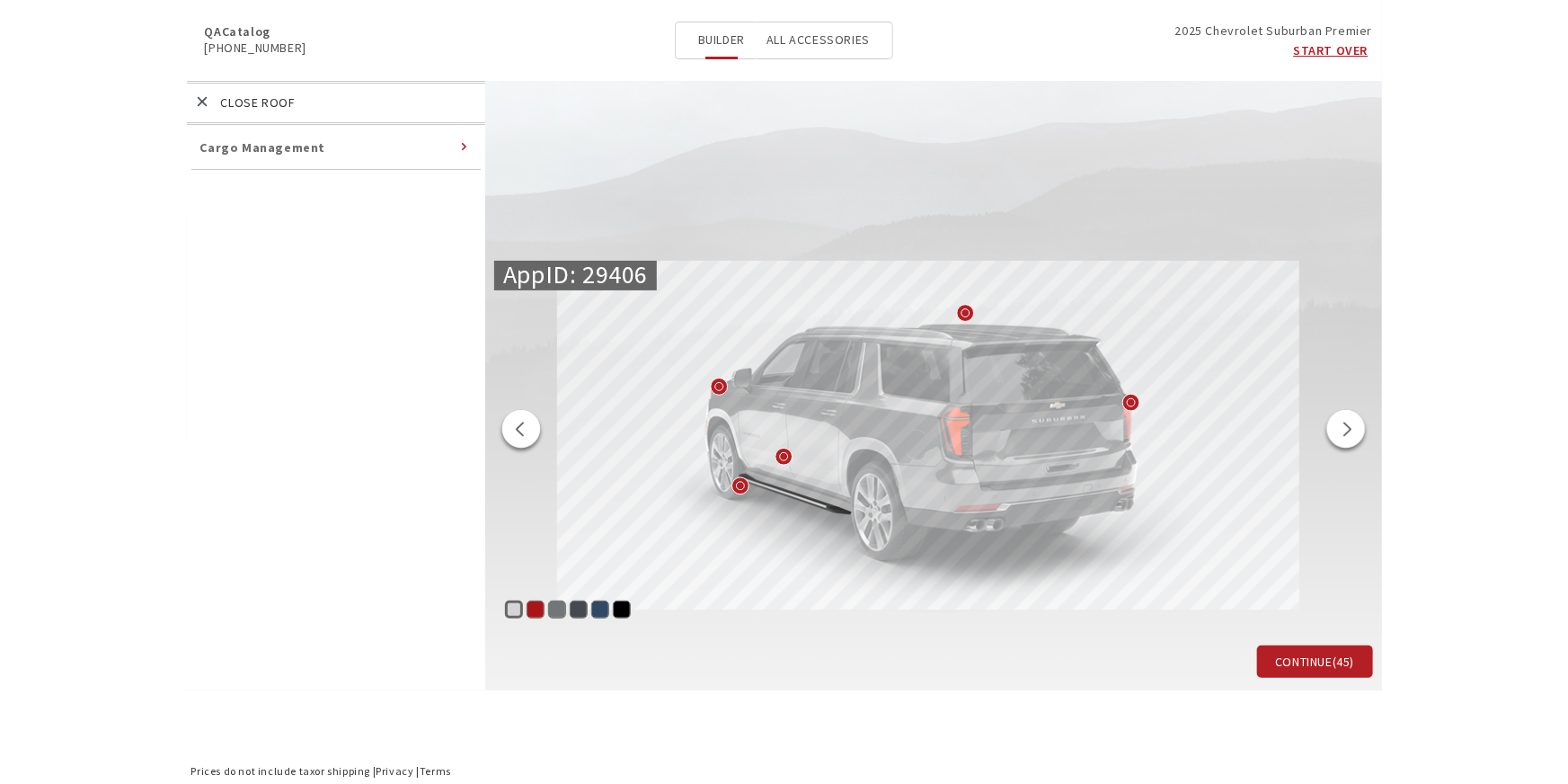 click on "Cargo Management" at bounding box center [263, 147] 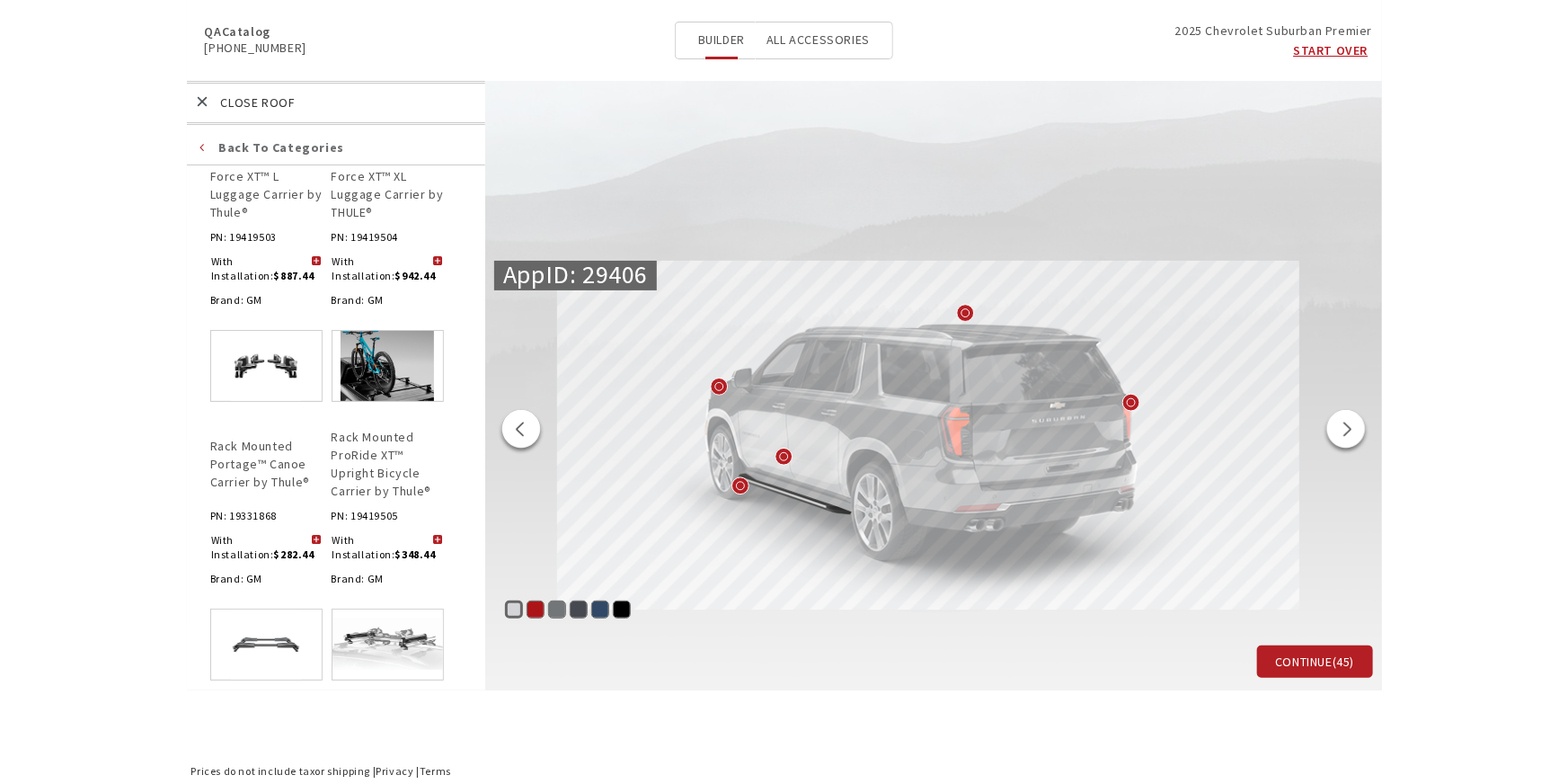 scroll, scrollTop: 1139, scrollLeft: 0, axis: vertical 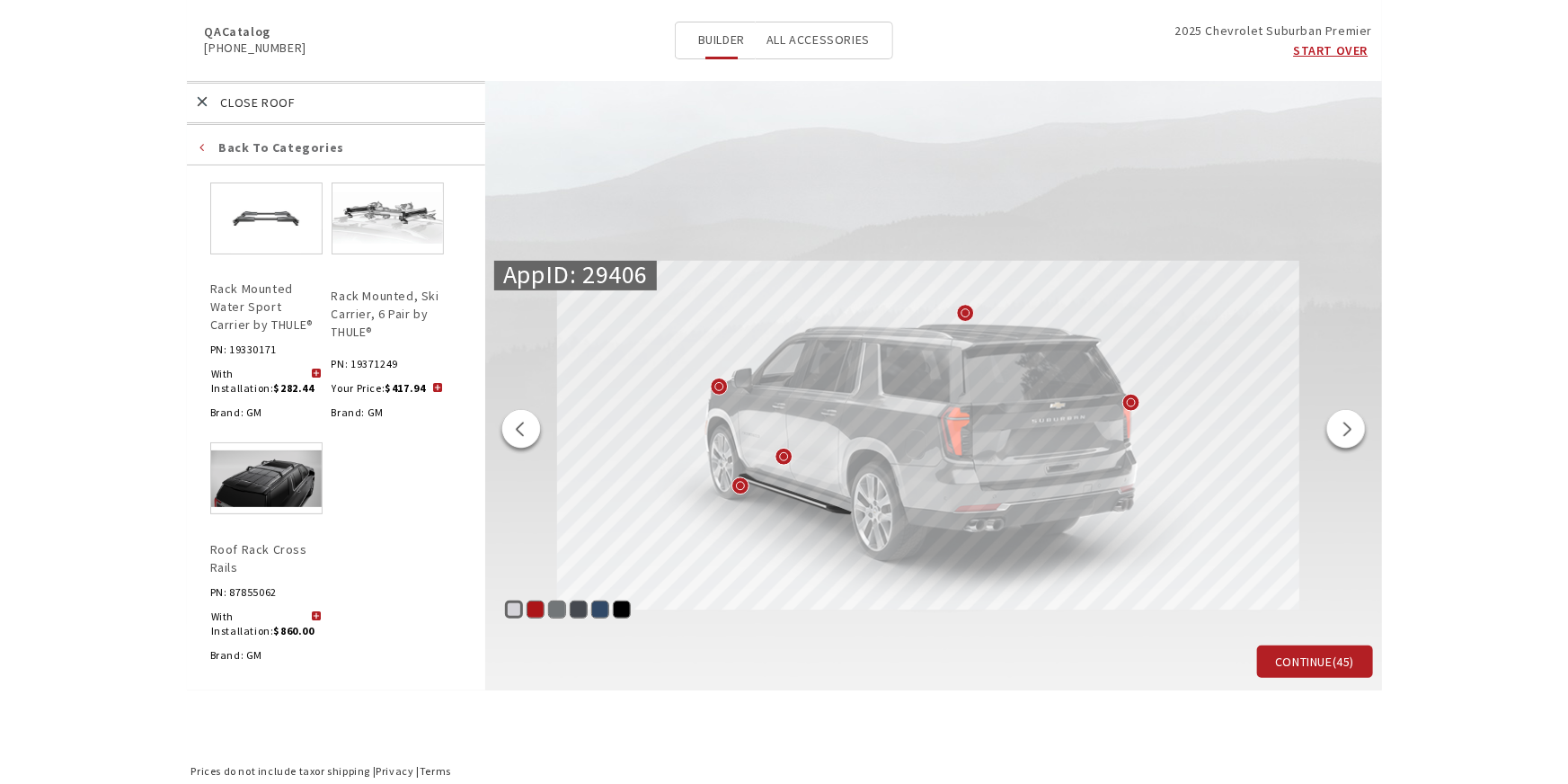click at bounding box center (316, 617) 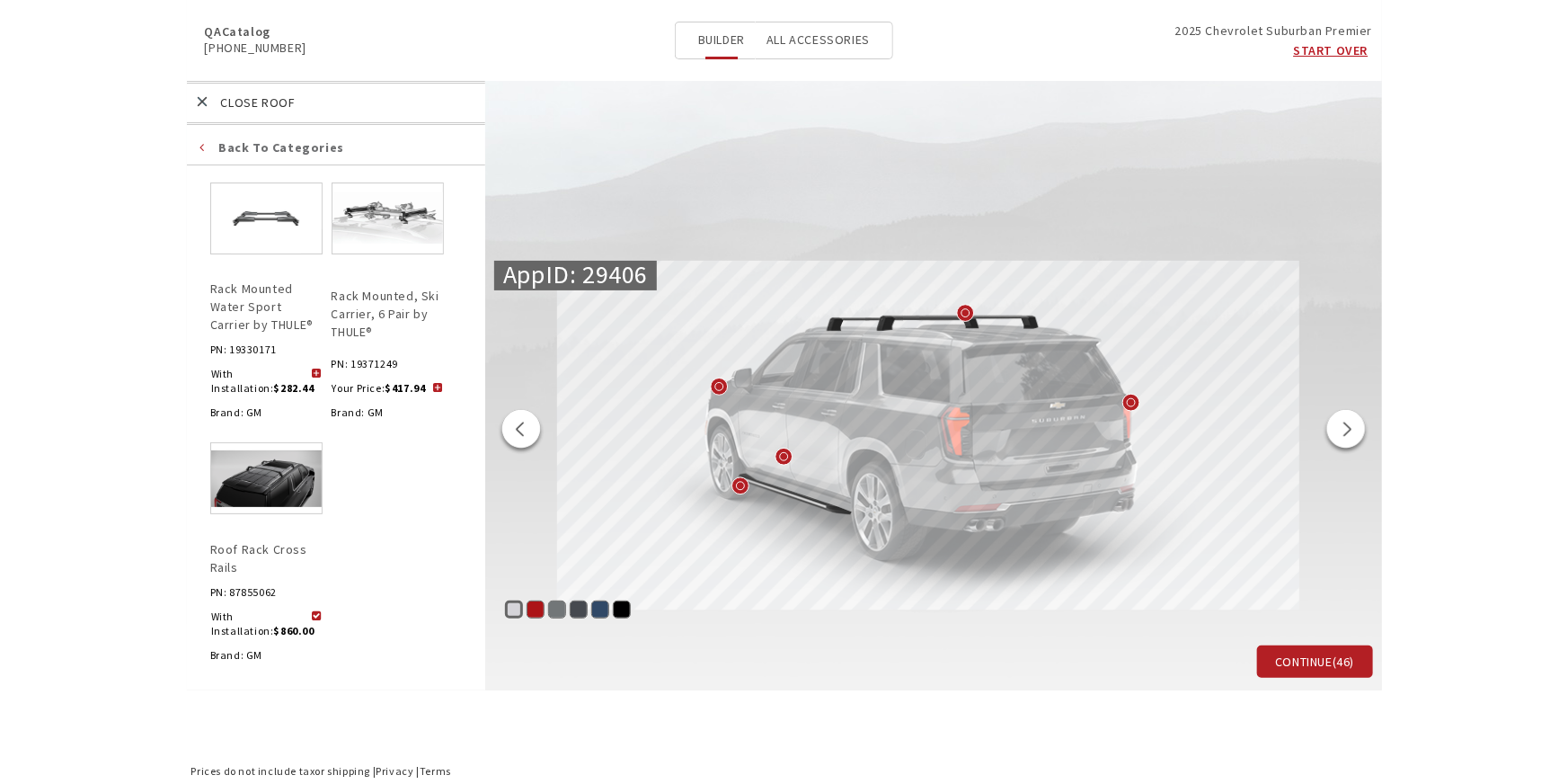 click at bounding box center [521, 432] 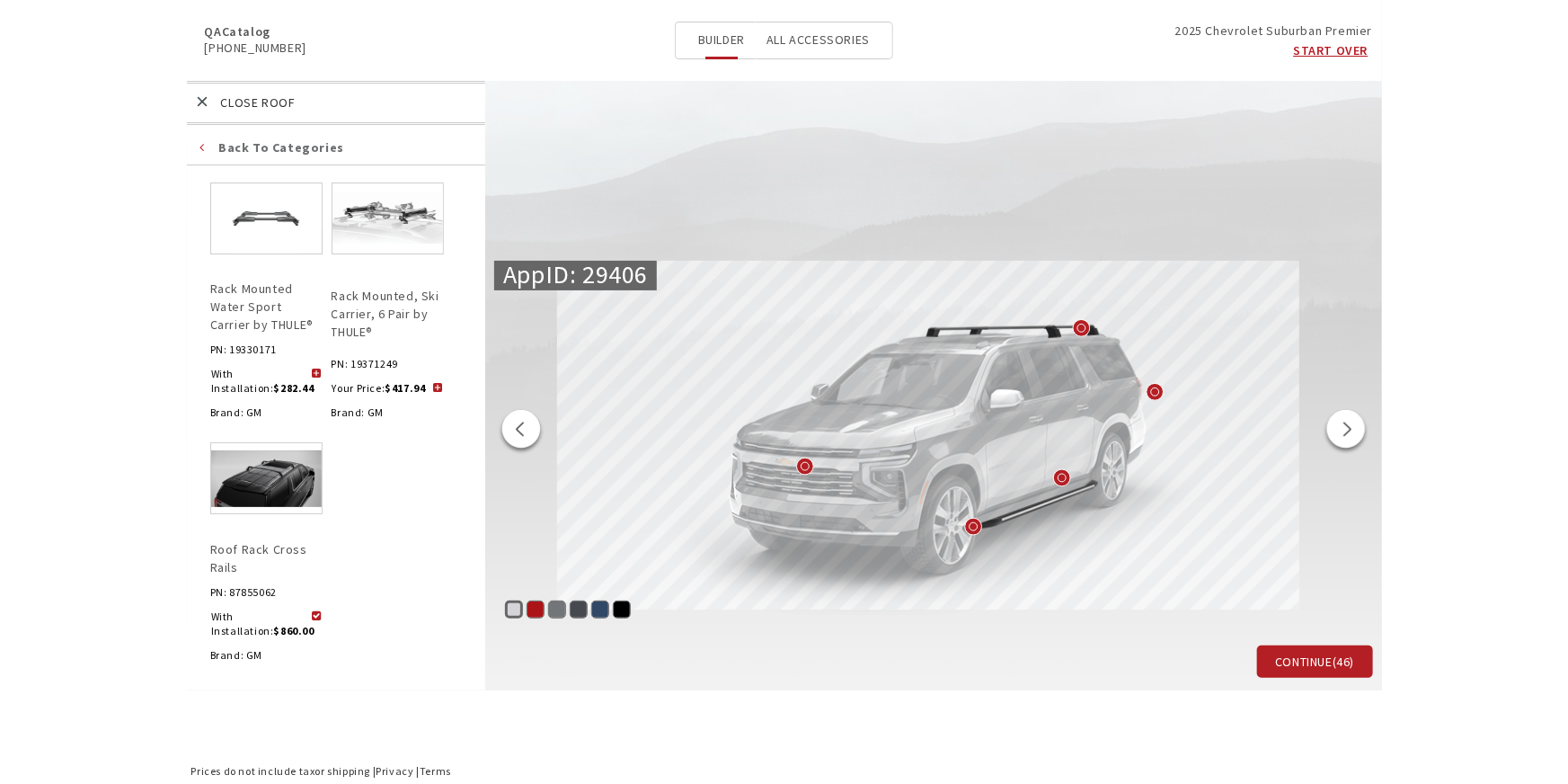 click at bounding box center (521, 432) 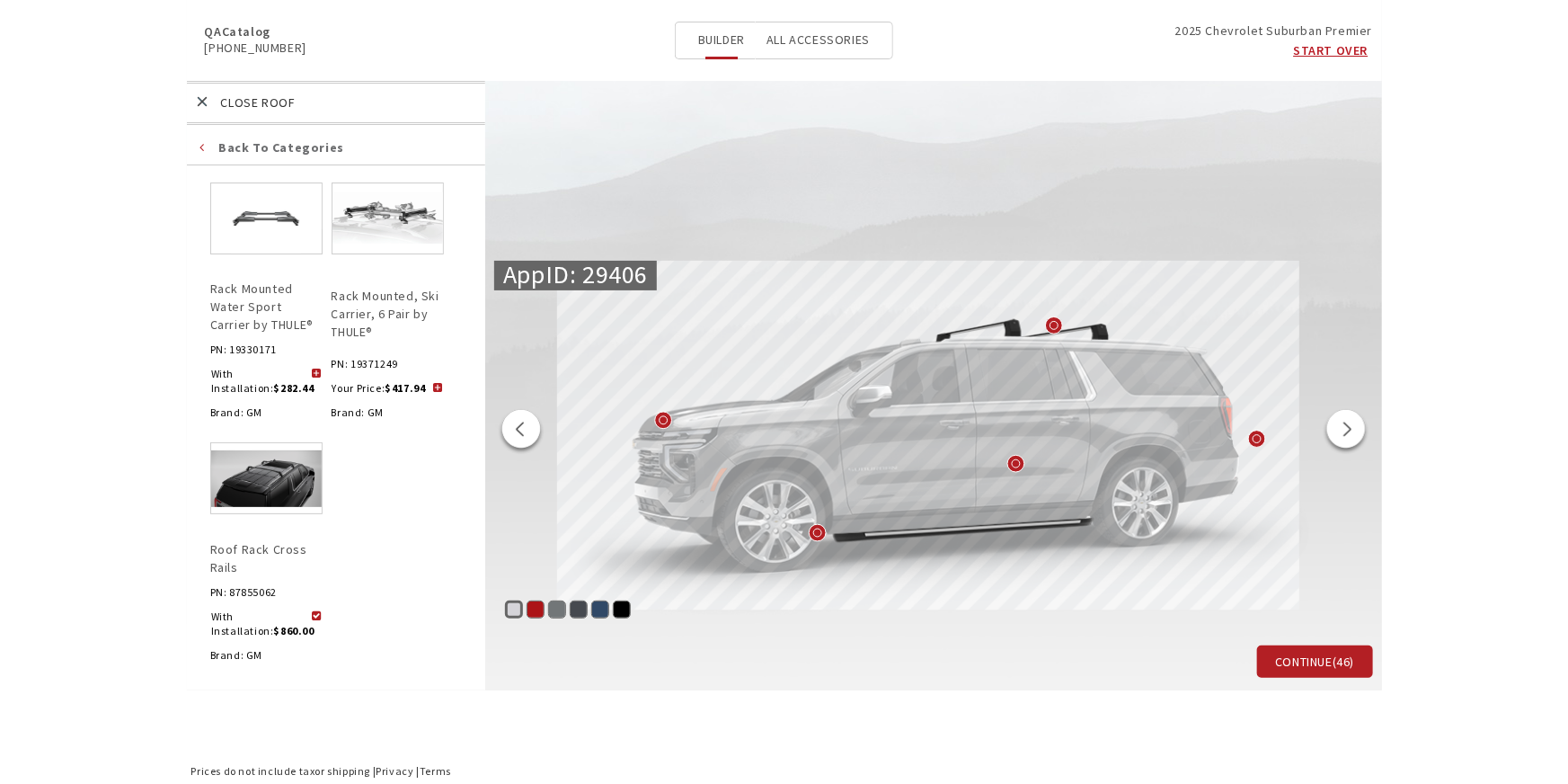 click on "Roof" at bounding box center (347, 102) 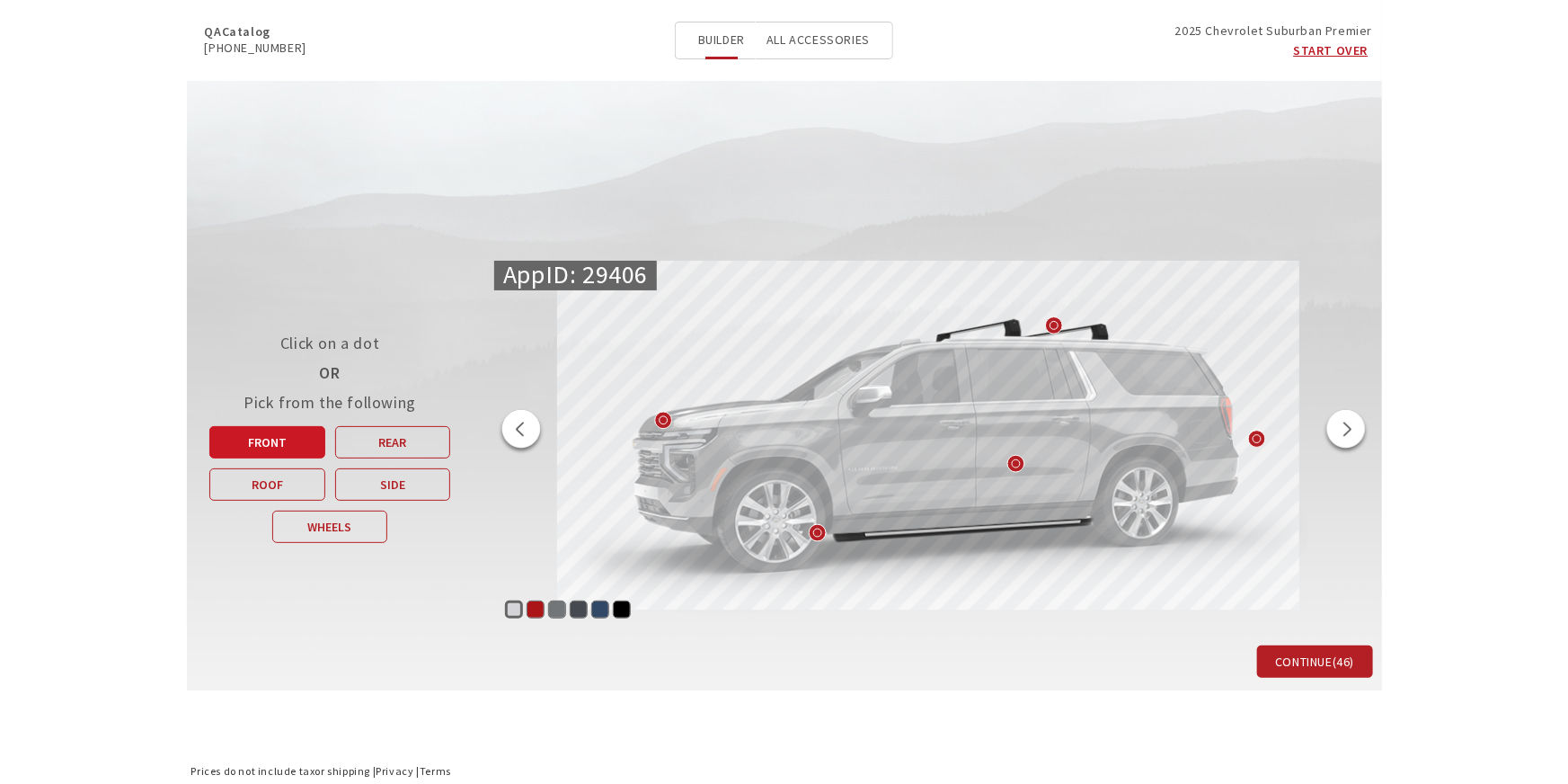 click on "Front" at bounding box center [267, 442] 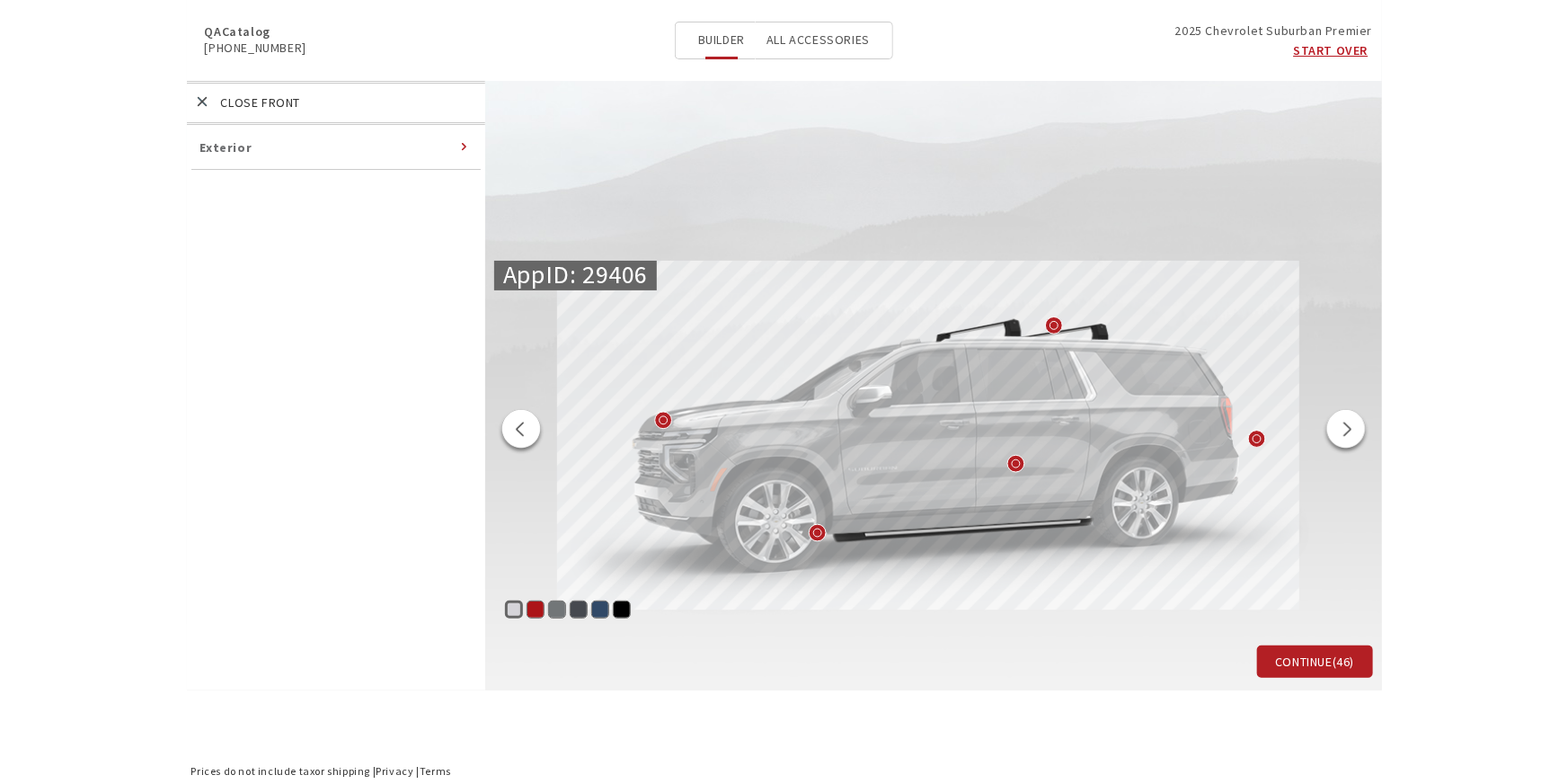 click at bounding box center (521, 432) 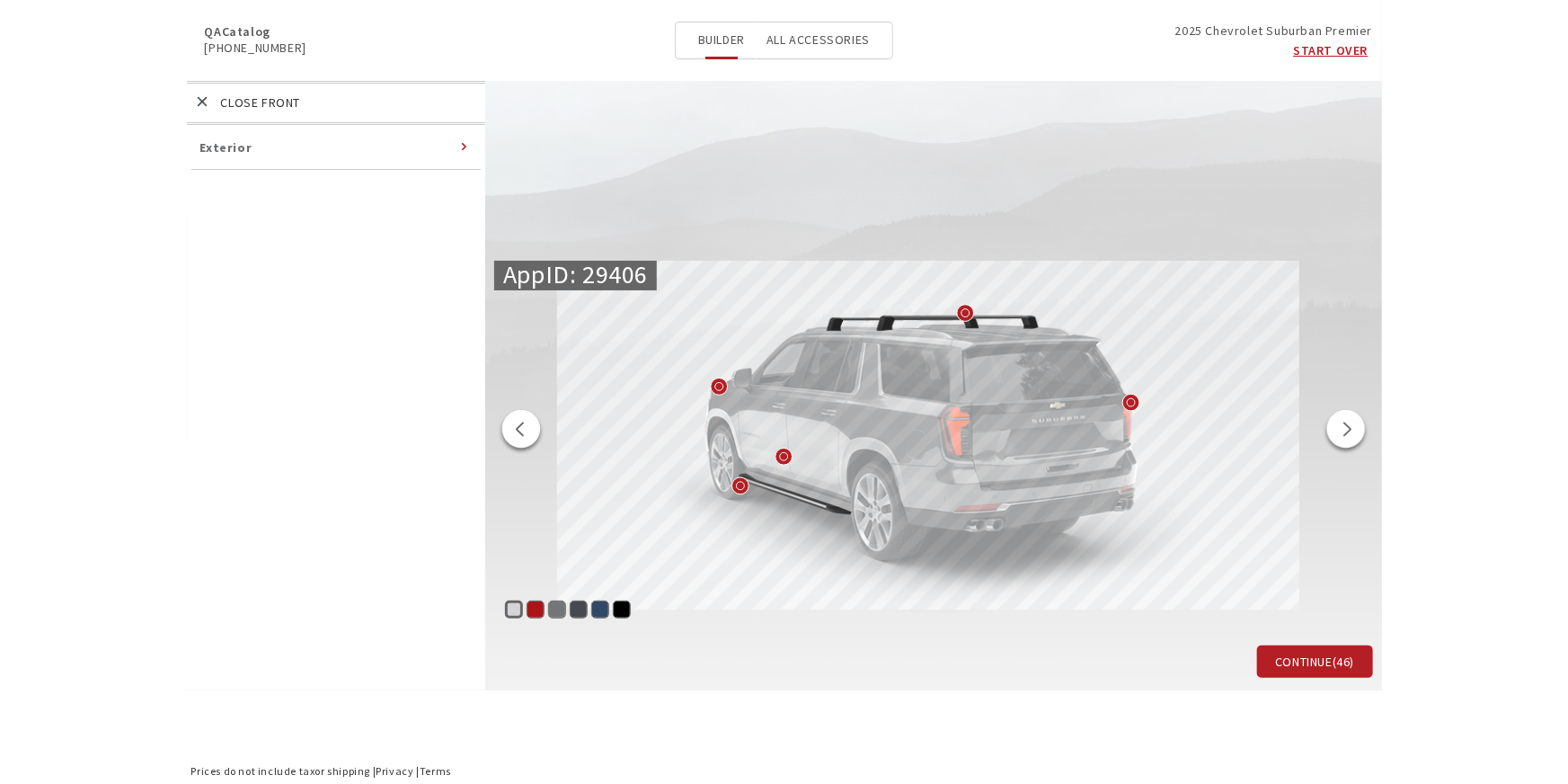 click at bounding box center (521, 432) 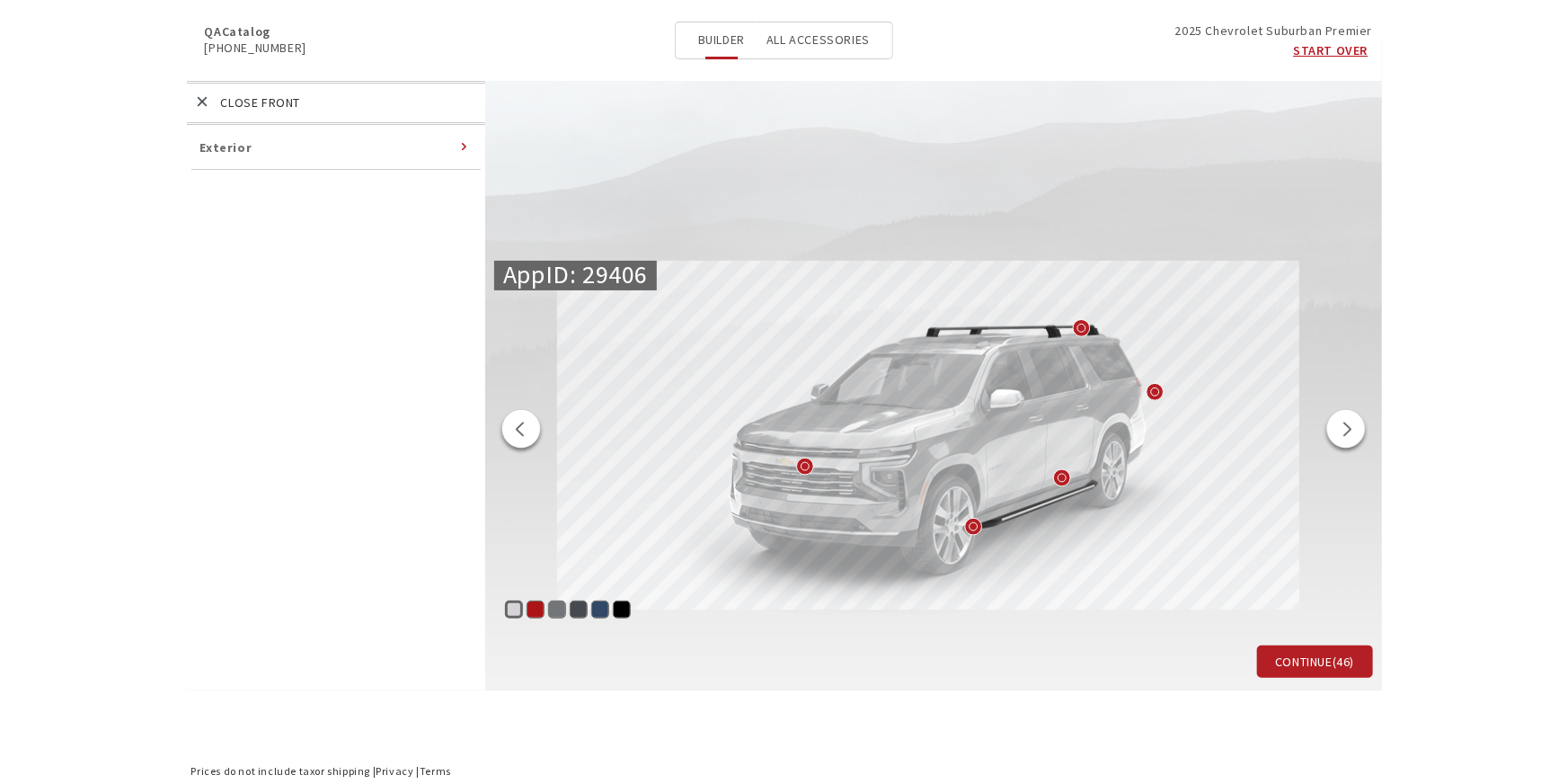 click on "Exterior" at bounding box center (226, 147) 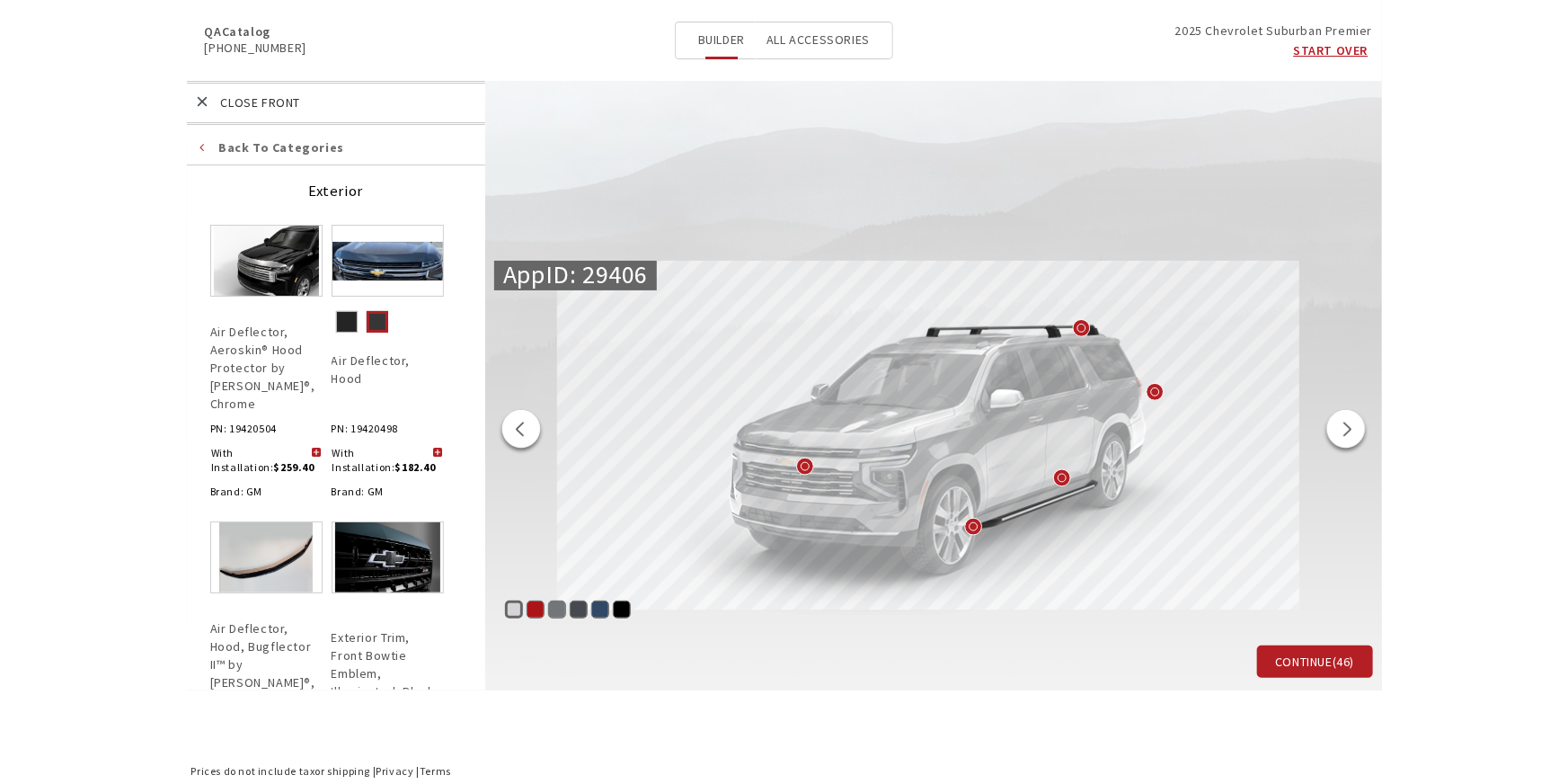 click on "Radiant Red Tintcoat" at bounding box center [536, 610] 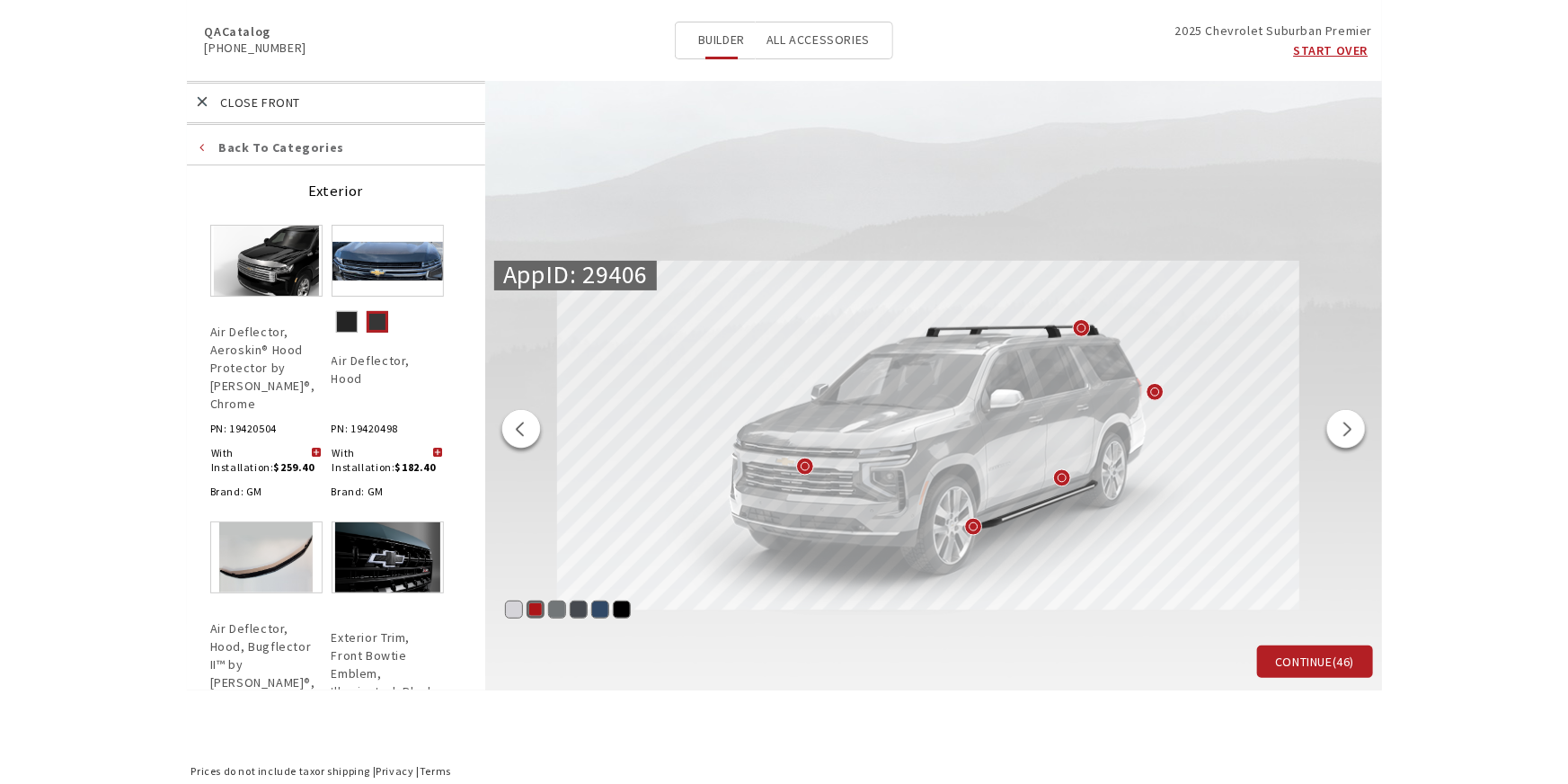click at bounding box center [316, 453] 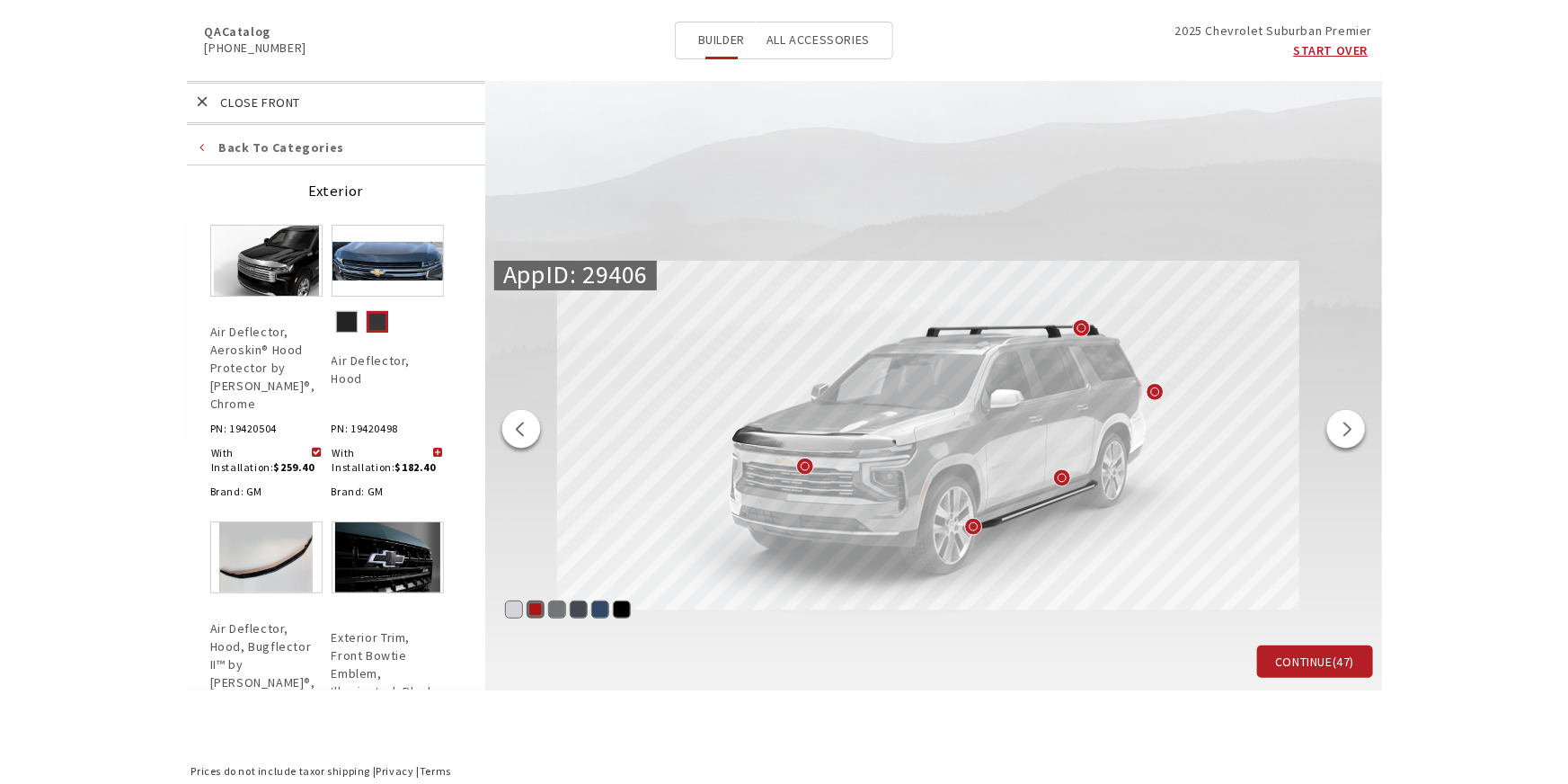 click on "Front Rear Roof Side Wheels
All Accessories" at bounding box center [336, 102] 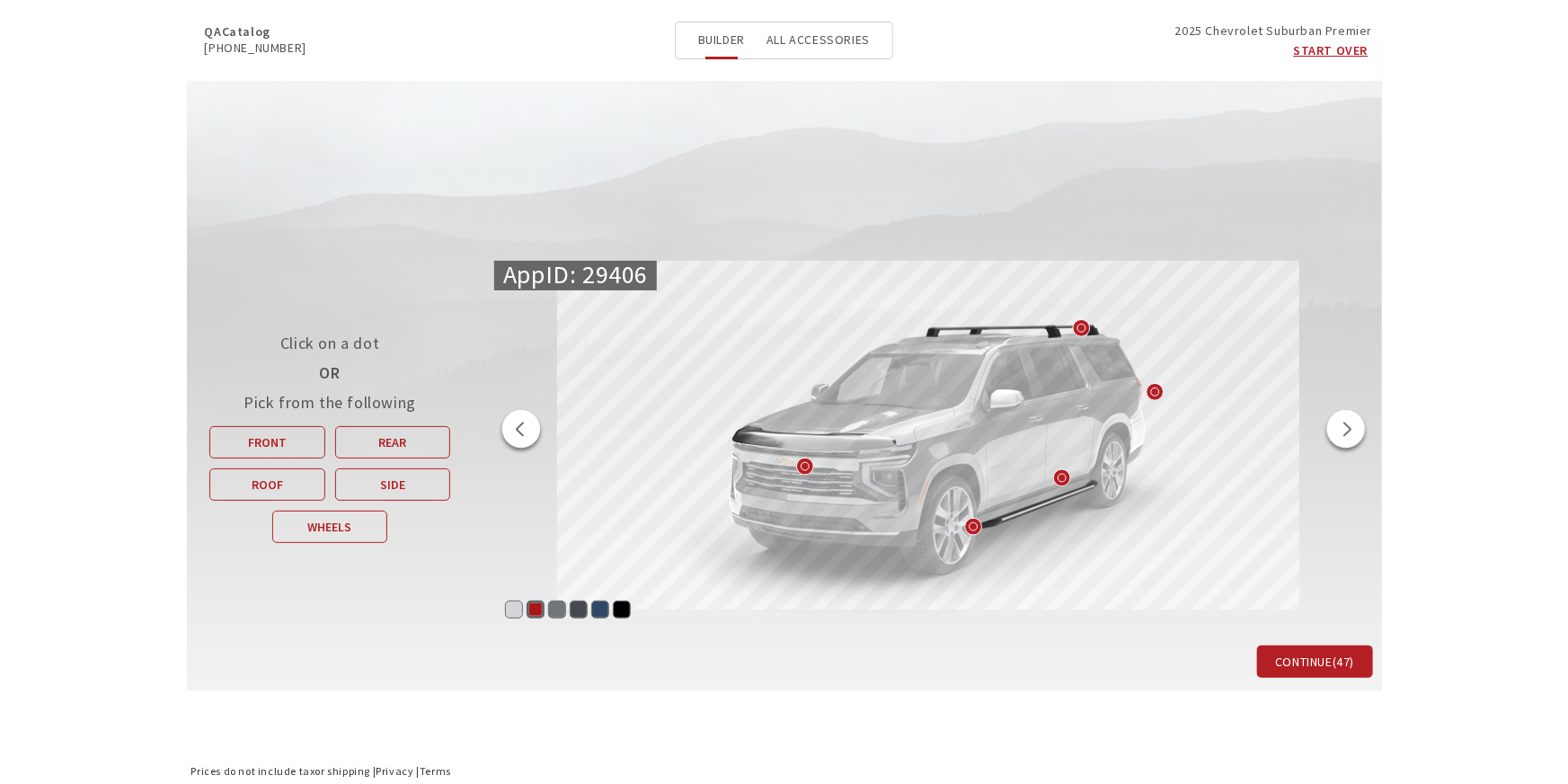click at bounding box center (521, 432) 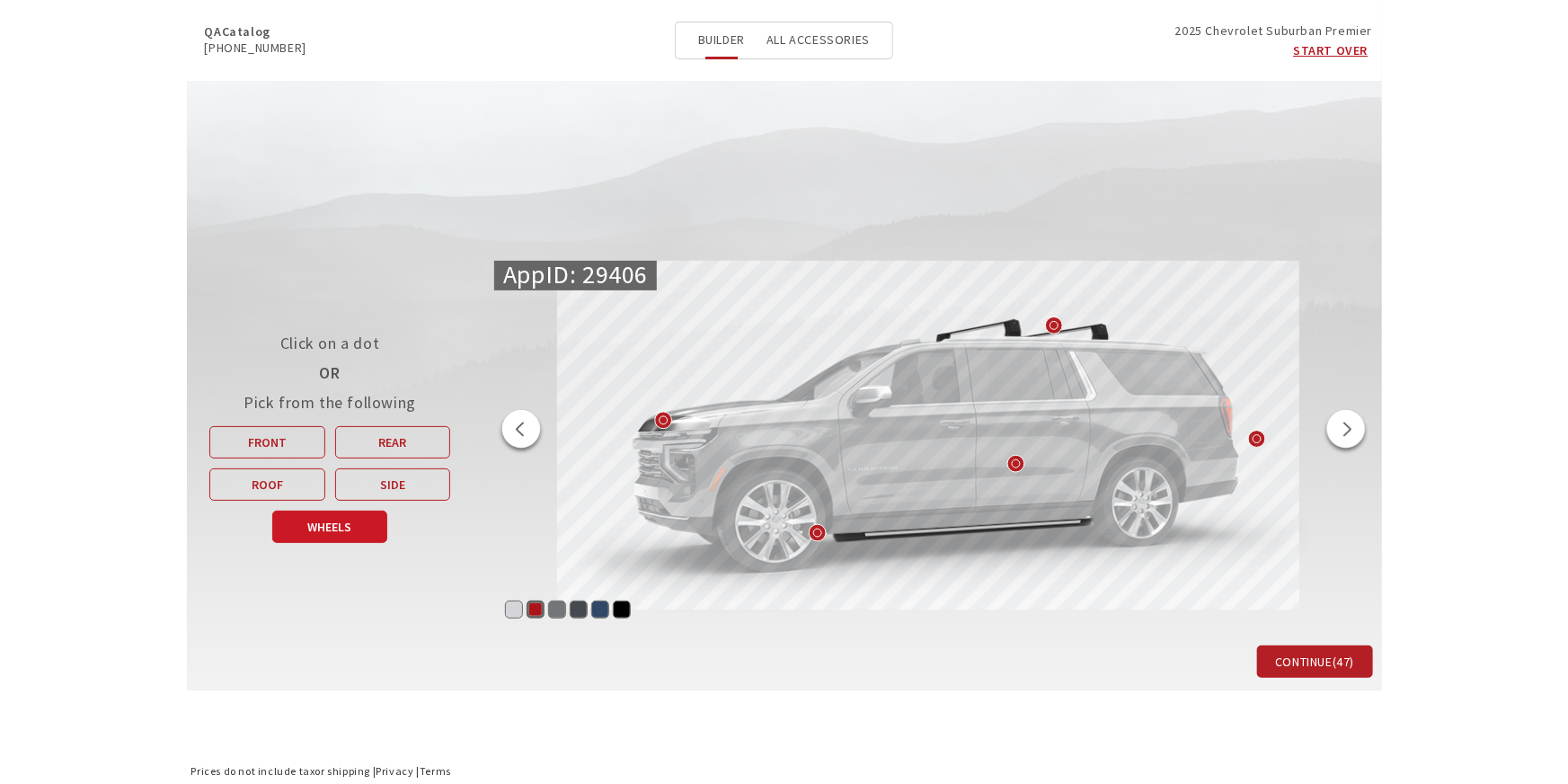 click on "Wheels" at bounding box center [330, 527] 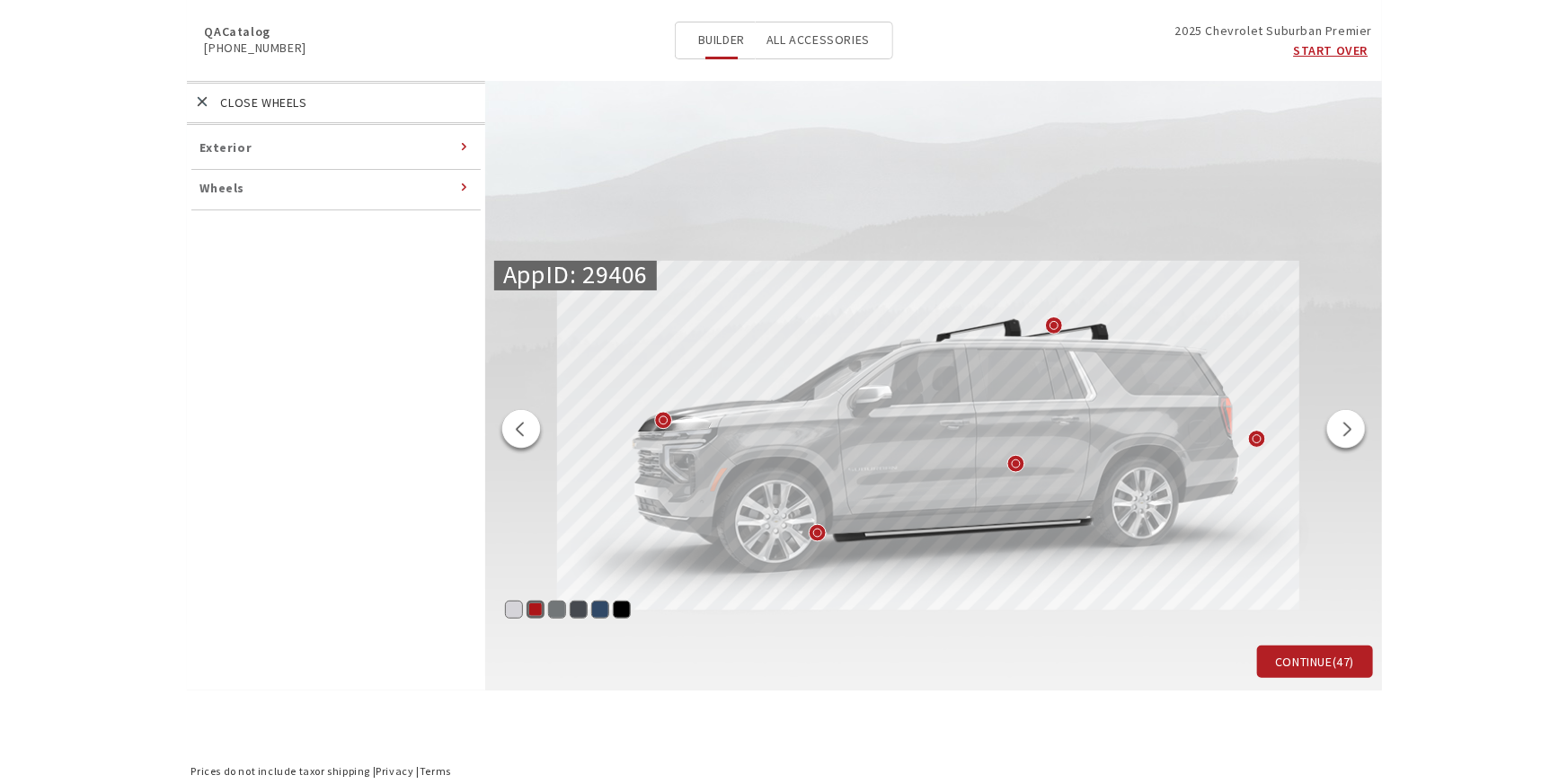 click on "Wheels" at bounding box center (223, 188) 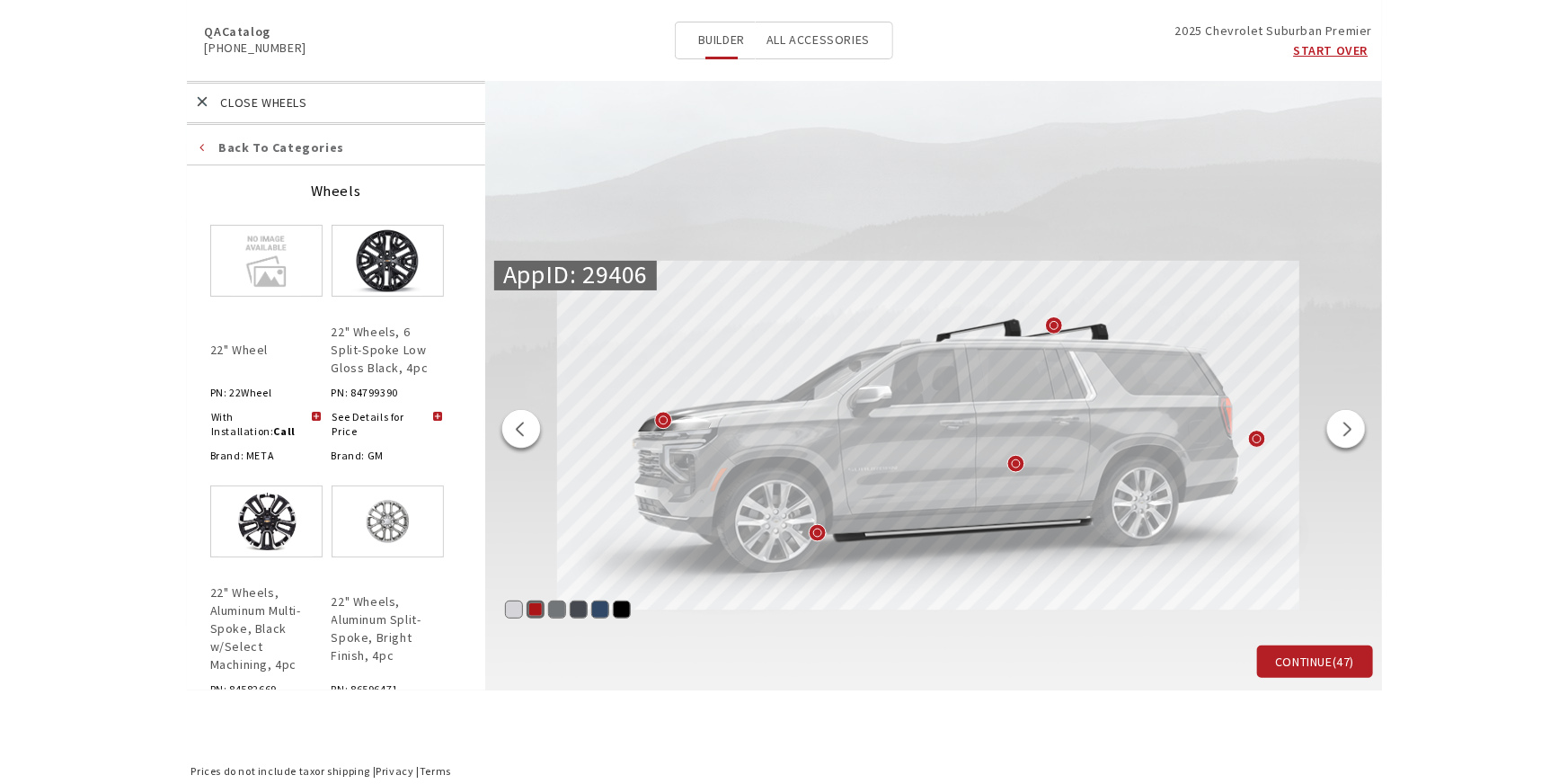 click at bounding box center (438, 417) 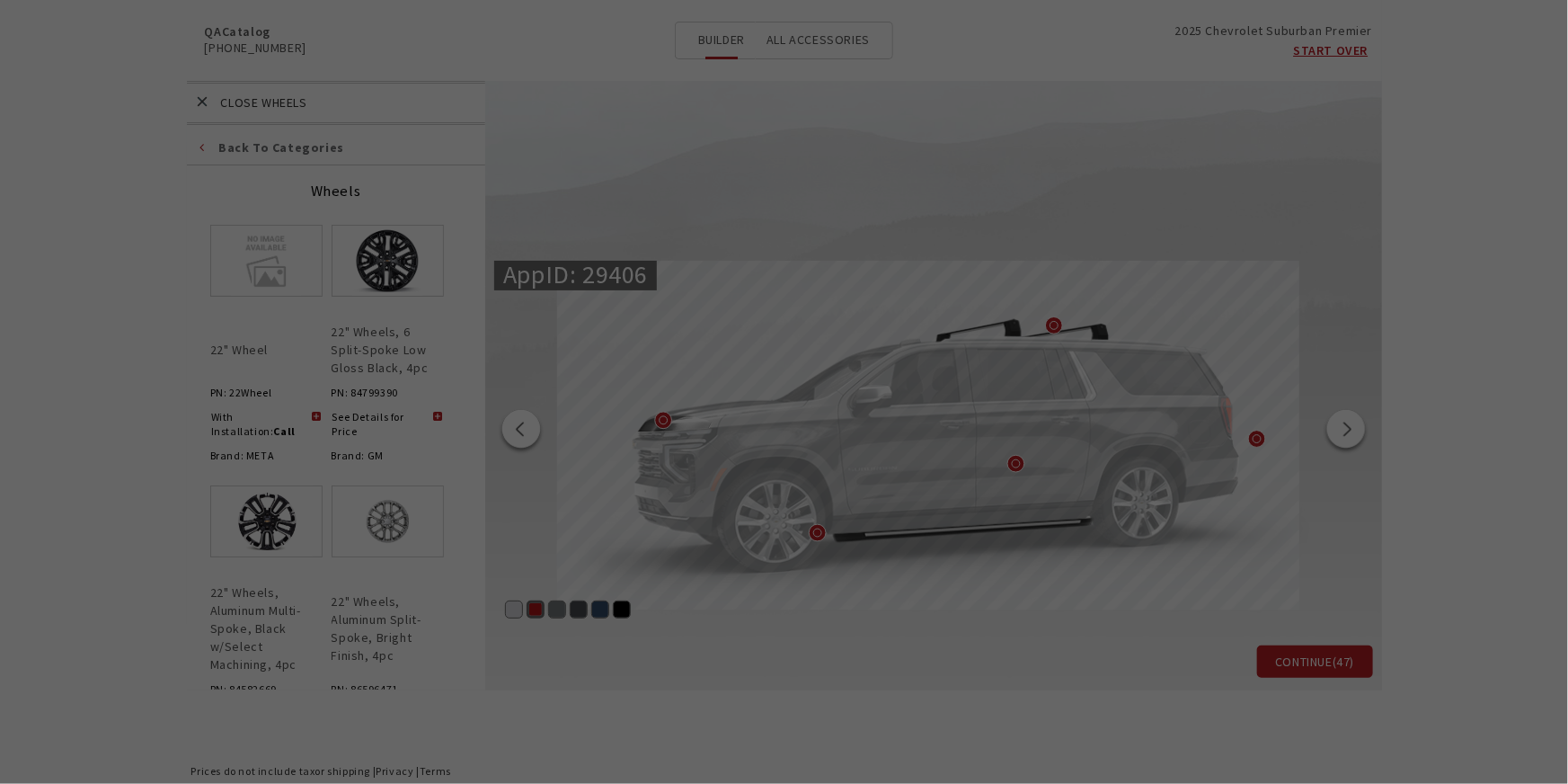 scroll, scrollTop: 0, scrollLeft: 0, axis: both 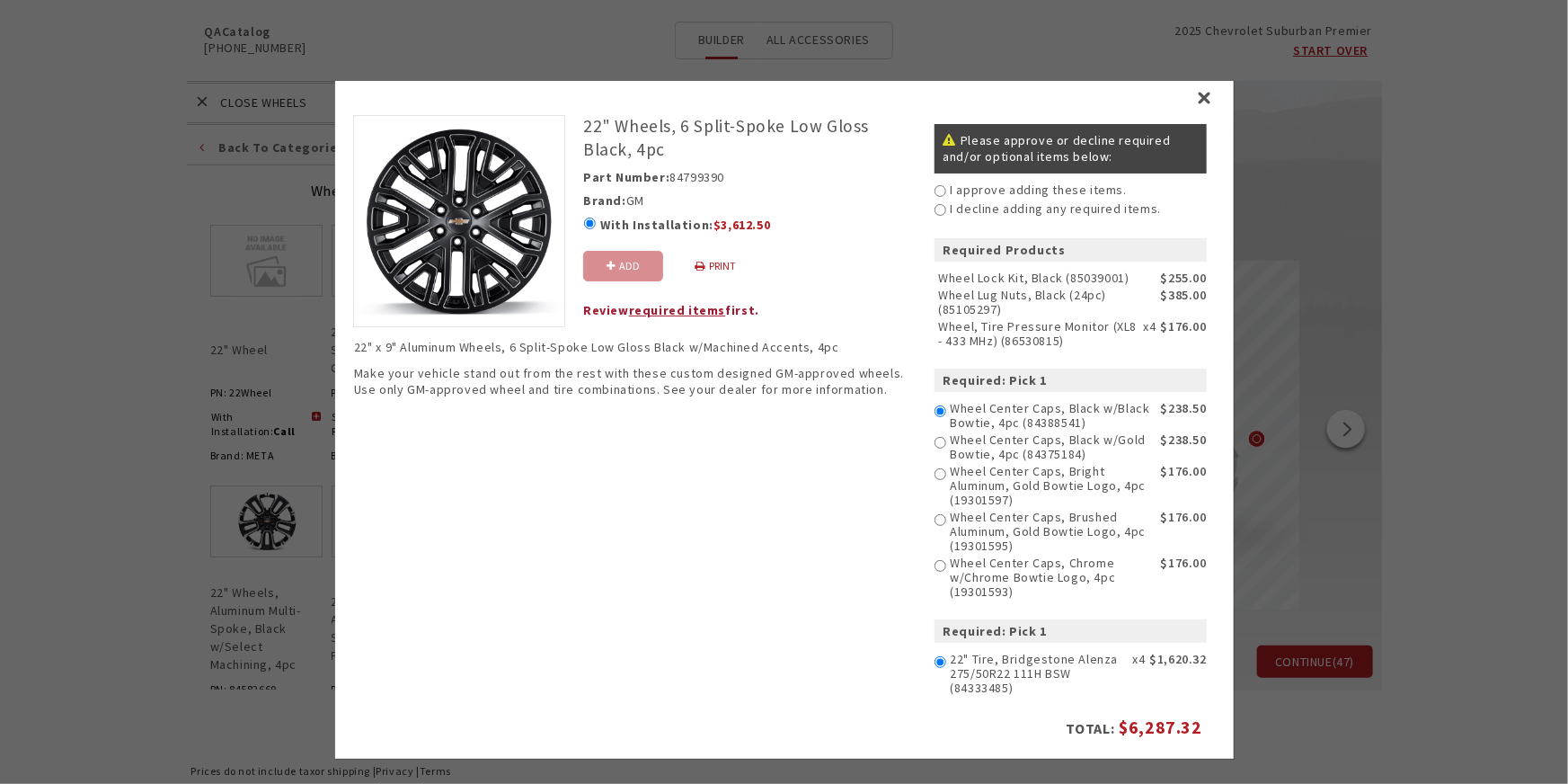 click on "I approve adding these items." at bounding box center (939, 190) 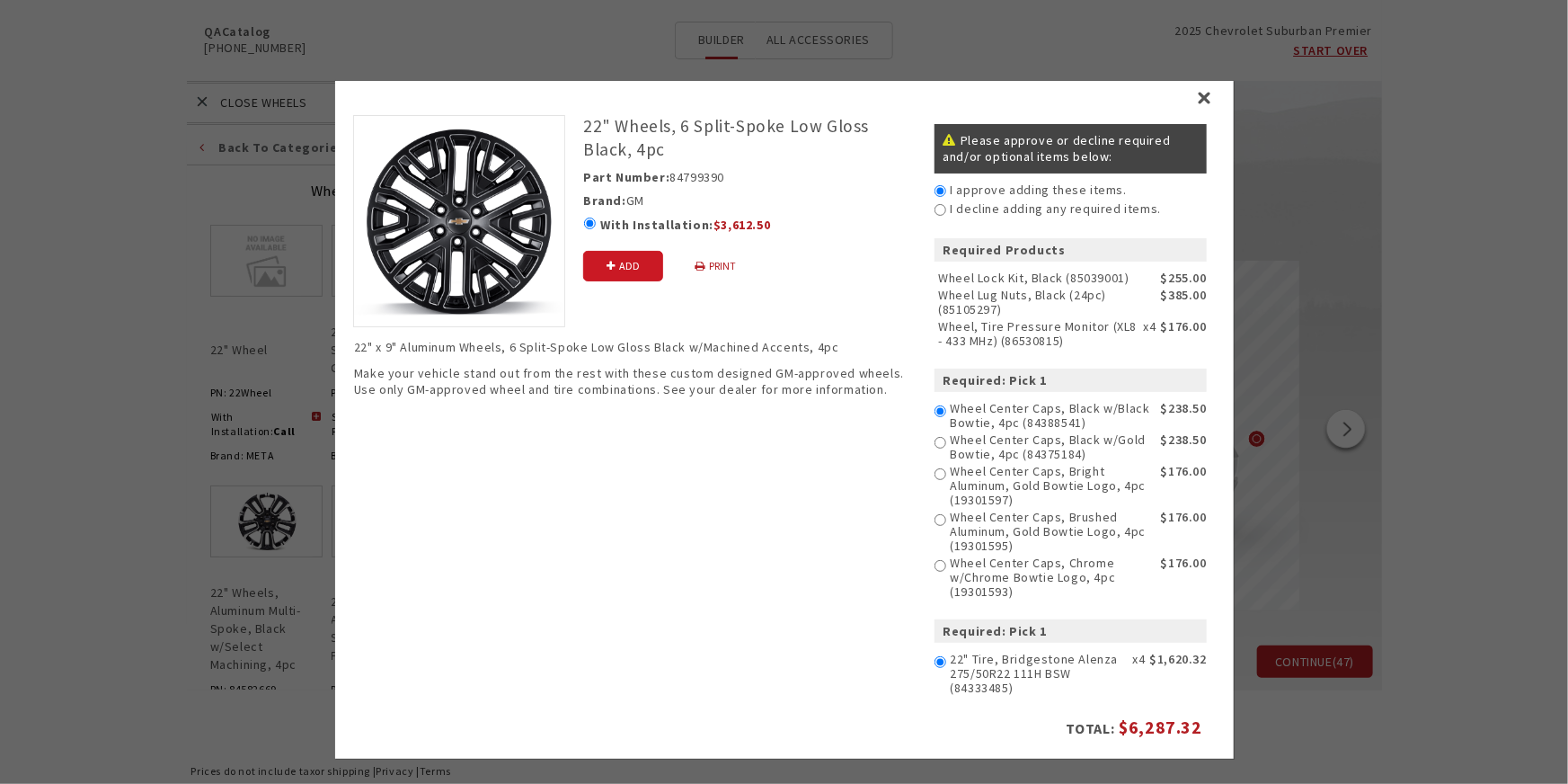 click on "Add" at bounding box center (622, 265) 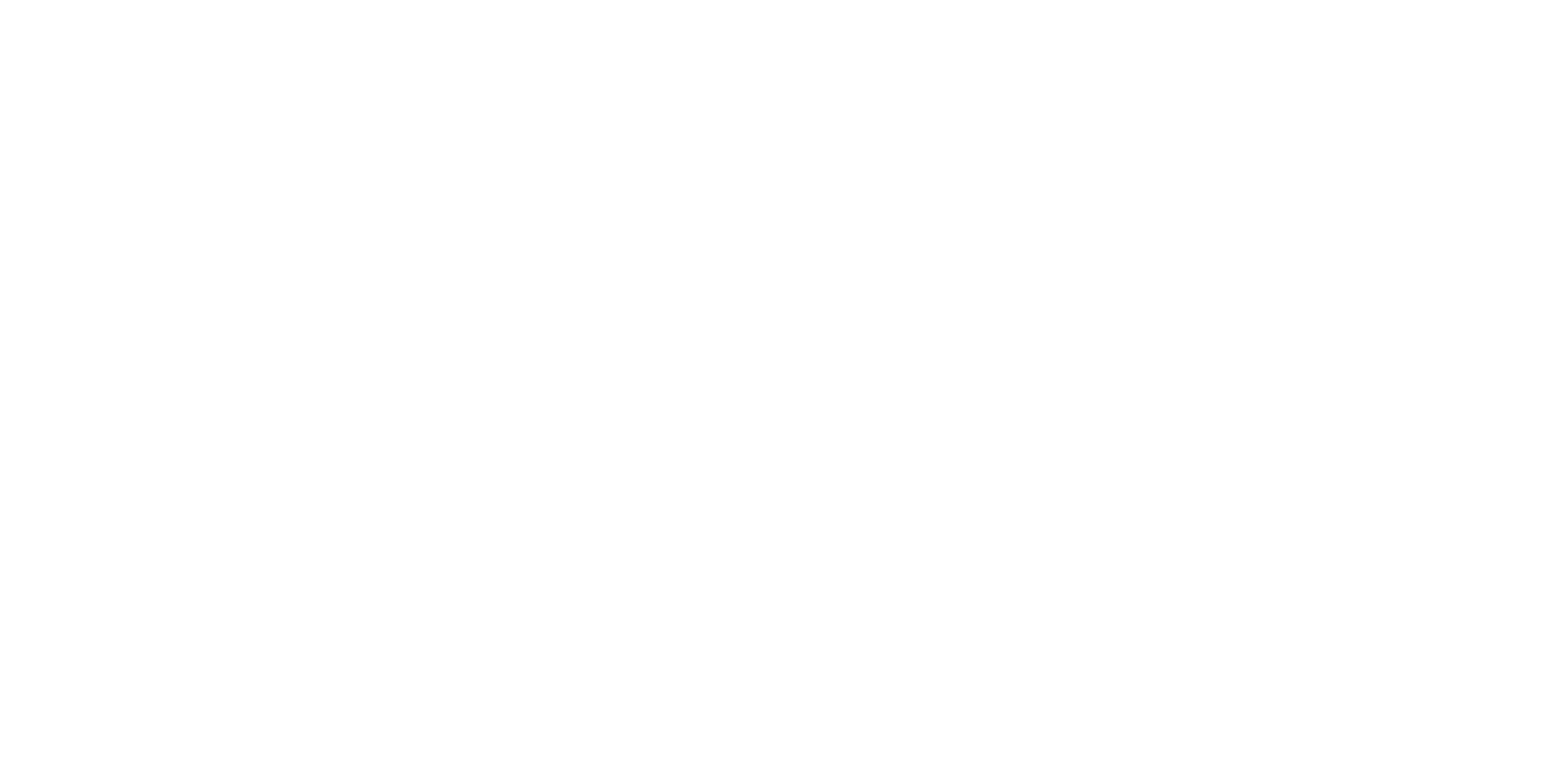 scroll, scrollTop: 0, scrollLeft: 0, axis: both 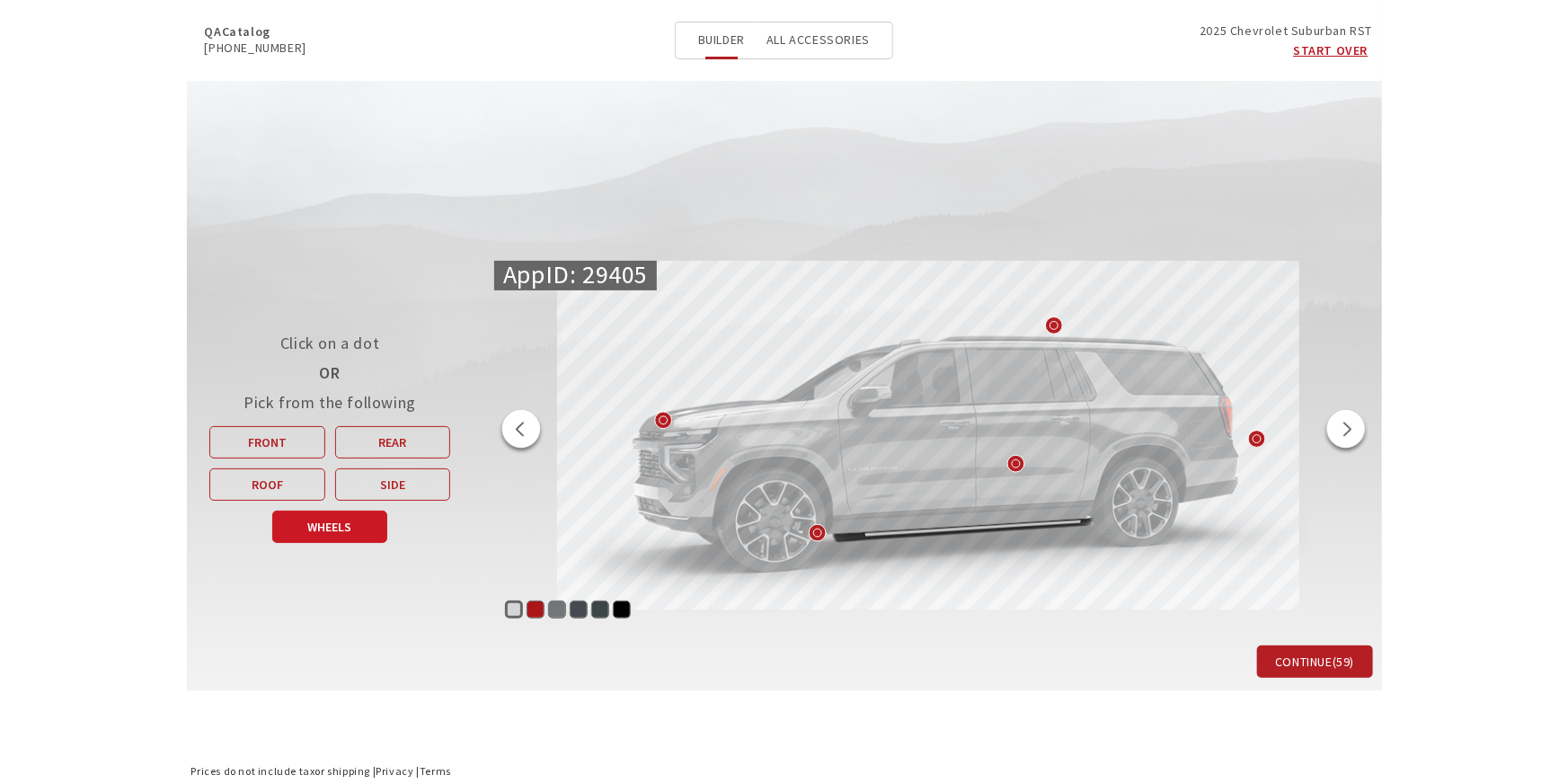 click on "Wheels" at bounding box center (330, 527) 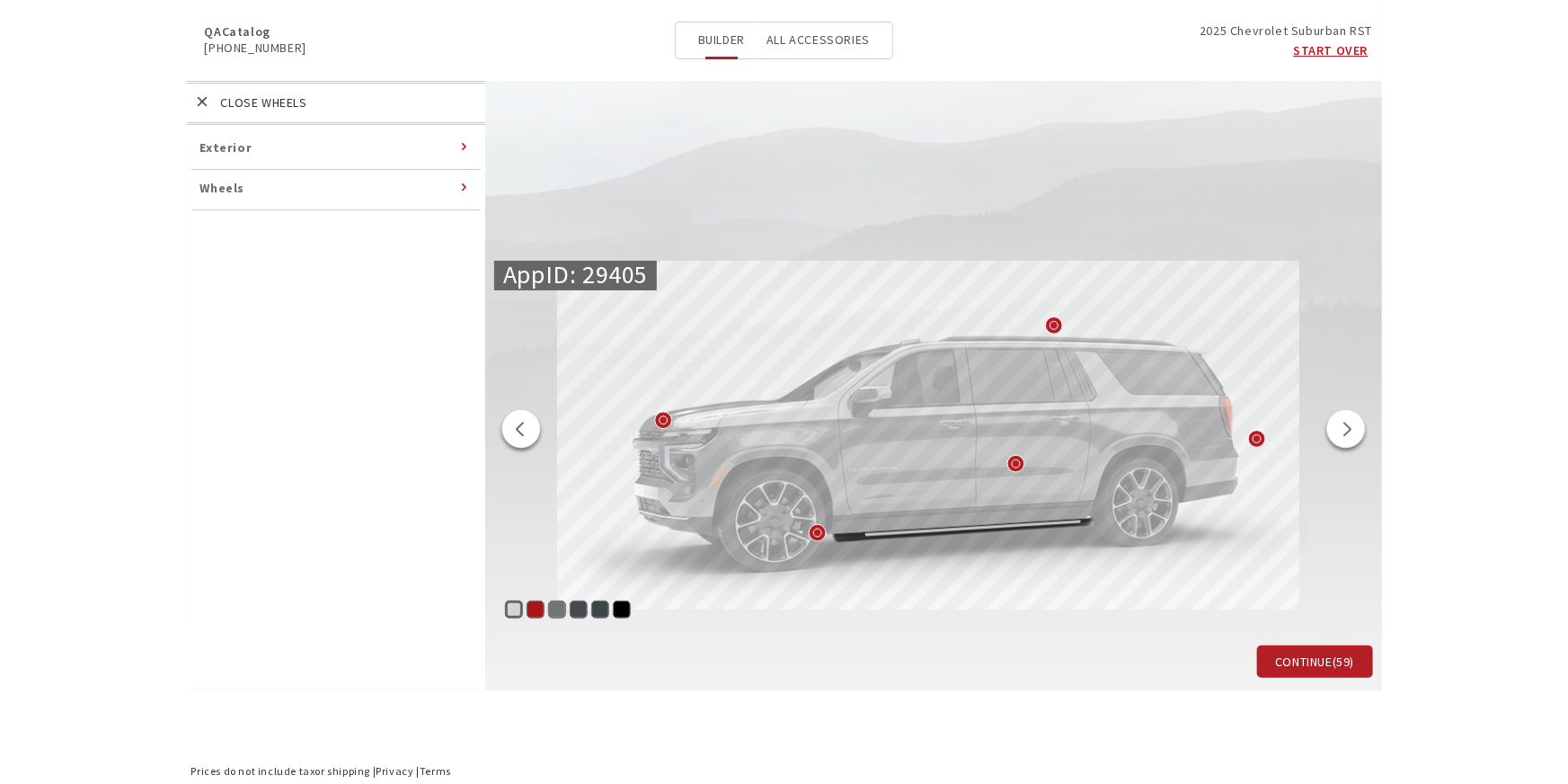 click on "Wheels" at bounding box center [336, 190] 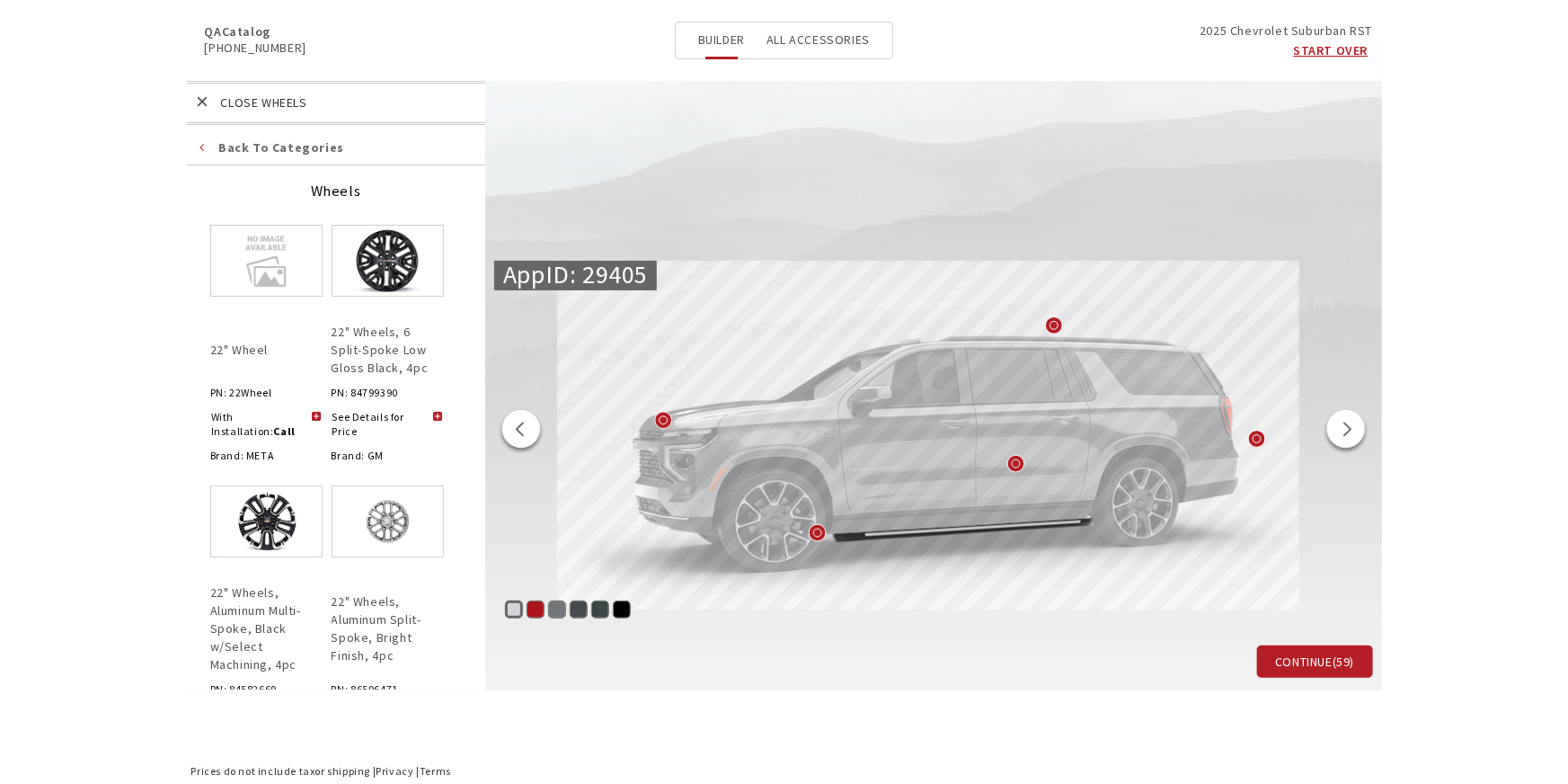 click at bounding box center [438, 417] 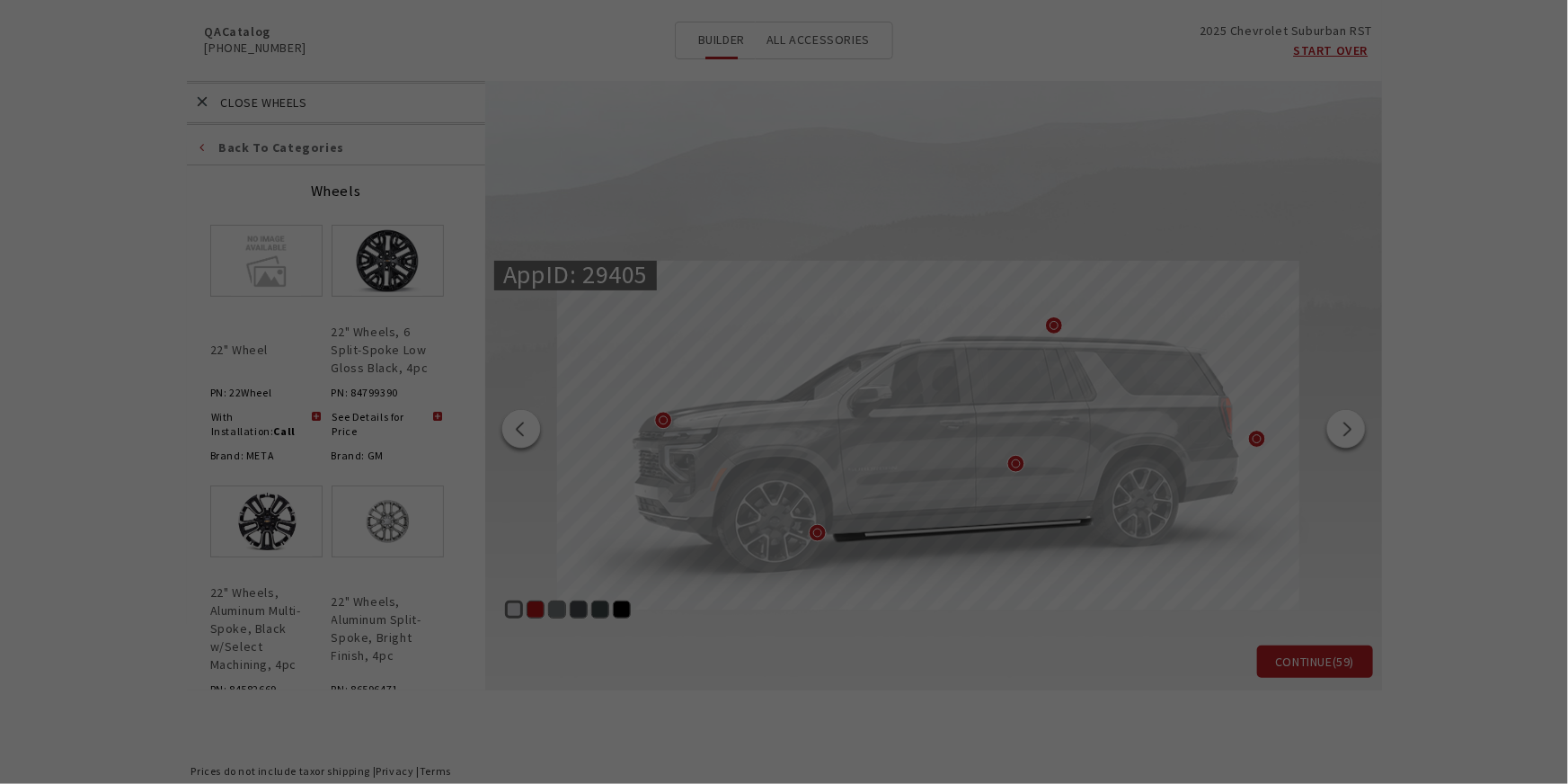 scroll, scrollTop: 0, scrollLeft: 0, axis: both 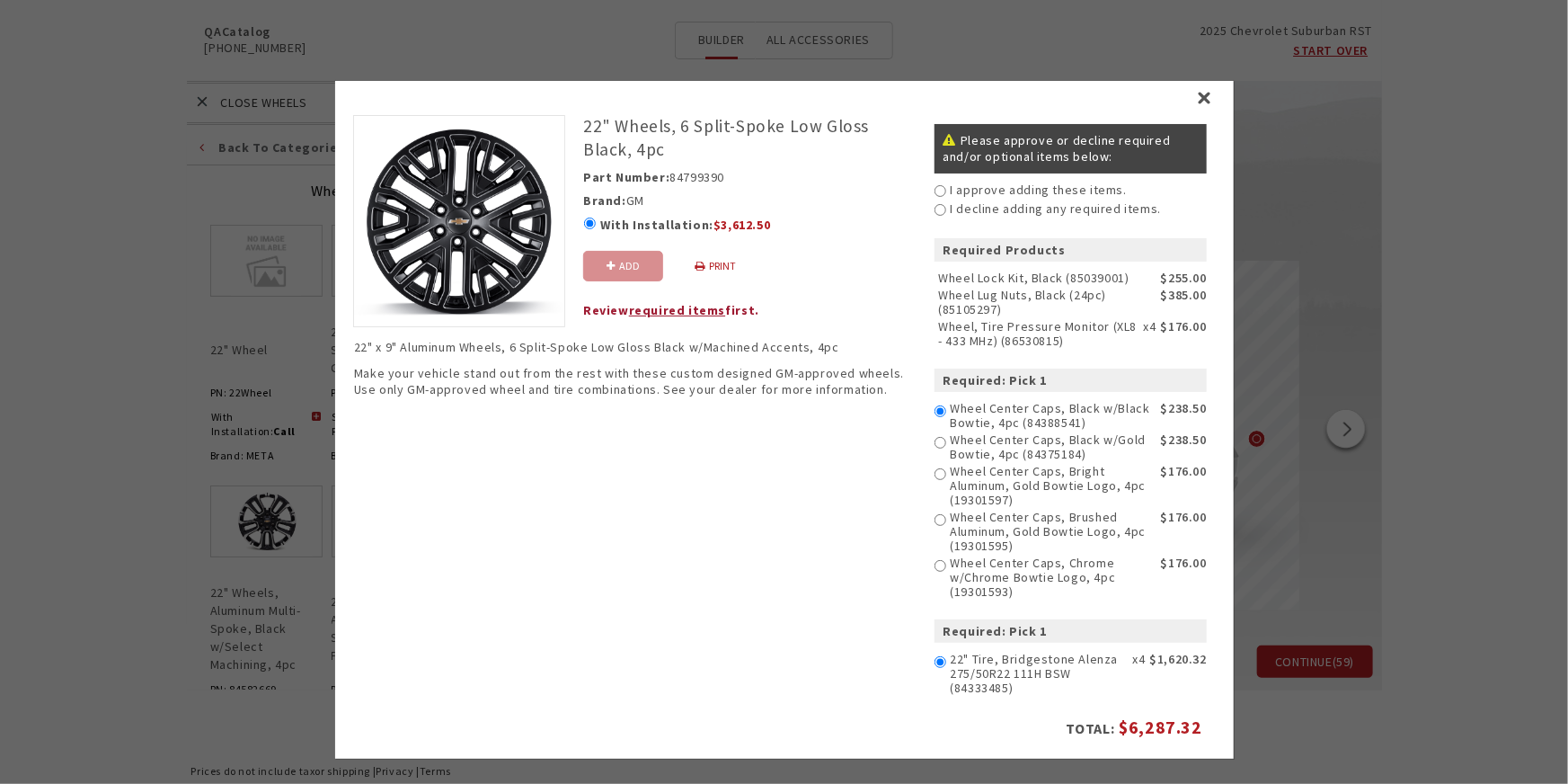 click on "I approve adding these items." at bounding box center (939, 190) 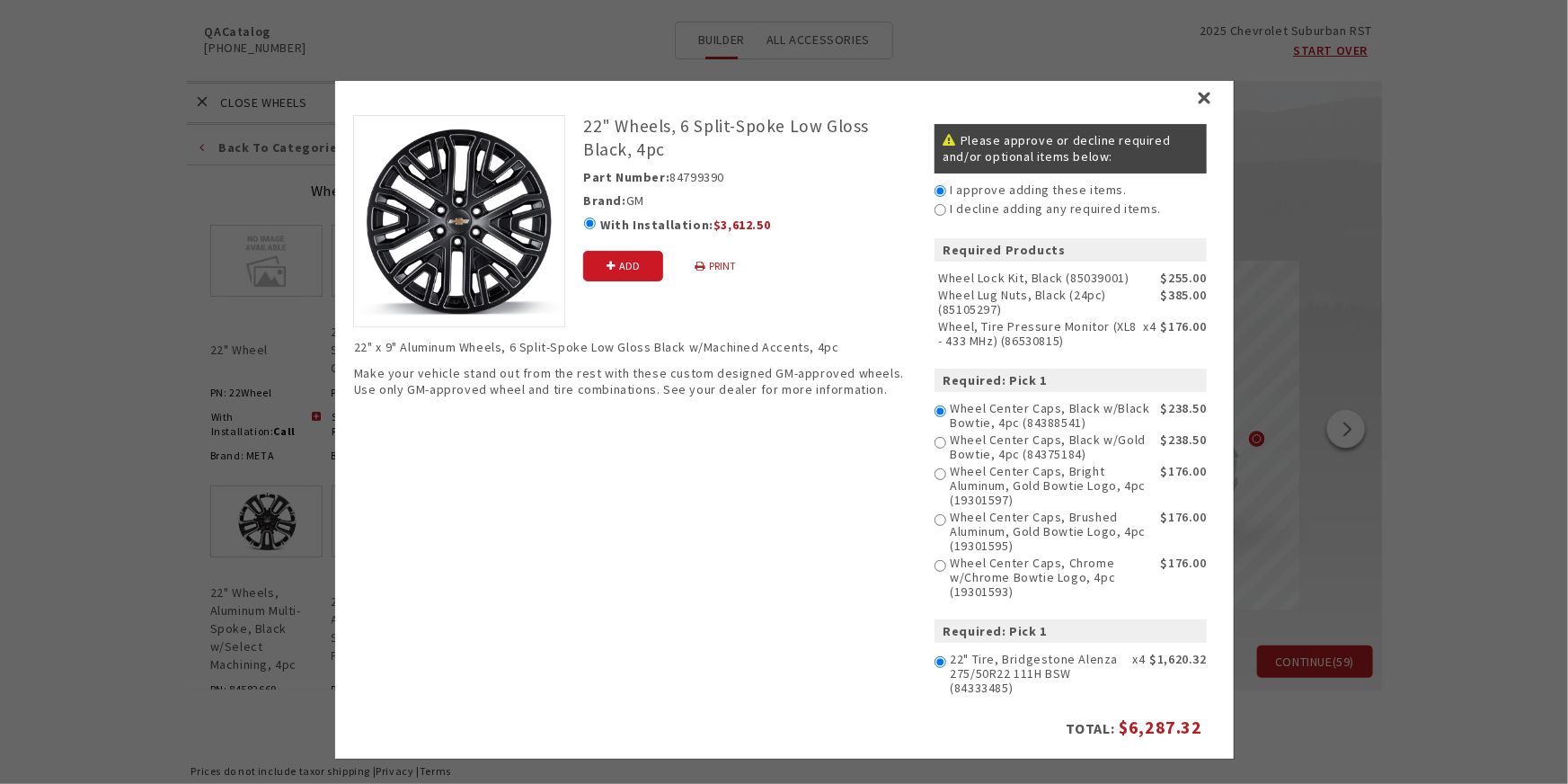 click on "Add" at bounding box center (622, 265) 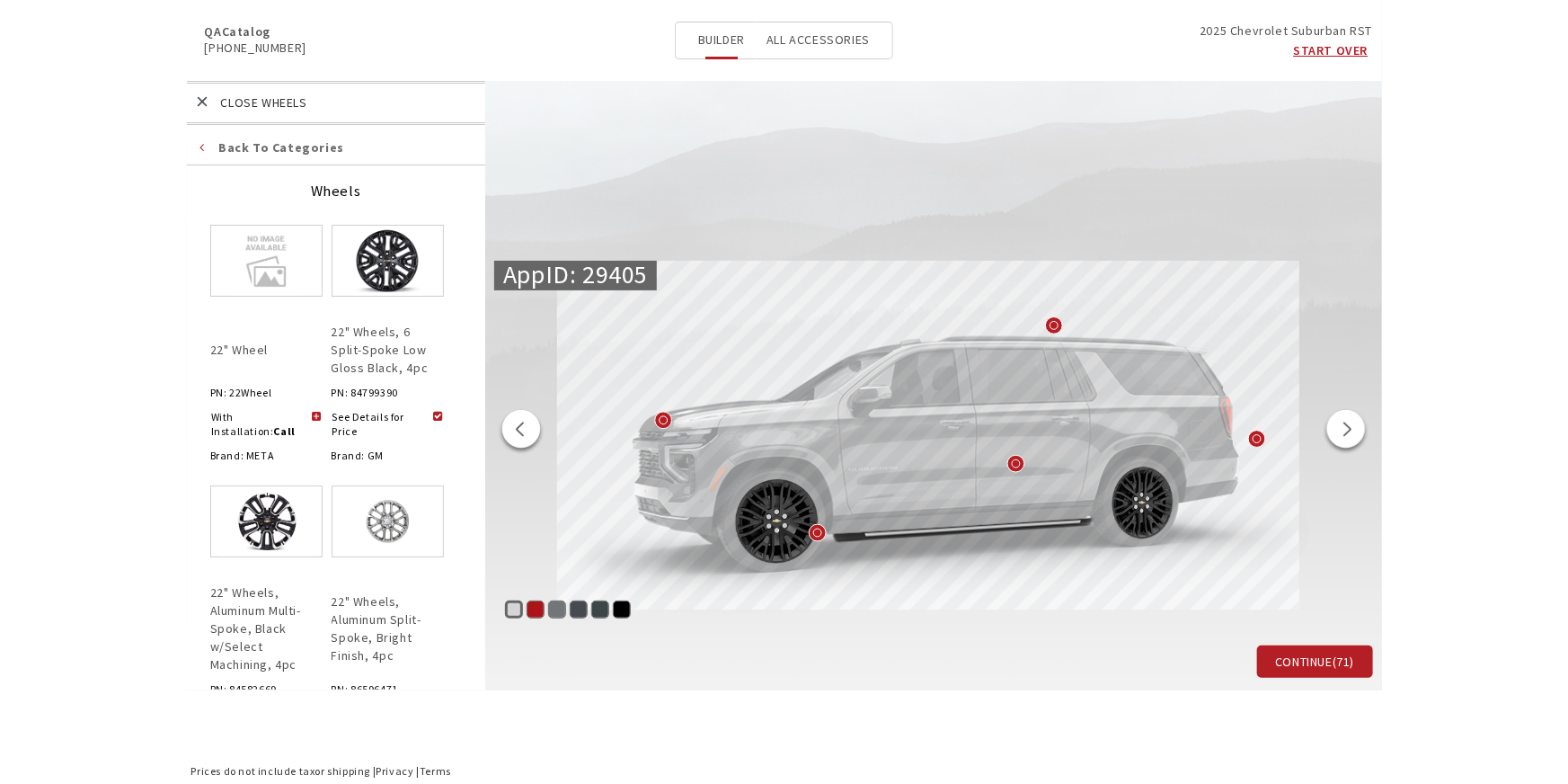 click on "Wheels" at bounding box center [347, 102] 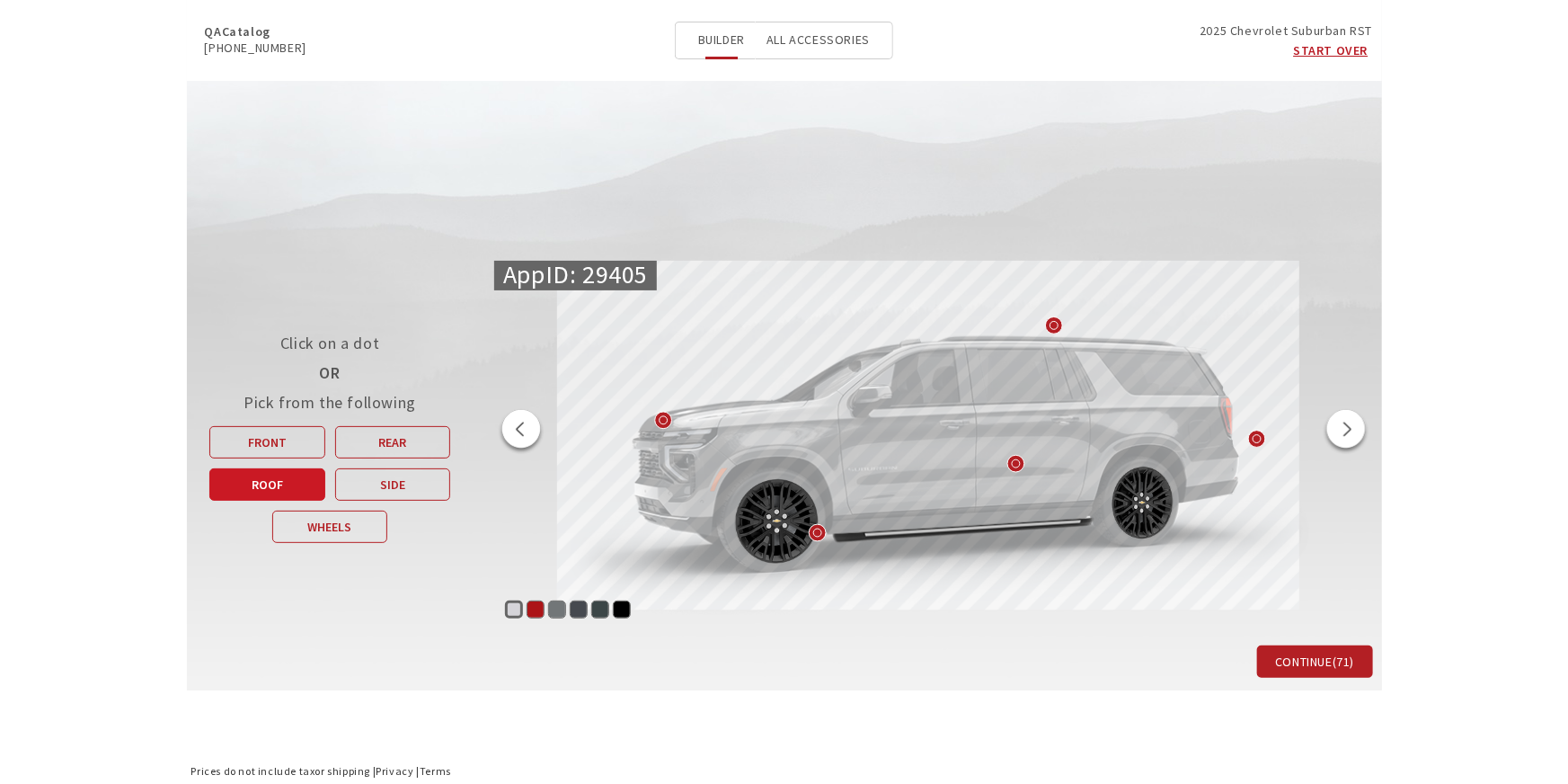 click on "Roof" at bounding box center (267, 485) 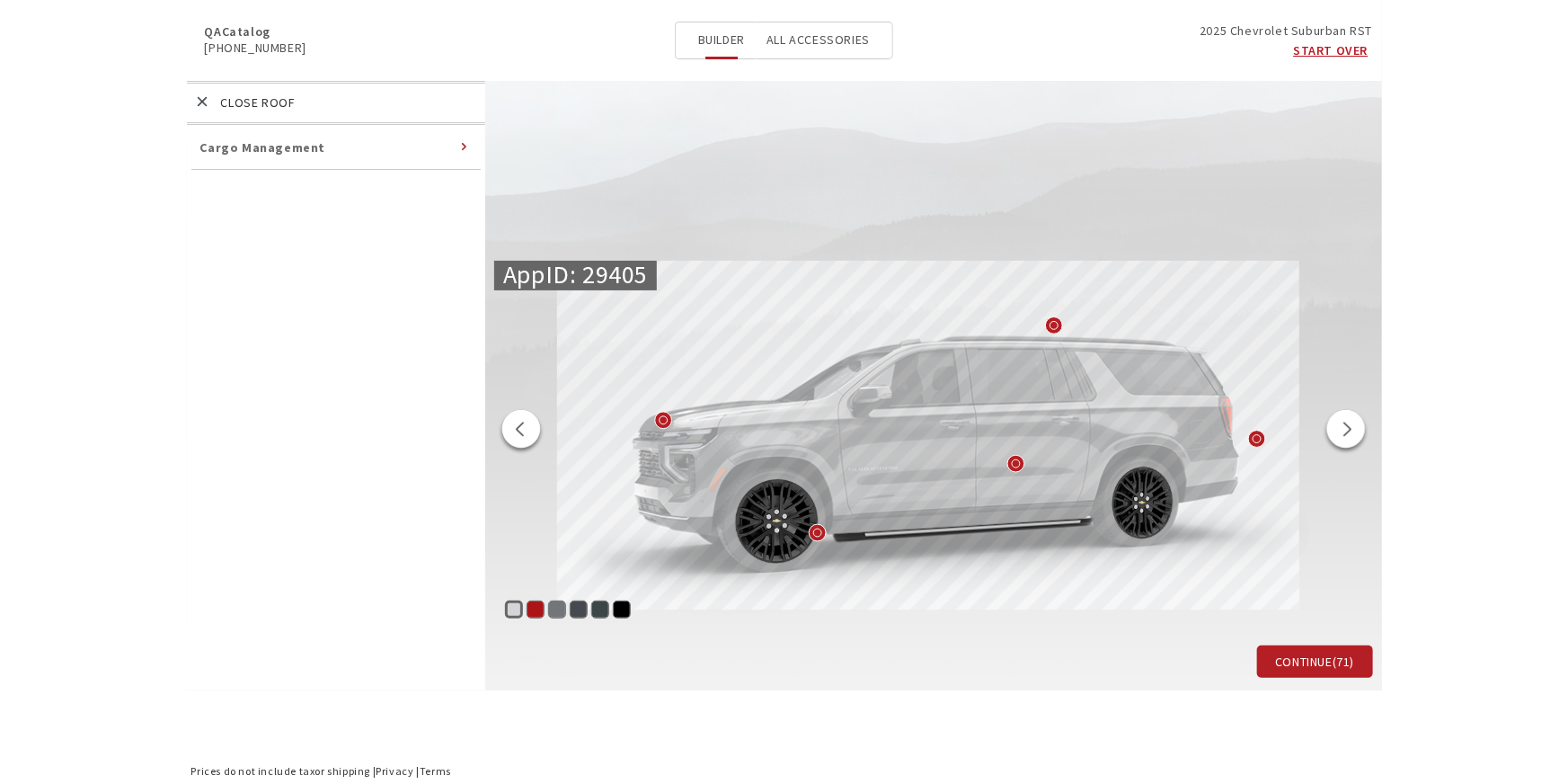 click on "Cargo Management" at bounding box center (263, 147) 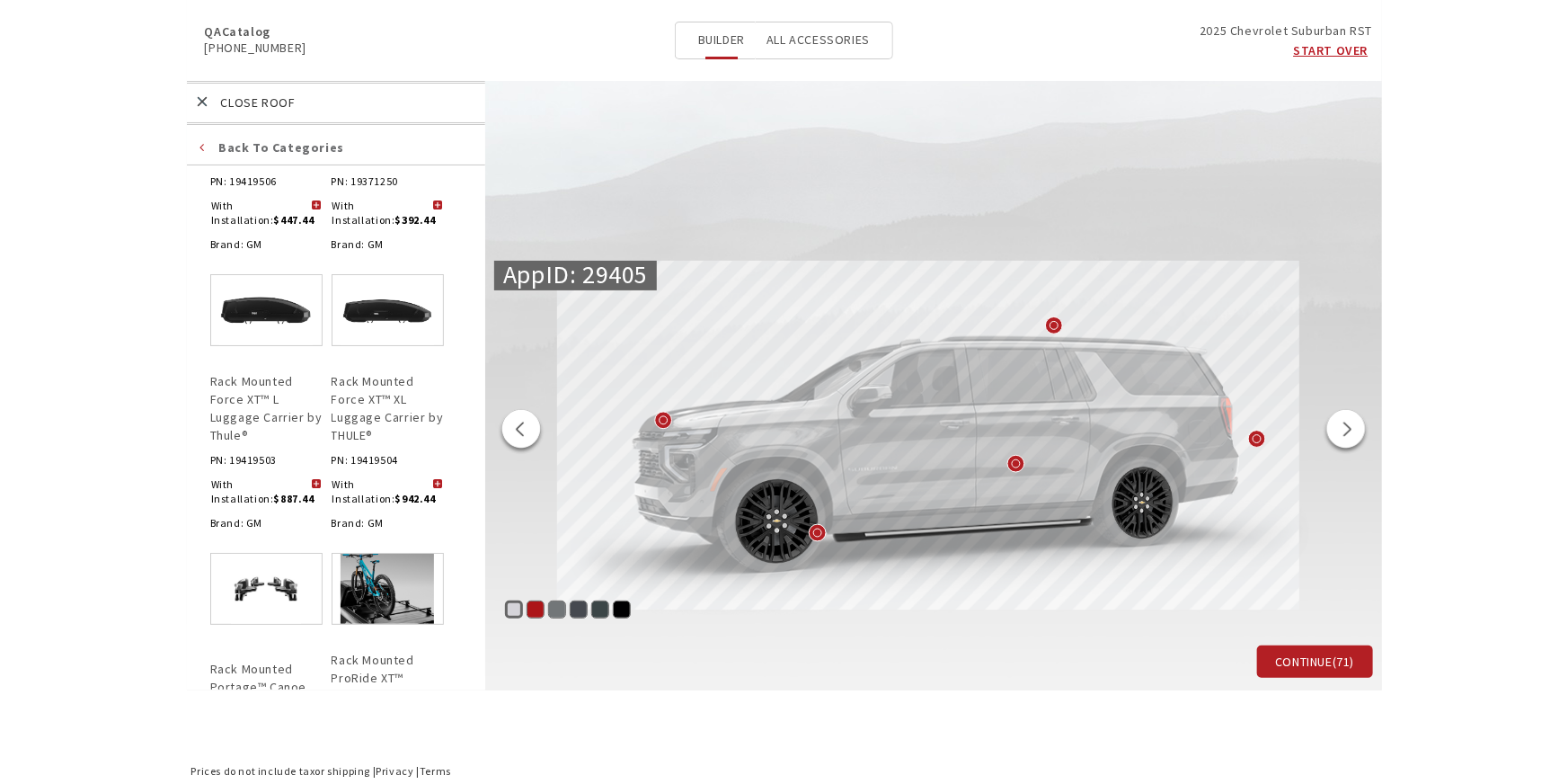 scroll, scrollTop: 1139, scrollLeft: 0, axis: vertical 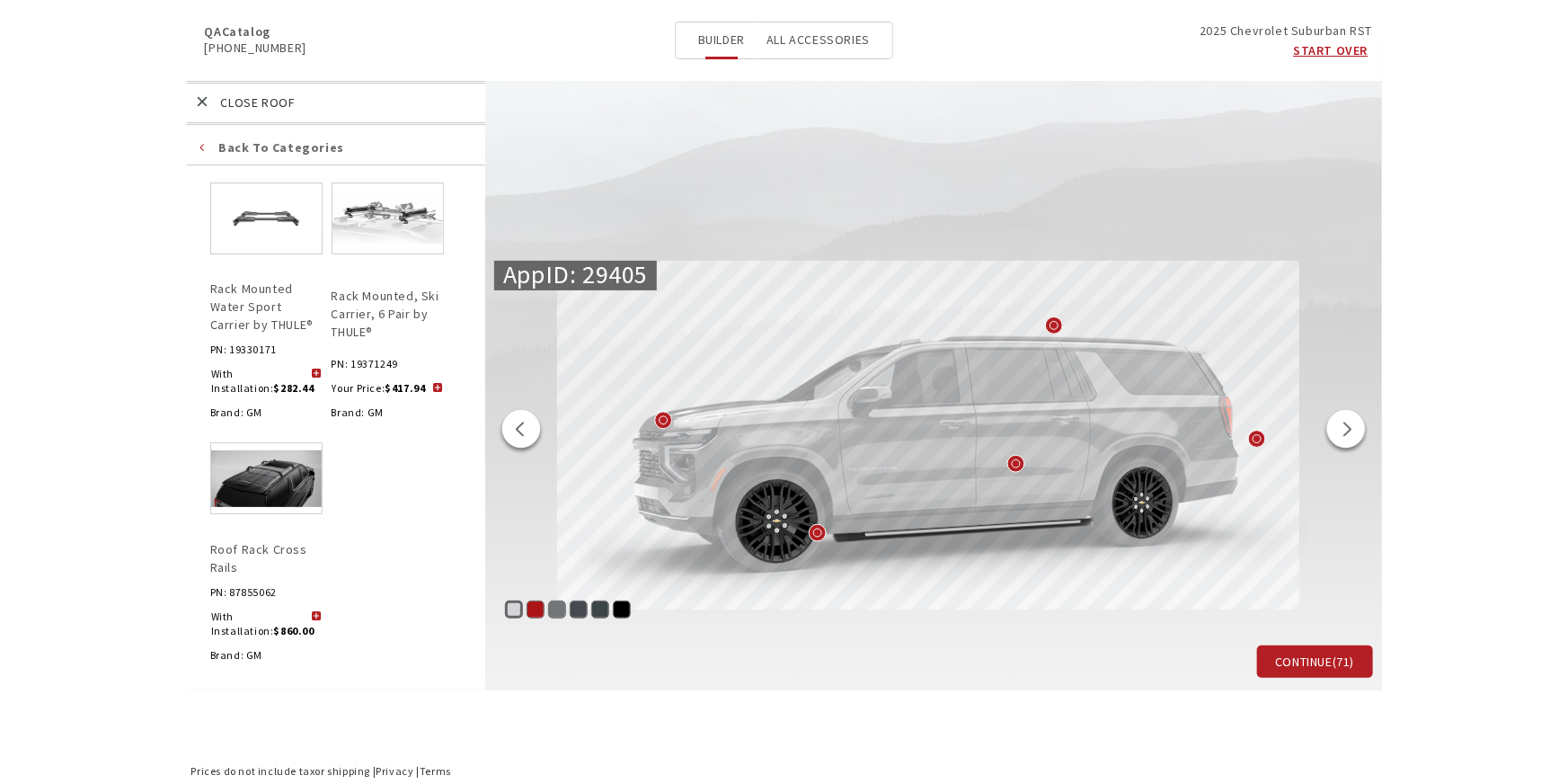 click at bounding box center (316, 617) 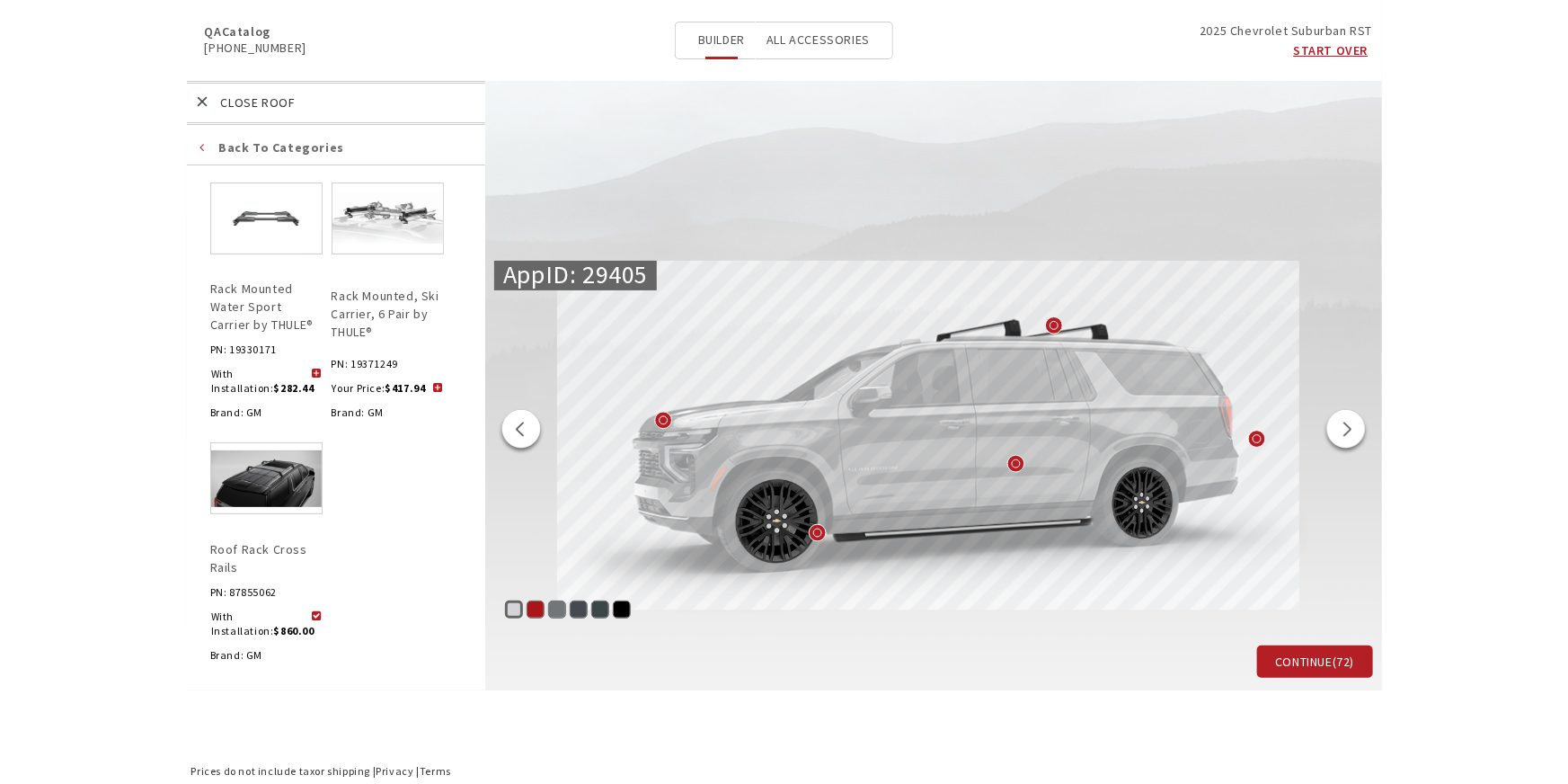 click at bounding box center [521, 432] 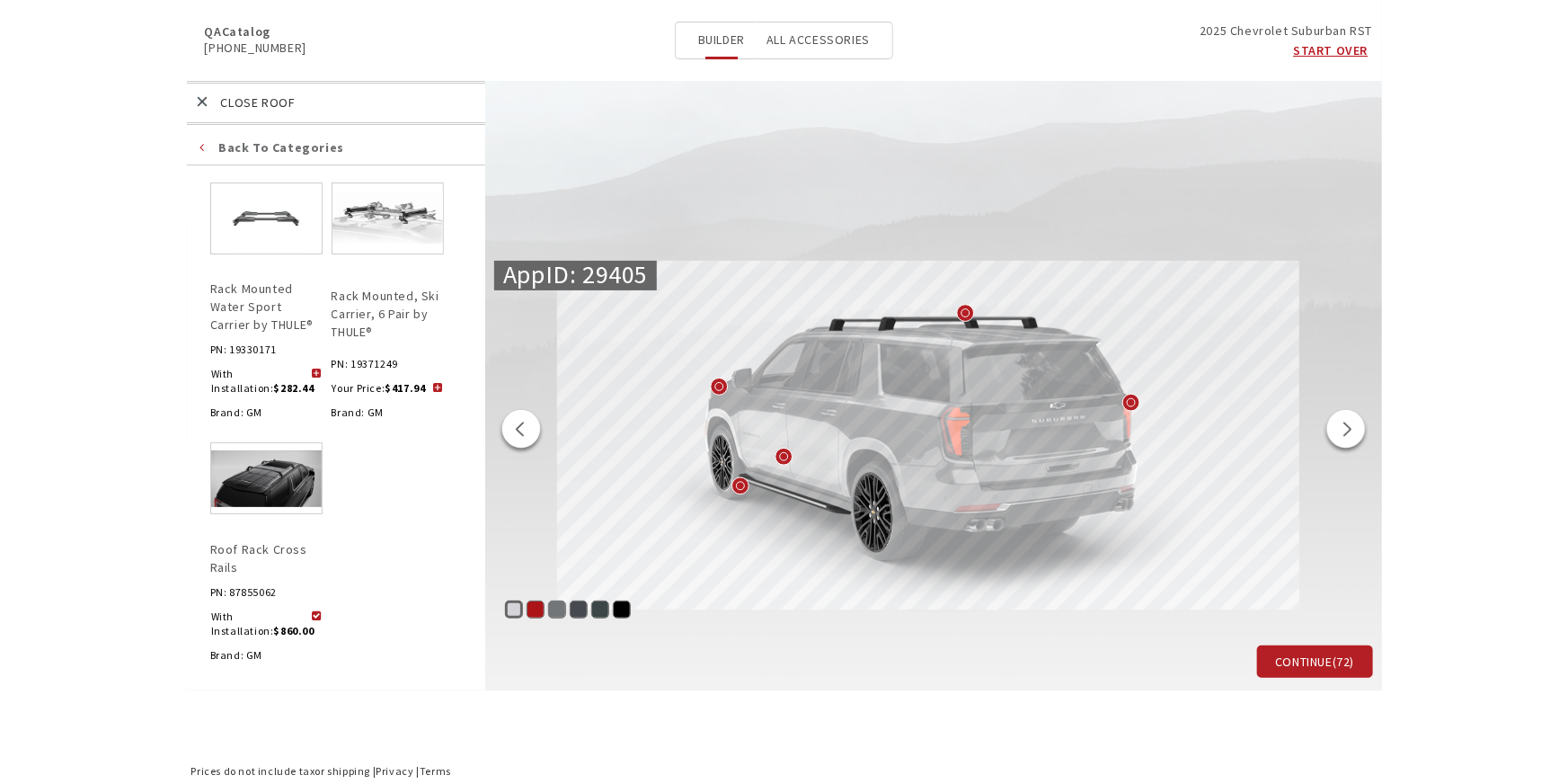 click at bounding box center [521, 432] 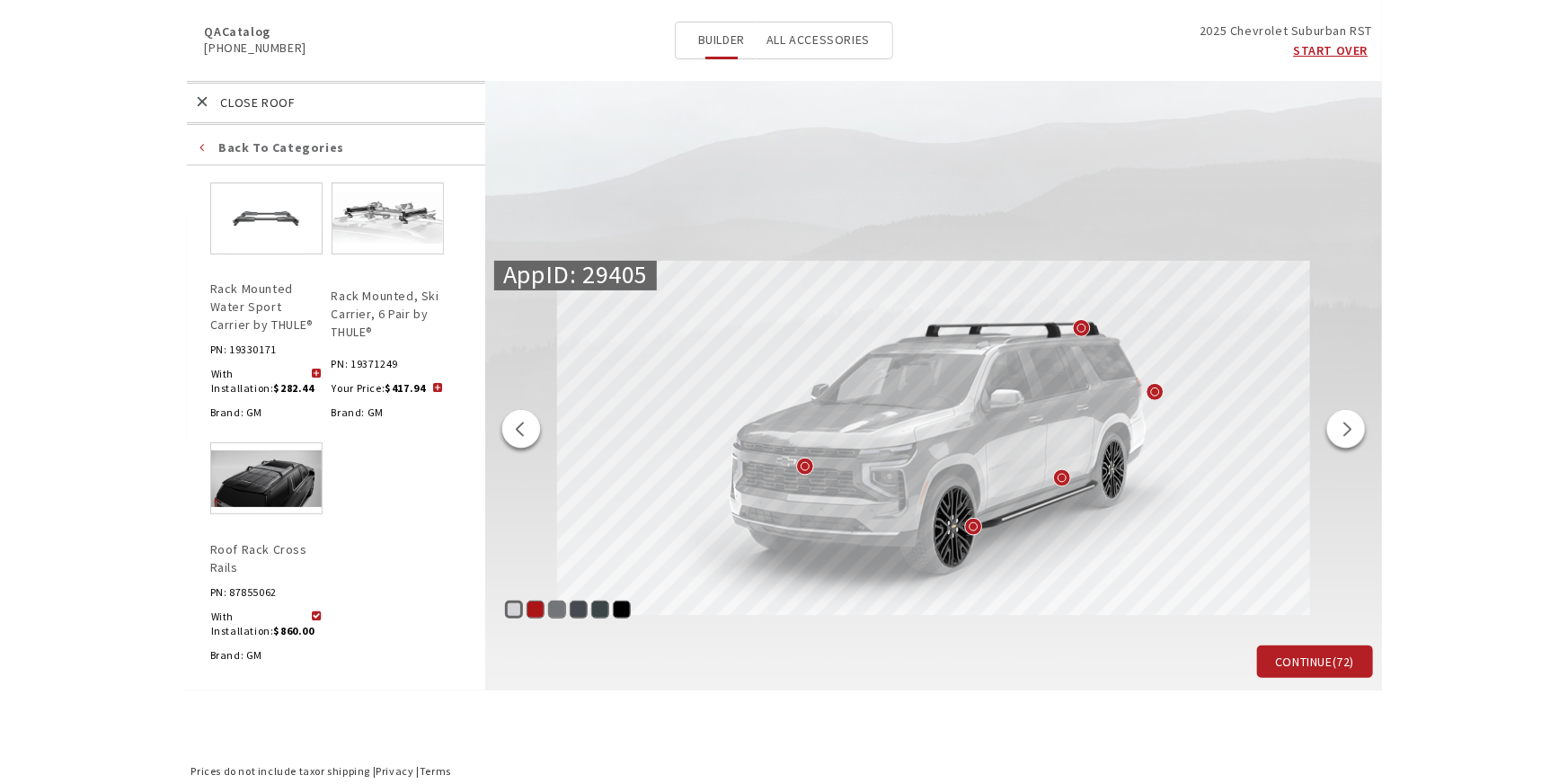 click at bounding box center (521, 432) 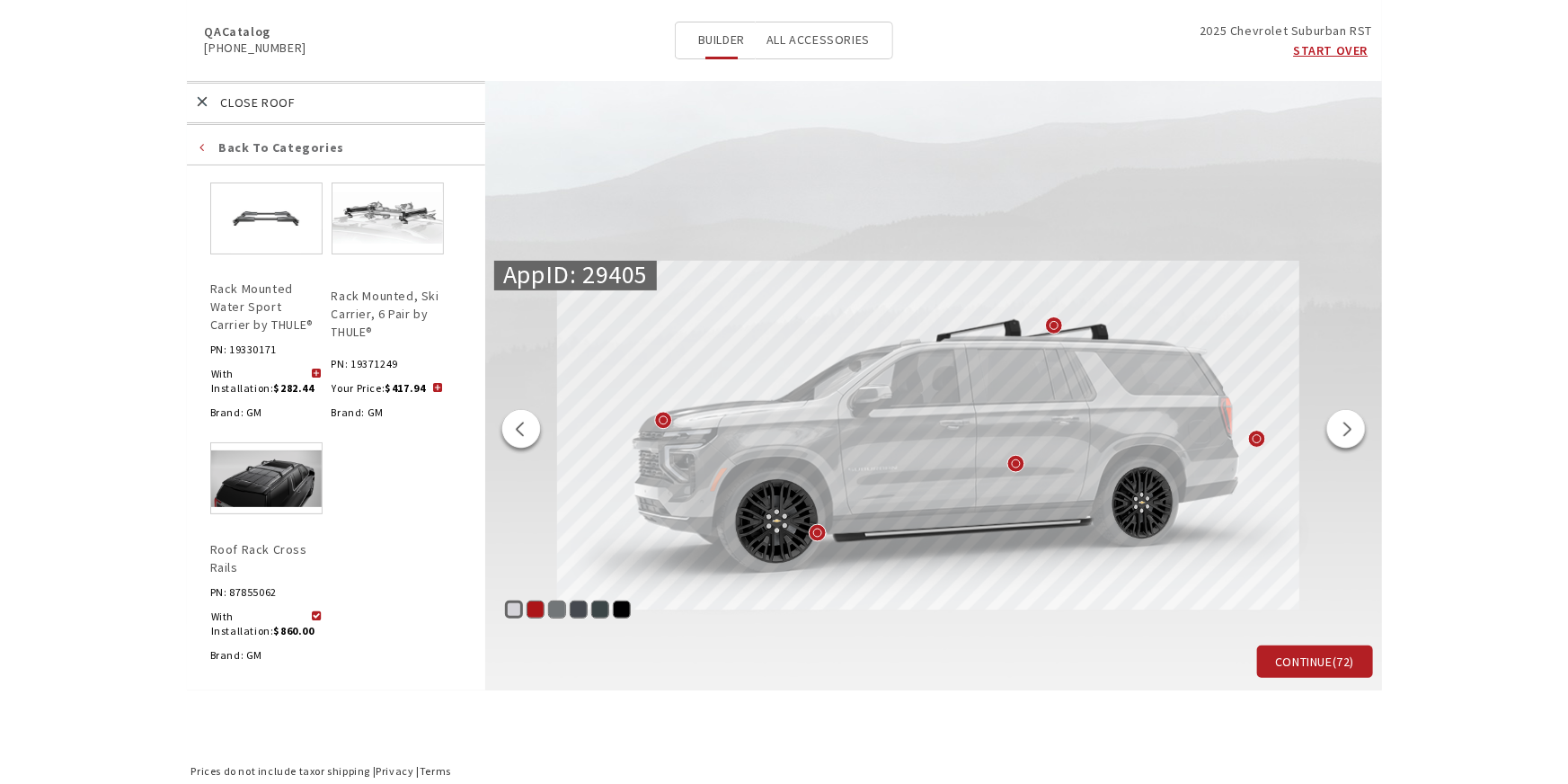 click on "Roof" at bounding box center [347, 102] 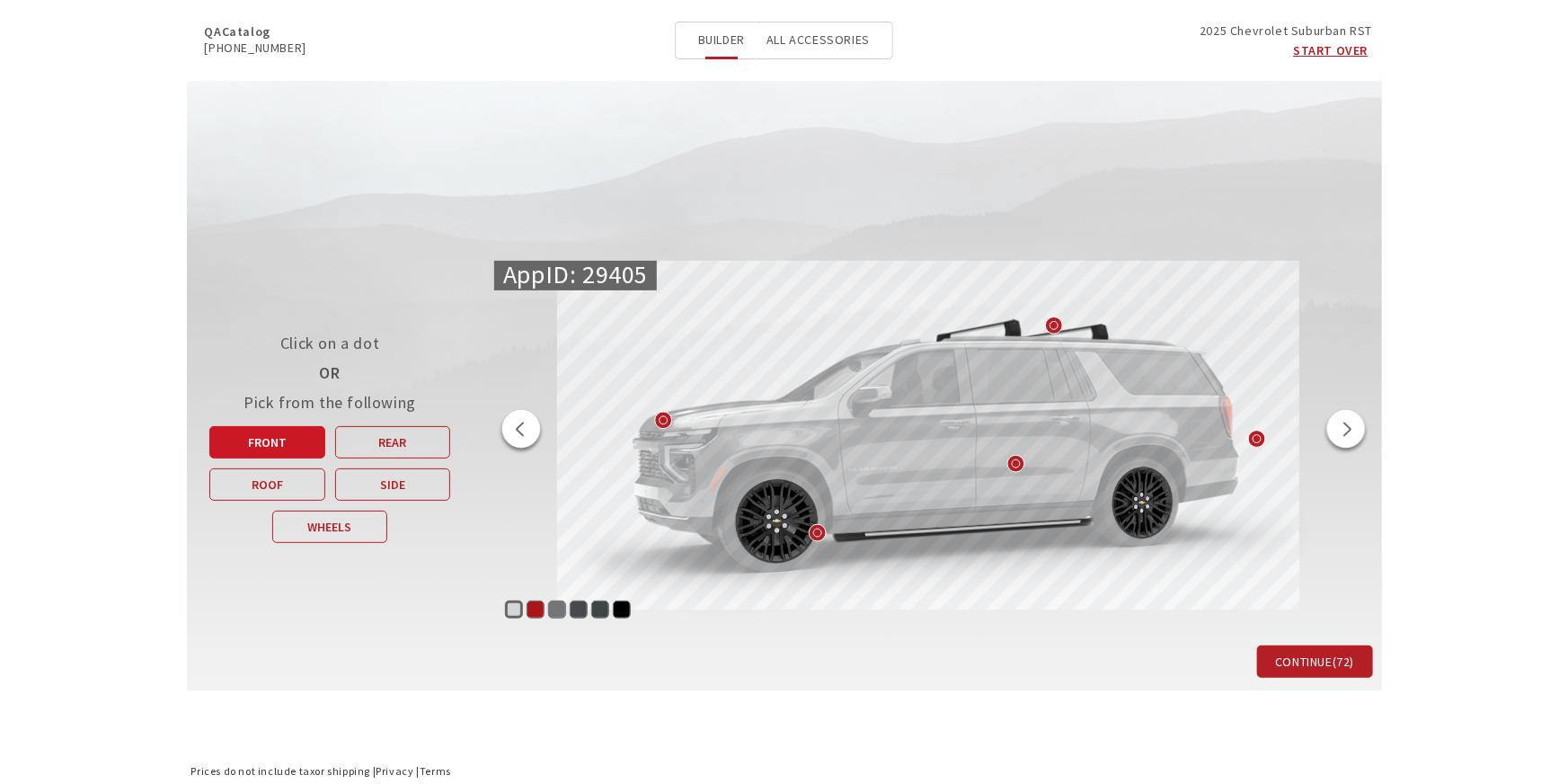 click on "Front" at bounding box center (267, 442) 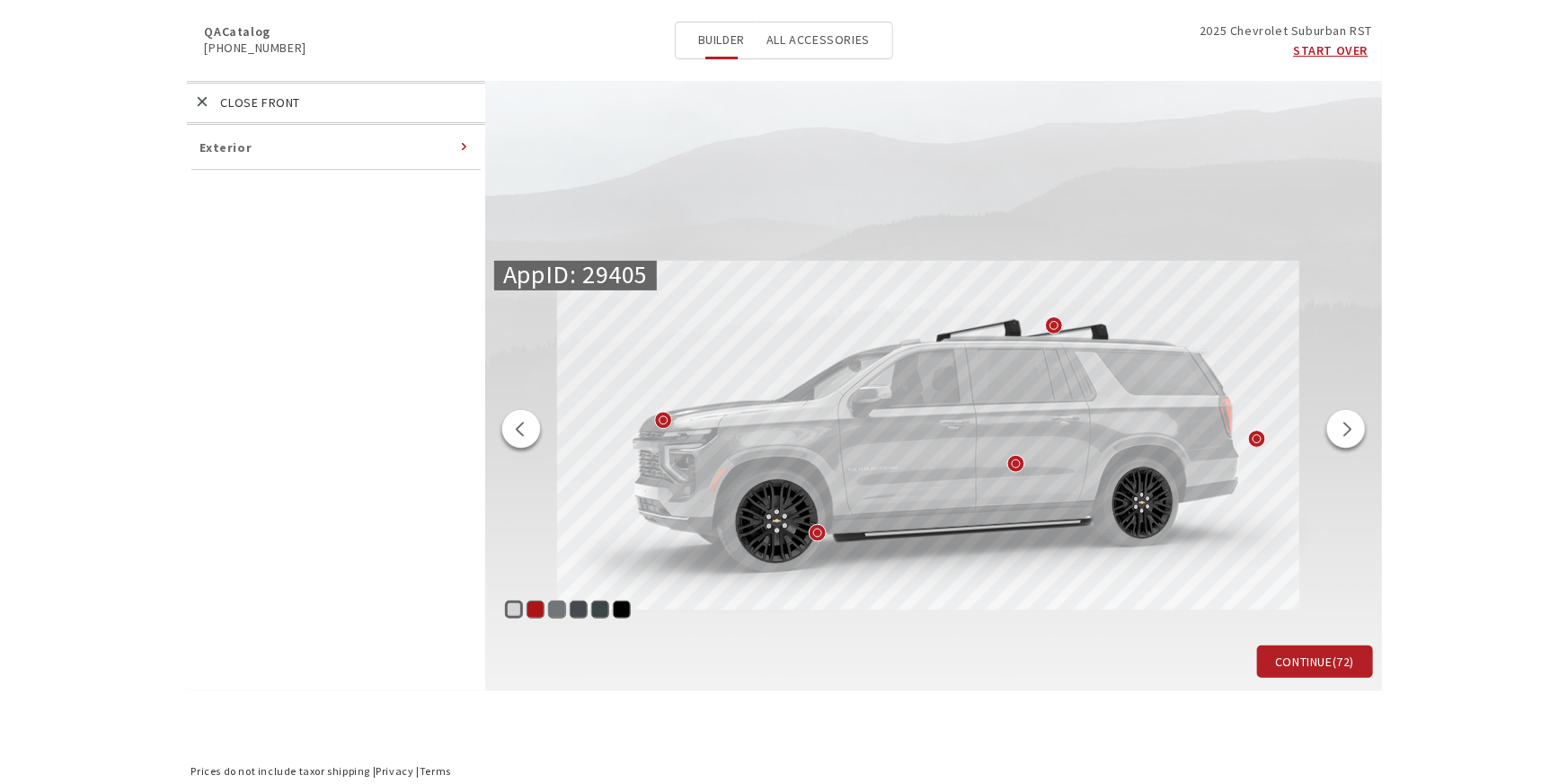 click at bounding box center [521, 432] 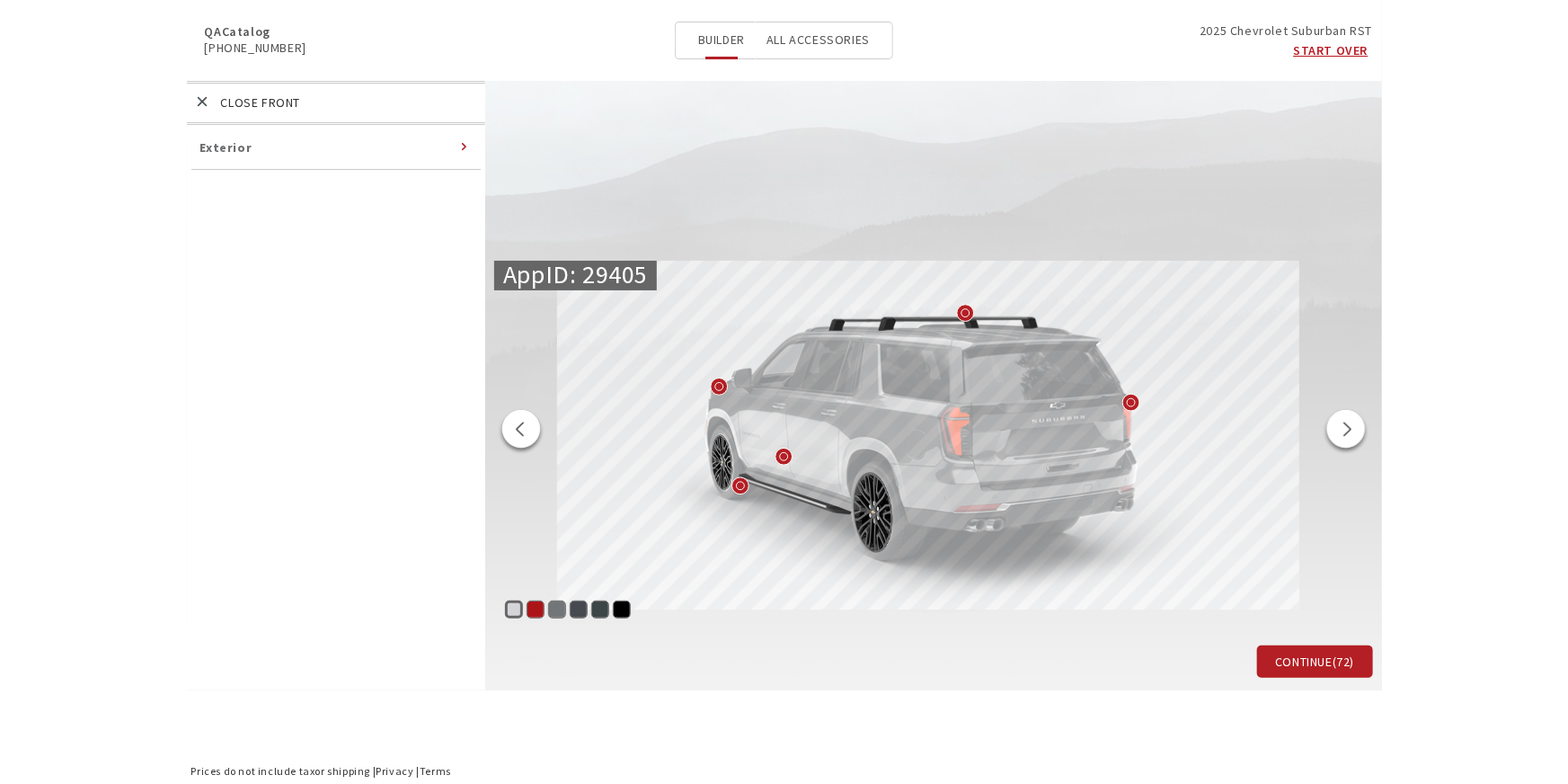 click at bounding box center (521, 432) 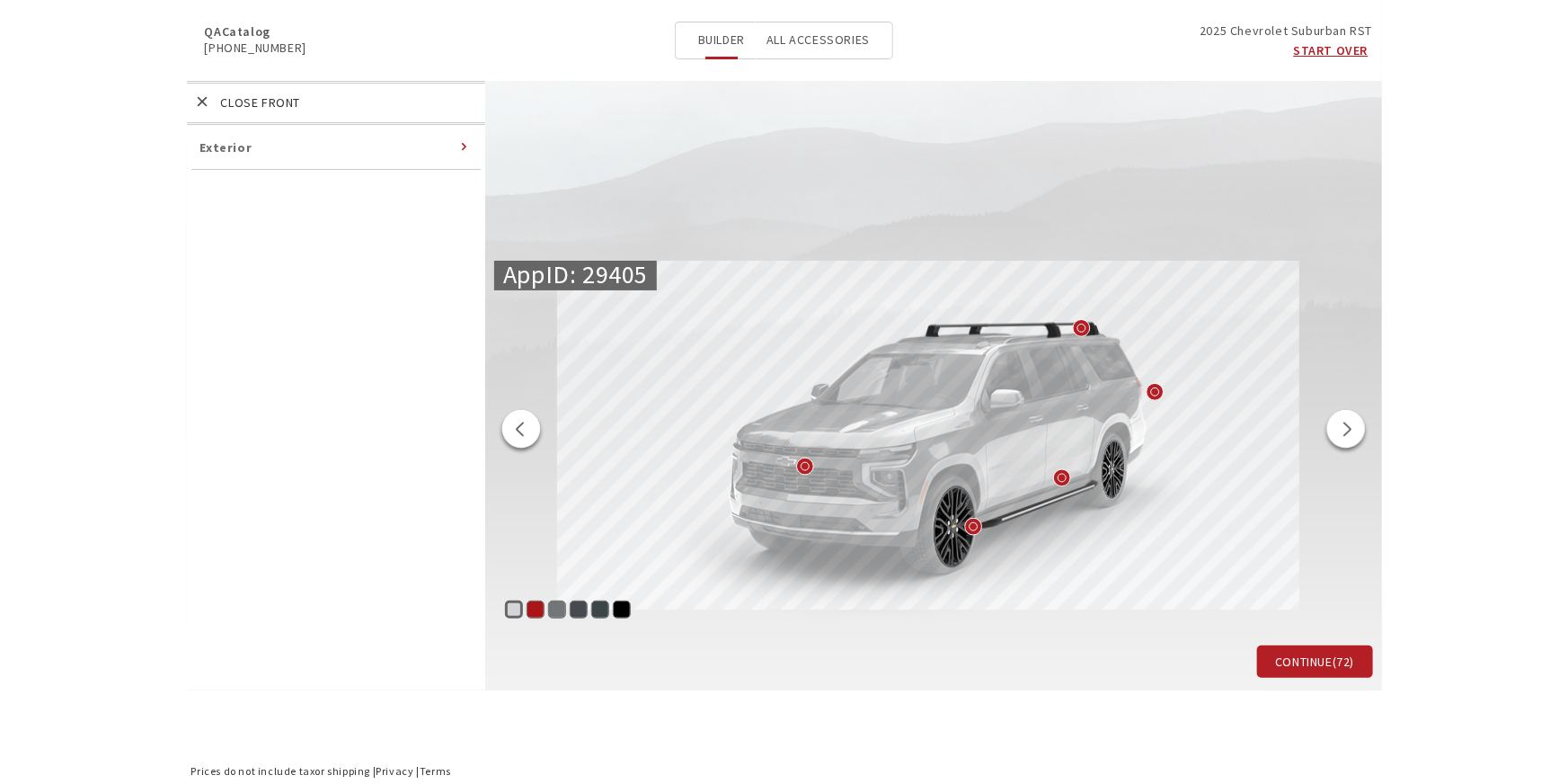 click on "Exterior" at bounding box center [226, 147] 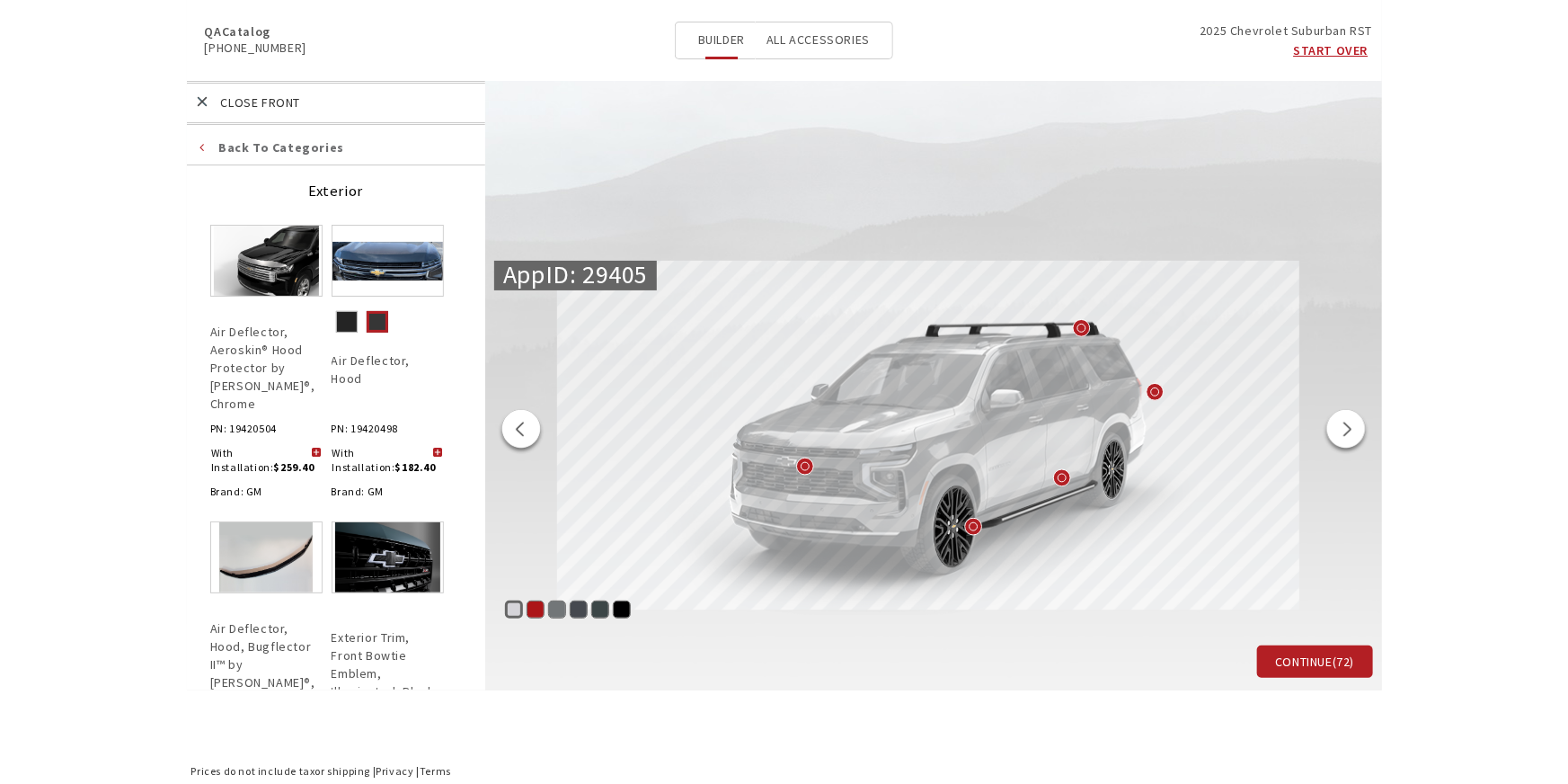 click at bounding box center [316, 453] 